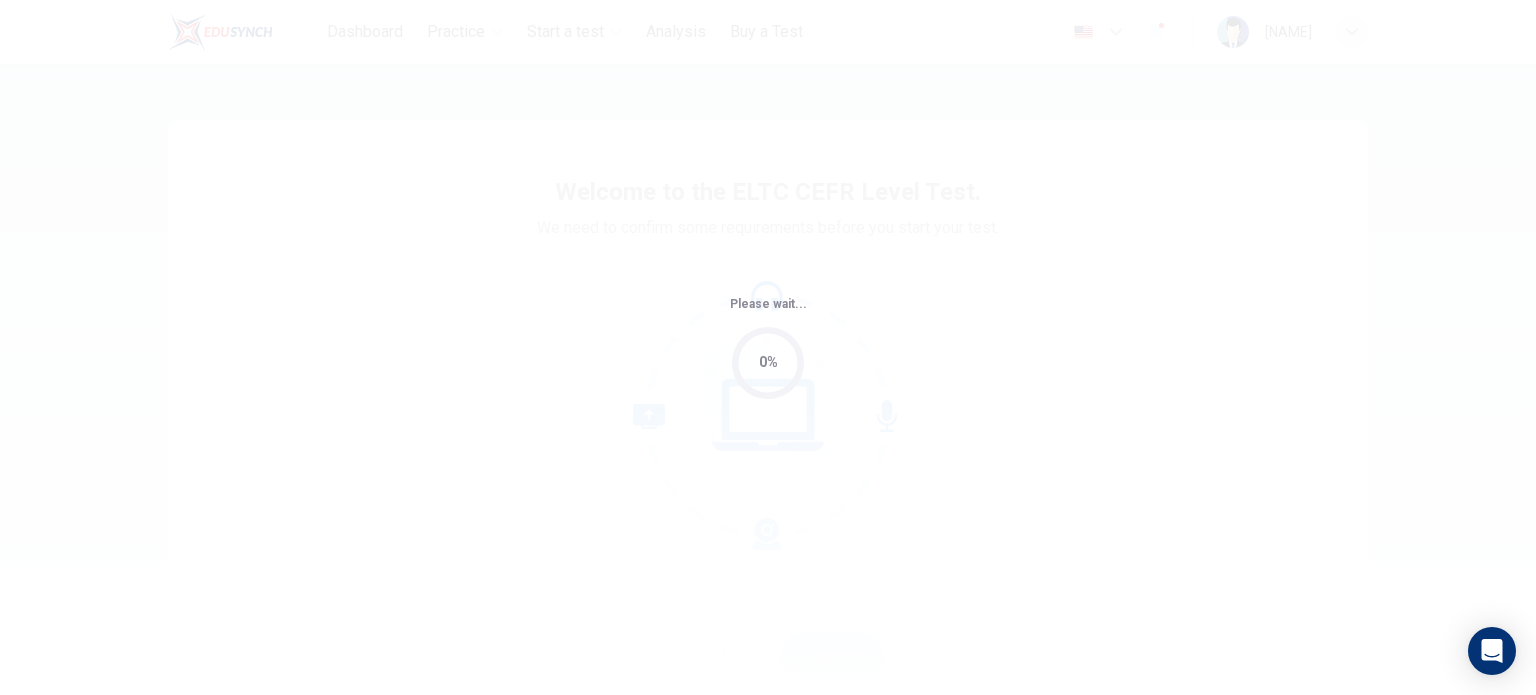 scroll, scrollTop: 0, scrollLeft: 0, axis: both 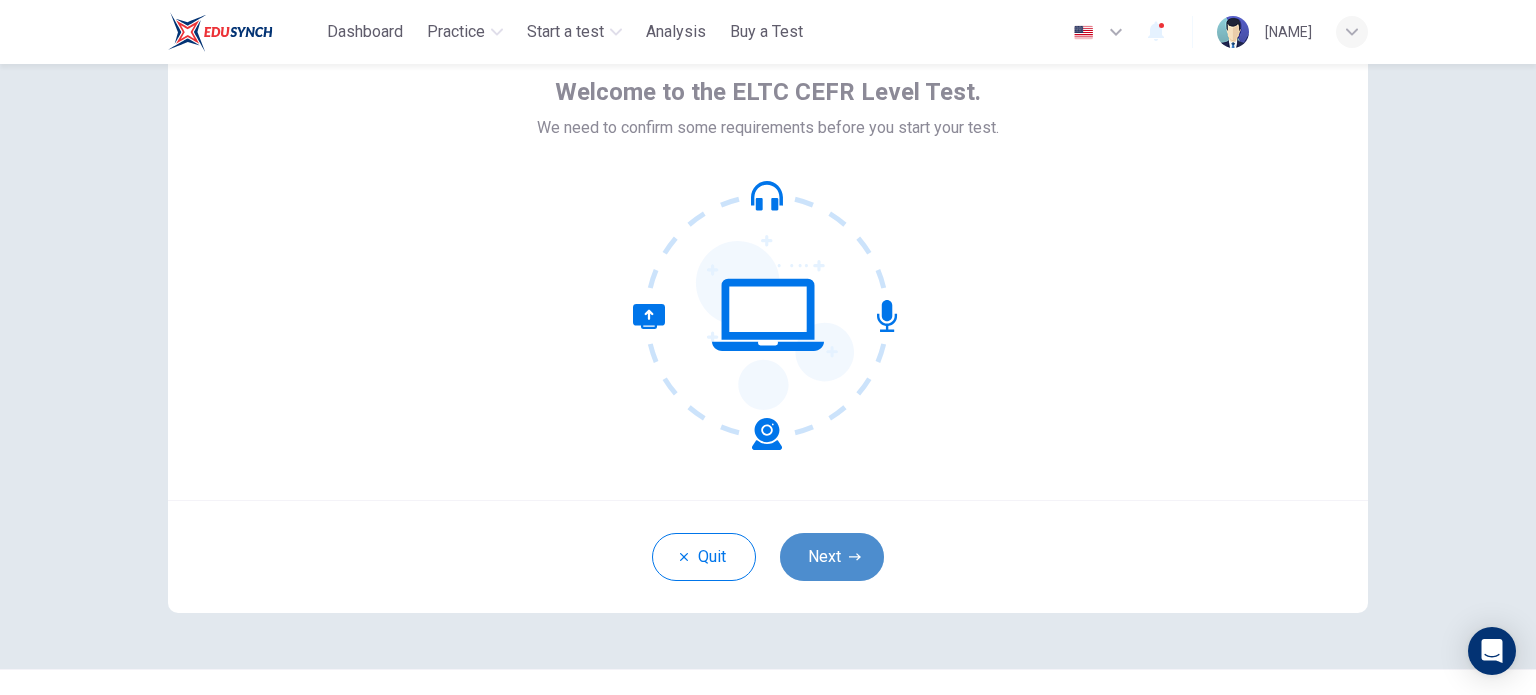 click on "Next" at bounding box center [832, 557] 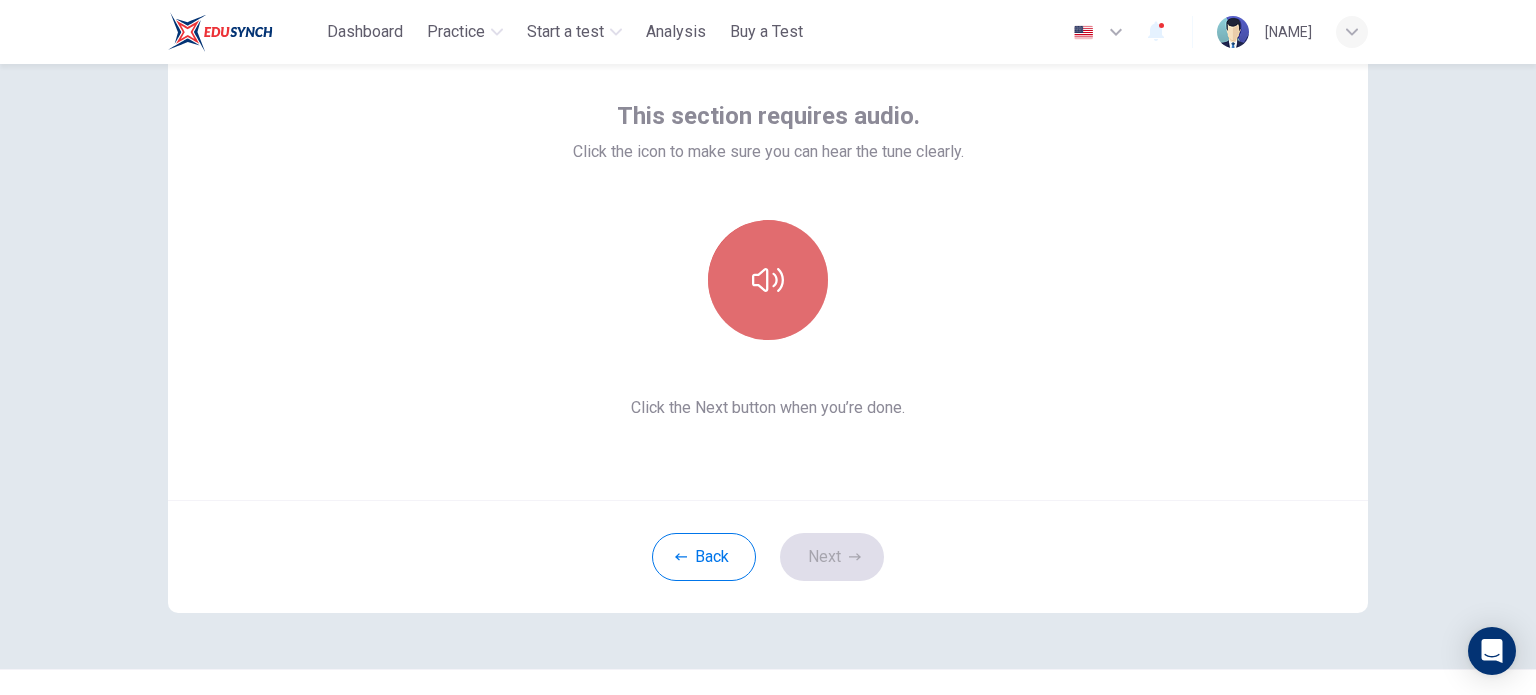 click 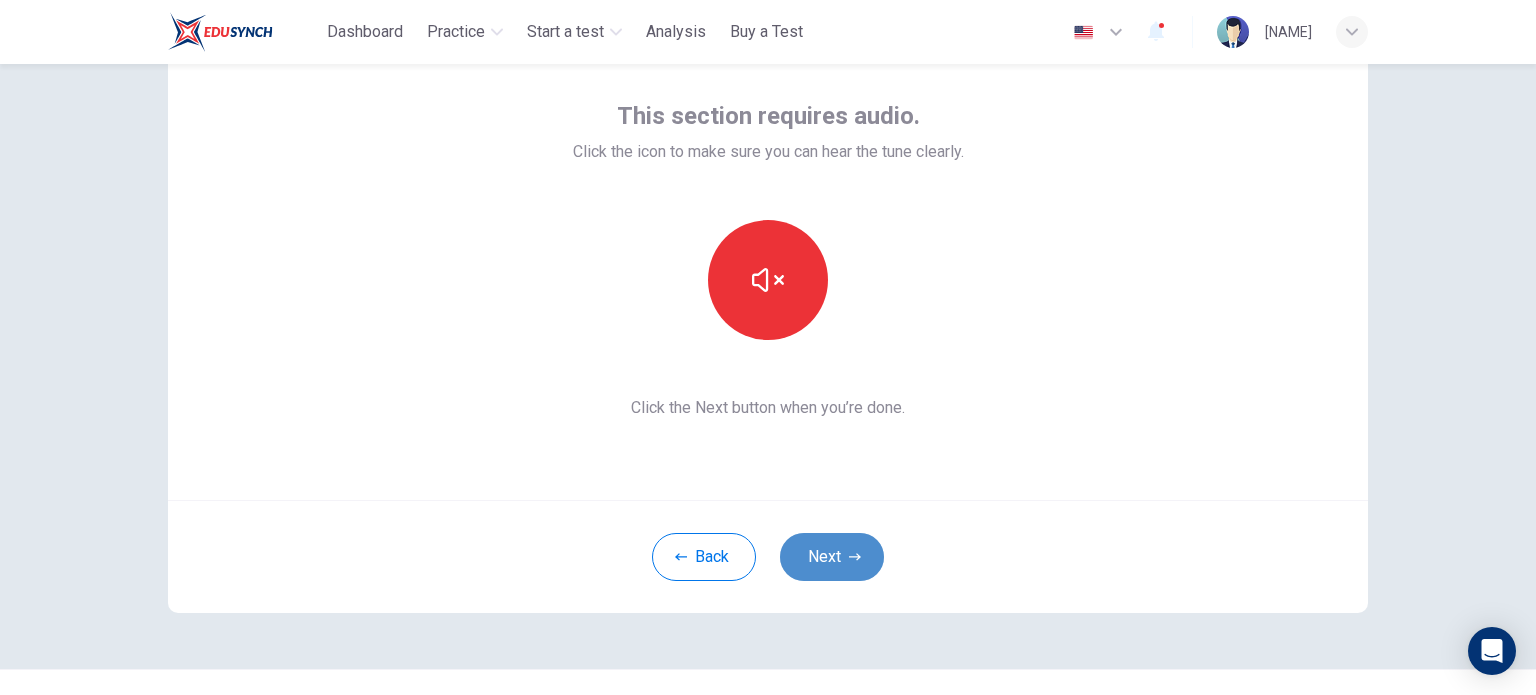 click on "Next" at bounding box center [832, 557] 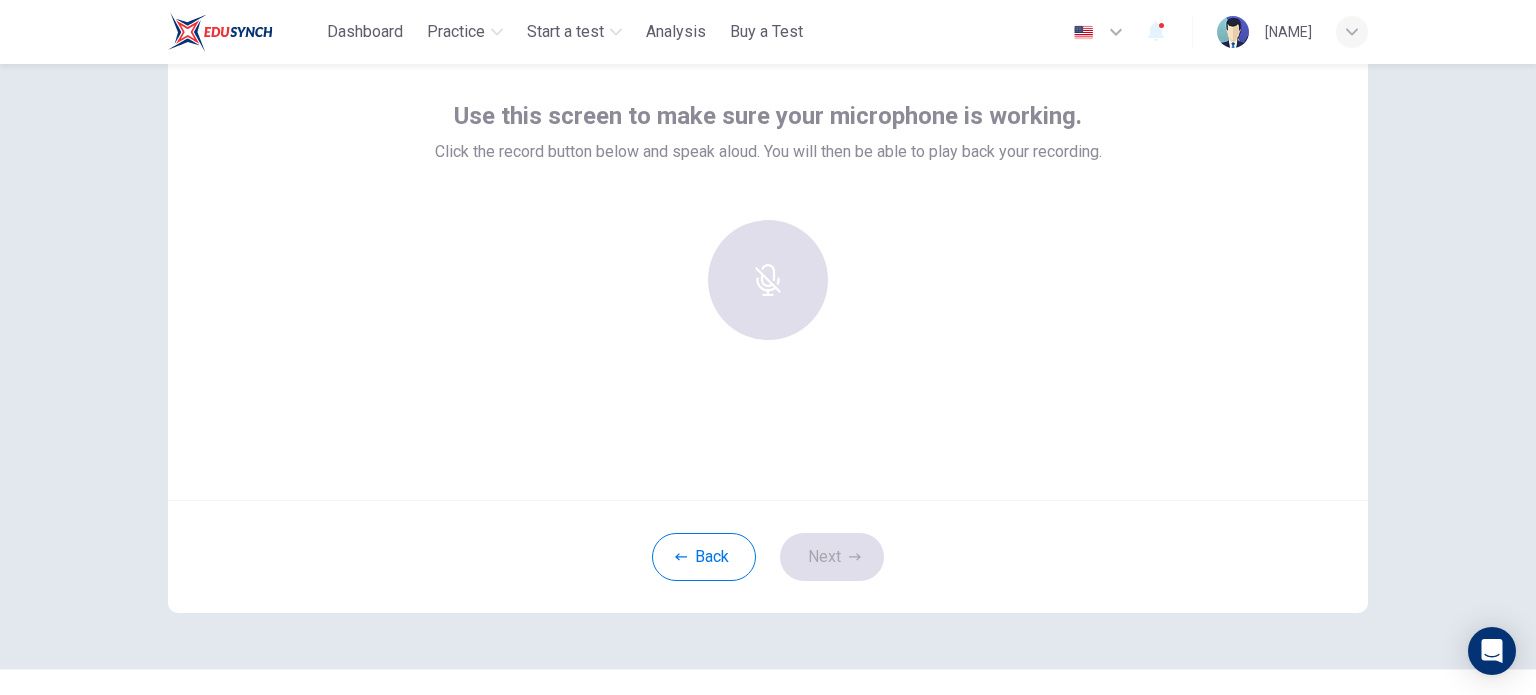 drag, startPoint x: 438, startPoint y: 335, endPoint x: 296, endPoint y: 400, distance: 156.16978 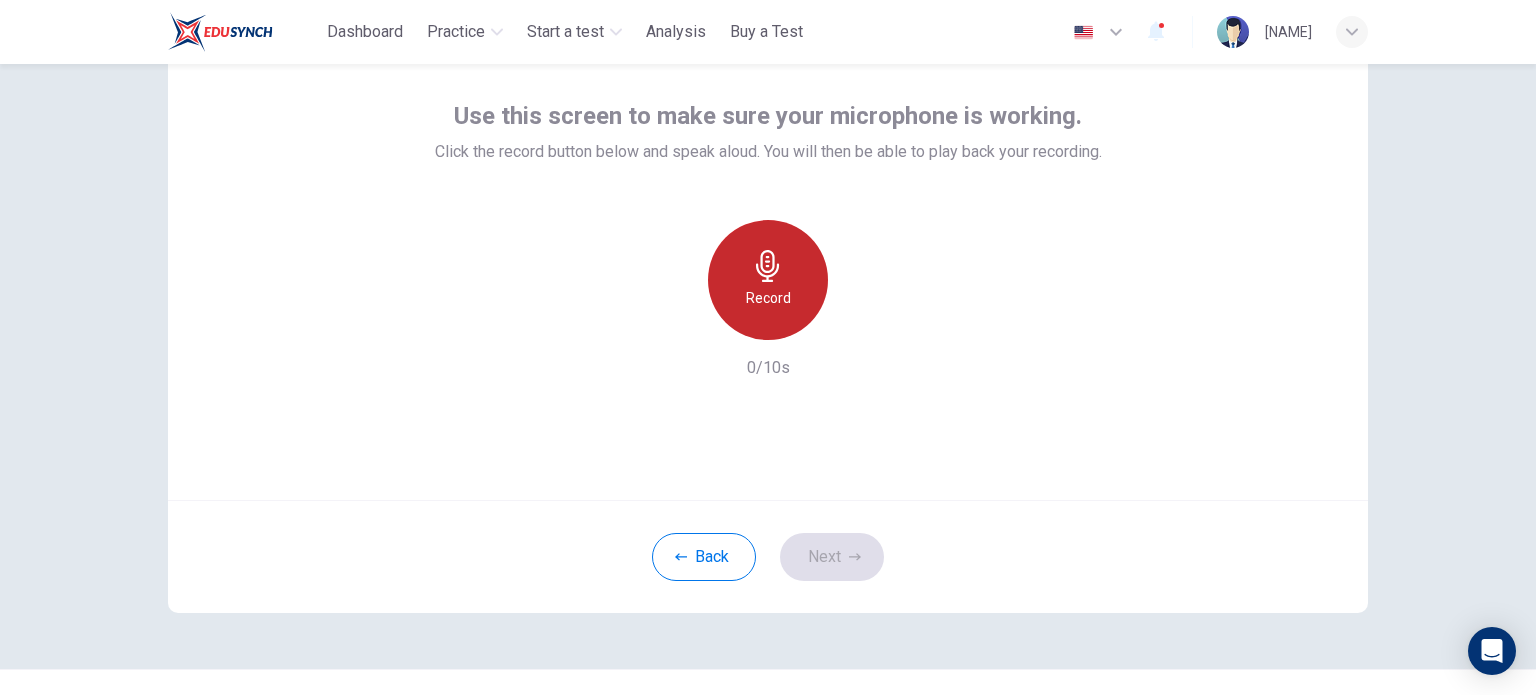 click 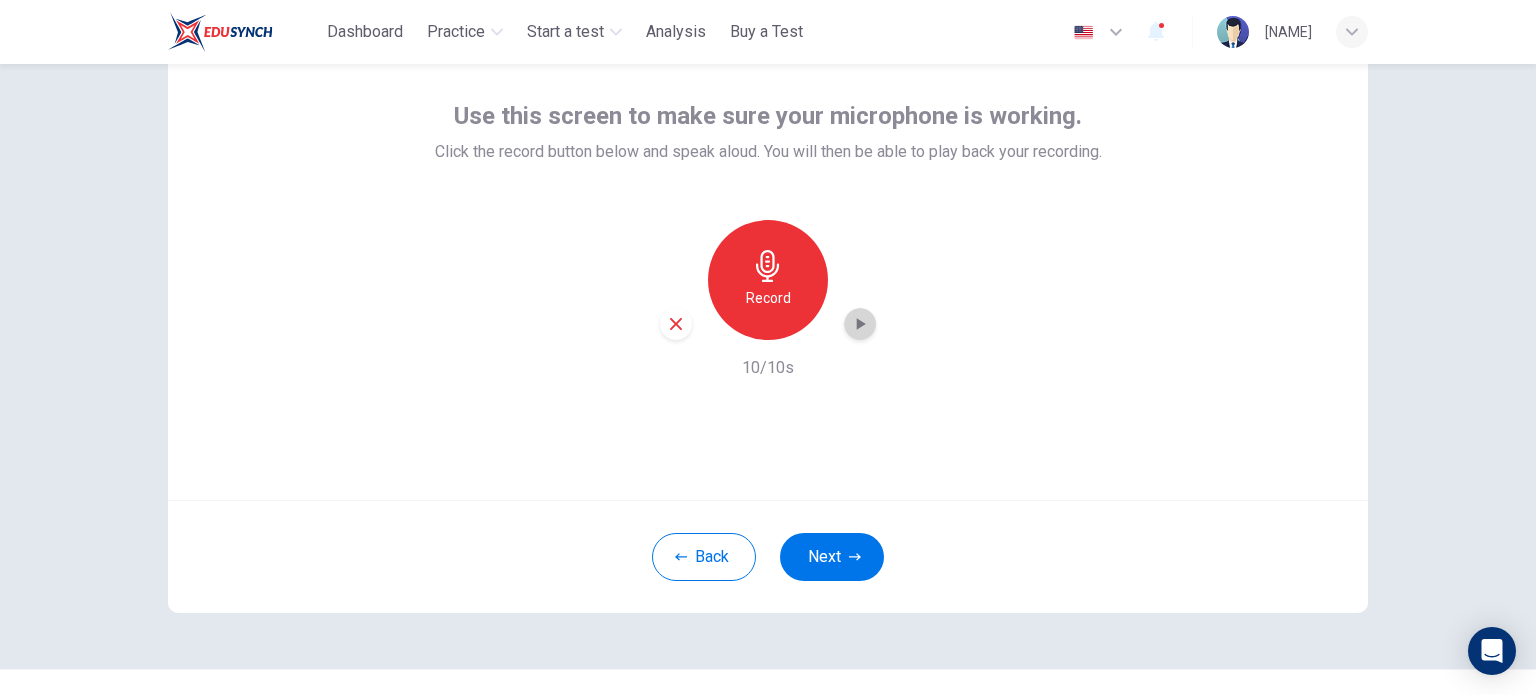 click 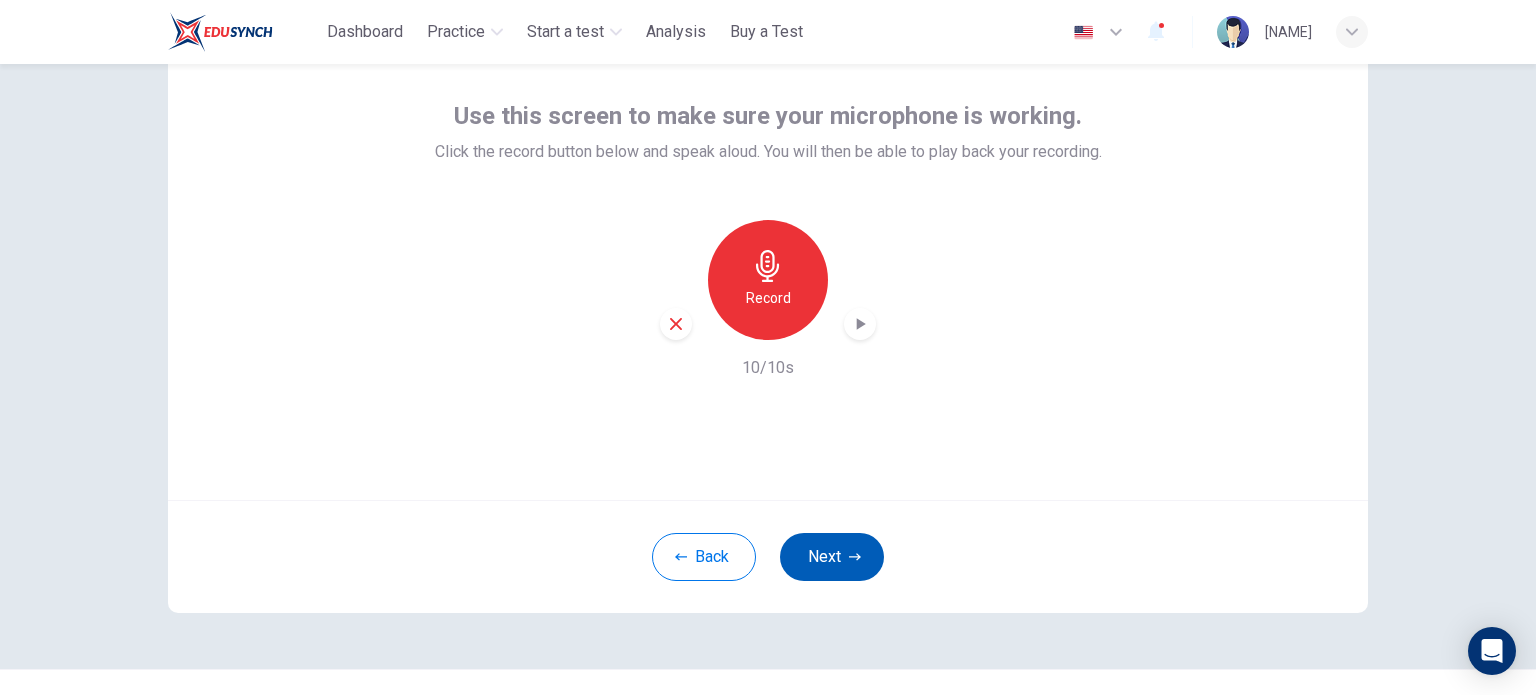 click on "Next" at bounding box center (832, 557) 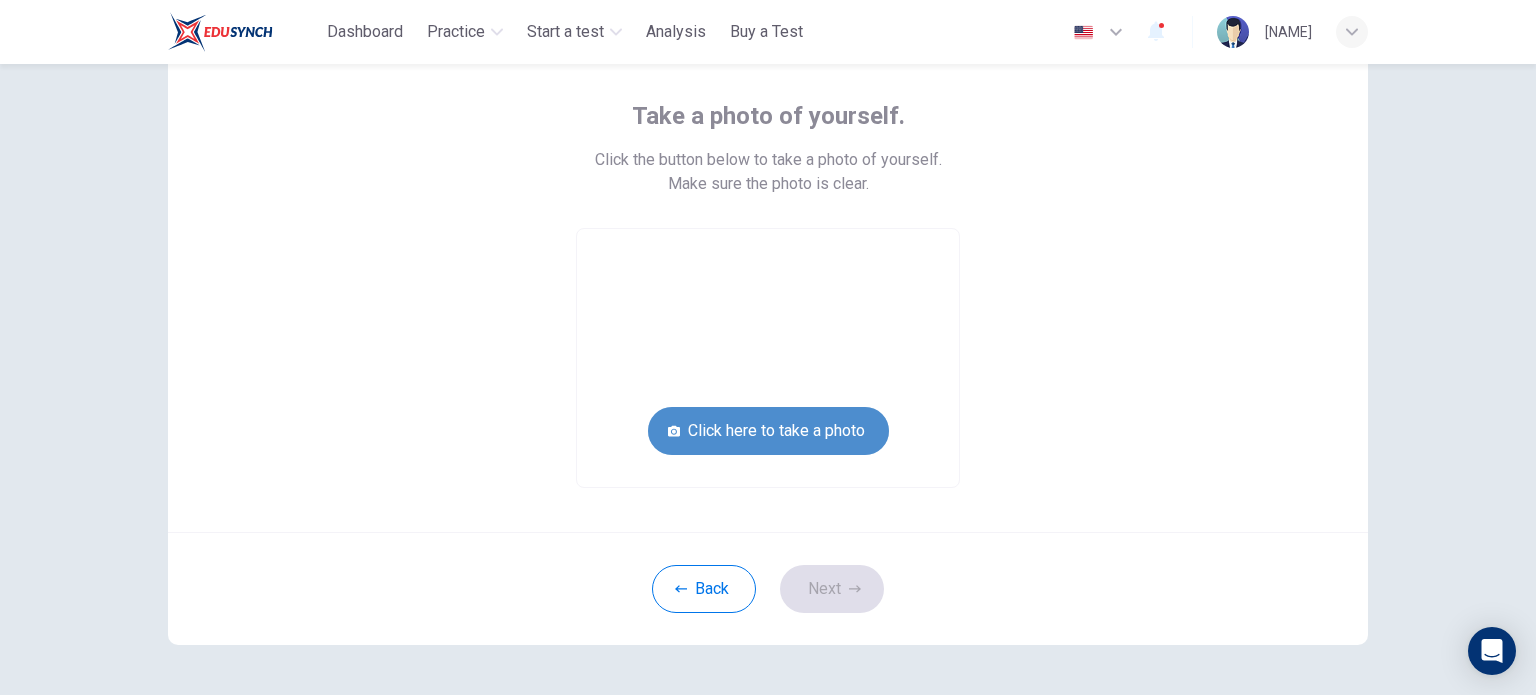 click on "Click here to take a photo" at bounding box center [768, 431] 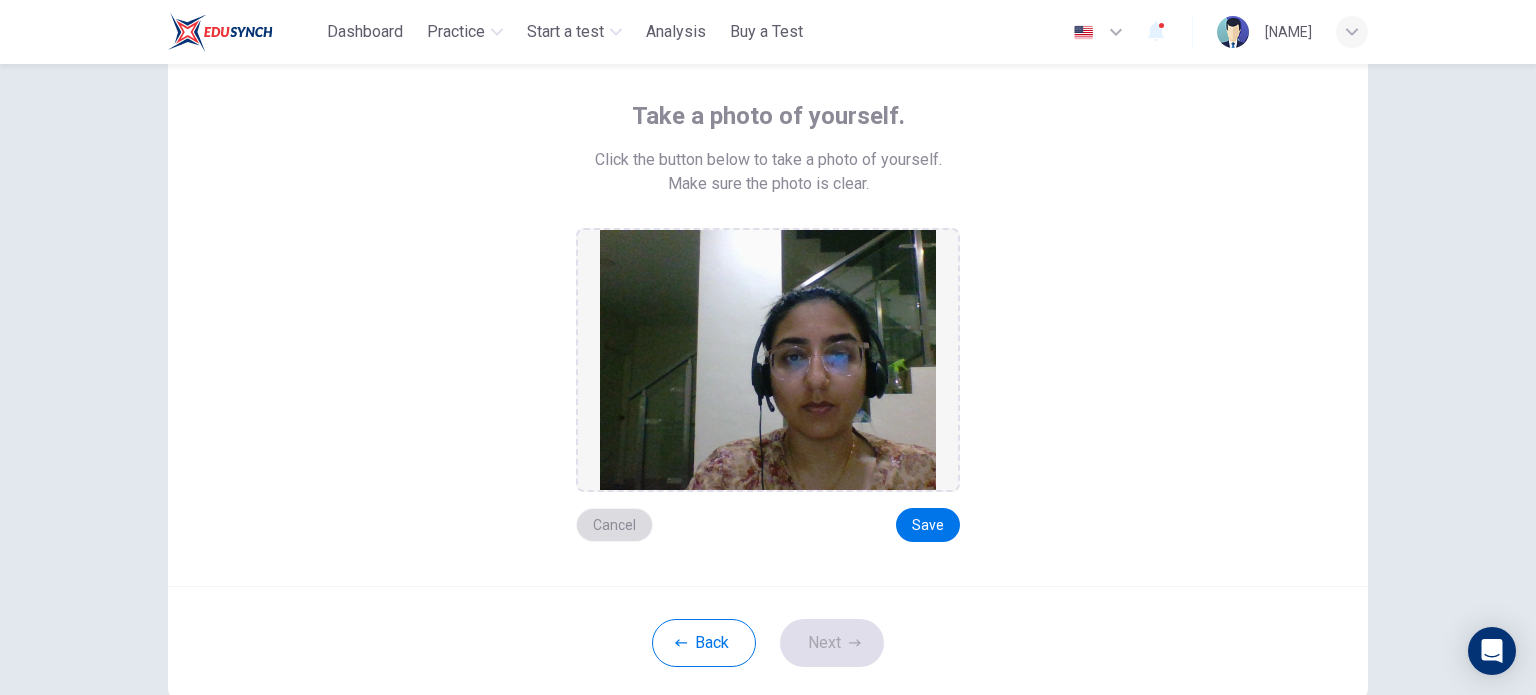 click on "Cancel" at bounding box center (614, 525) 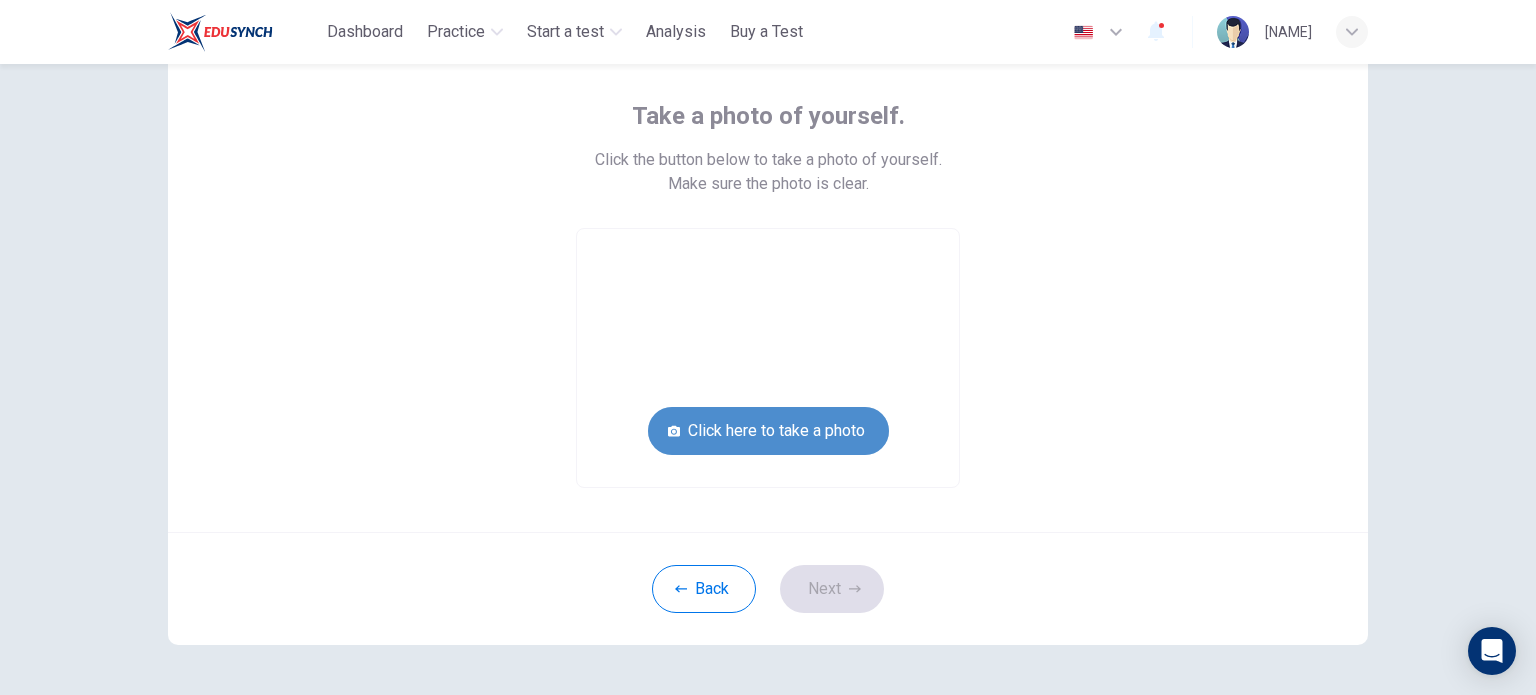 click on "Click here to take a photo" at bounding box center [768, 431] 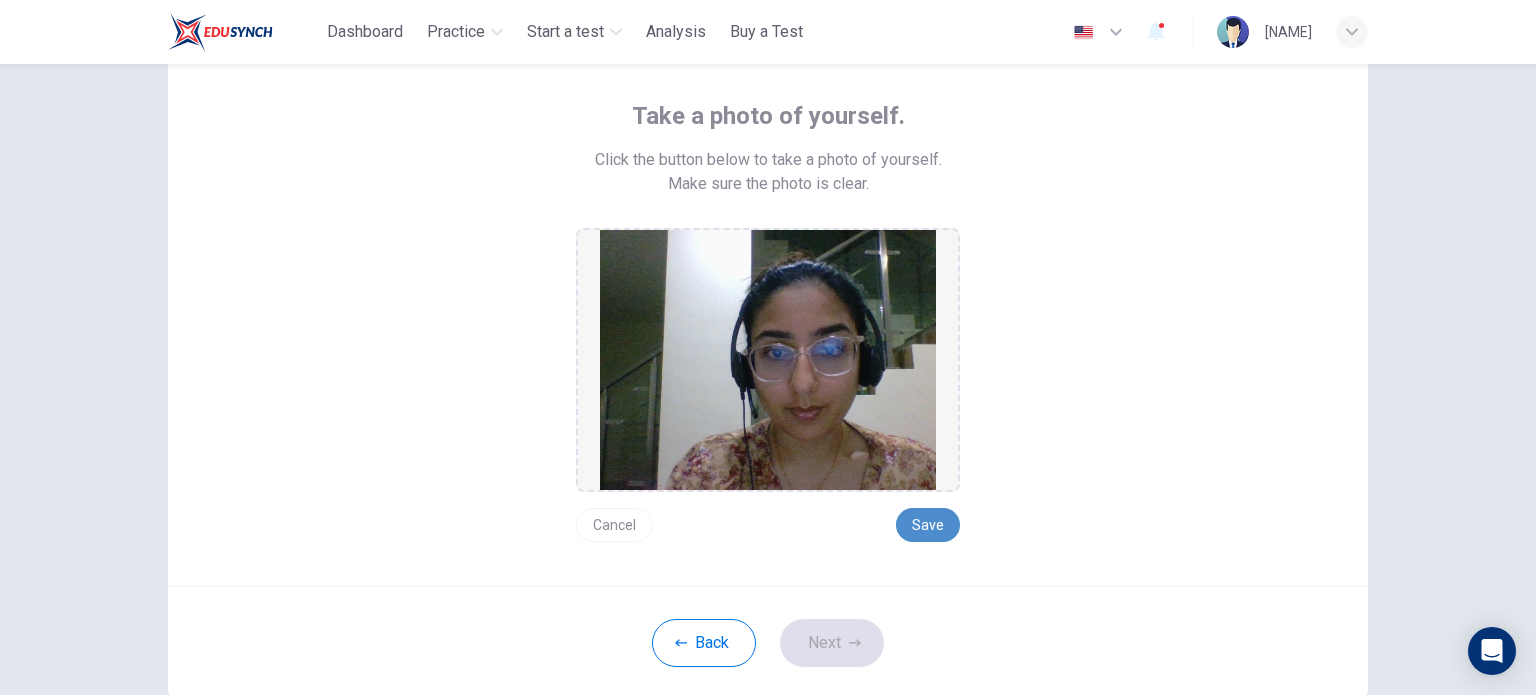click on "Save" at bounding box center (928, 525) 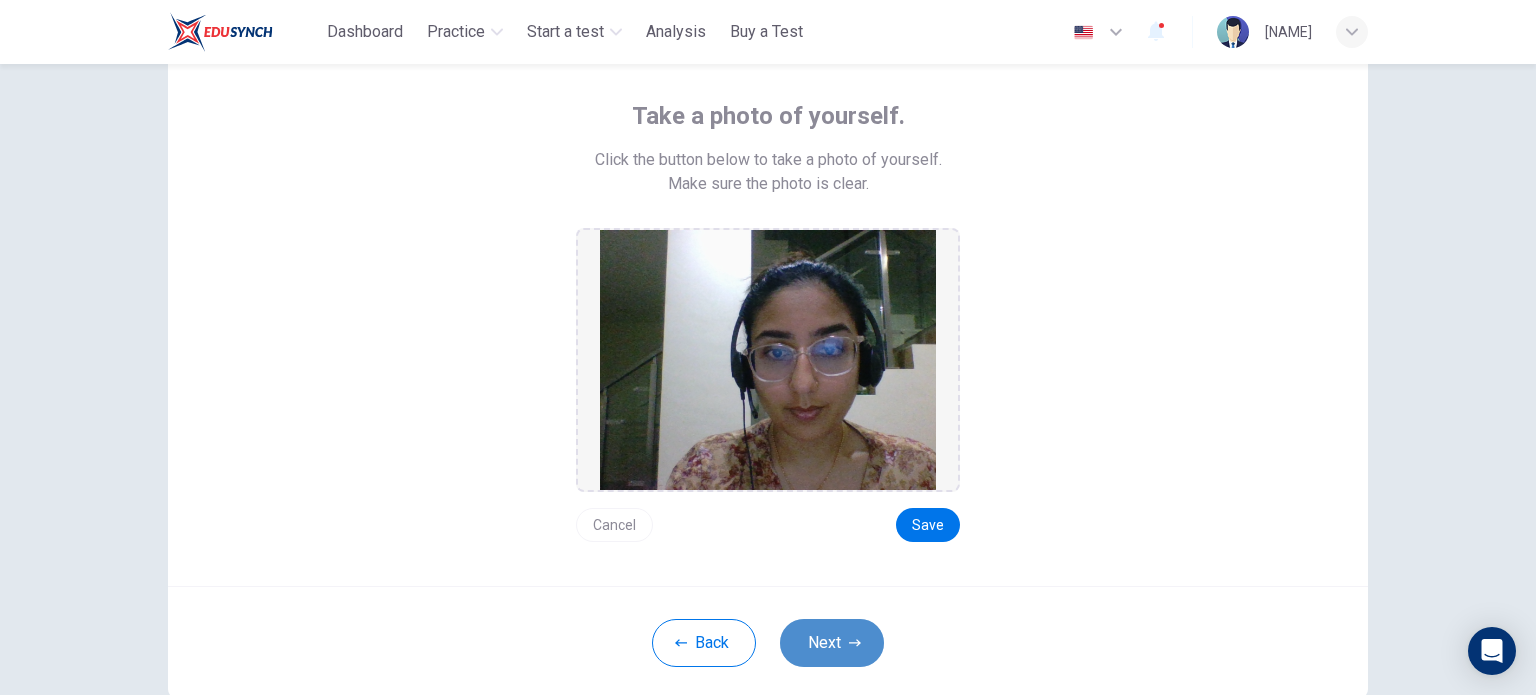 click on "Next" at bounding box center (832, 643) 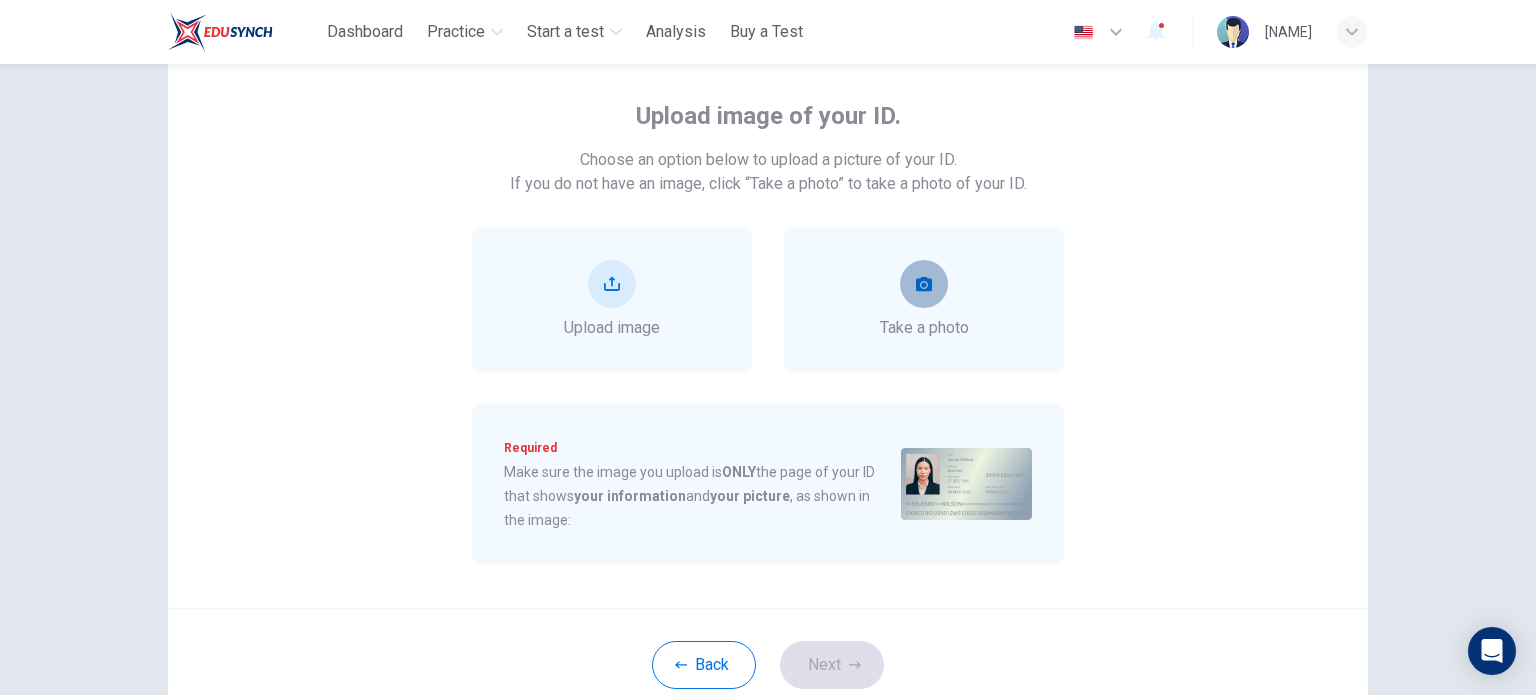 click at bounding box center [924, 284] 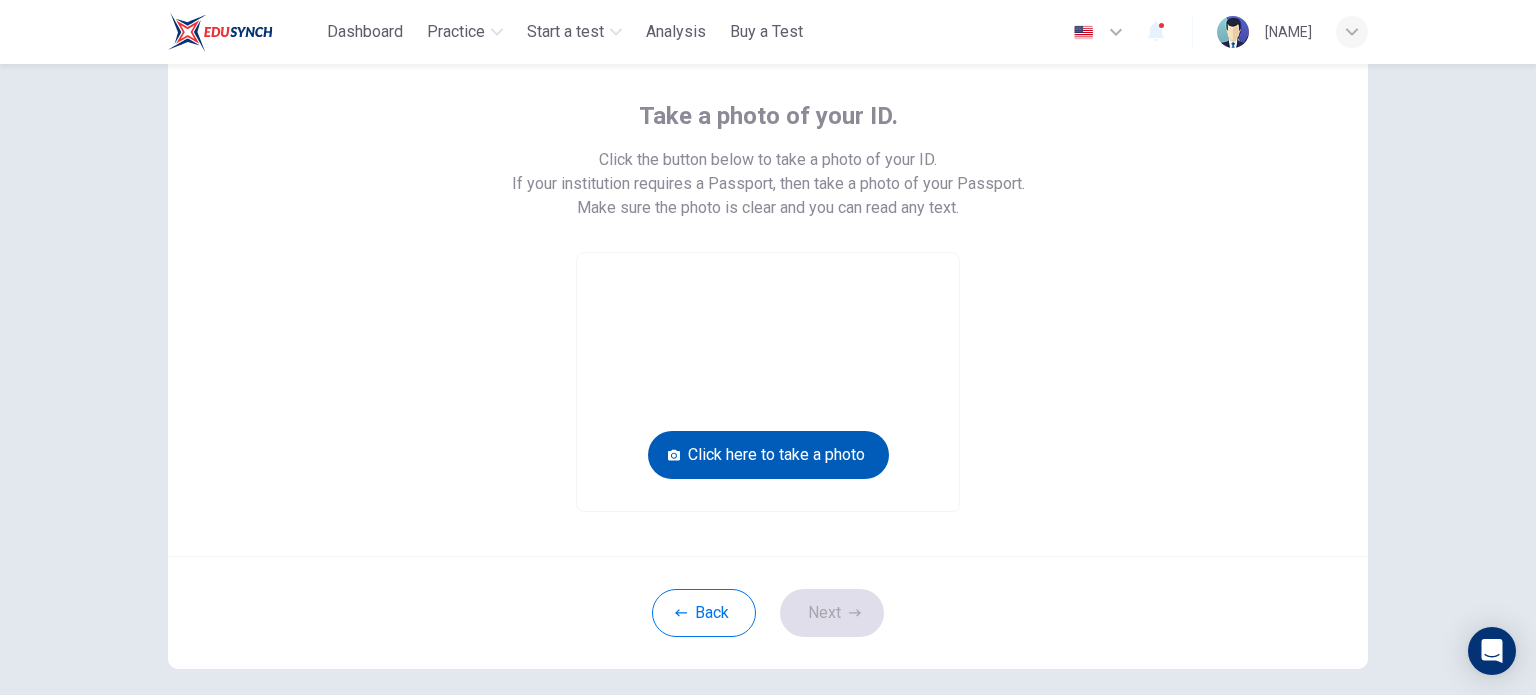 click on "Click here to take a photo" at bounding box center (768, 455) 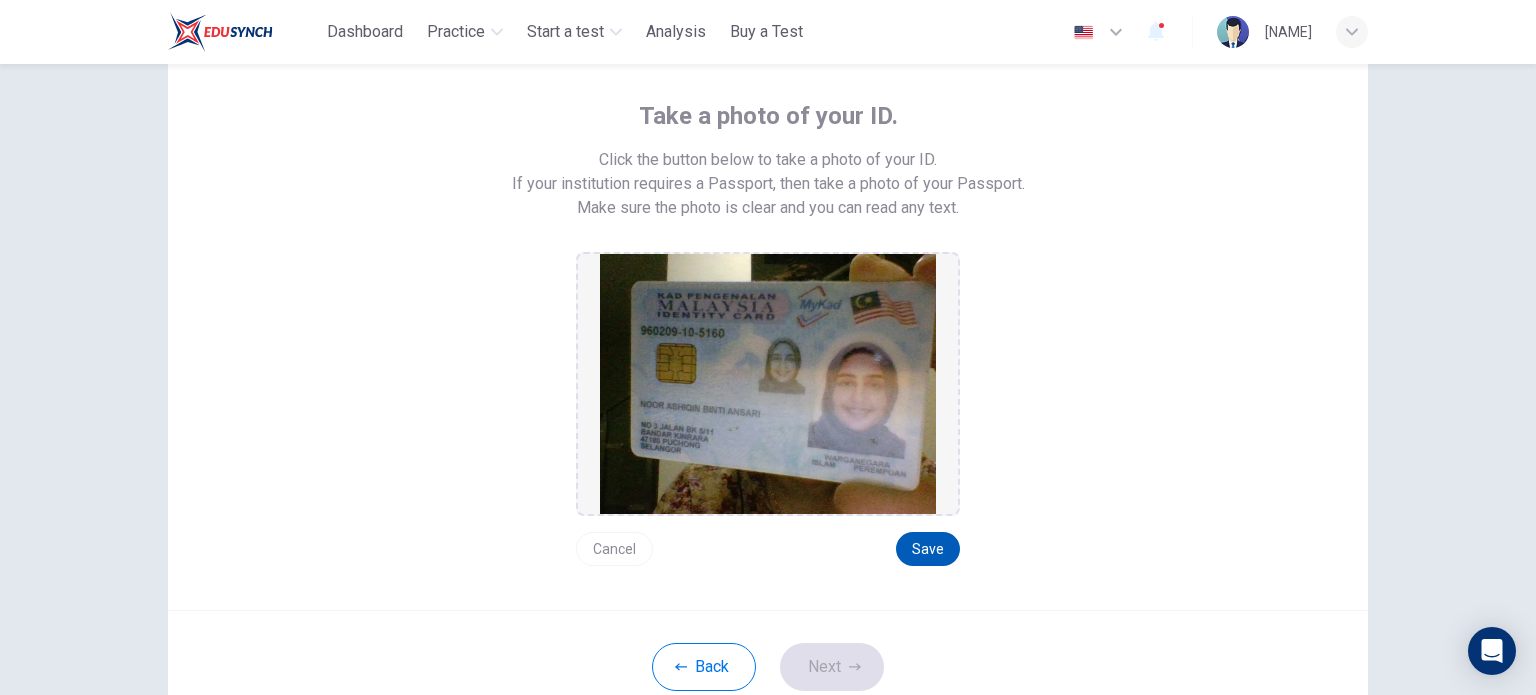 click on "Save" at bounding box center [928, 549] 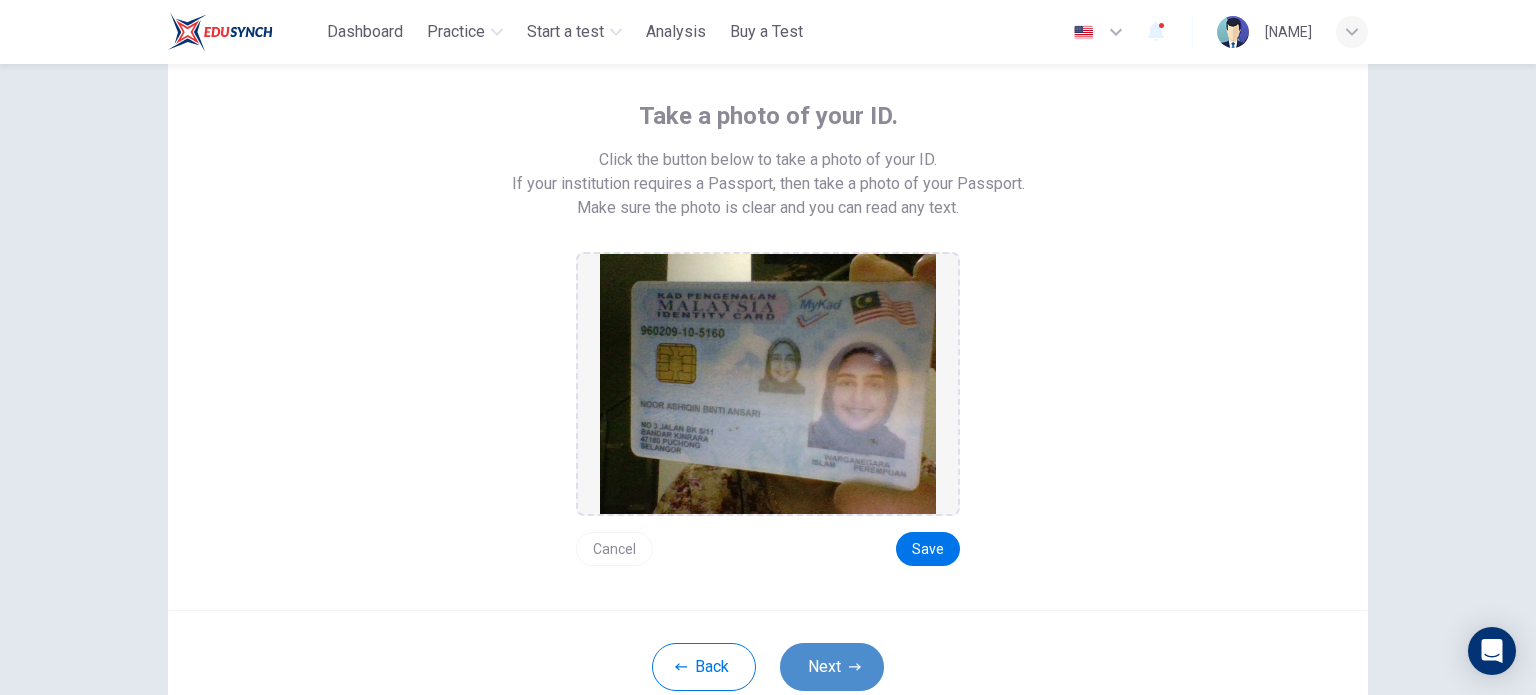 click on "Next" at bounding box center [832, 667] 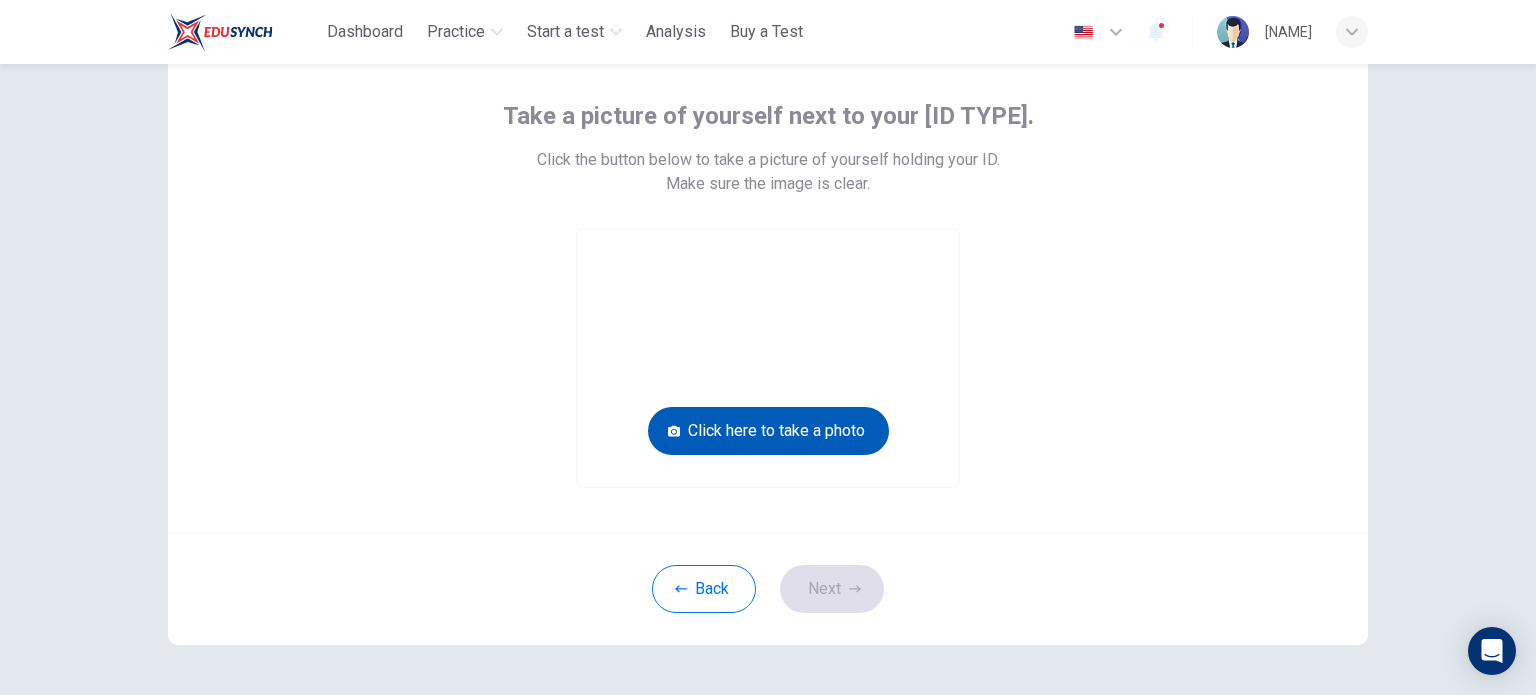 click on "Click here to take a photo" at bounding box center (768, 431) 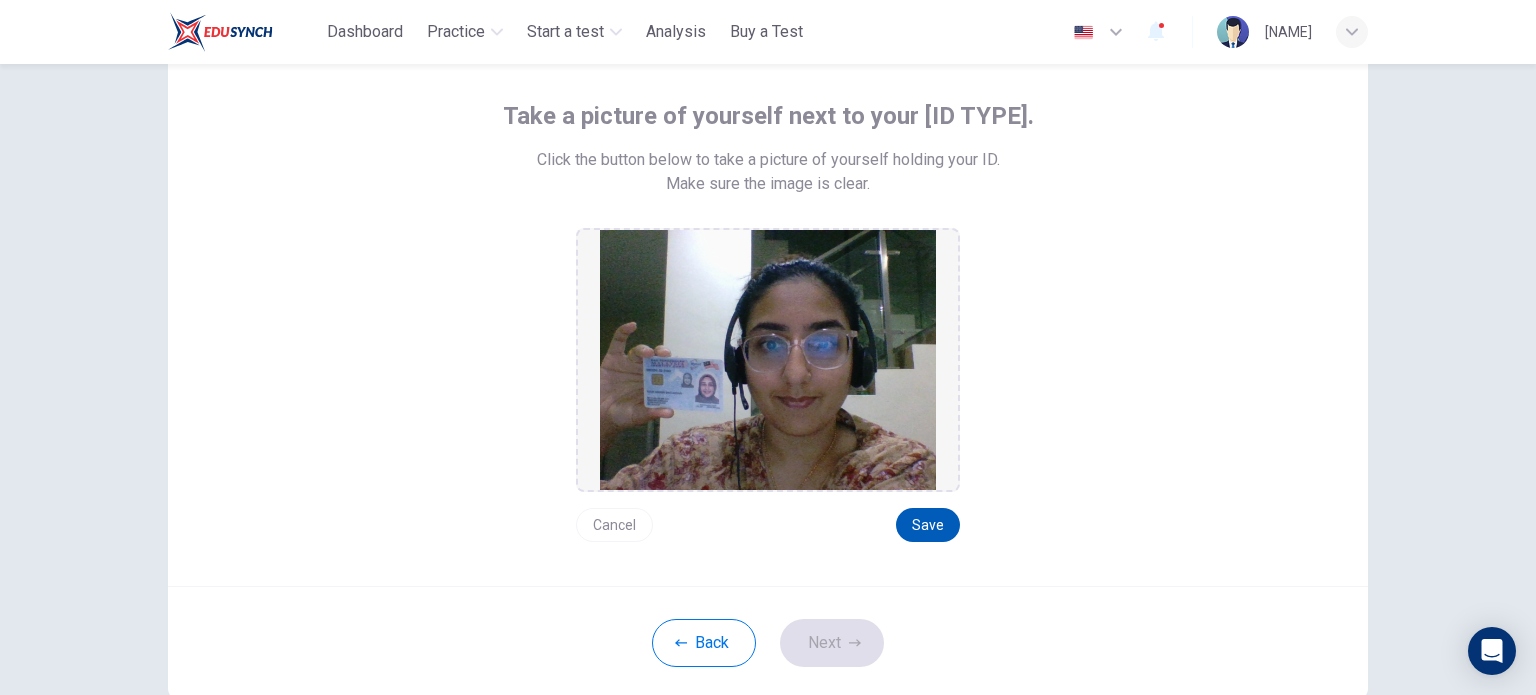 click on "Save" at bounding box center (928, 525) 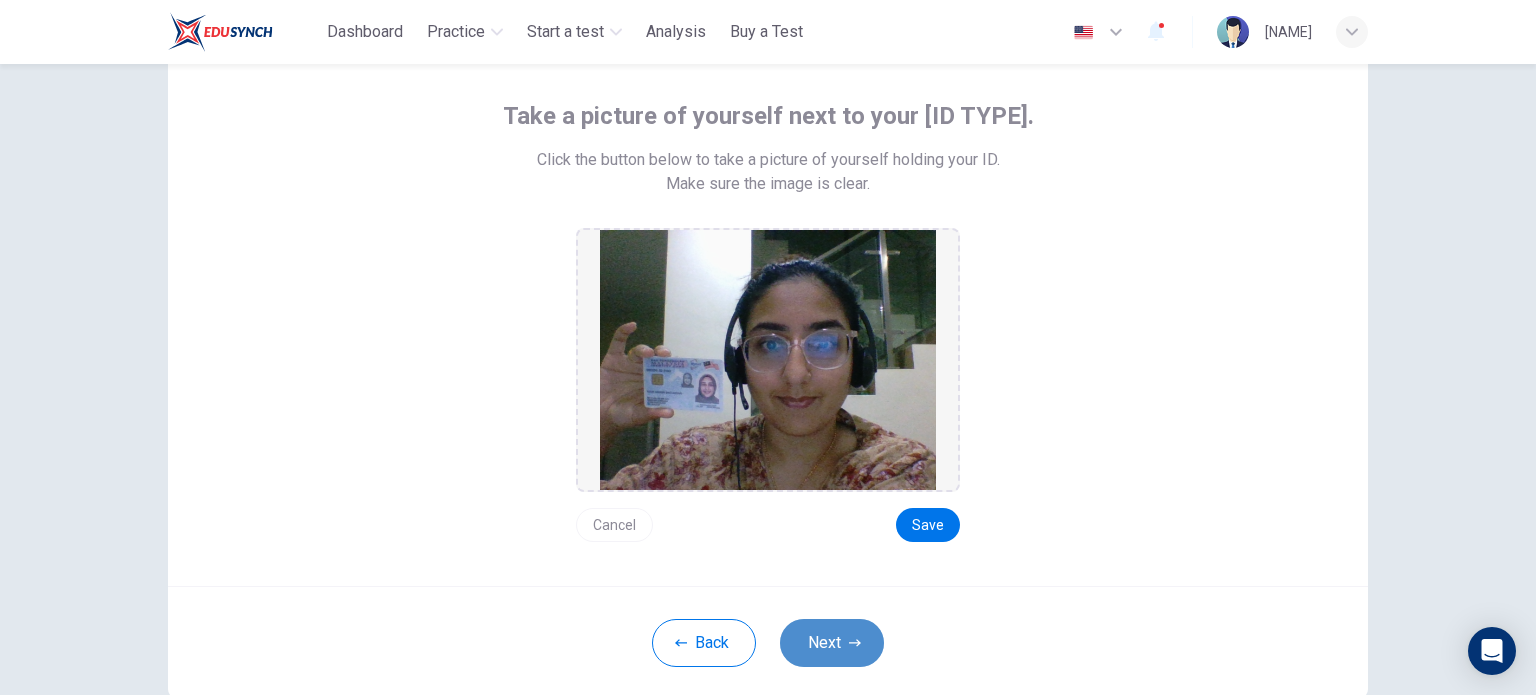 click 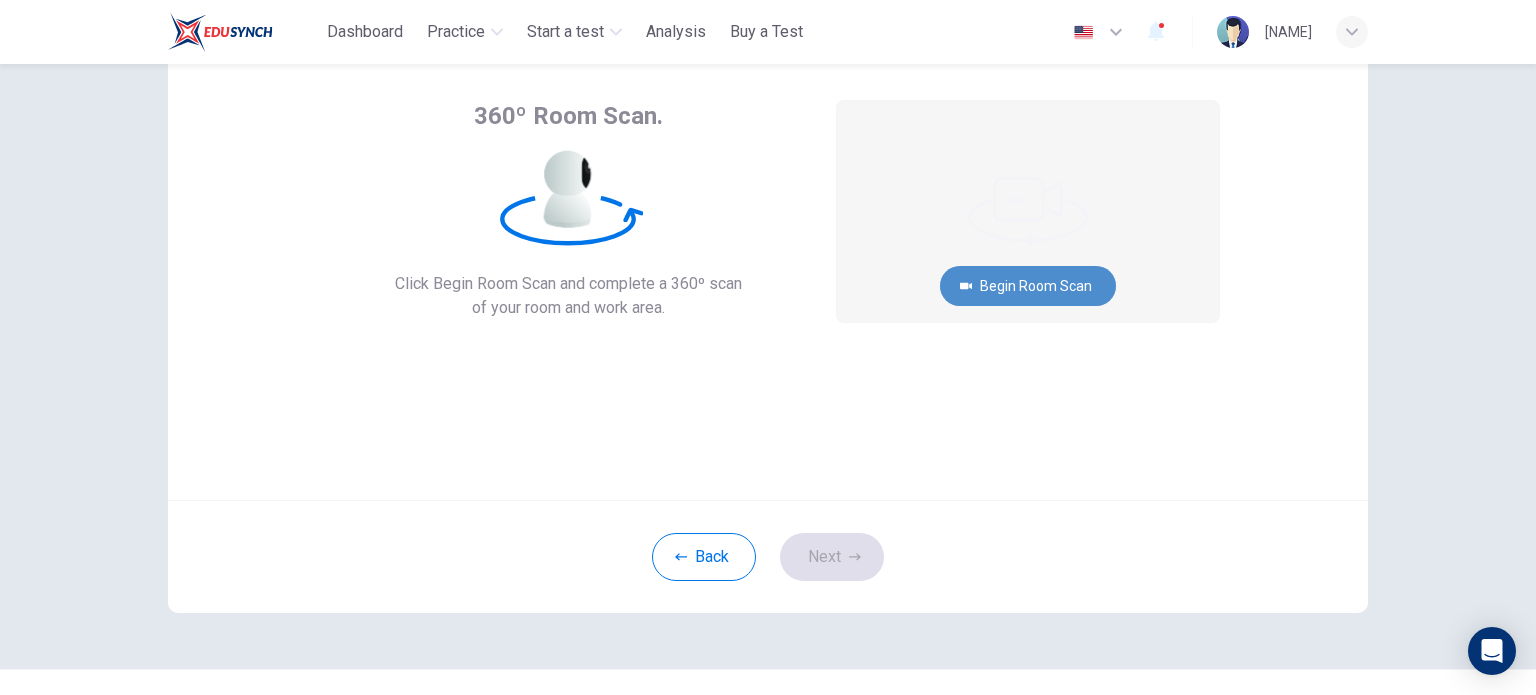 click on "Begin Room Scan" at bounding box center [1028, 286] 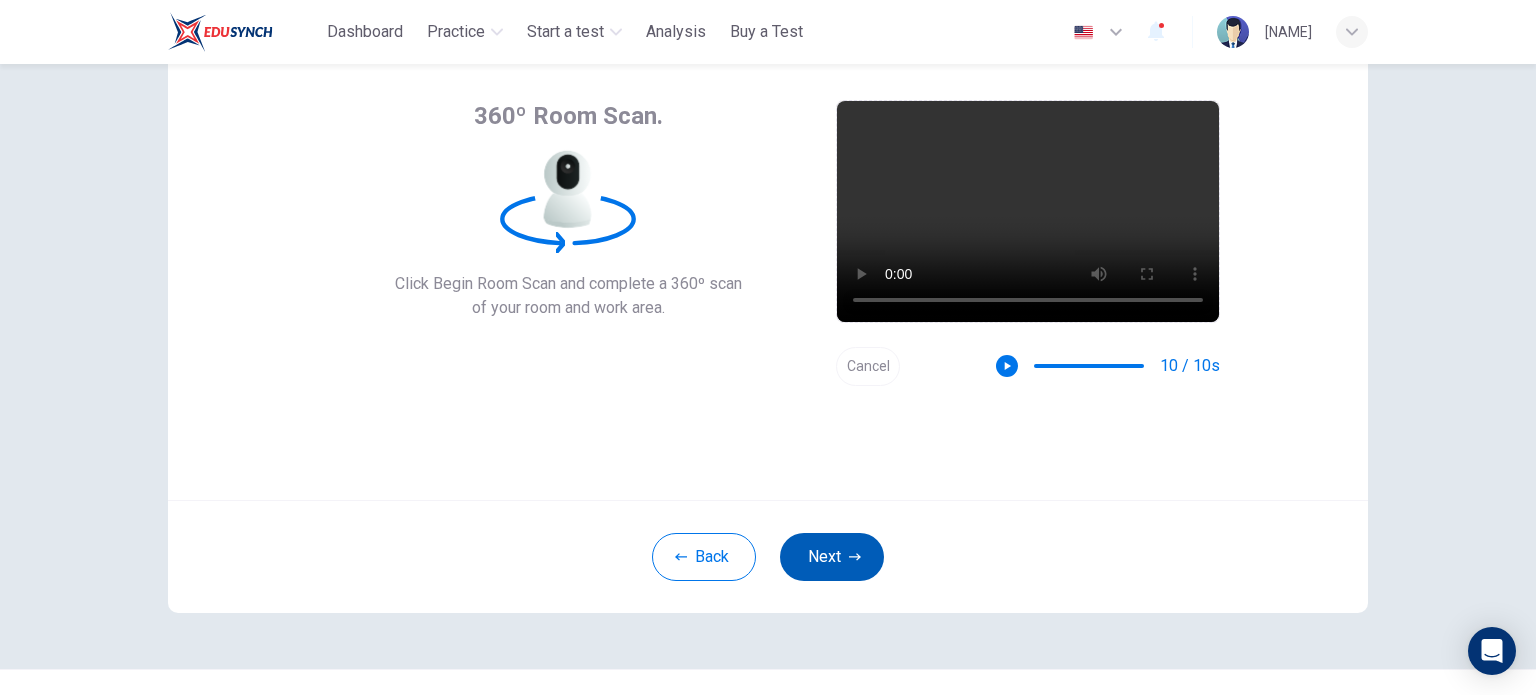 click on "Next" at bounding box center (832, 557) 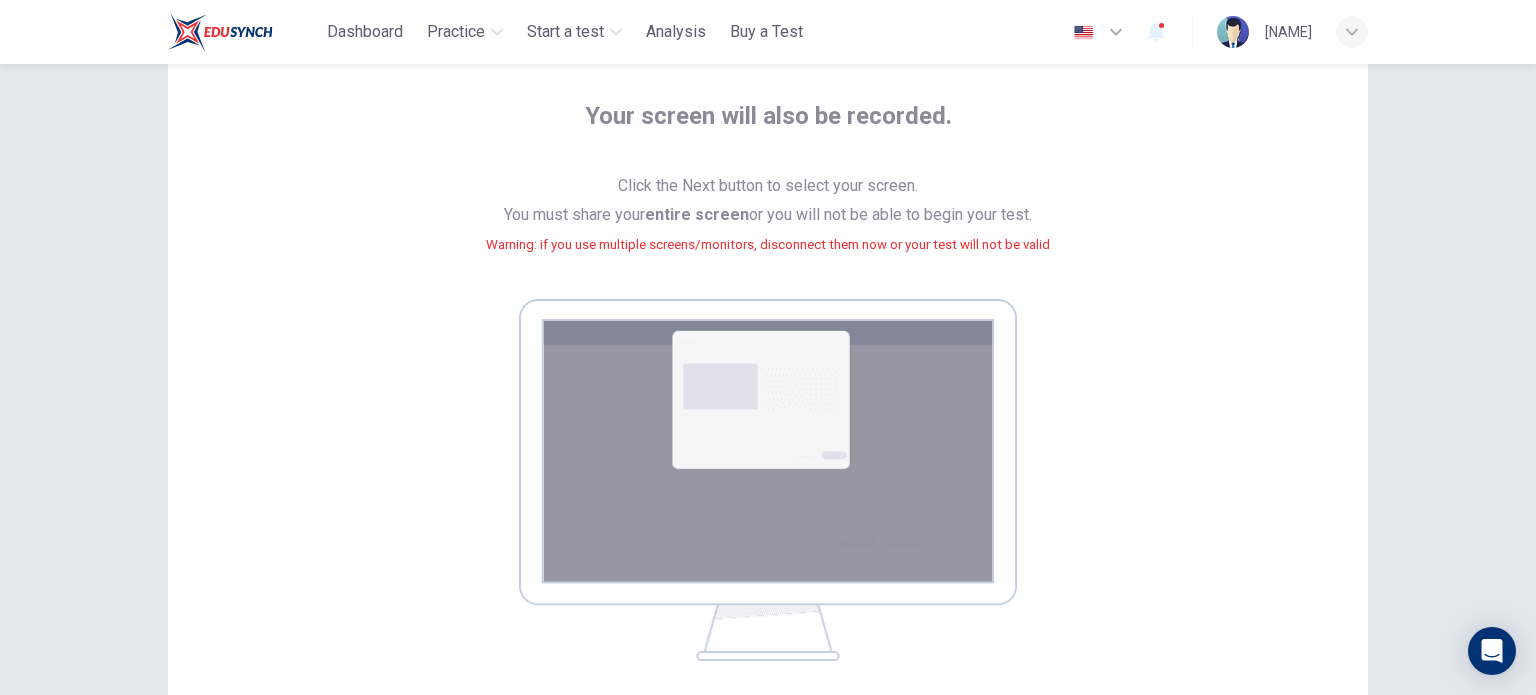 scroll, scrollTop: 200, scrollLeft: 0, axis: vertical 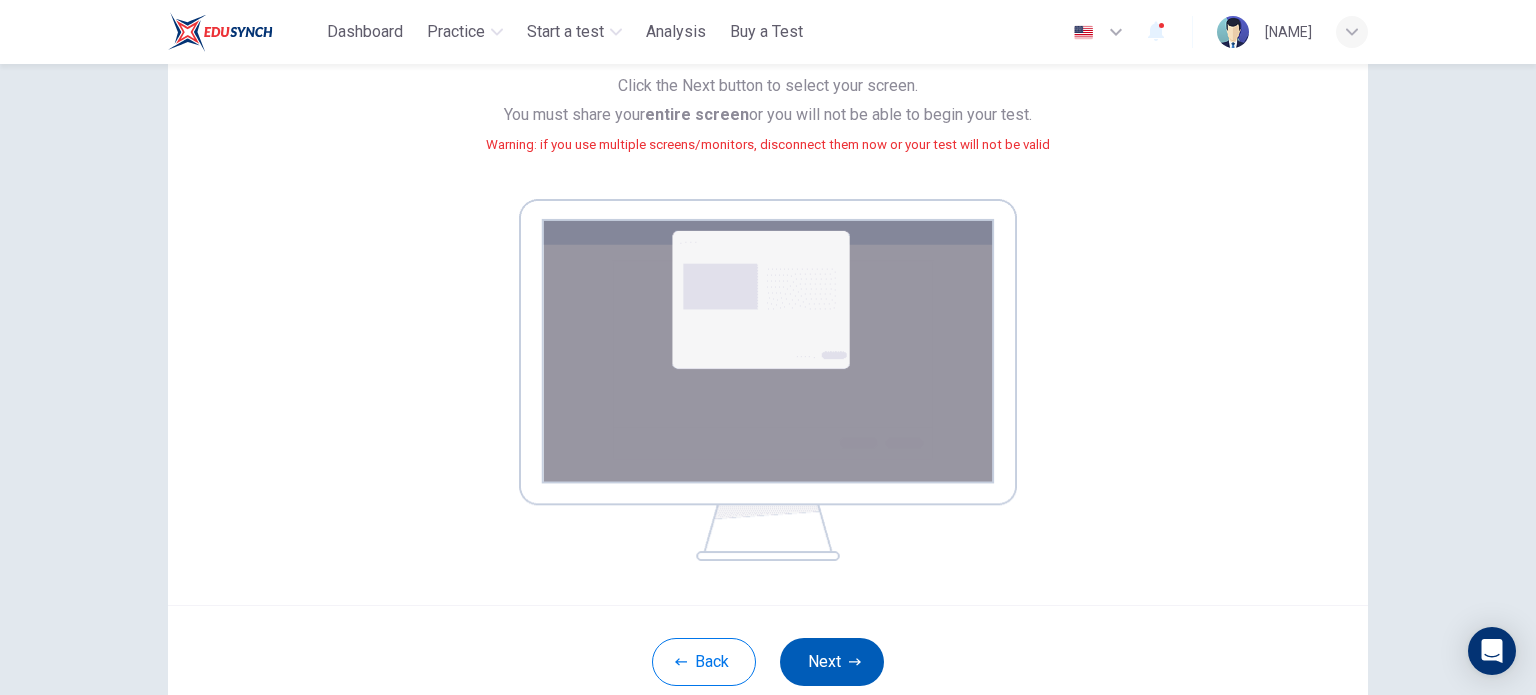 click on "Next" at bounding box center [832, 662] 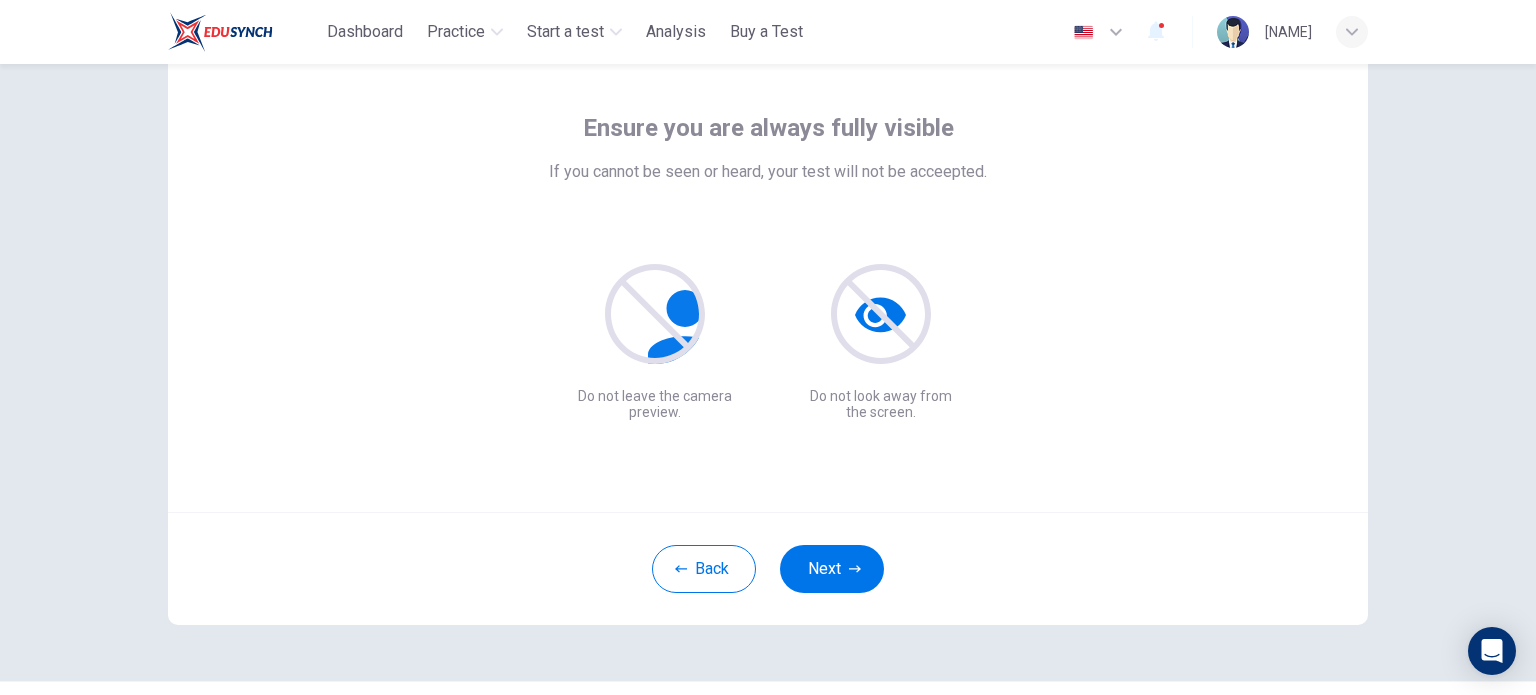 scroll, scrollTop: 137, scrollLeft: 0, axis: vertical 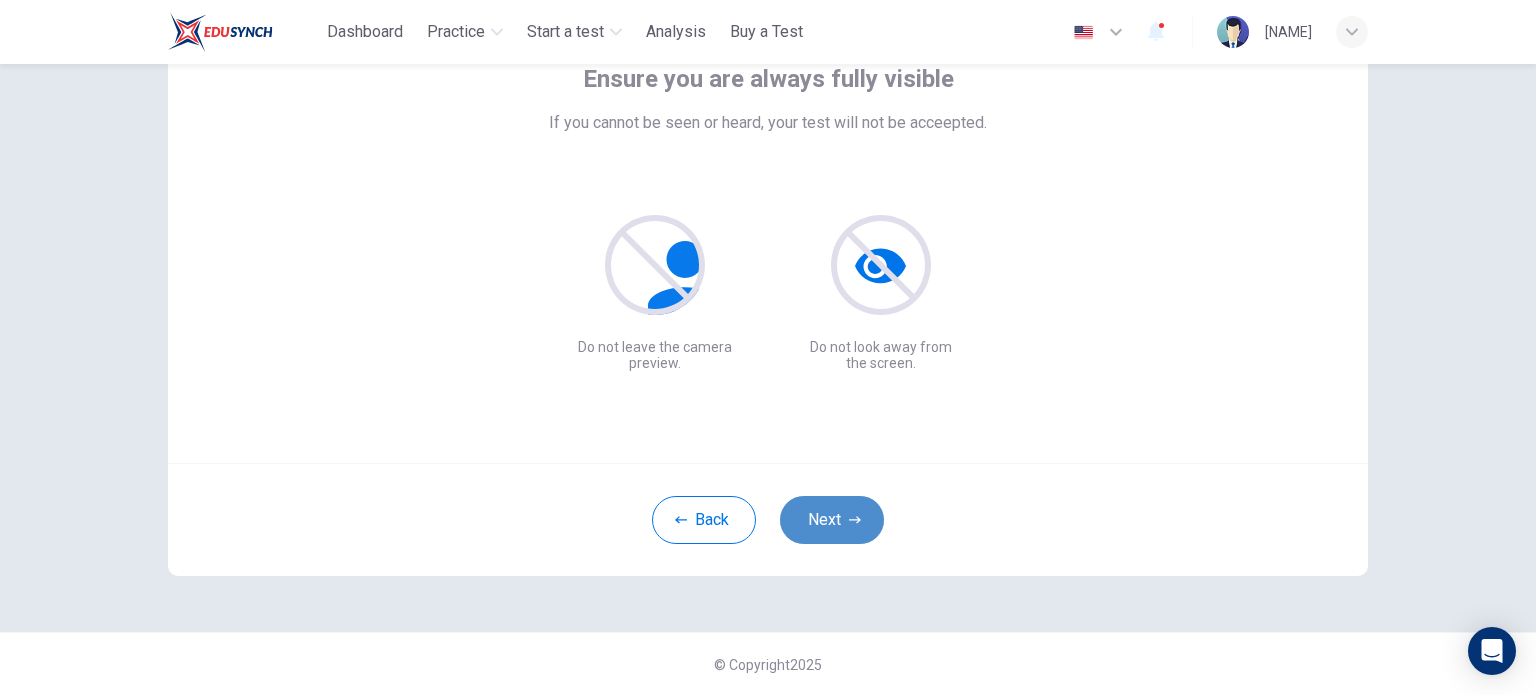 click on "Next" at bounding box center [832, 520] 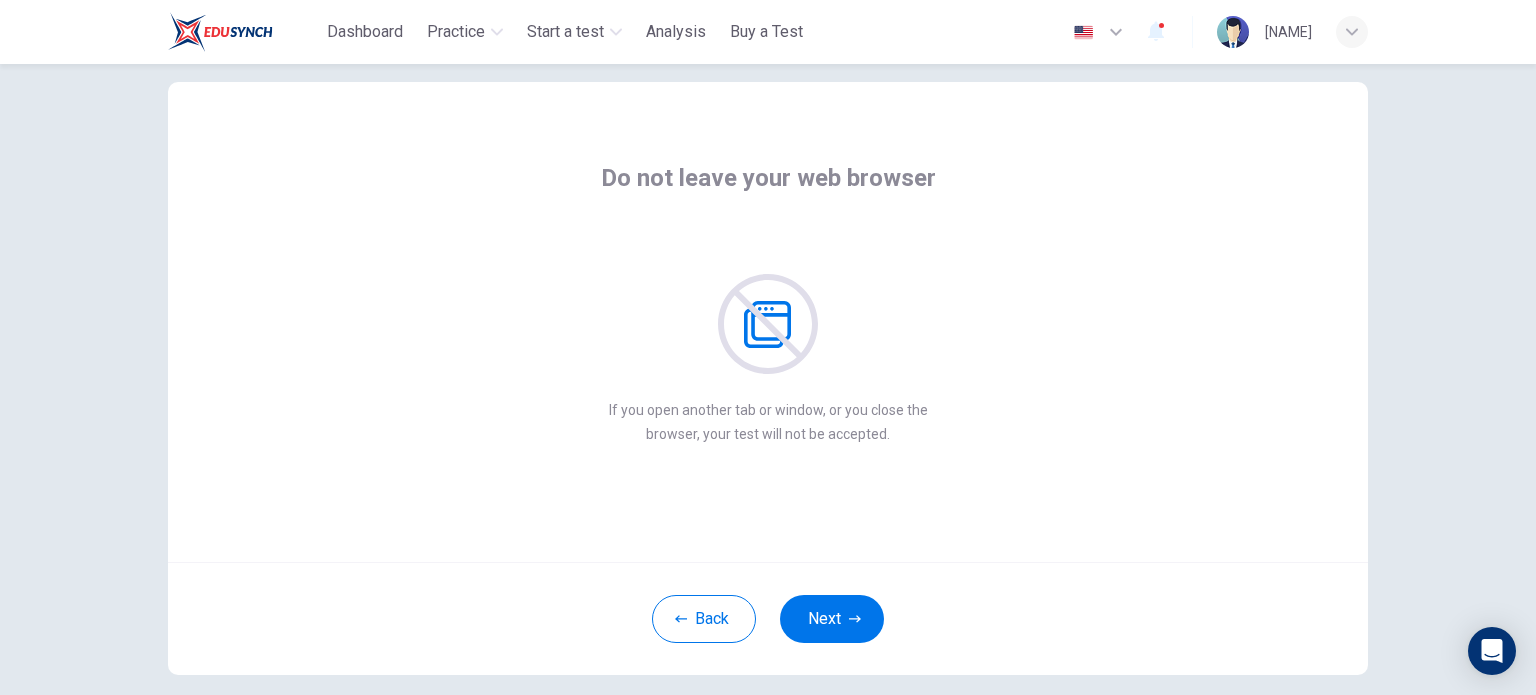 scroll, scrollTop: 37, scrollLeft: 0, axis: vertical 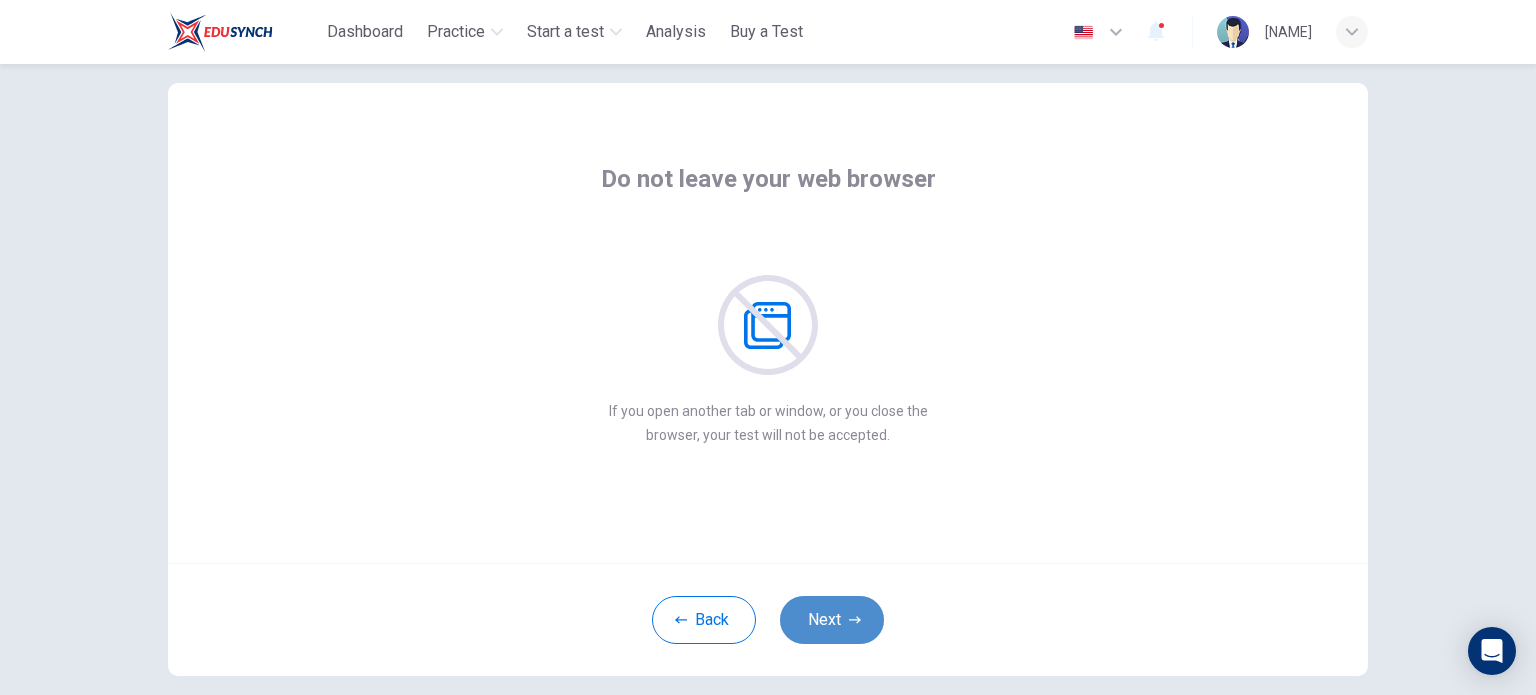click on "Next" at bounding box center (832, 620) 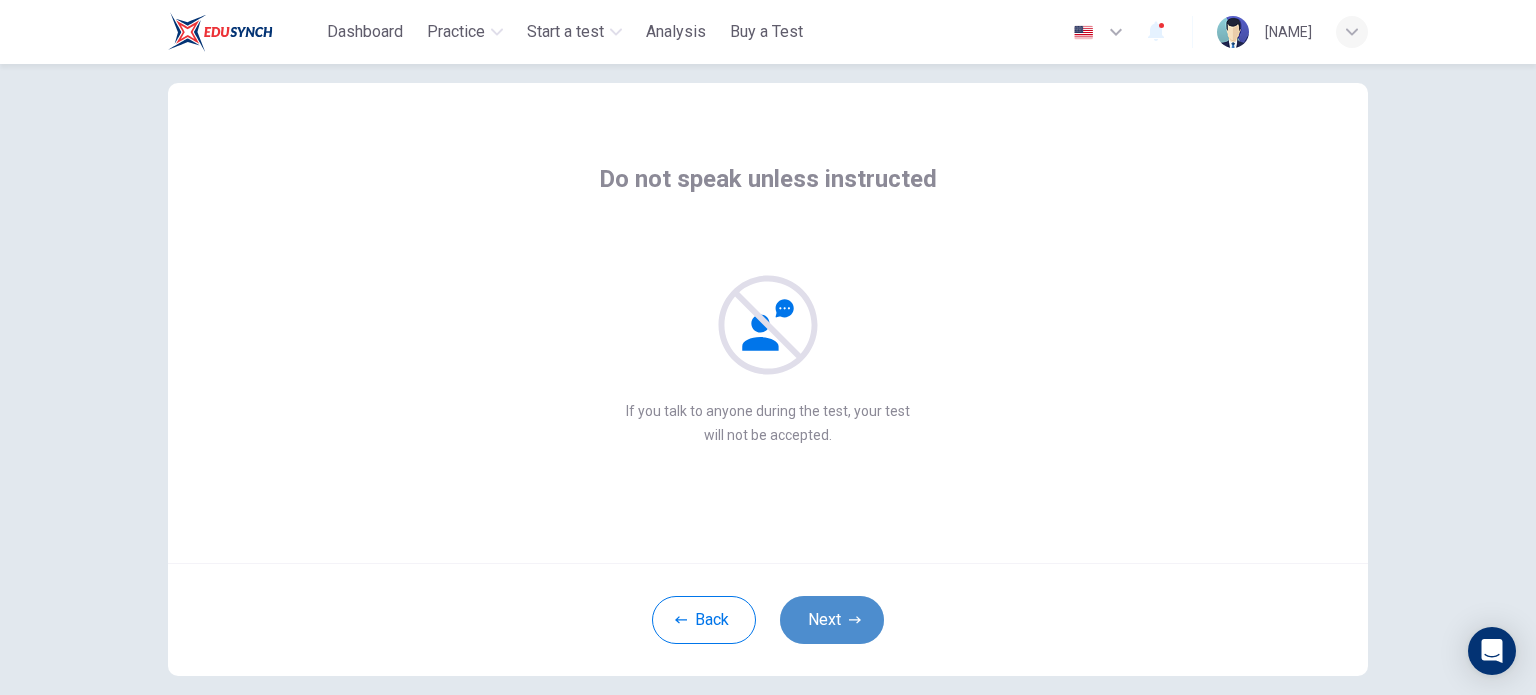 click on "Next" at bounding box center (832, 620) 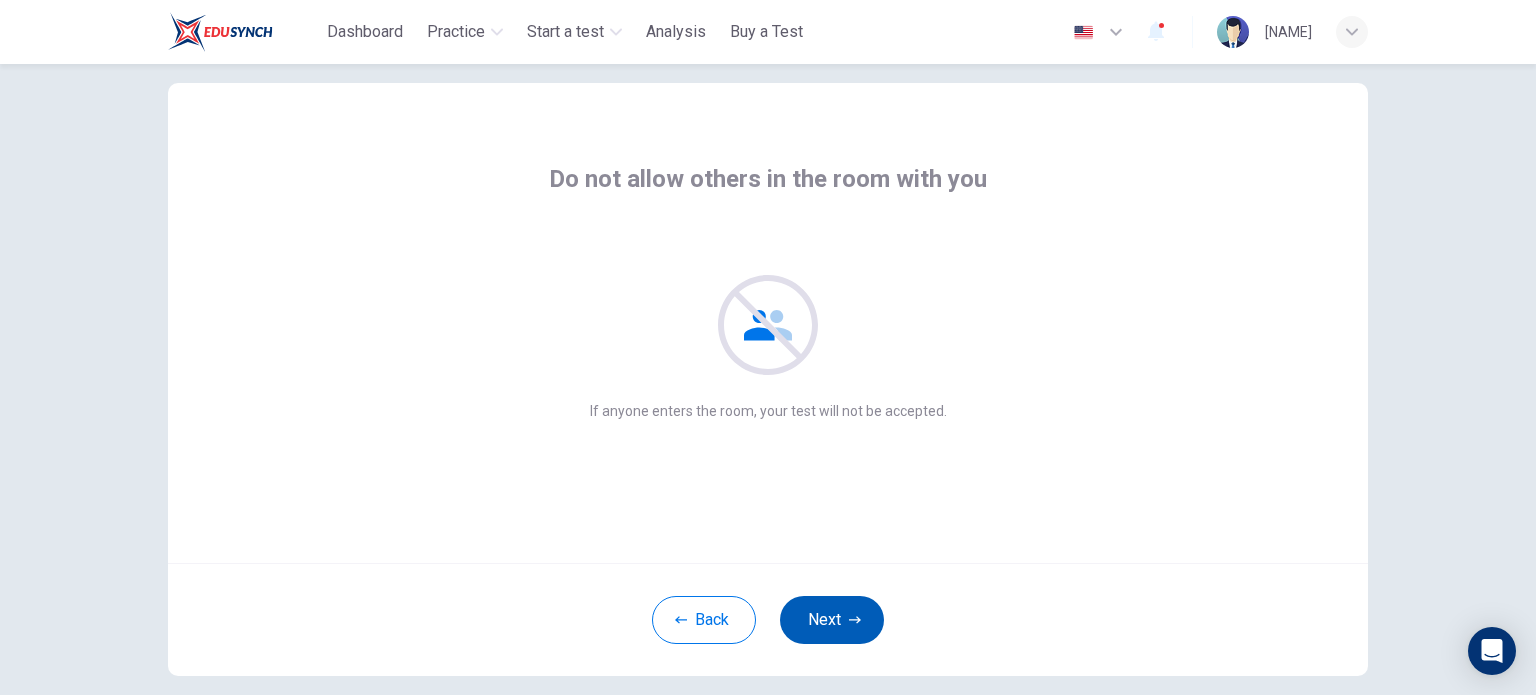 click on "Next" at bounding box center [832, 620] 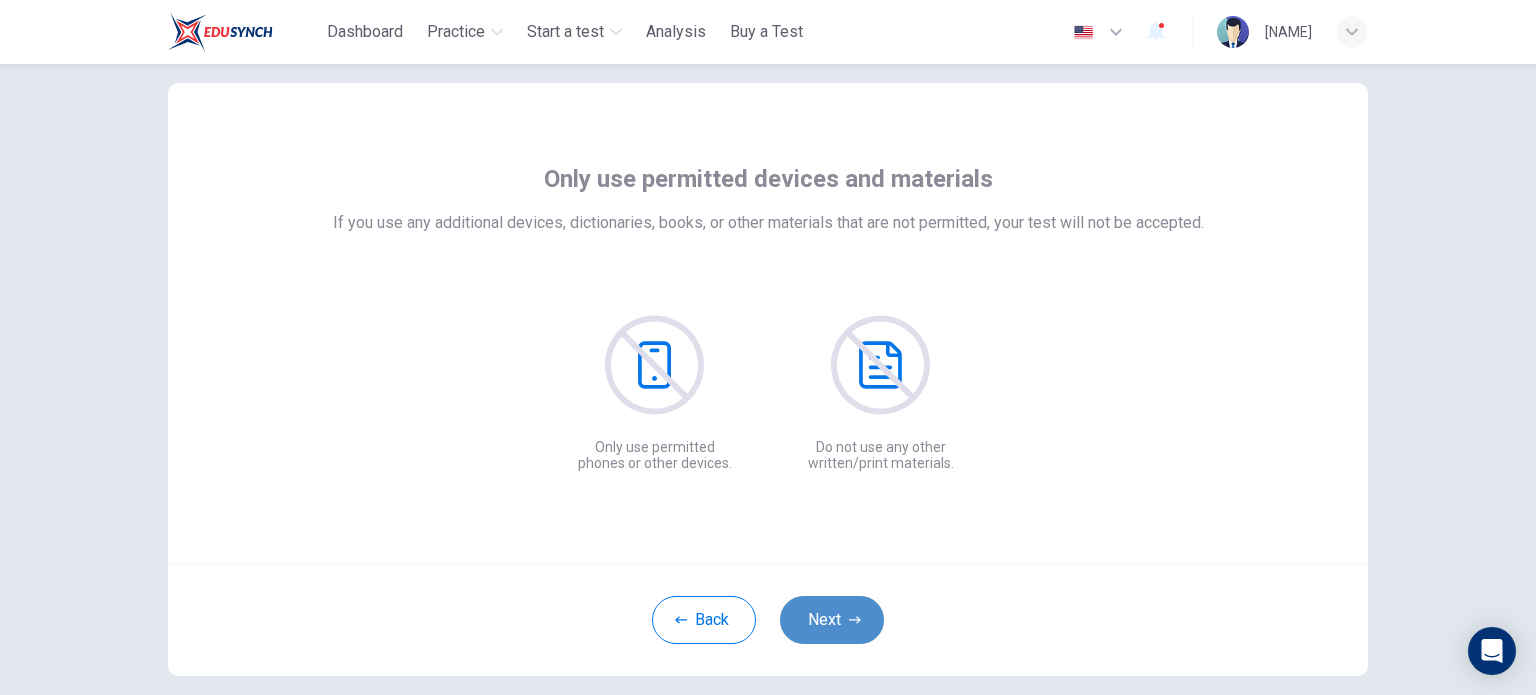 click 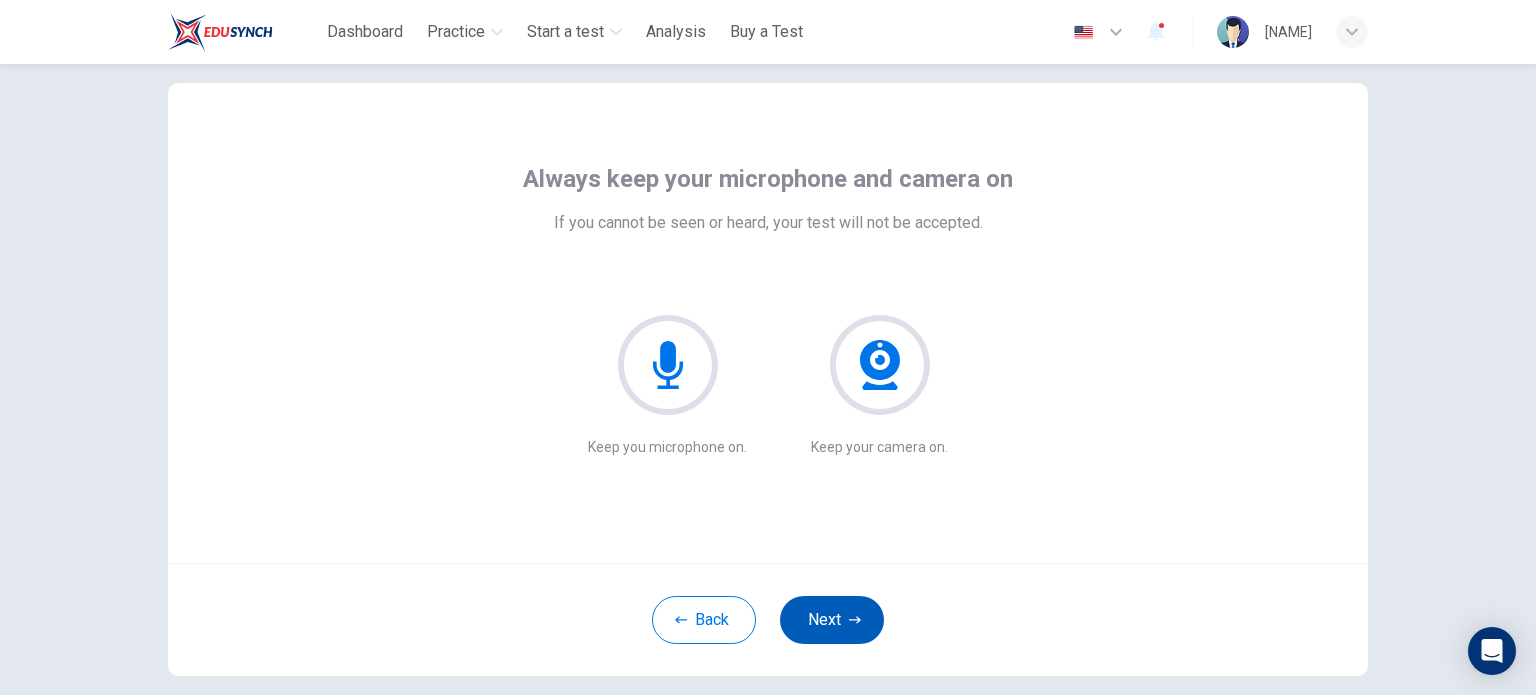 click 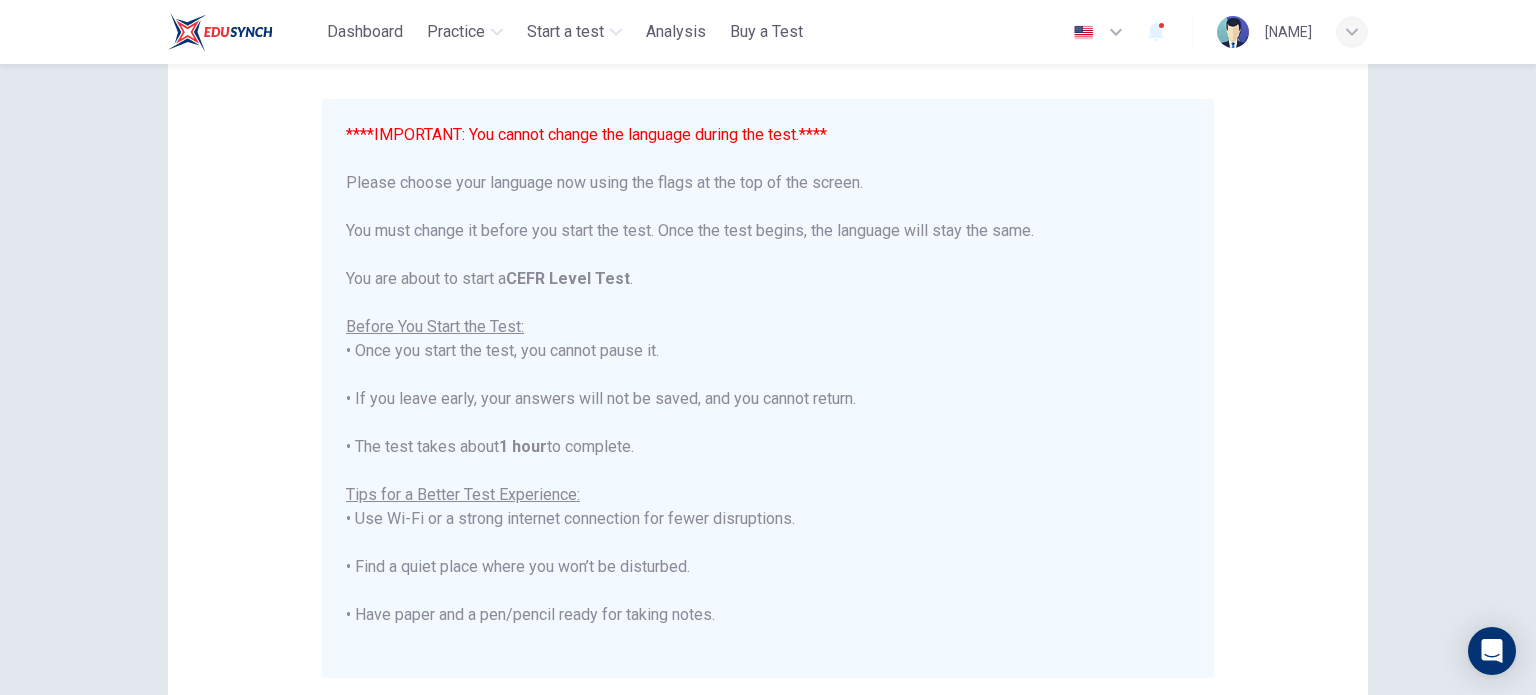 scroll, scrollTop: 237, scrollLeft: 0, axis: vertical 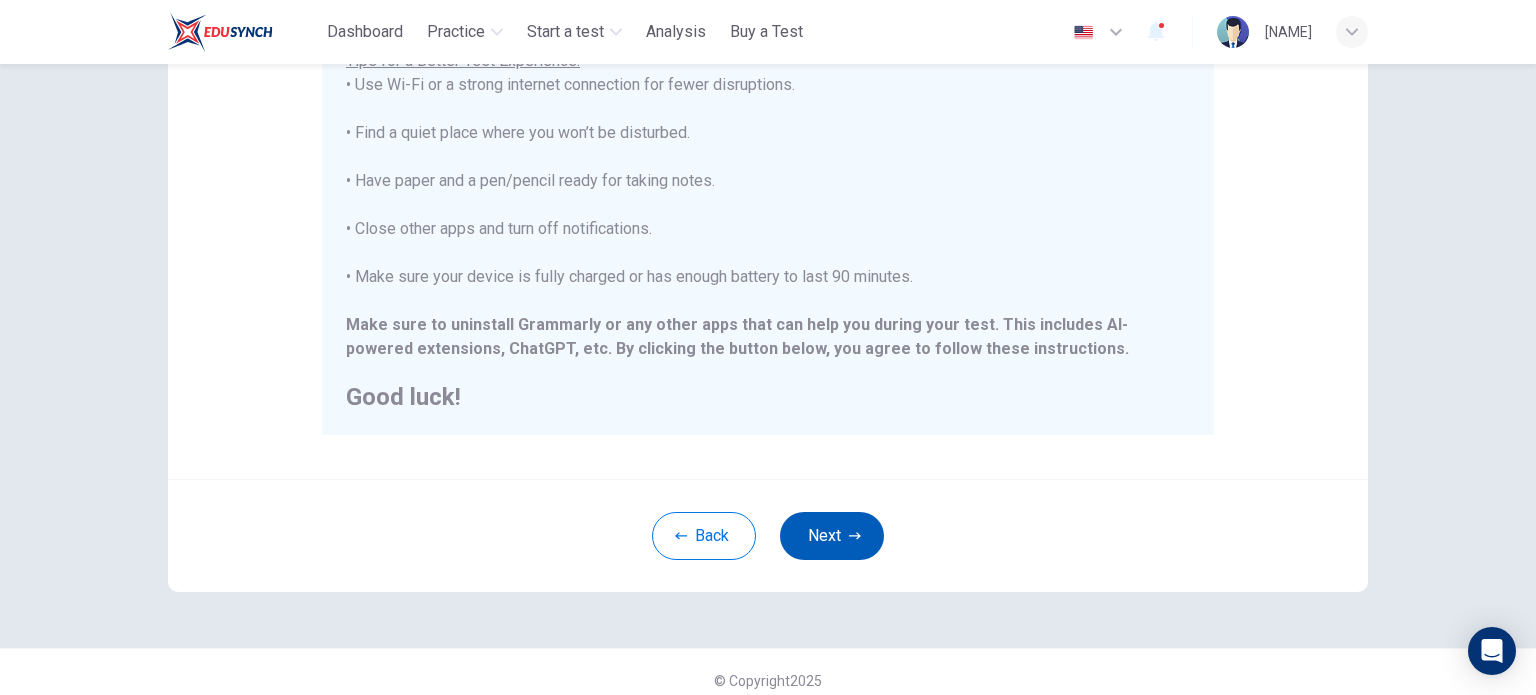 click on "Next" at bounding box center [832, 536] 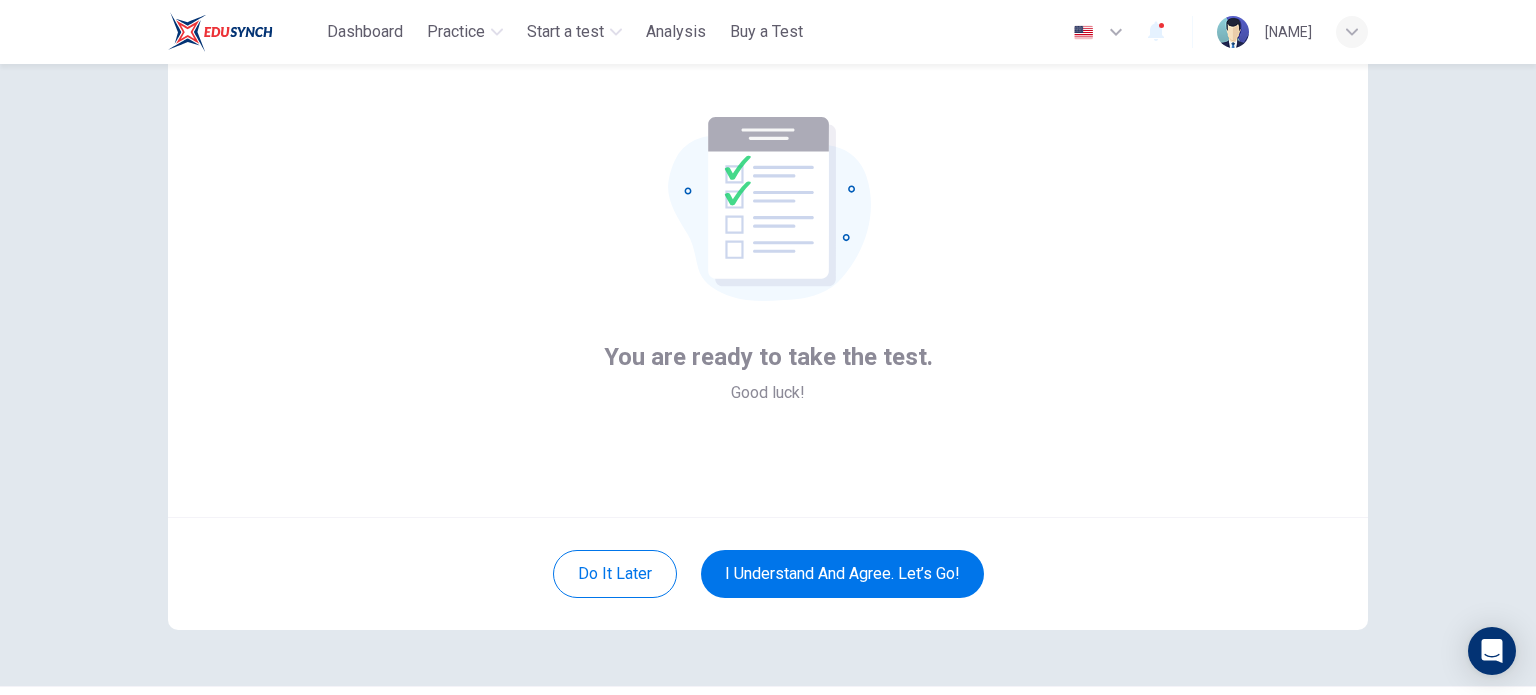scroll, scrollTop: 37, scrollLeft: 0, axis: vertical 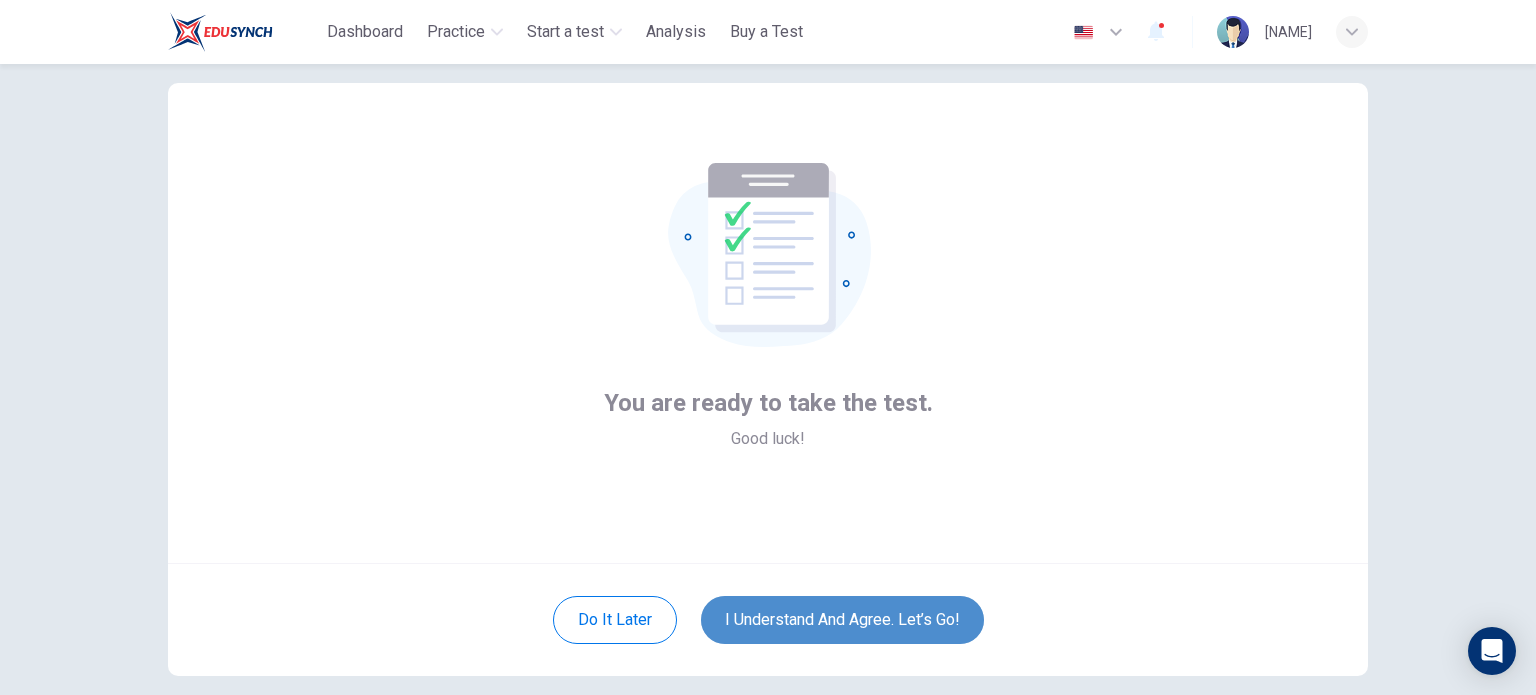 click on "I understand and agree. Let’s go!" at bounding box center (842, 620) 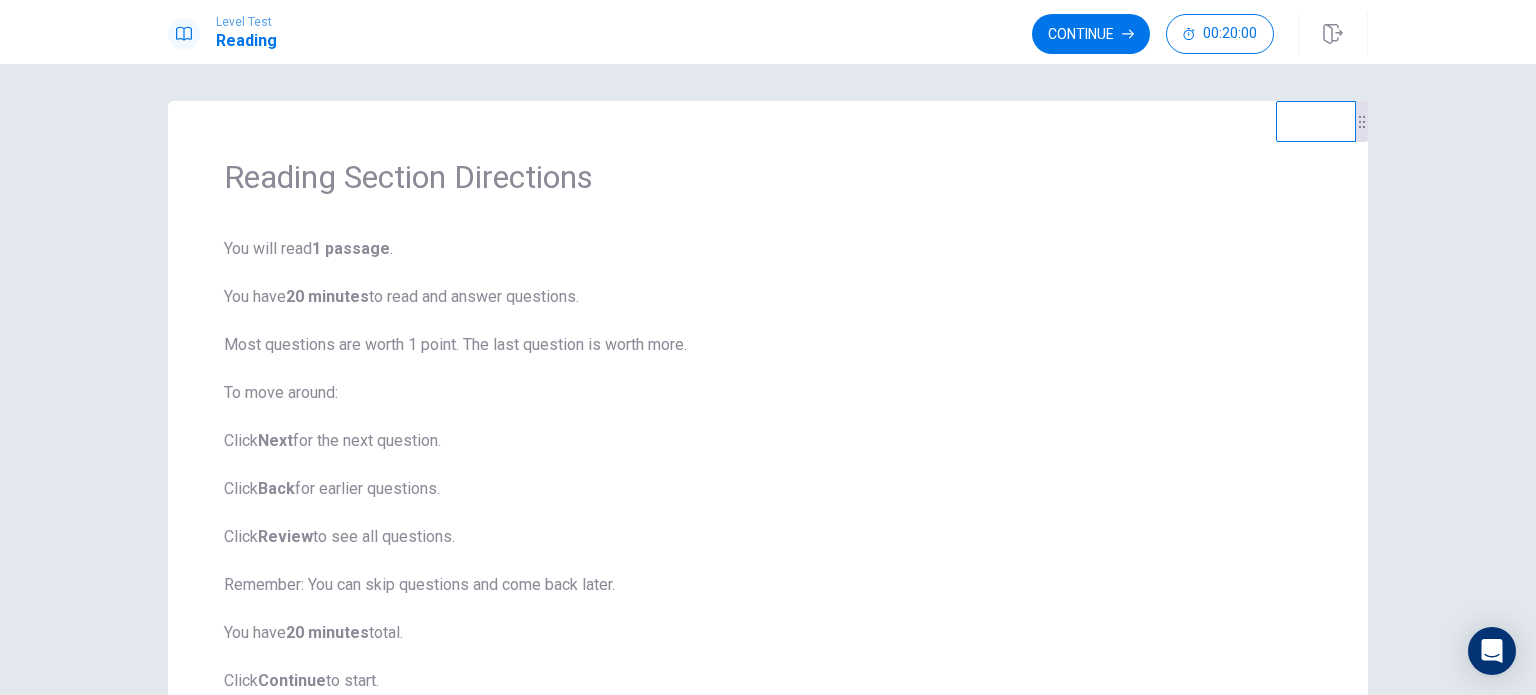 scroll, scrollTop: 0, scrollLeft: 0, axis: both 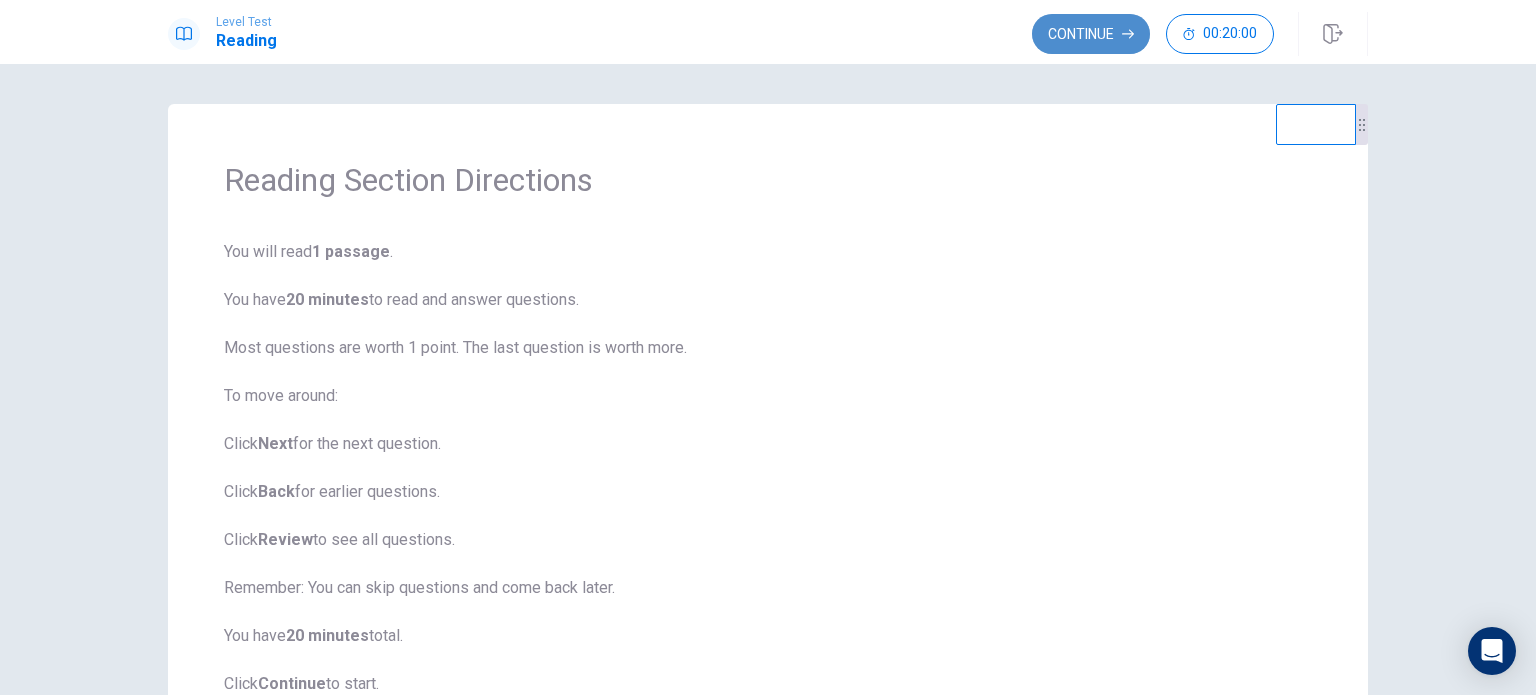 click on "Continue" at bounding box center (1091, 34) 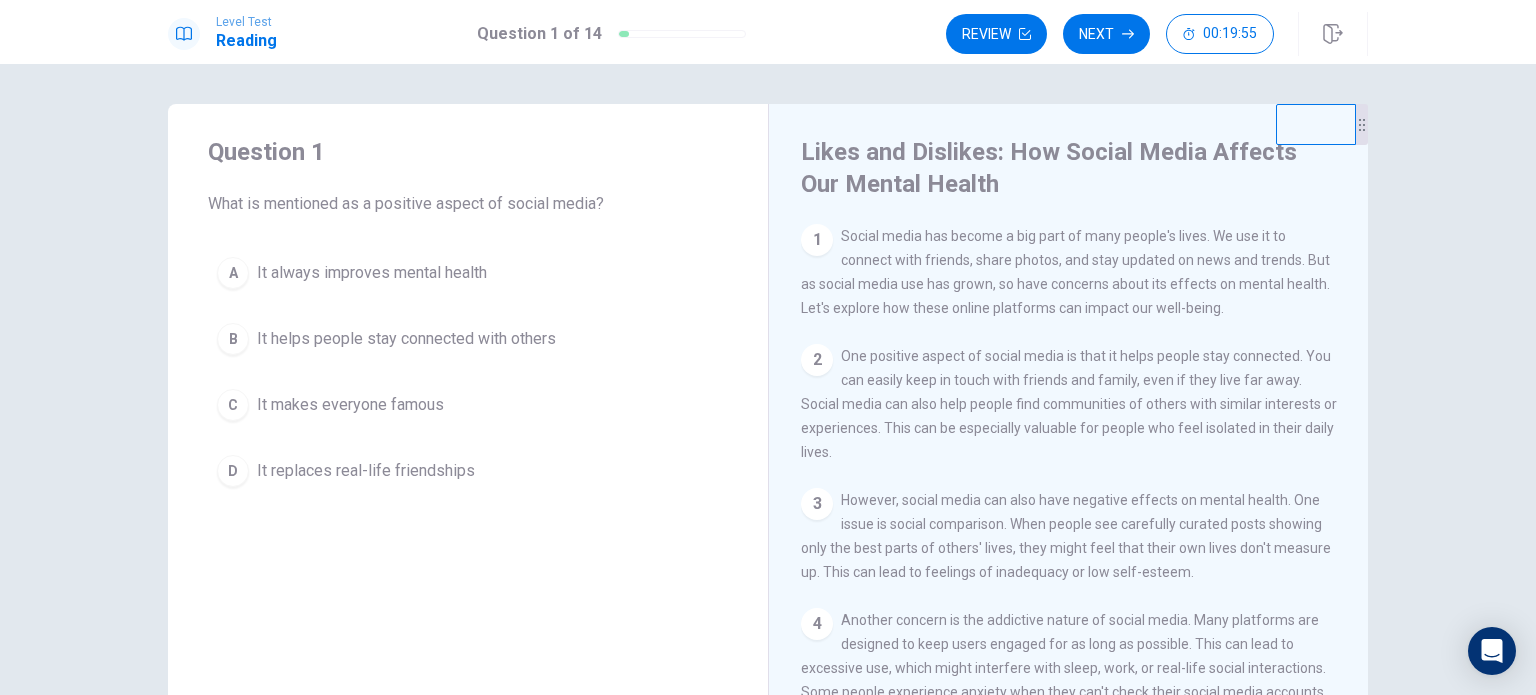 click on "1" at bounding box center (817, 240) 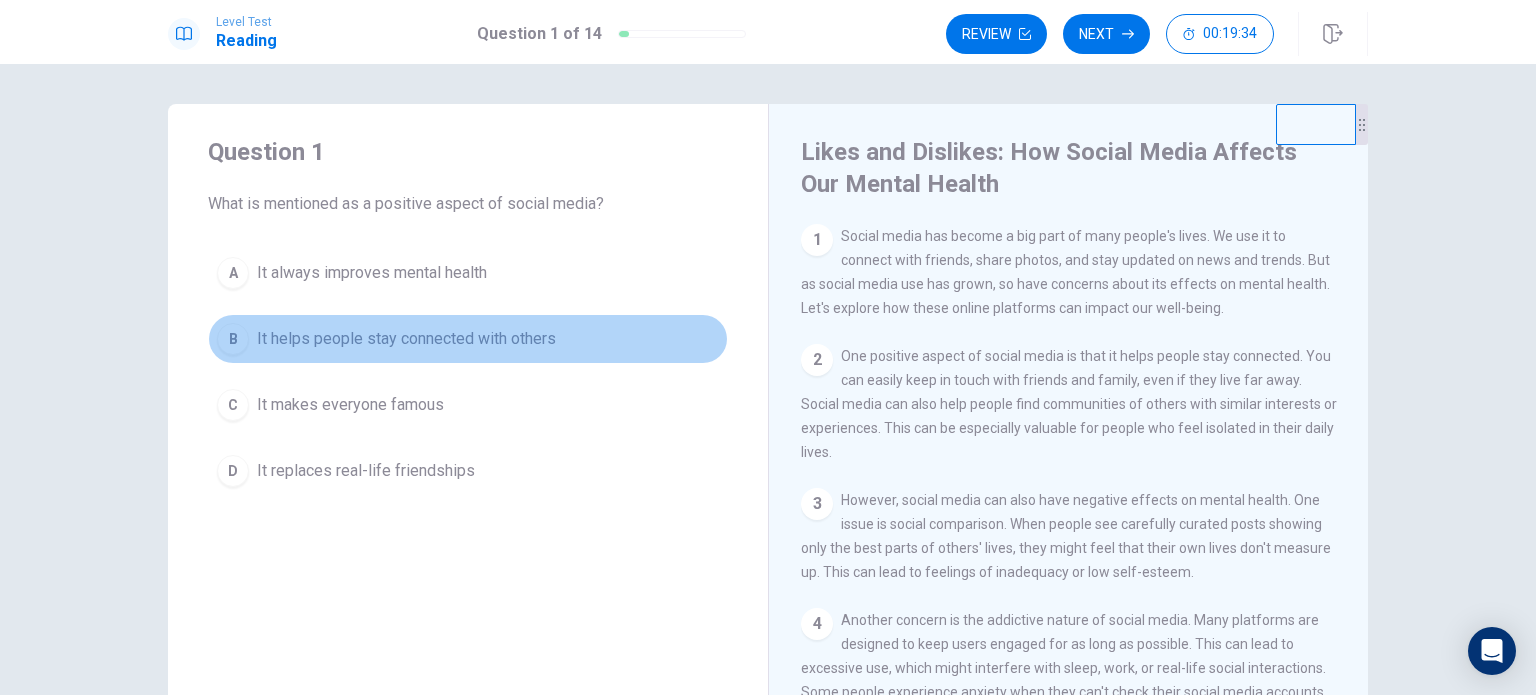 click on "B" at bounding box center (233, 339) 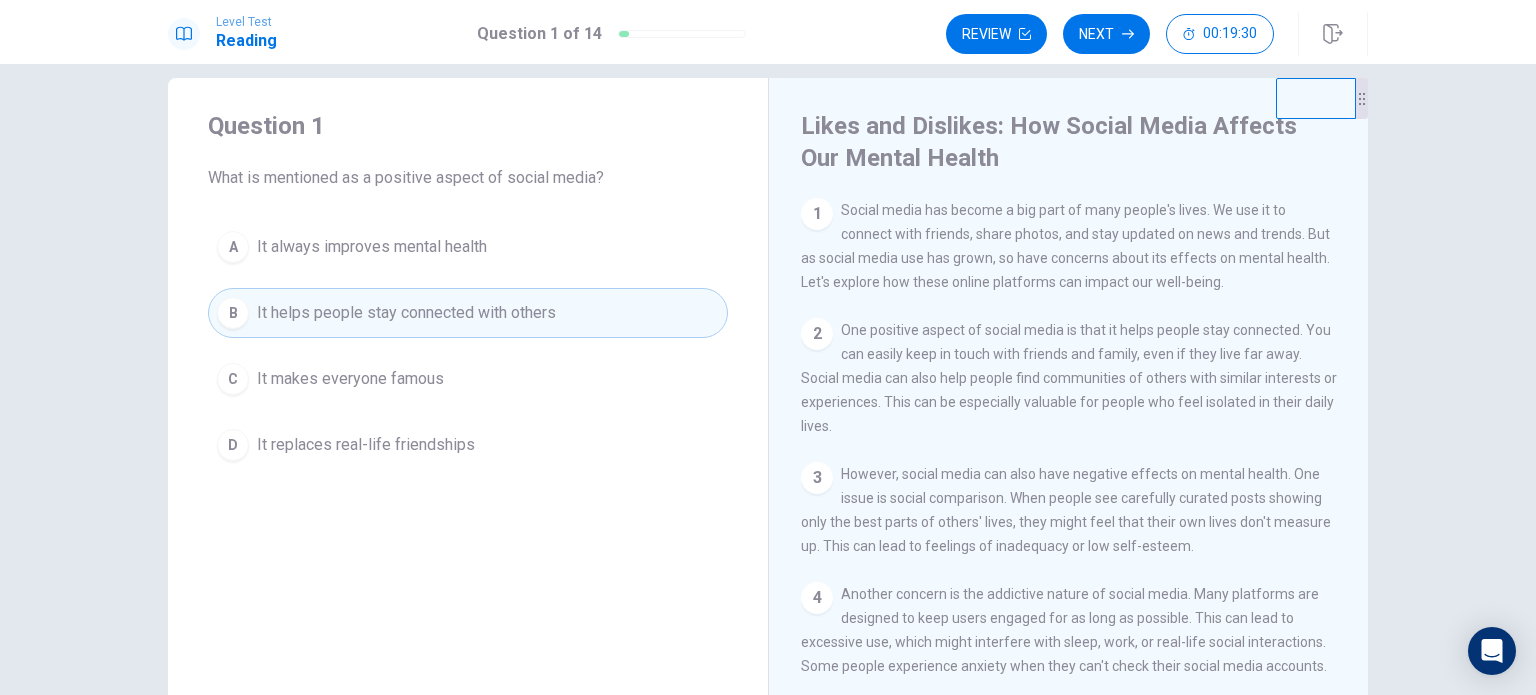 scroll, scrollTop: 0, scrollLeft: 0, axis: both 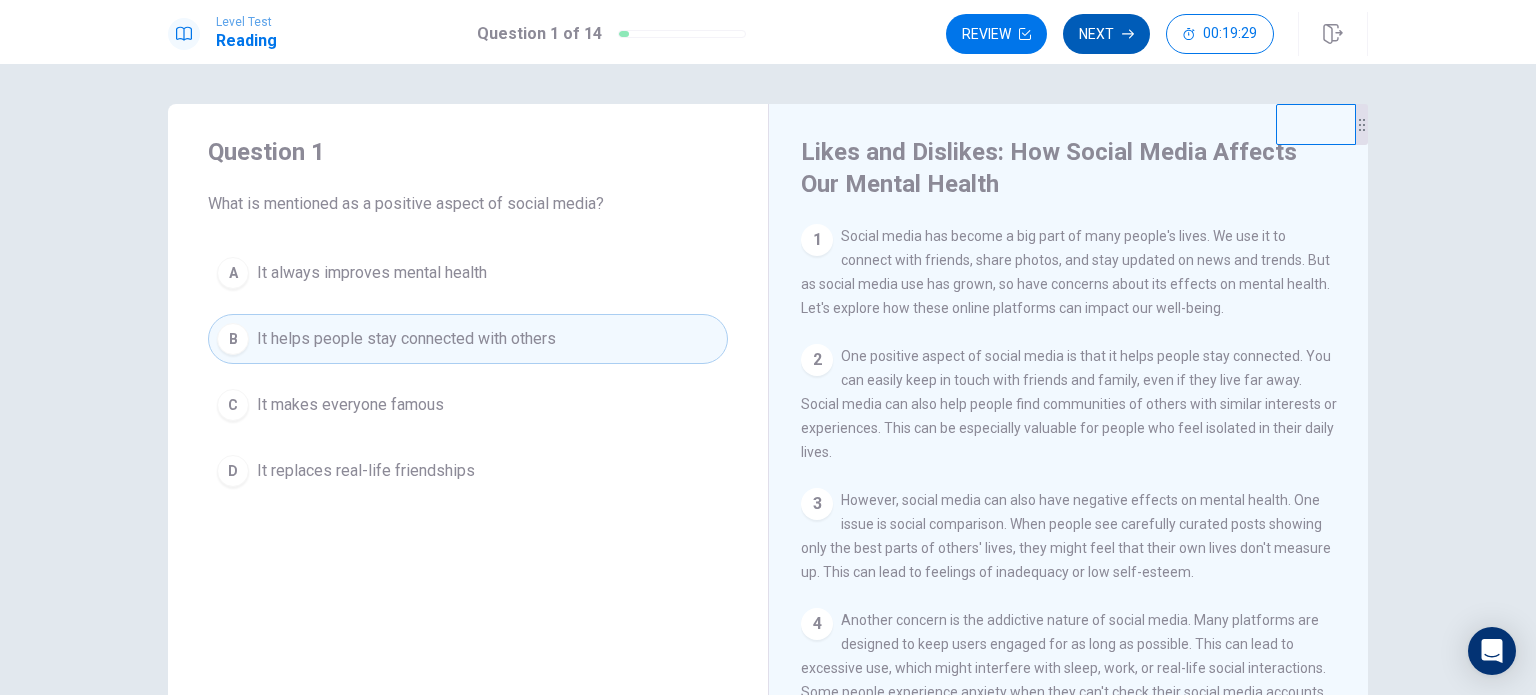 click on "Next" at bounding box center [1106, 34] 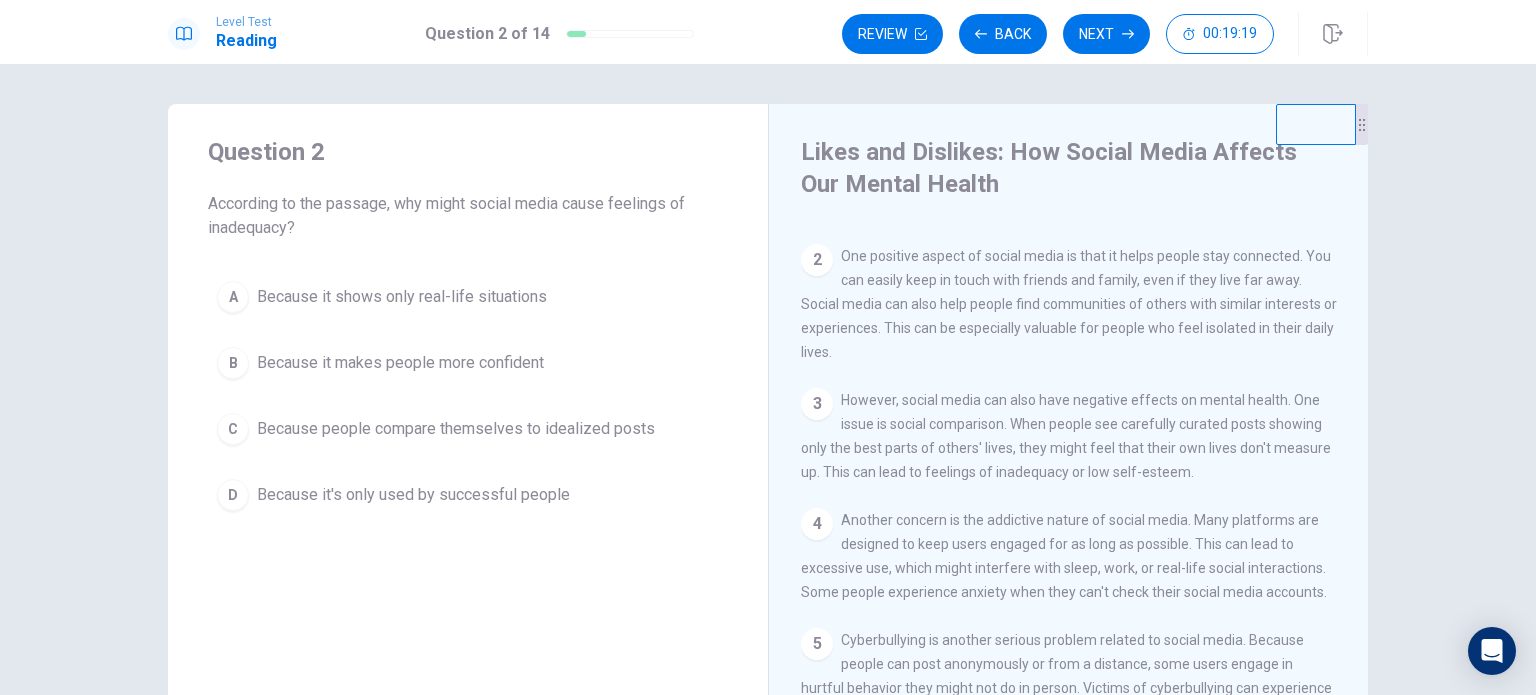 scroll, scrollTop: 200, scrollLeft: 0, axis: vertical 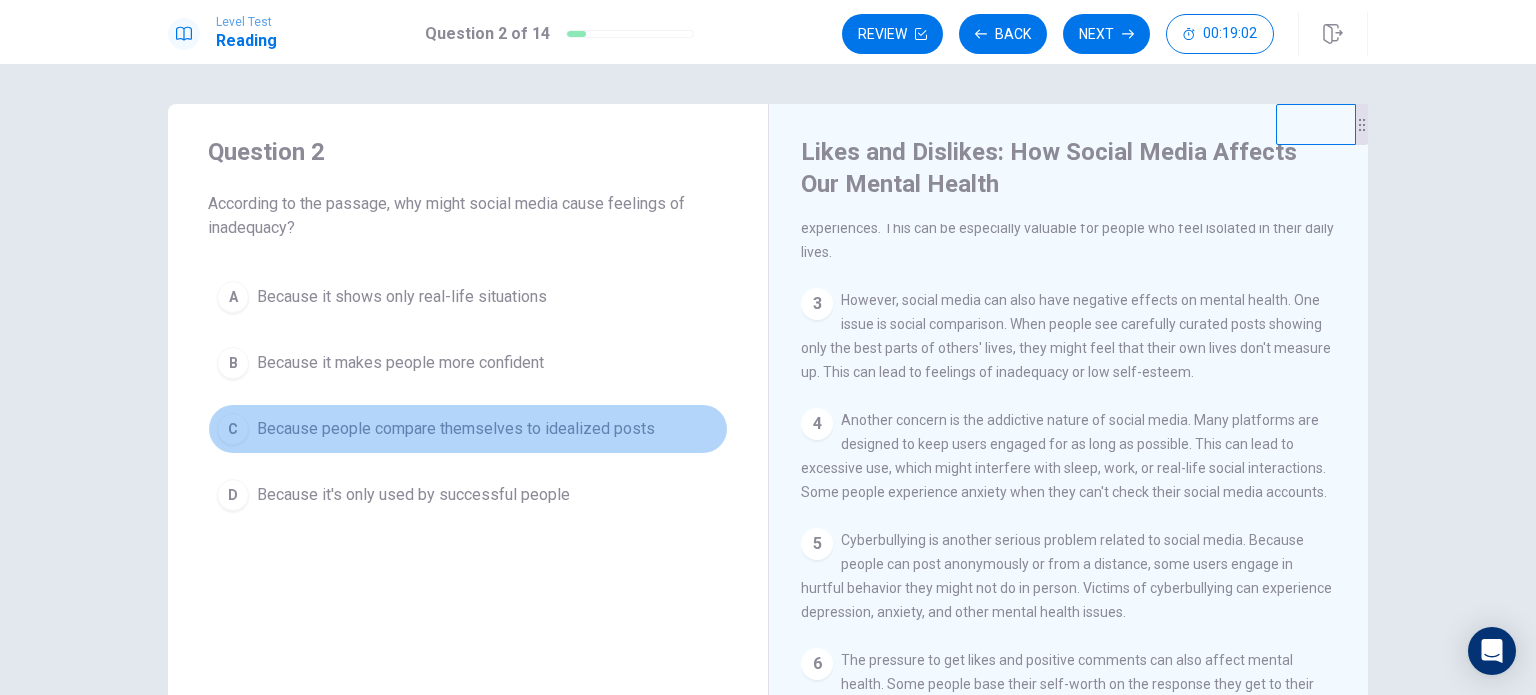 click on "C" at bounding box center (233, 429) 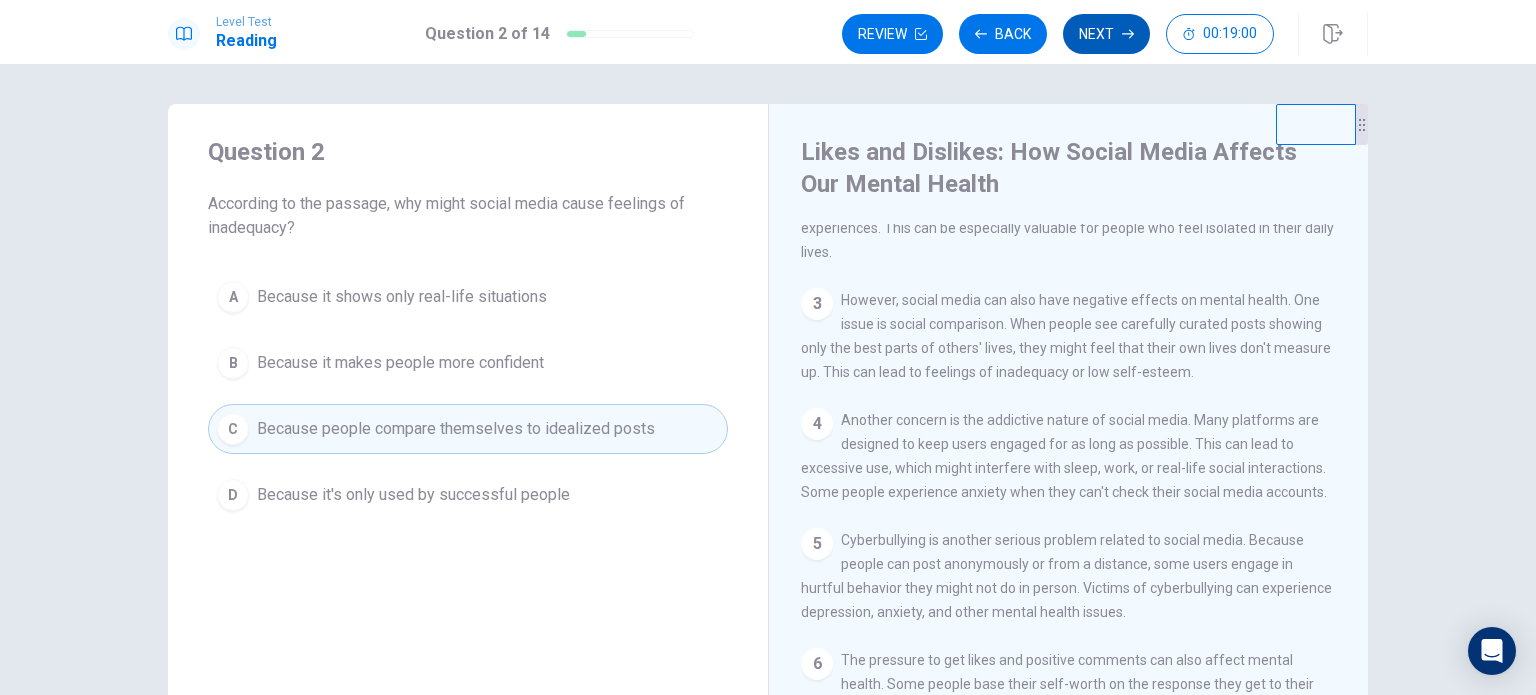 click on "Next" at bounding box center (1106, 34) 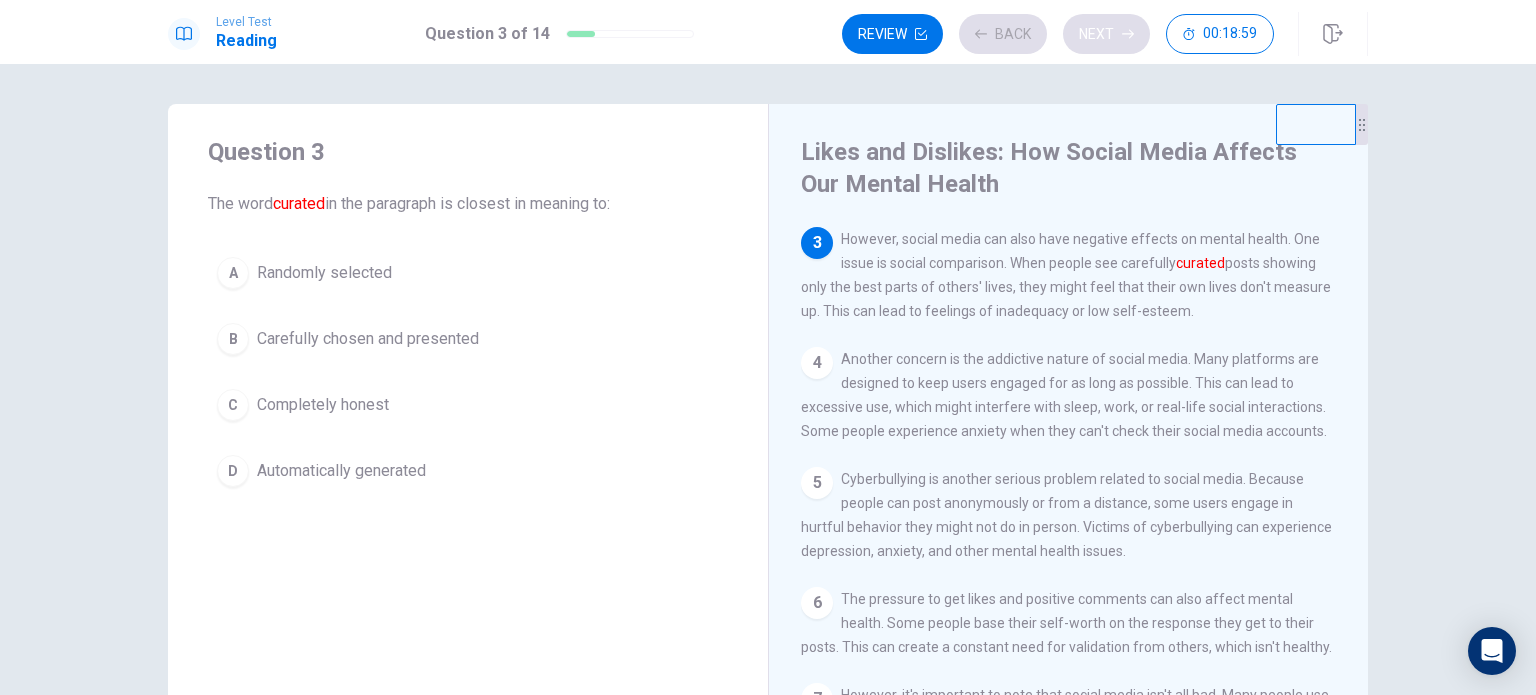 scroll, scrollTop: 271, scrollLeft: 0, axis: vertical 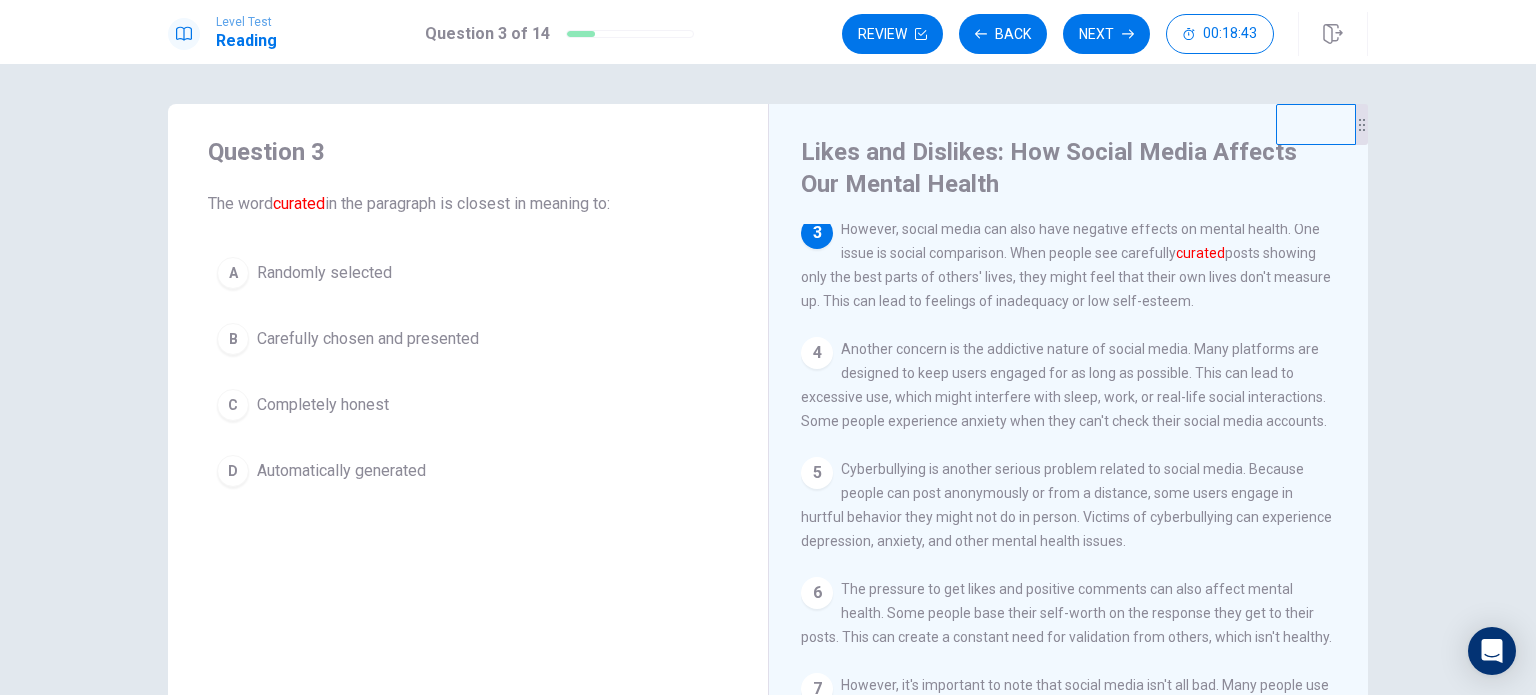 click on "B" at bounding box center [233, 339] 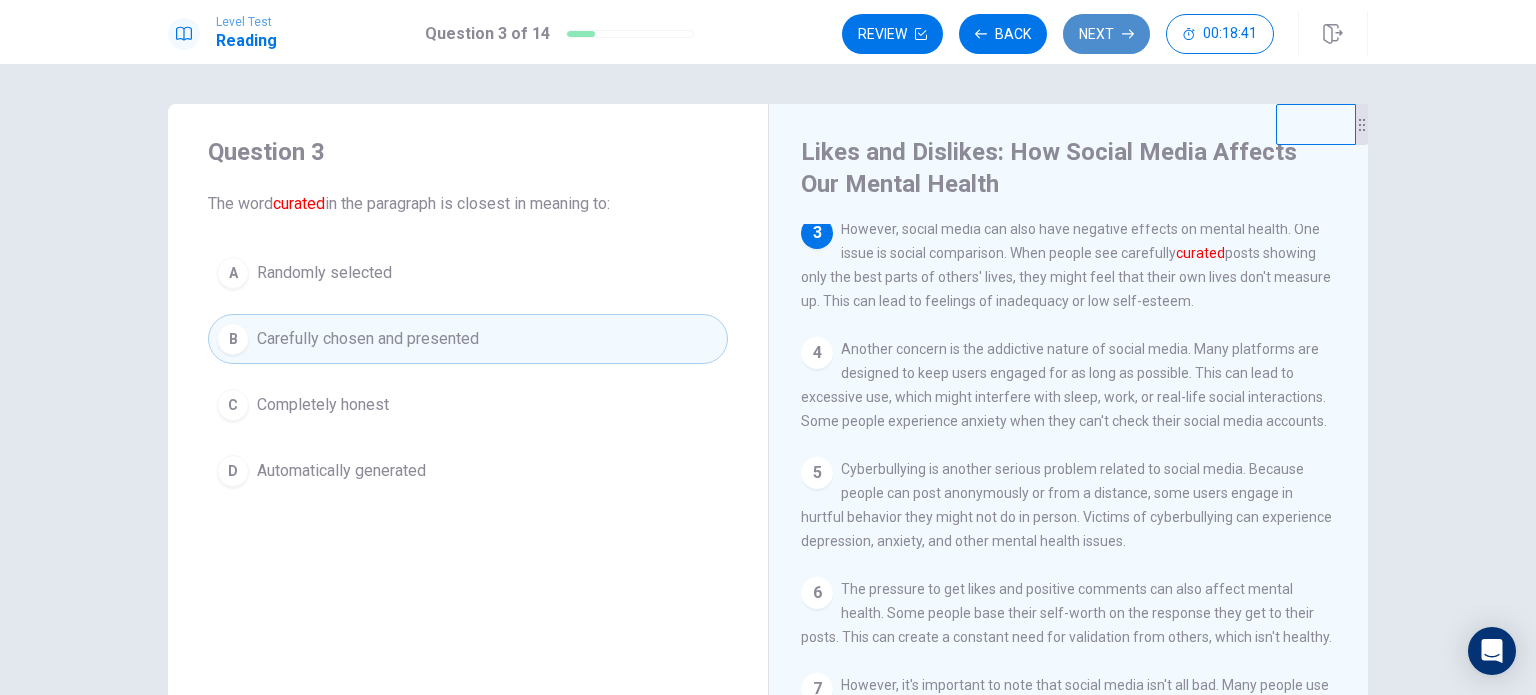 click 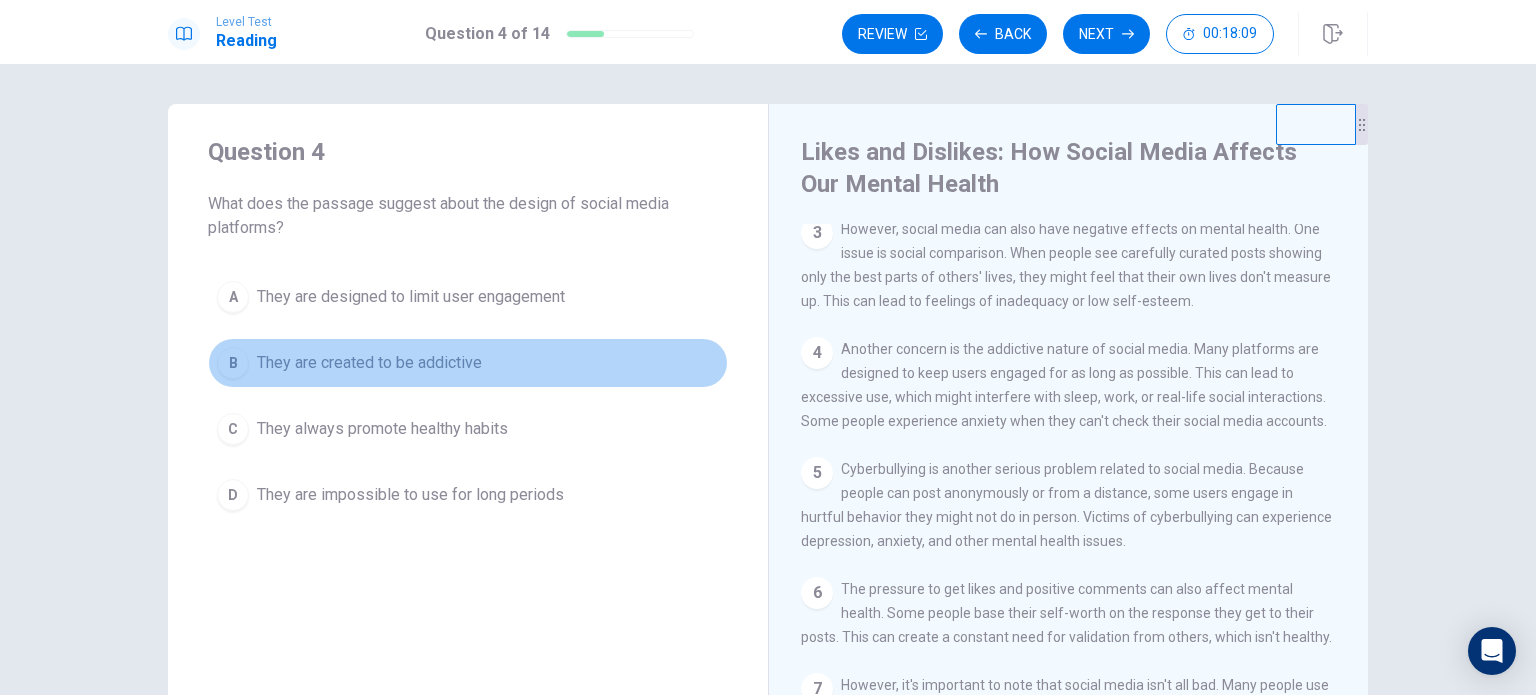 click on "B" at bounding box center (233, 363) 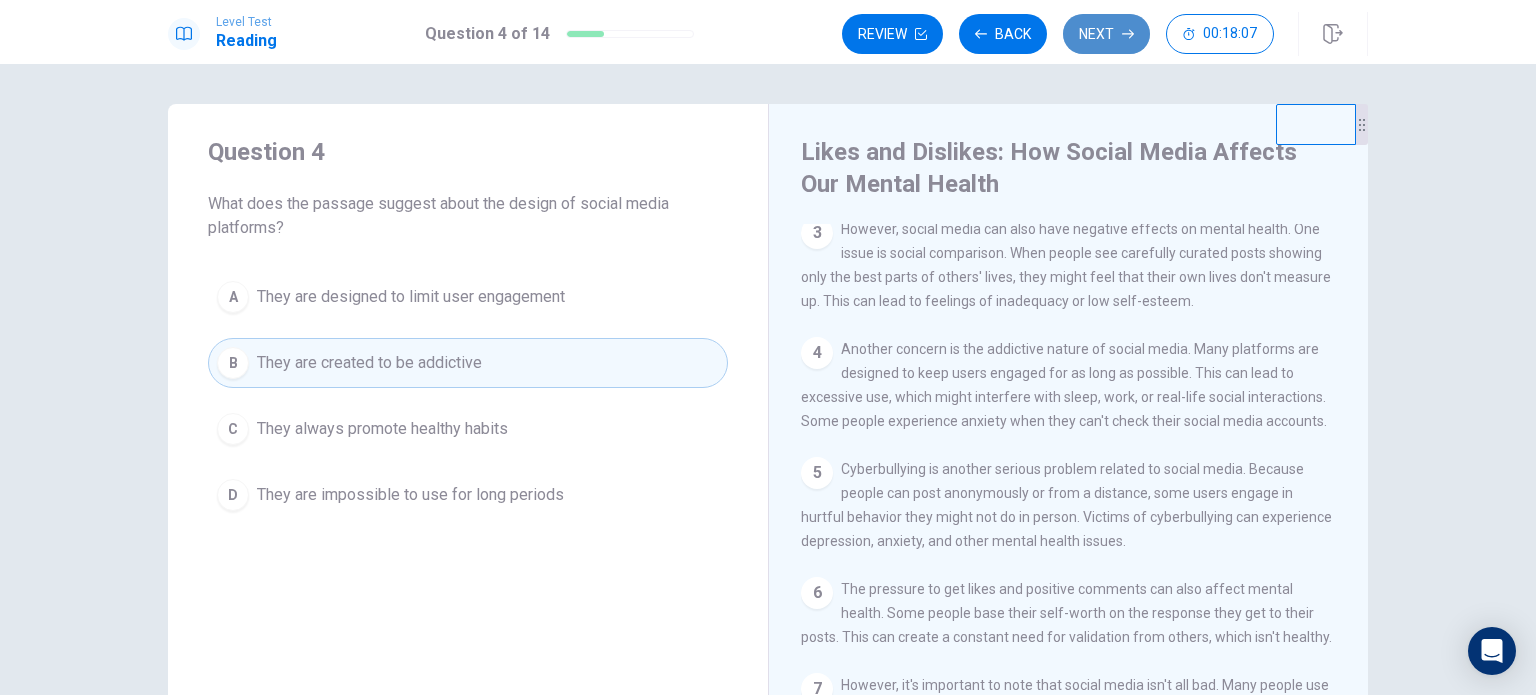 click on "Next" at bounding box center [1106, 34] 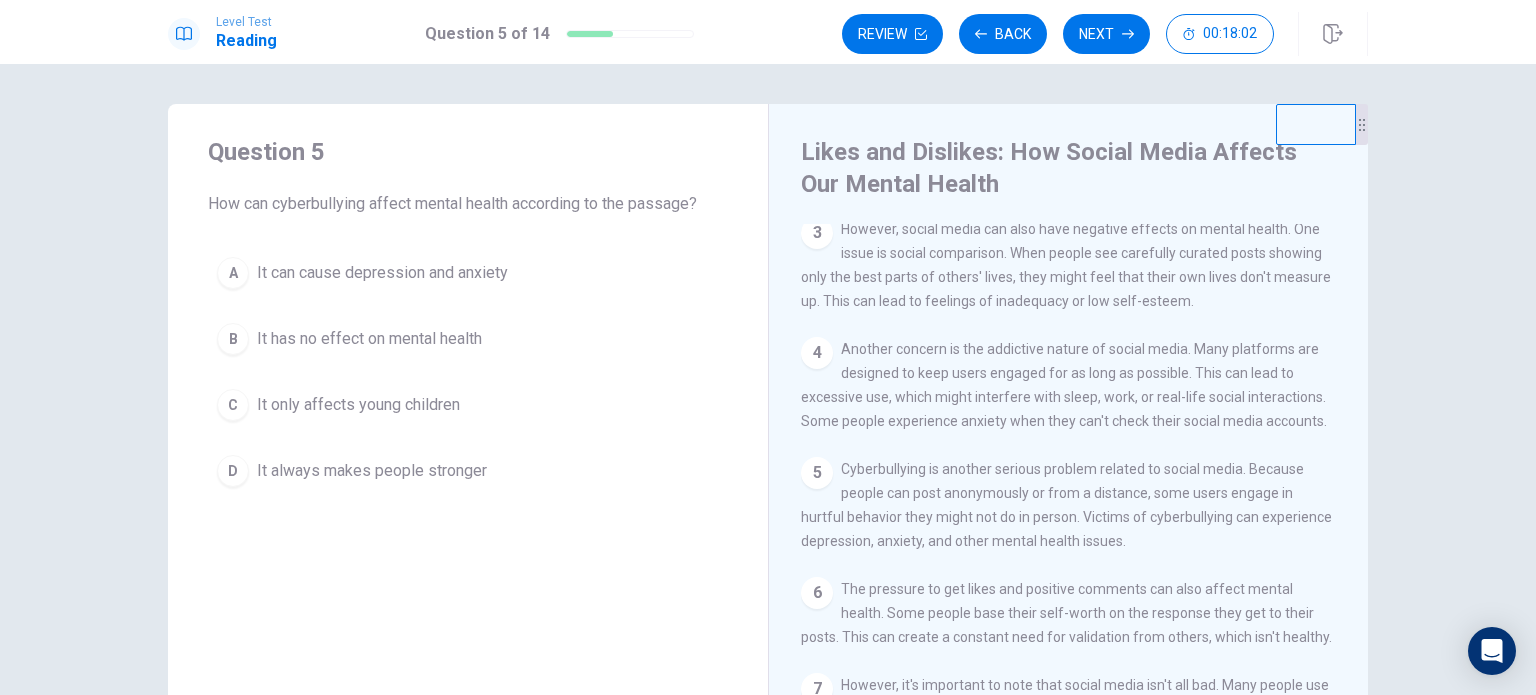 scroll, scrollTop: 371, scrollLeft: 0, axis: vertical 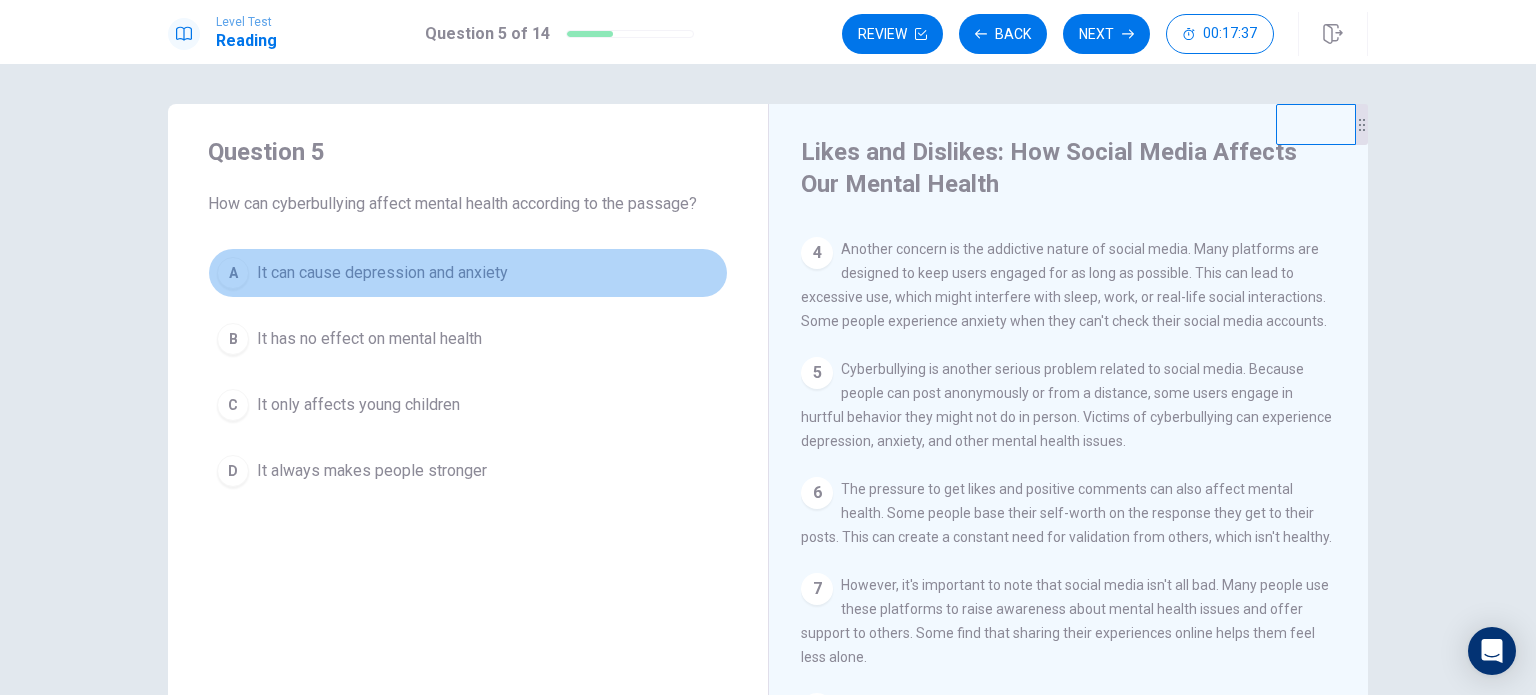 click on "A" at bounding box center (233, 273) 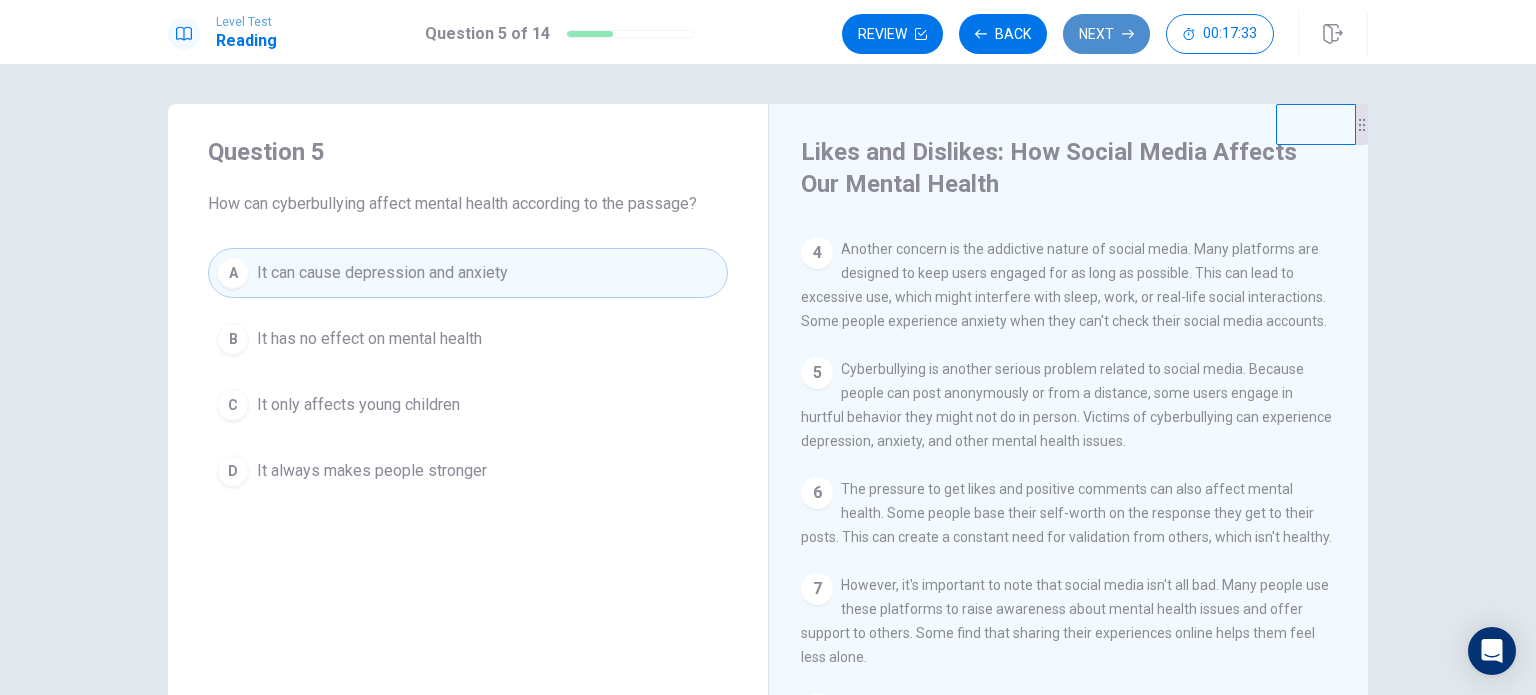 click on "Next" at bounding box center (1106, 34) 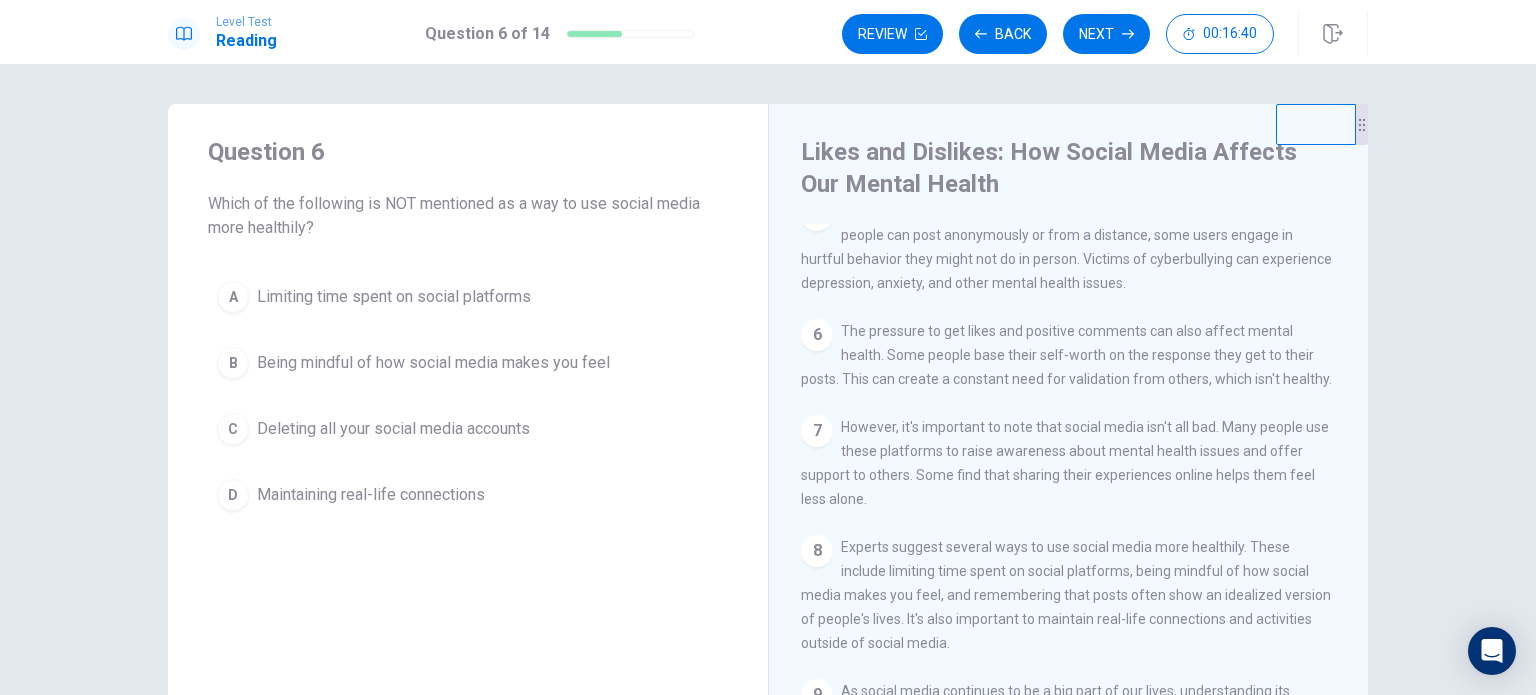 scroll, scrollTop: 558, scrollLeft: 0, axis: vertical 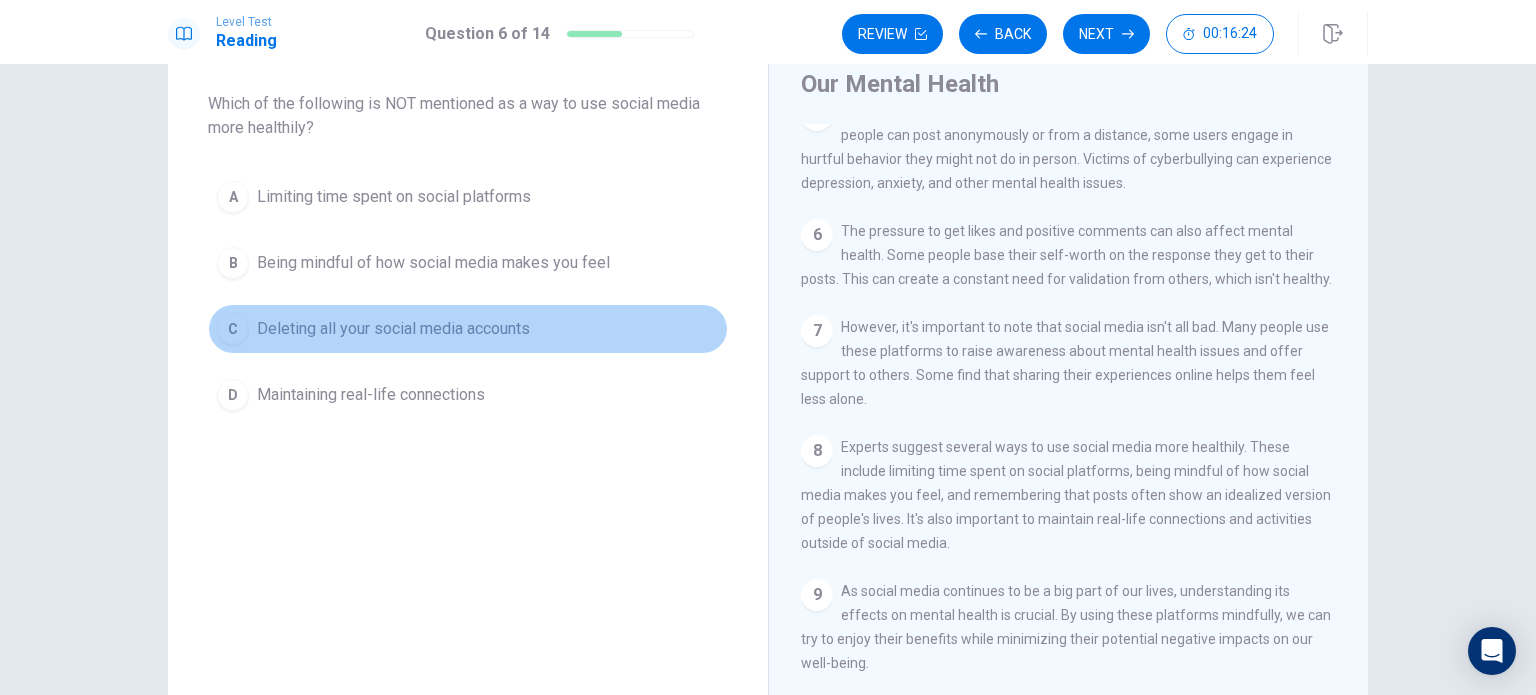 click on "C" at bounding box center (233, 329) 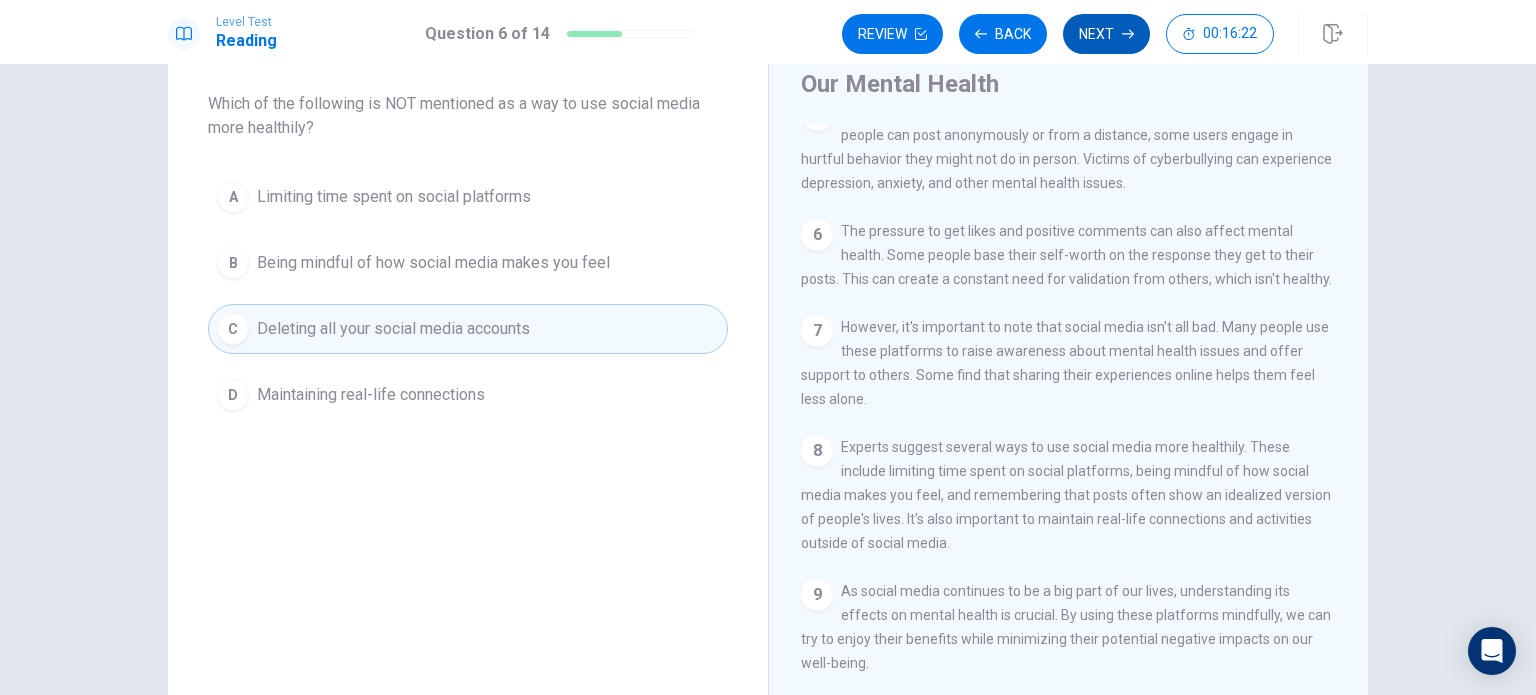 click on "Next" at bounding box center [1106, 34] 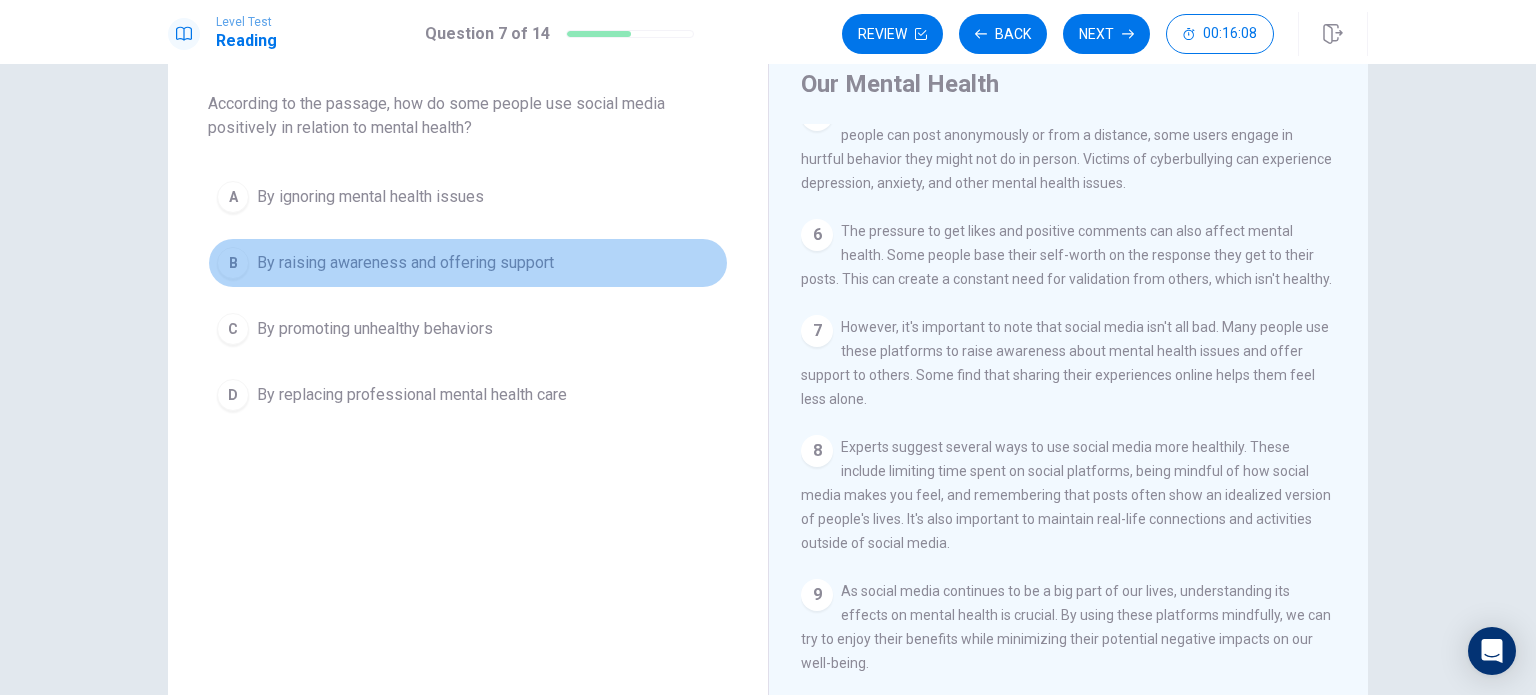 click on "B" at bounding box center [233, 263] 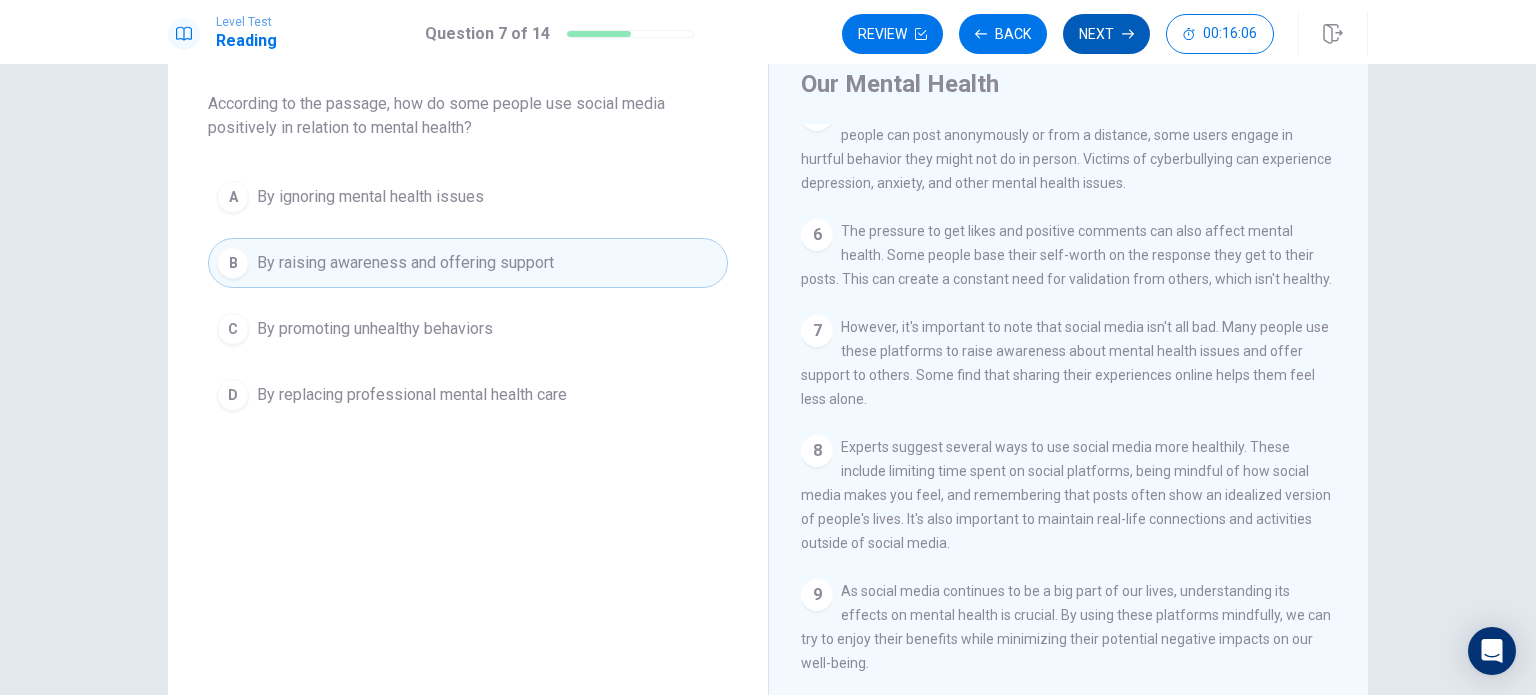 click on "Next" at bounding box center (1106, 34) 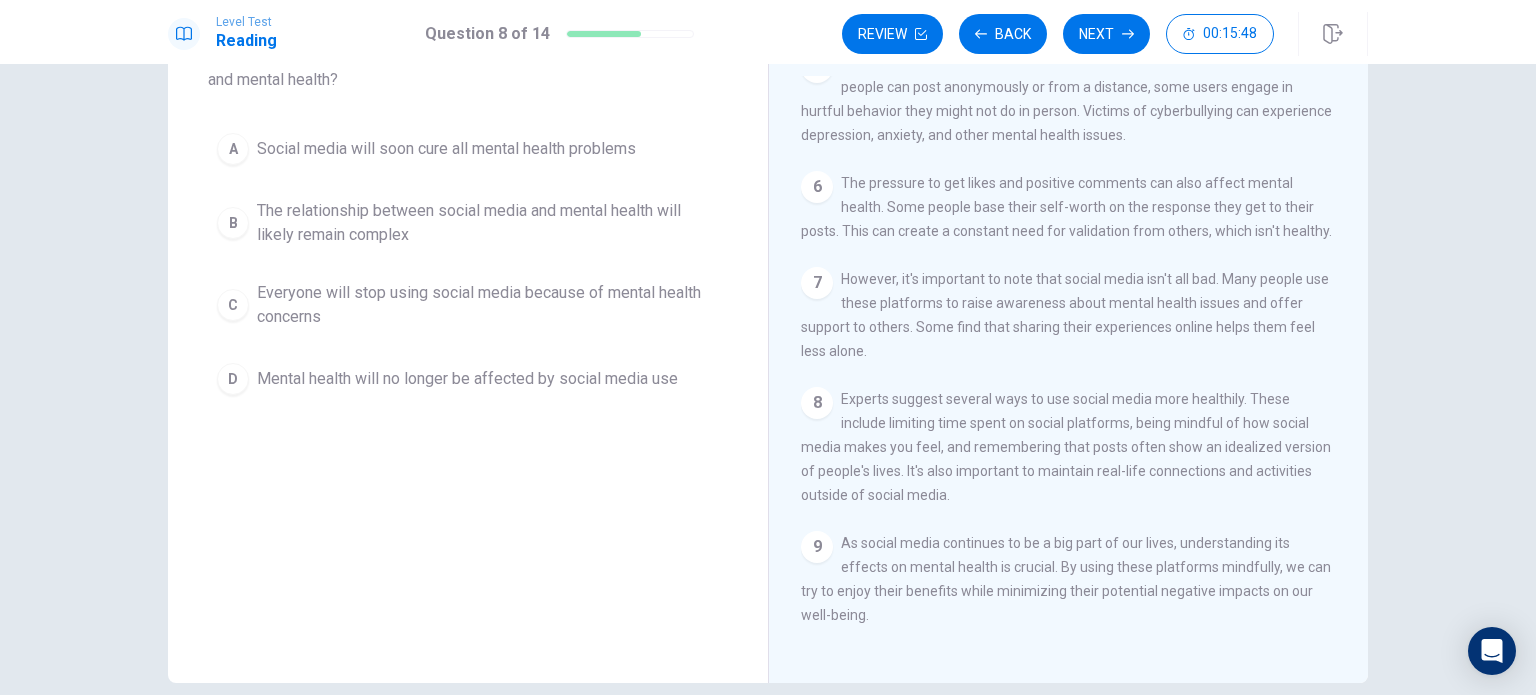 scroll, scrollTop: 100, scrollLeft: 0, axis: vertical 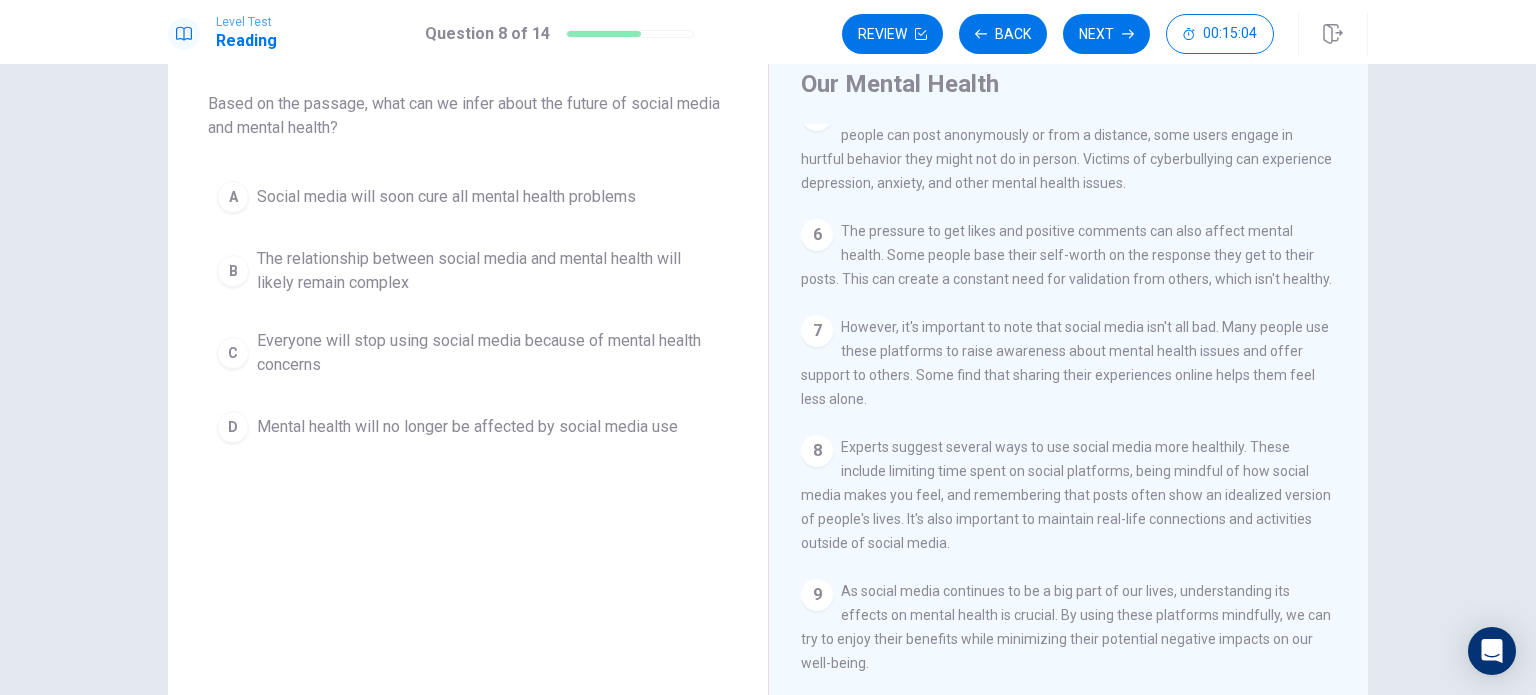 click on "B" at bounding box center [233, 271] 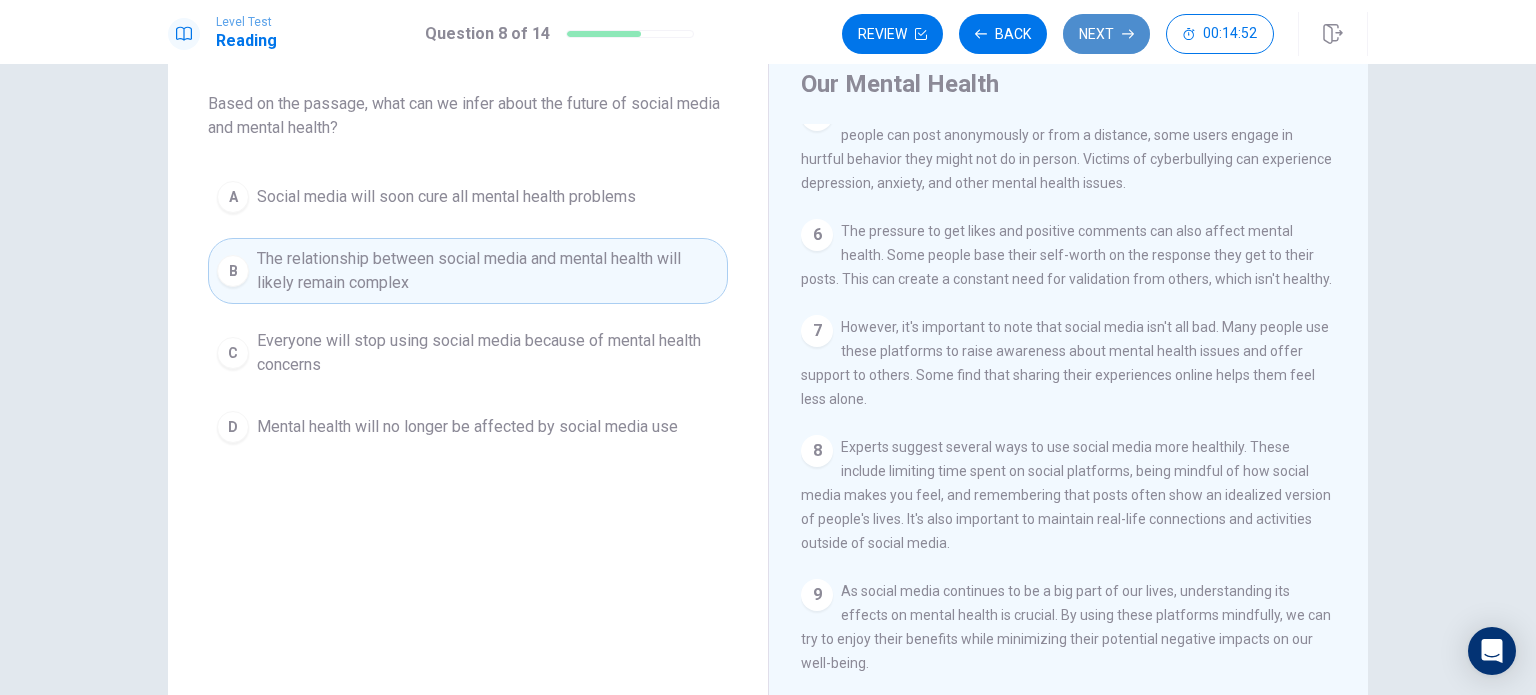 click on "Next" at bounding box center [1106, 34] 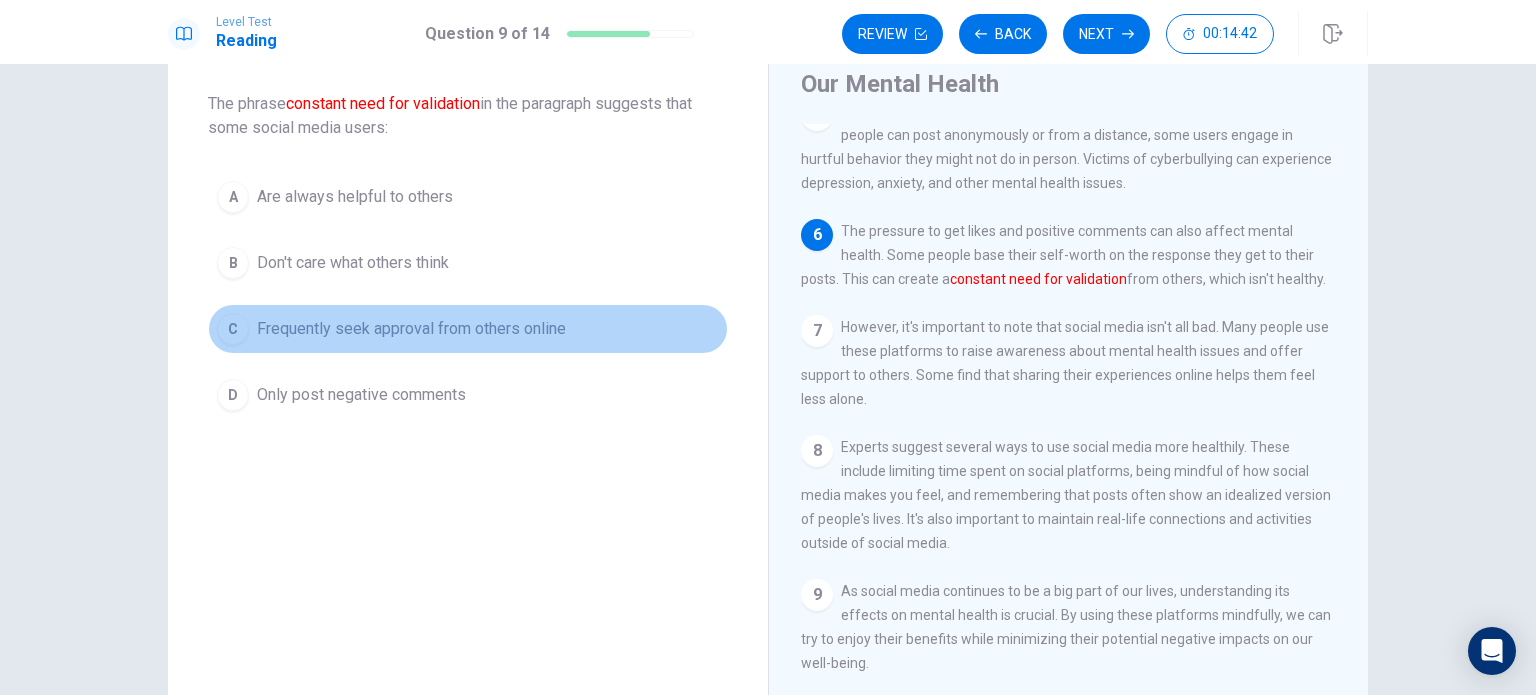 click on "C" at bounding box center (233, 329) 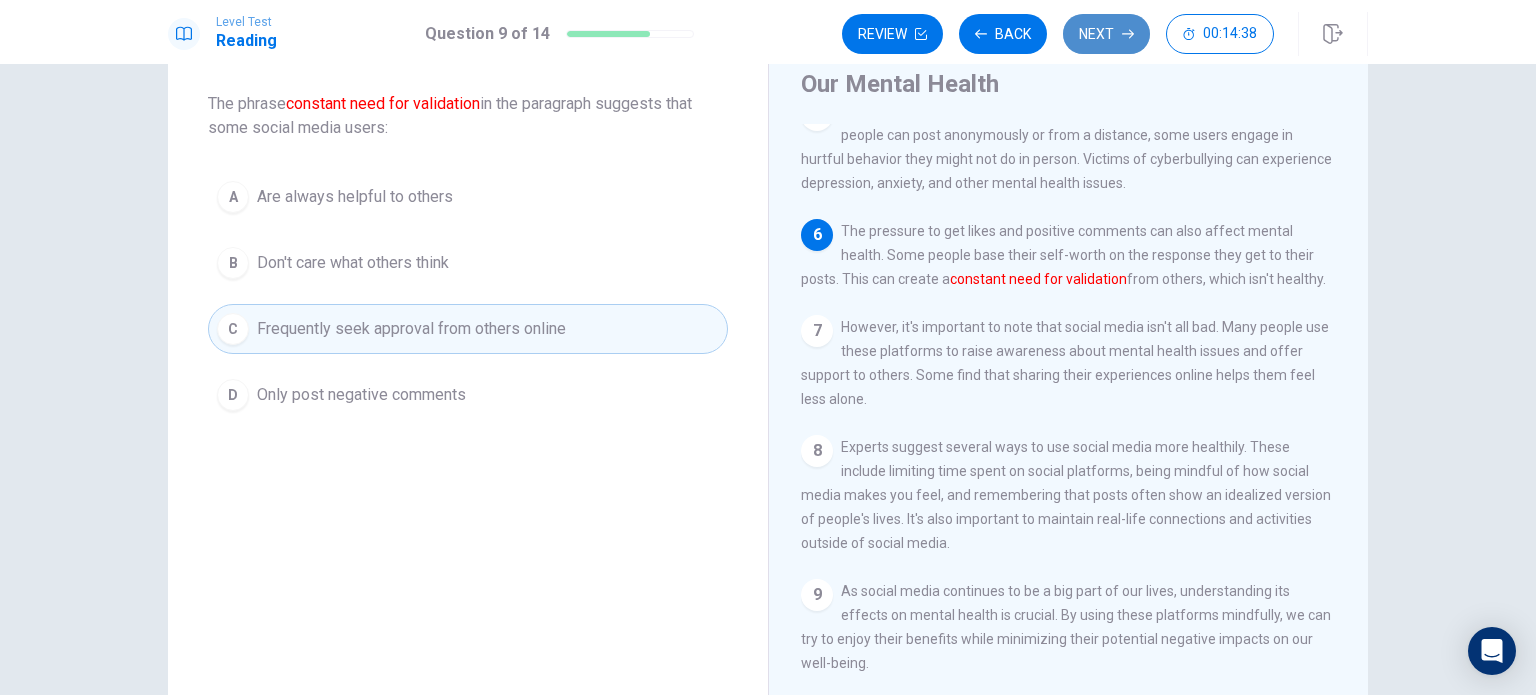 click on "Next" at bounding box center [1106, 34] 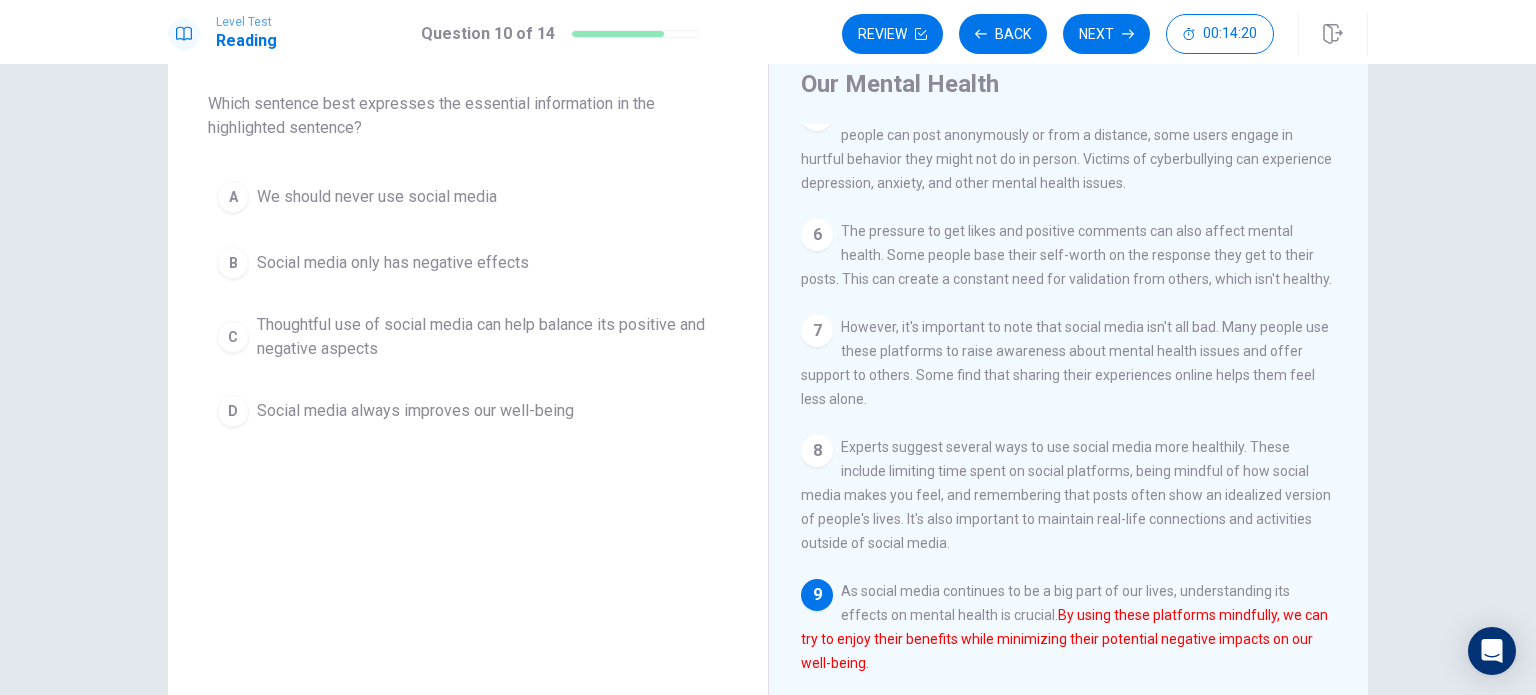 click on "C" at bounding box center [233, 337] 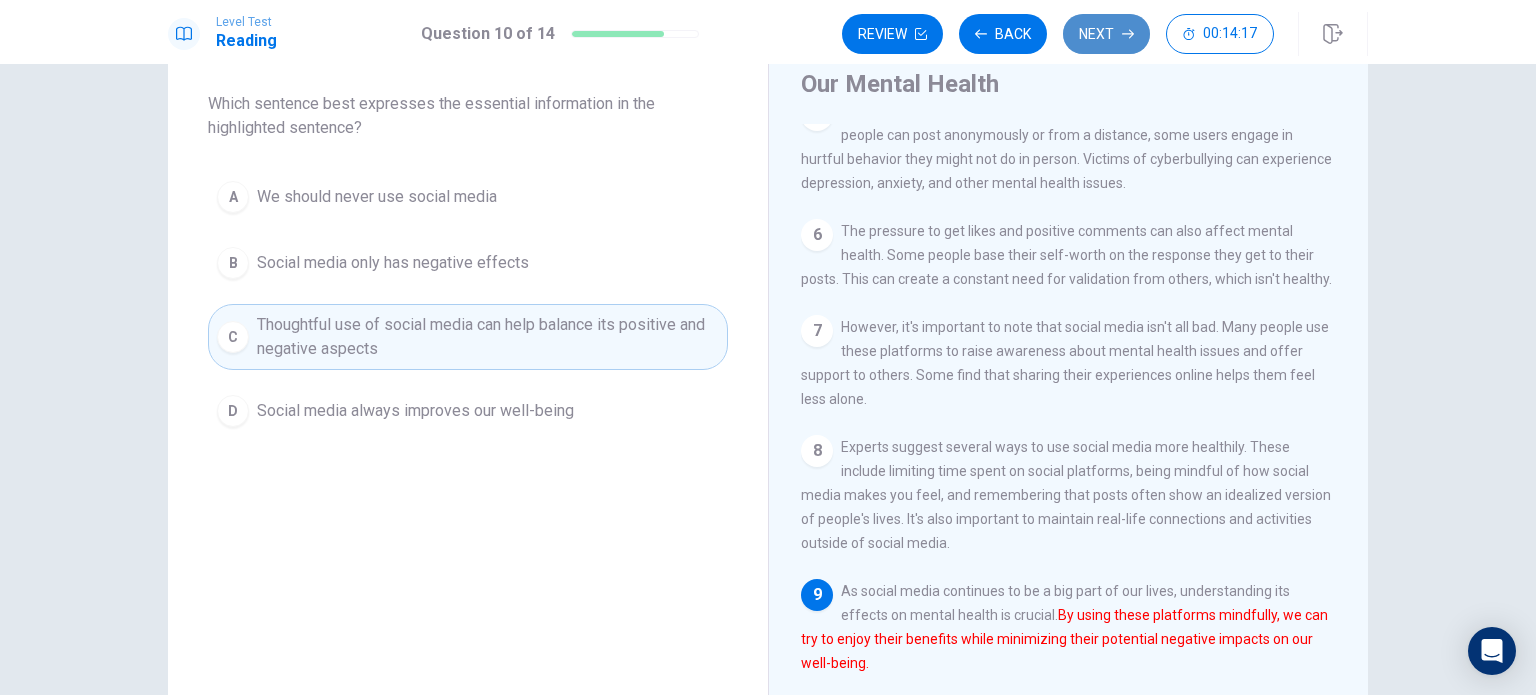 click on "Next" at bounding box center (1106, 34) 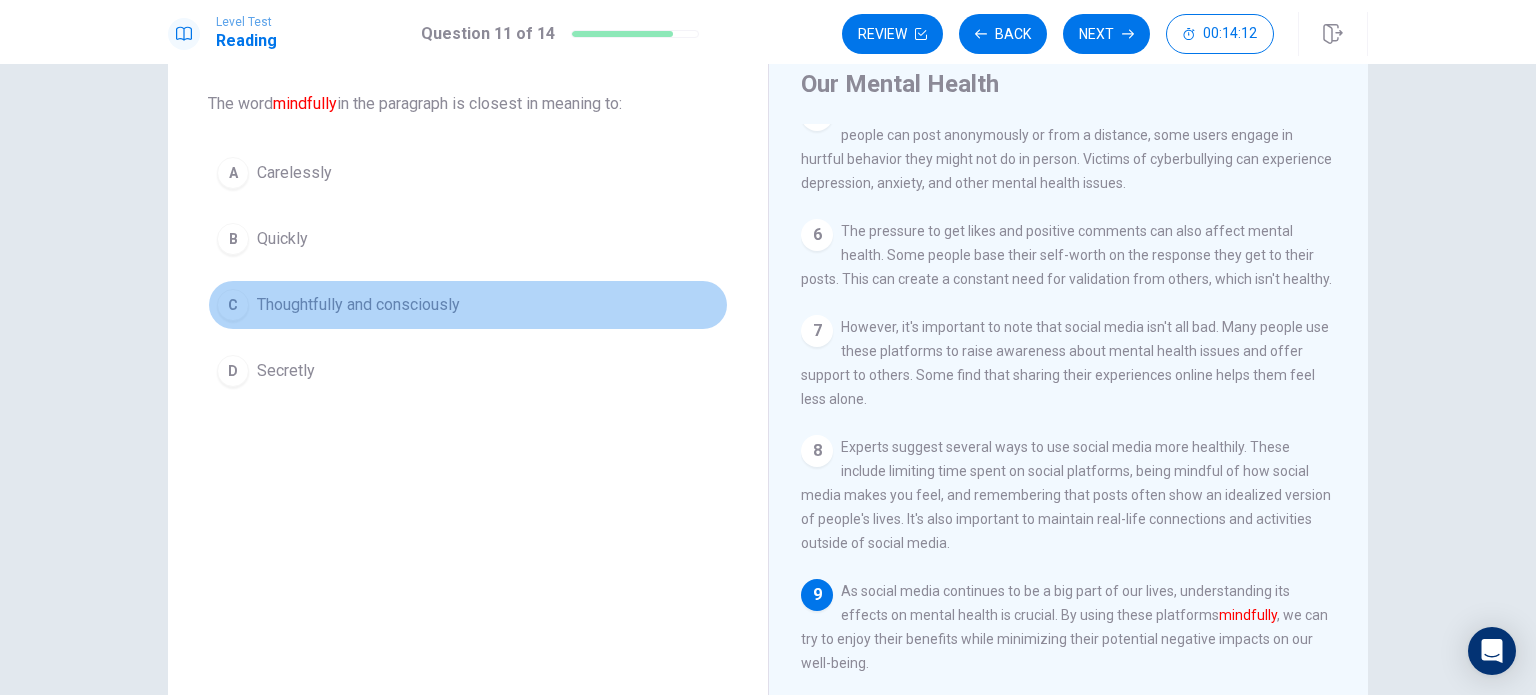 click on "C" at bounding box center [233, 305] 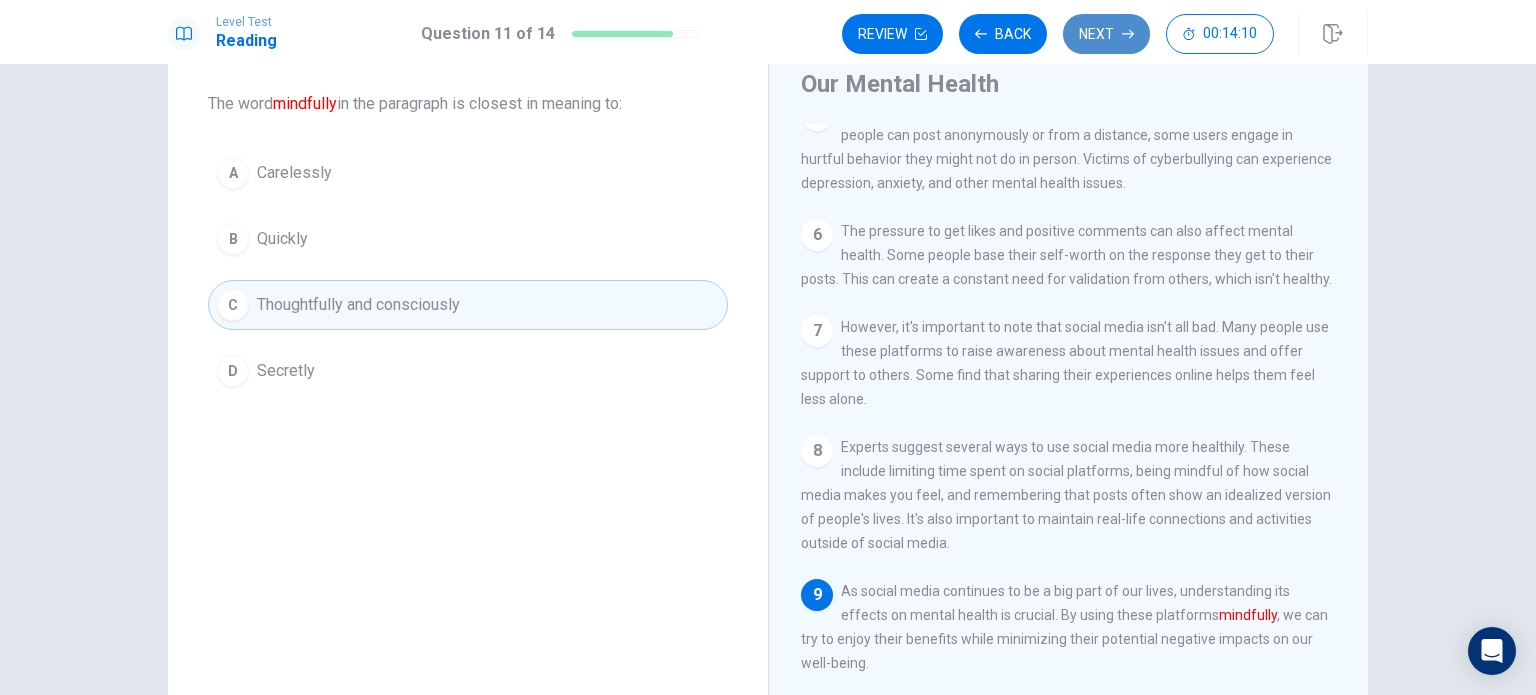 click on "Next" at bounding box center [1106, 34] 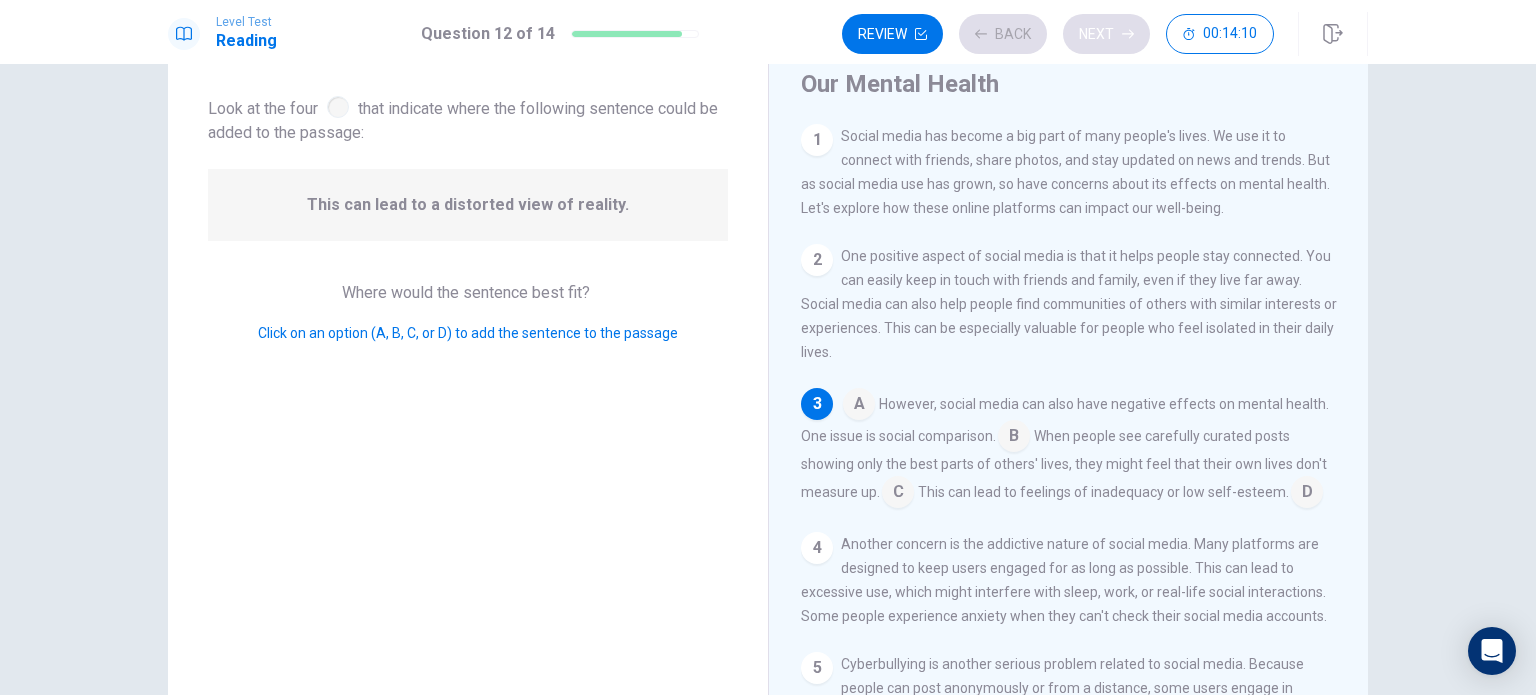 scroll, scrollTop: 40, scrollLeft: 0, axis: vertical 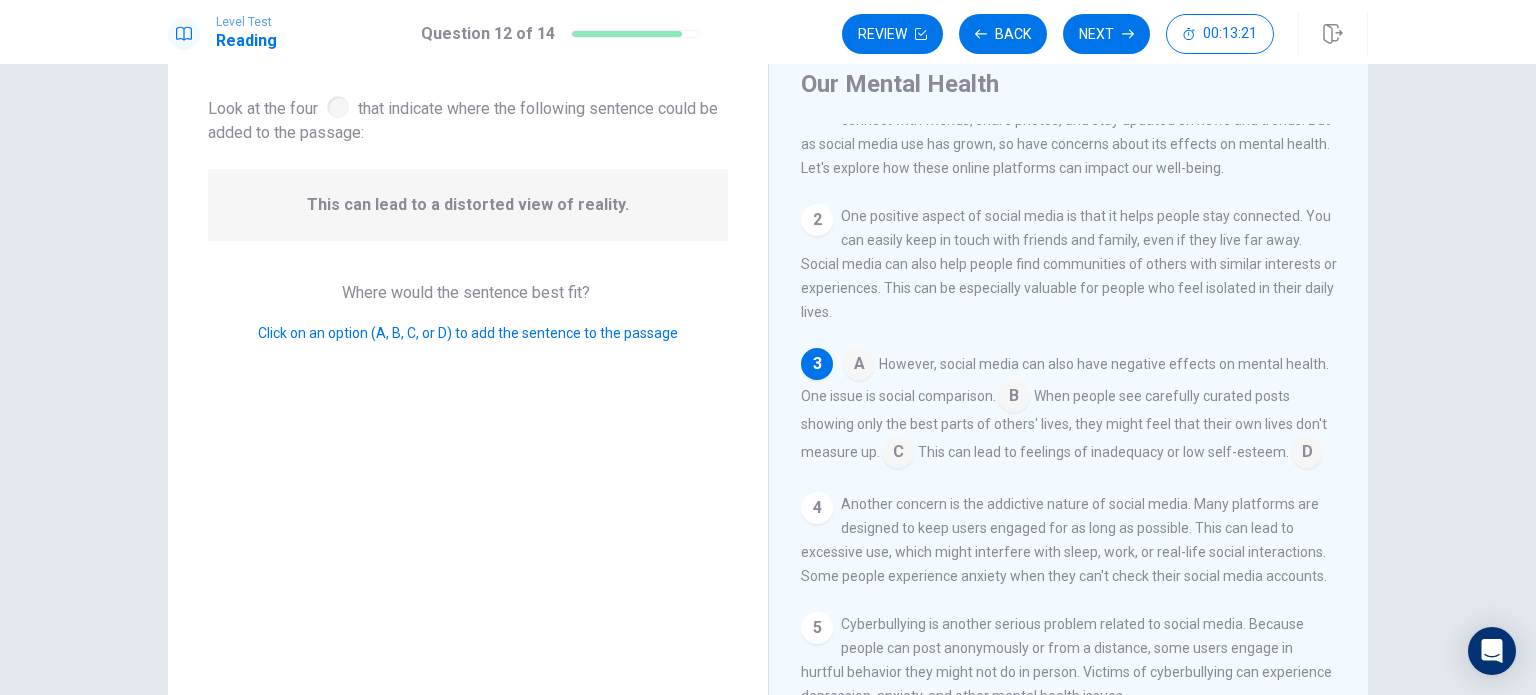 click at bounding box center [898, 454] 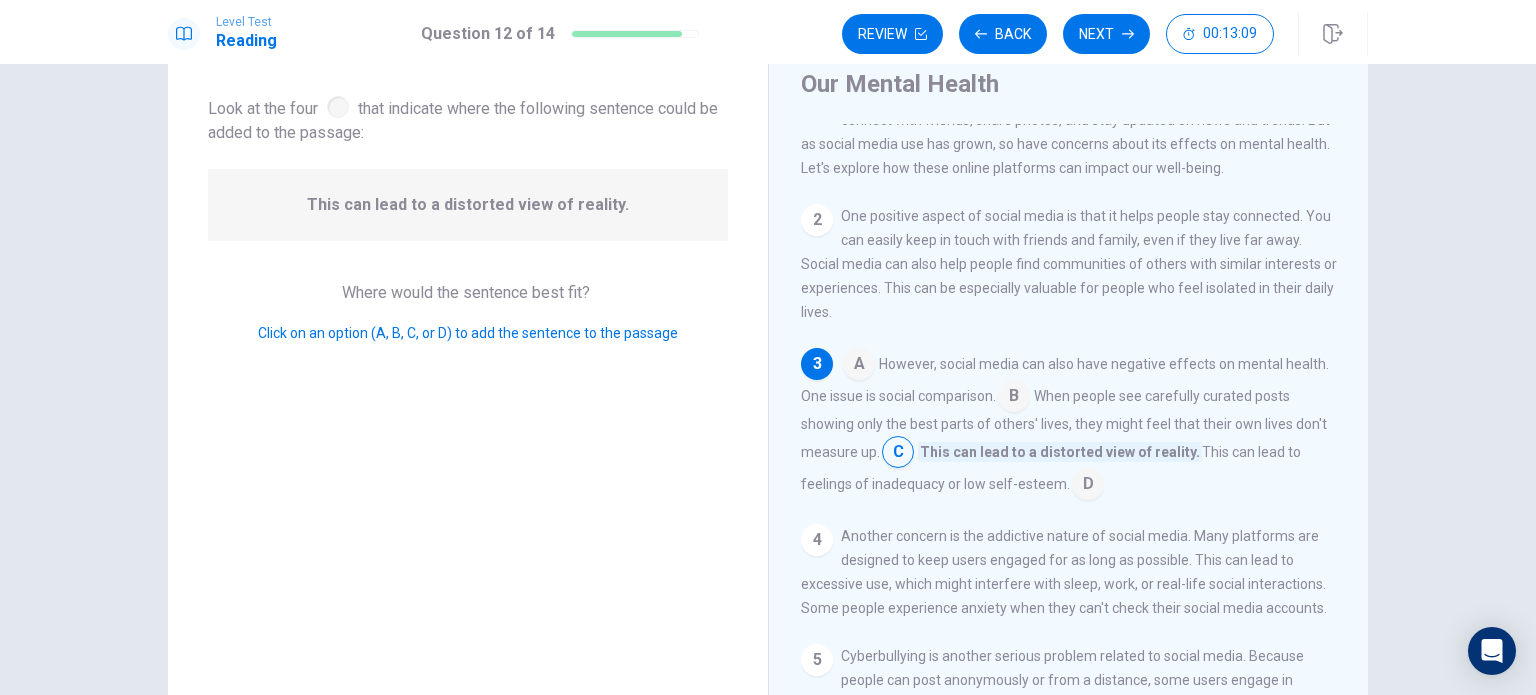 click at bounding box center (1014, 398) 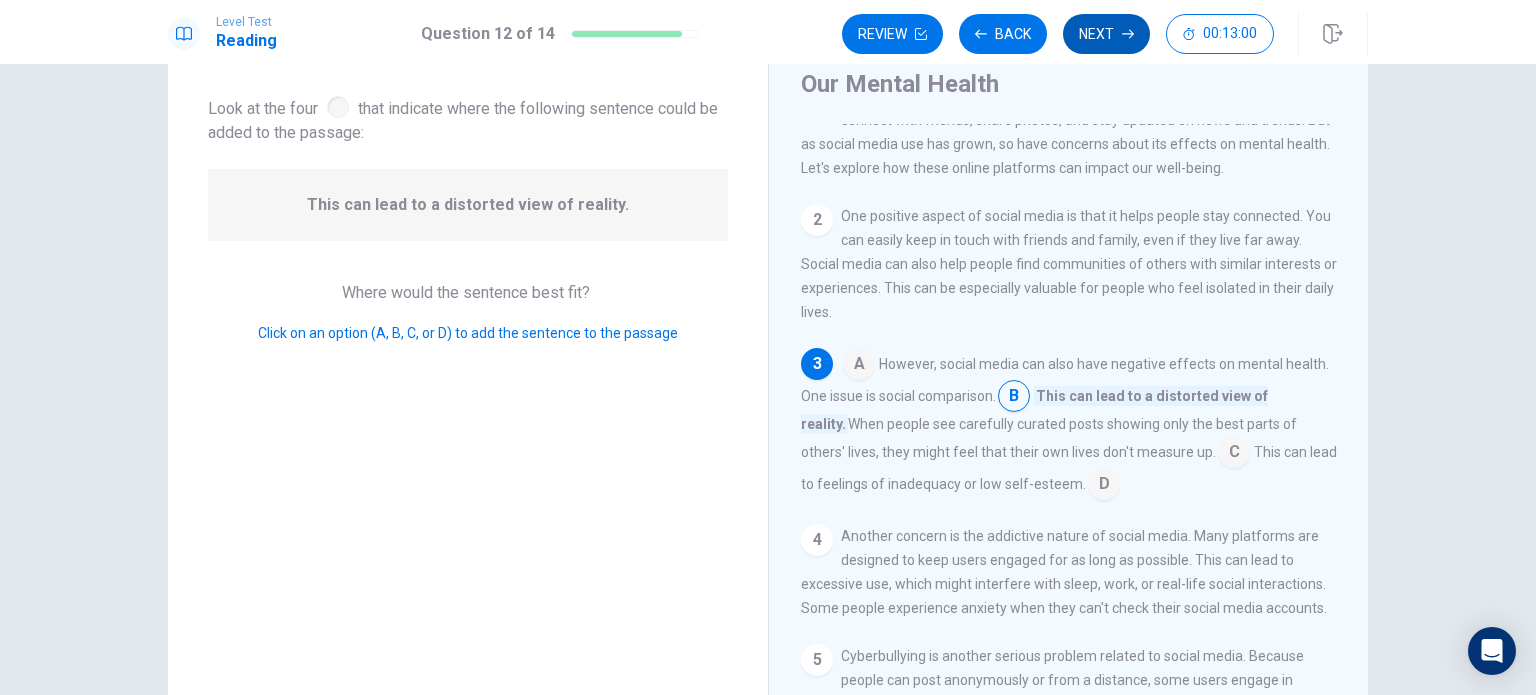 click on "Next" at bounding box center (1106, 34) 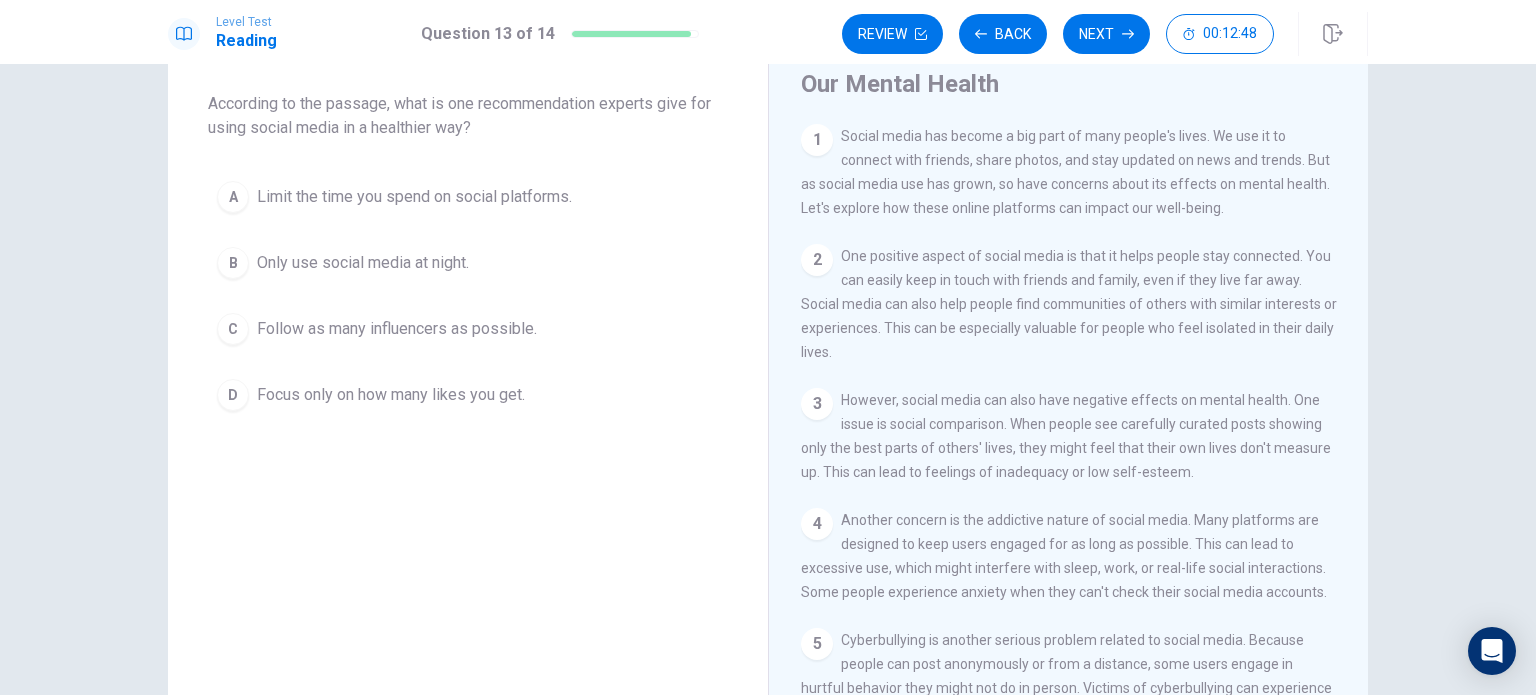 click on "A" at bounding box center (233, 197) 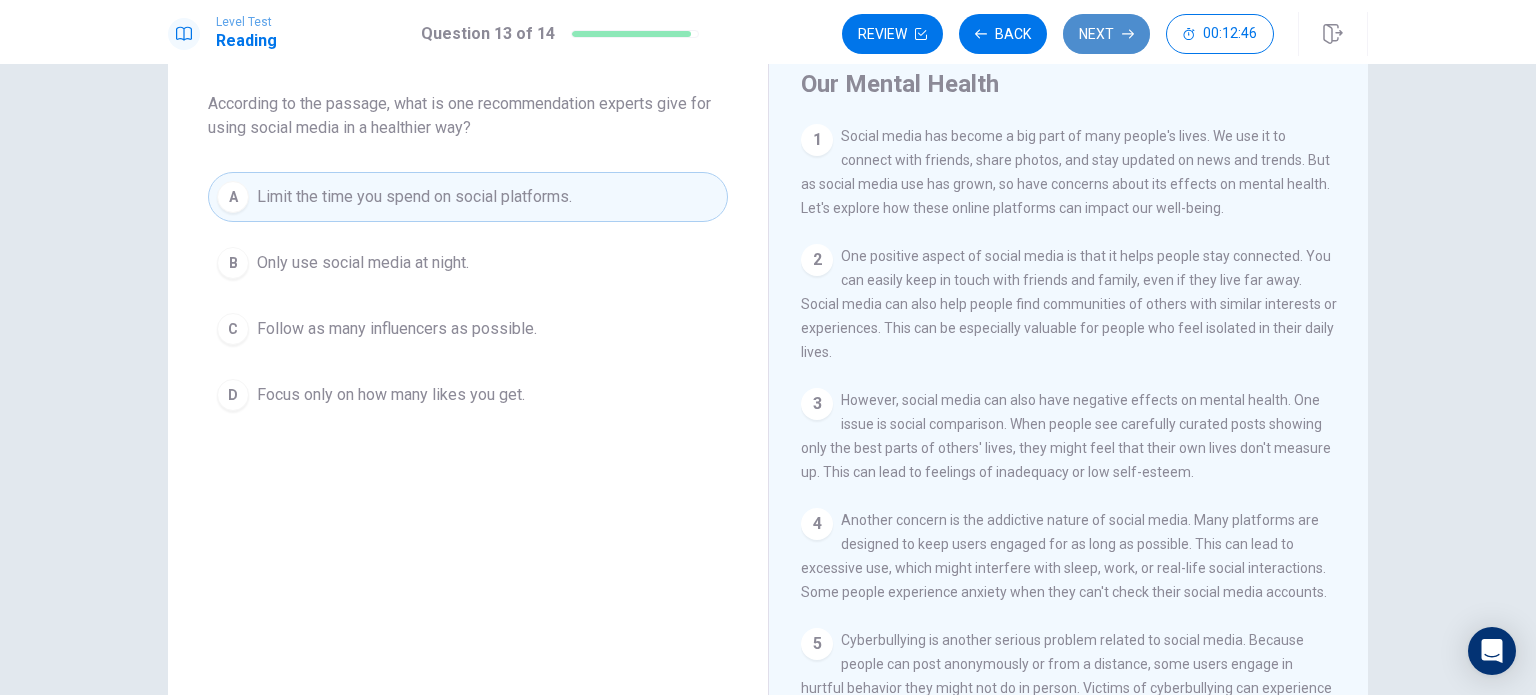 click on "Next" at bounding box center (1106, 34) 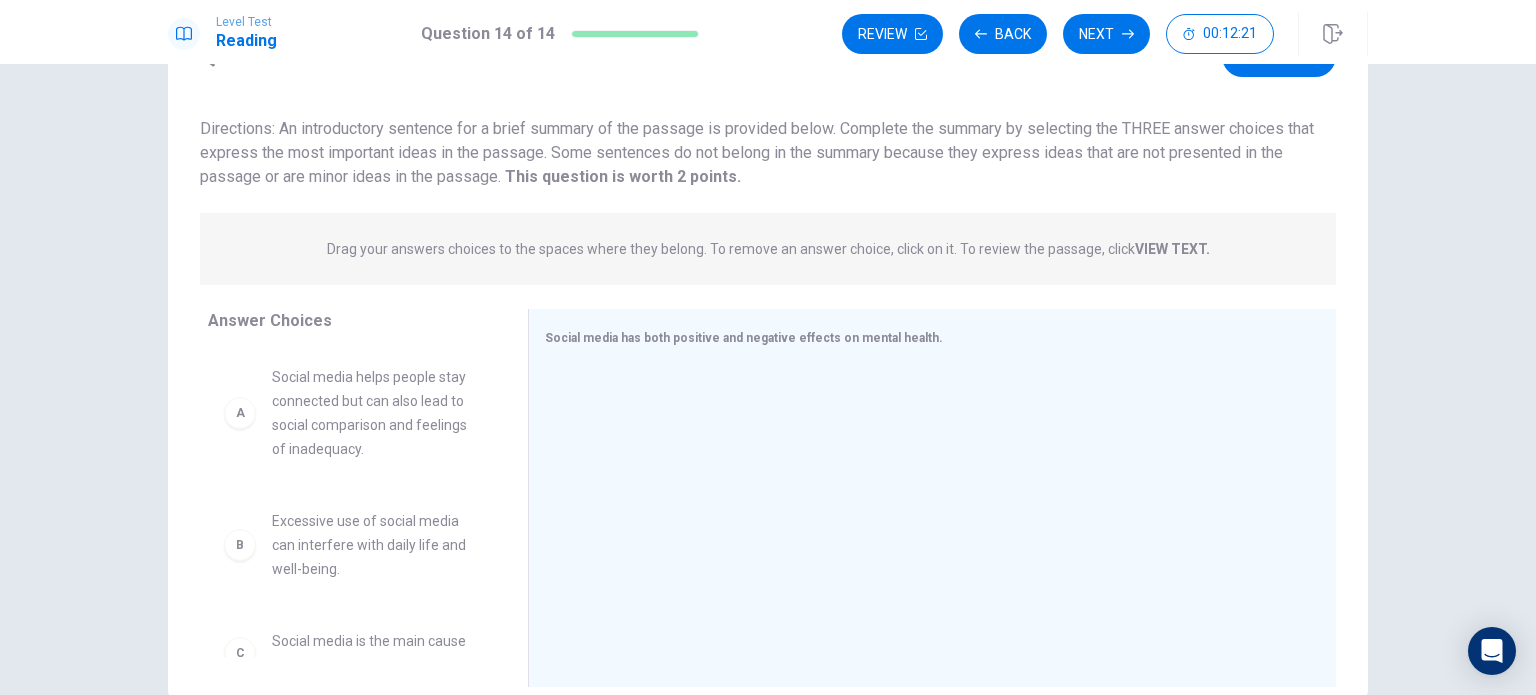 scroll, scrollTop: 200, scrollLeft: 0, axis: vertical 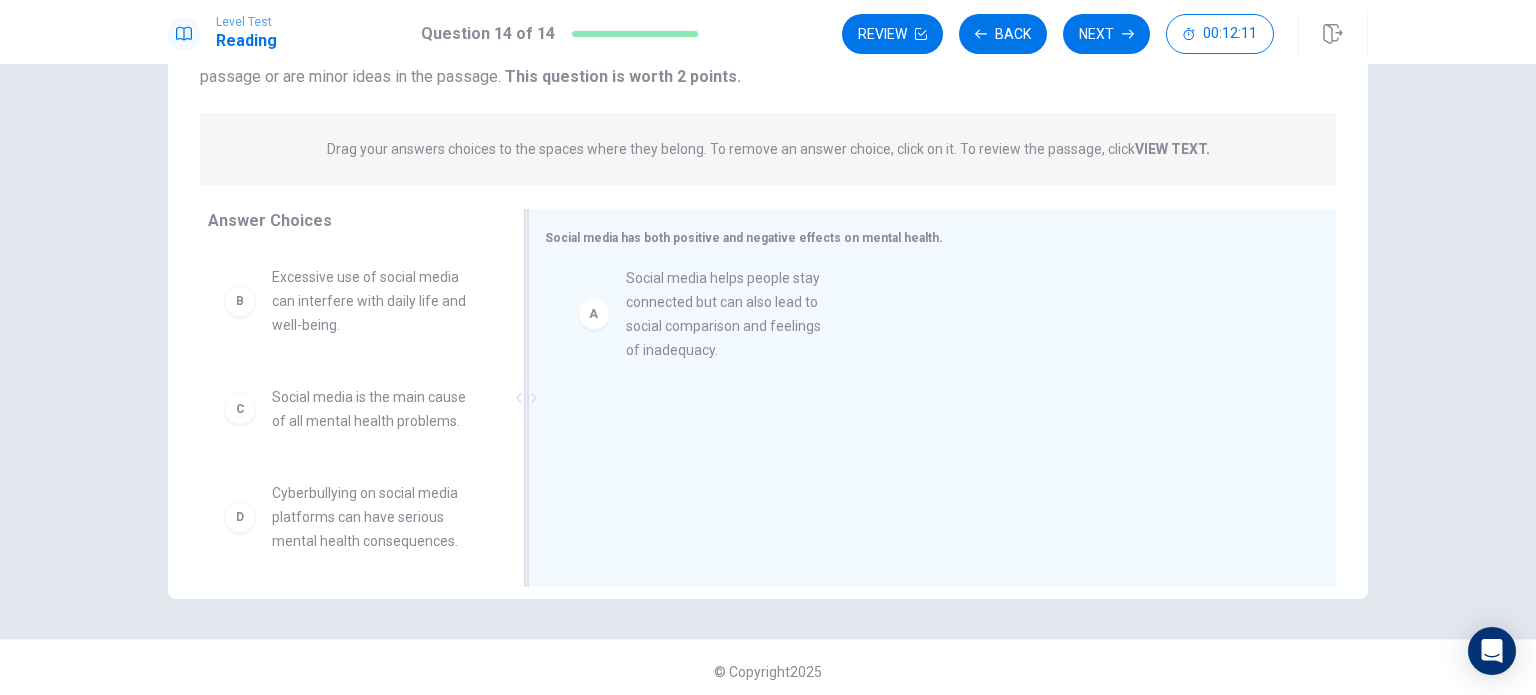 drag, startPoint x: 234, startPoint y: 318, endPoint x: 600, endPoint y: 319, distance: 366.00137 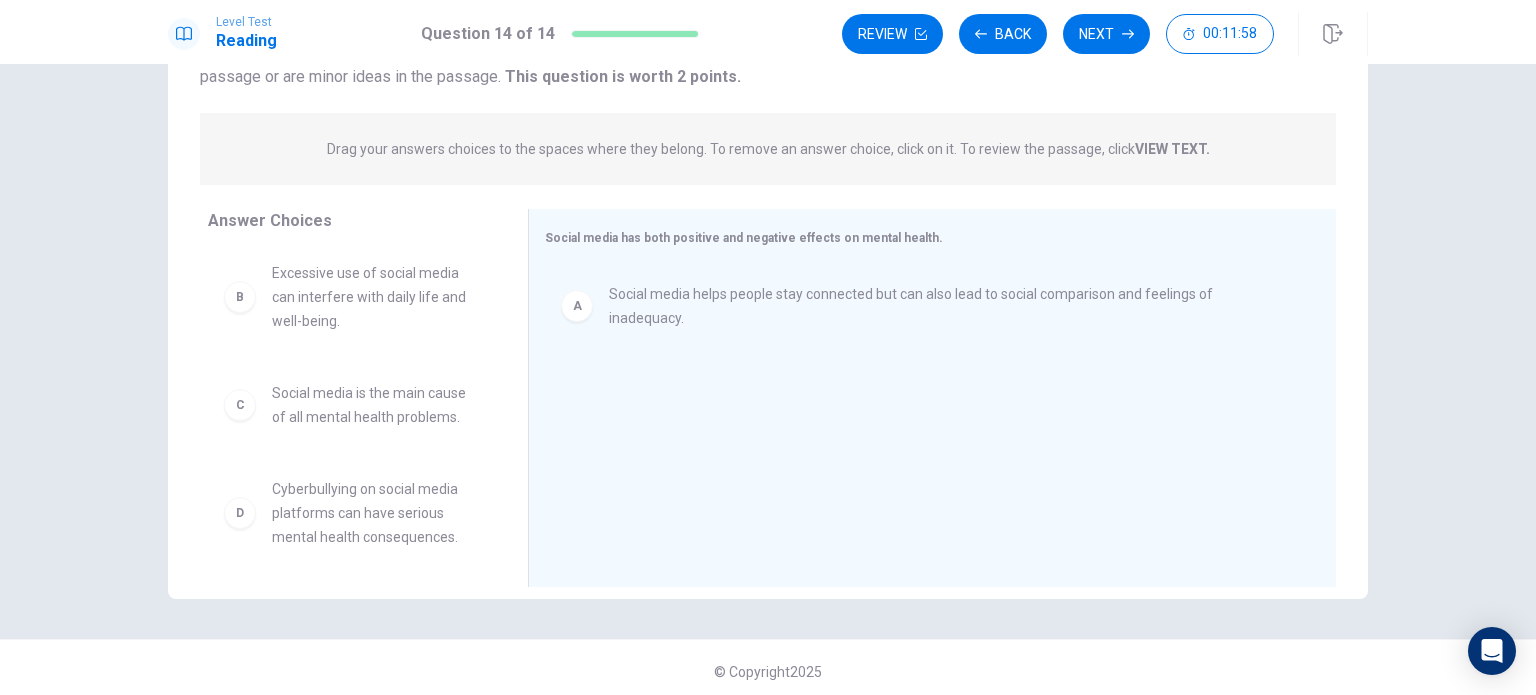 scroll, scrollTop: 0, scrollLeft: 0, axis: both 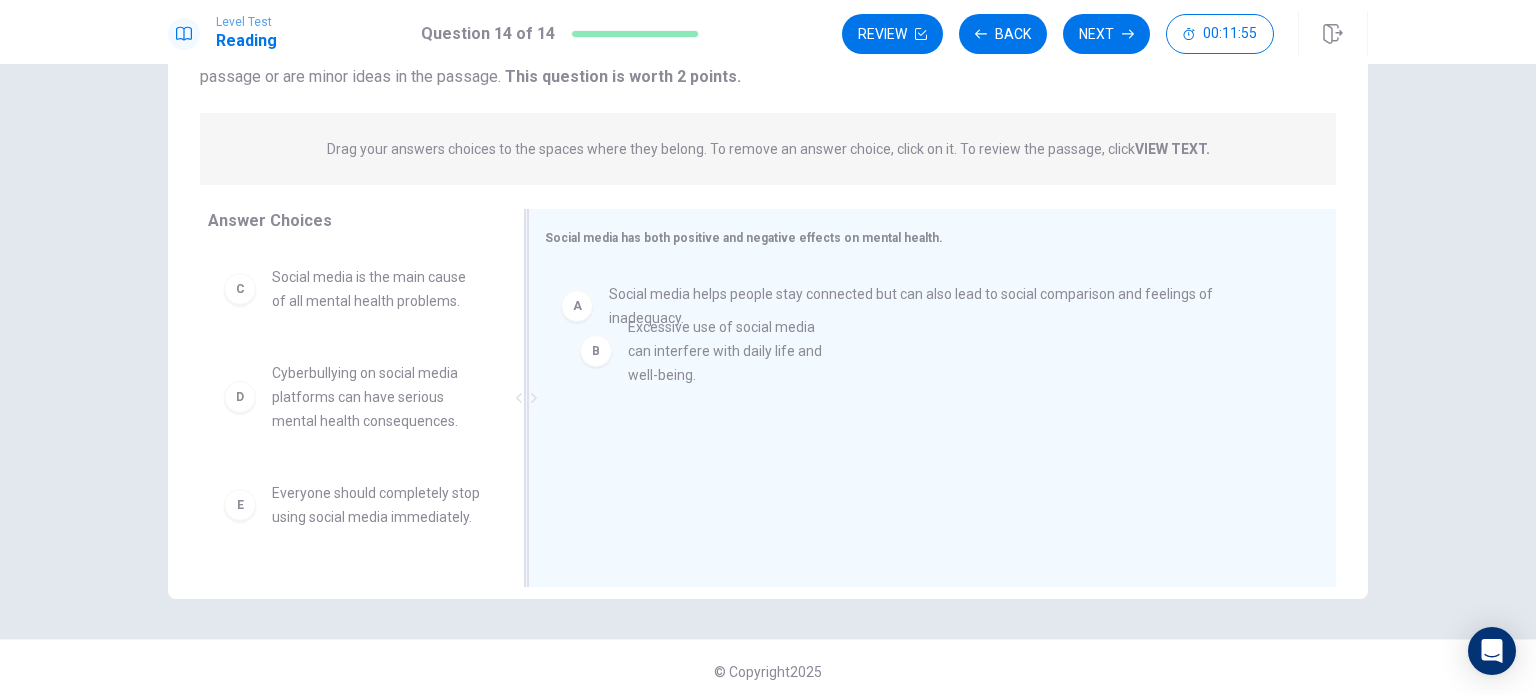 drag, startPoint x: 231, startPoint y: 303, endPoint x: 605, endPoint y: 359, distance: 378.16928 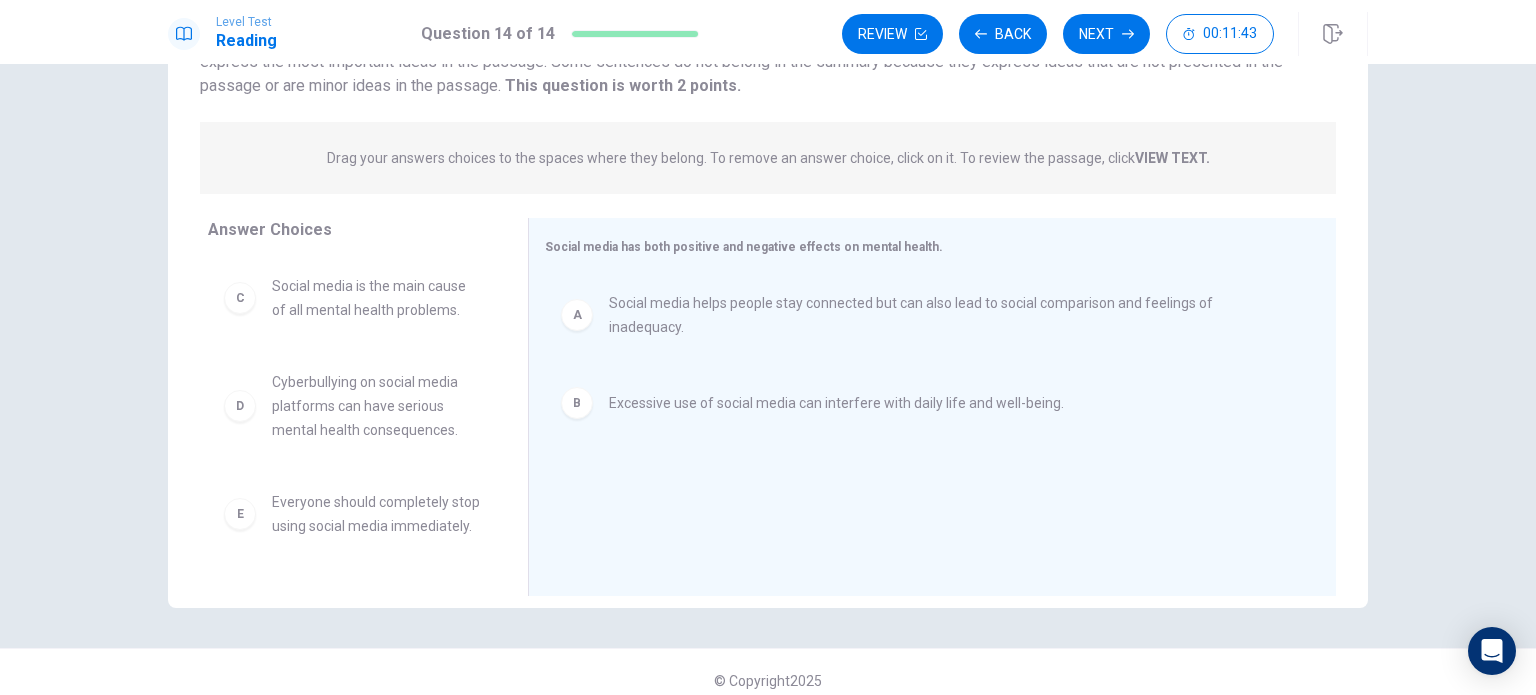 scroll, scrollTop: 208, scrollLeft: 0, axis: vertical 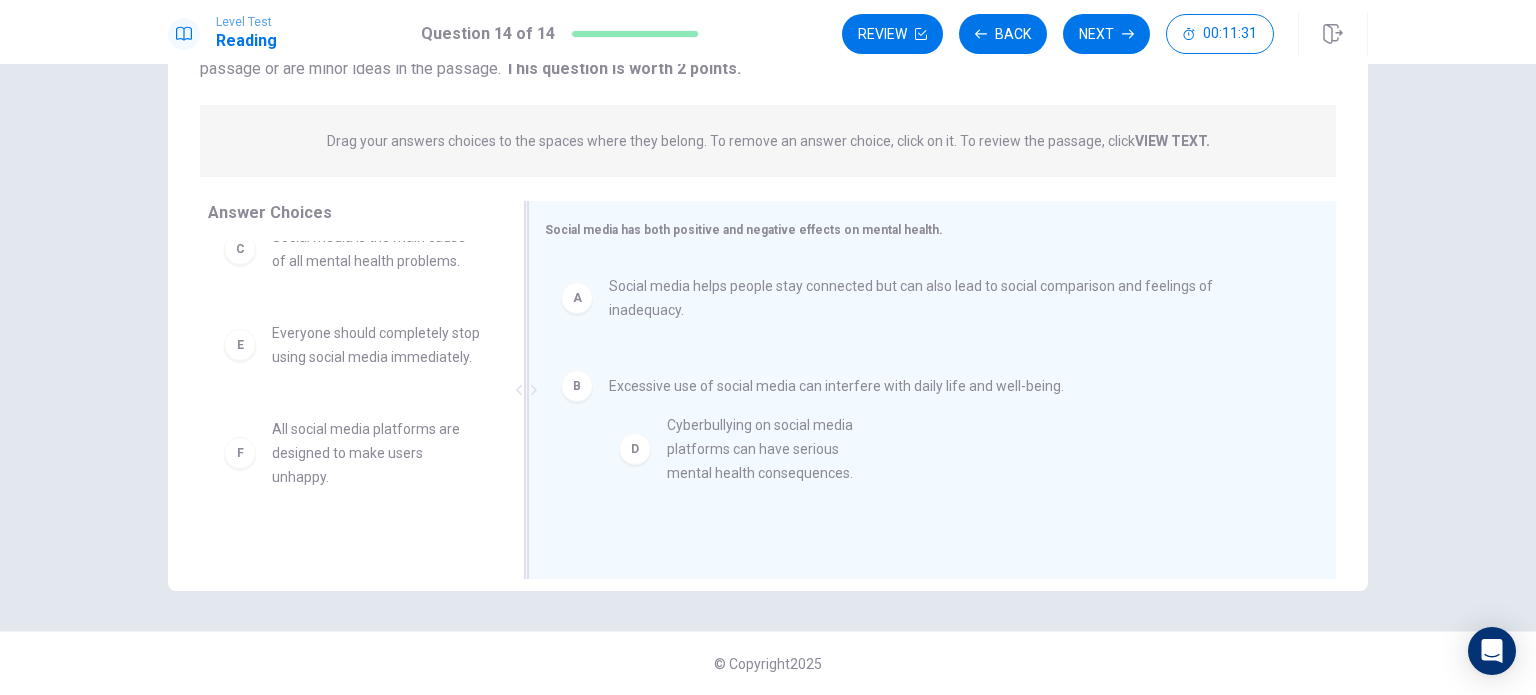 drag, startPoint x: 230, startPoint y: 360, endPoint x: 635, endPoint y: 452, distance: 415.31796 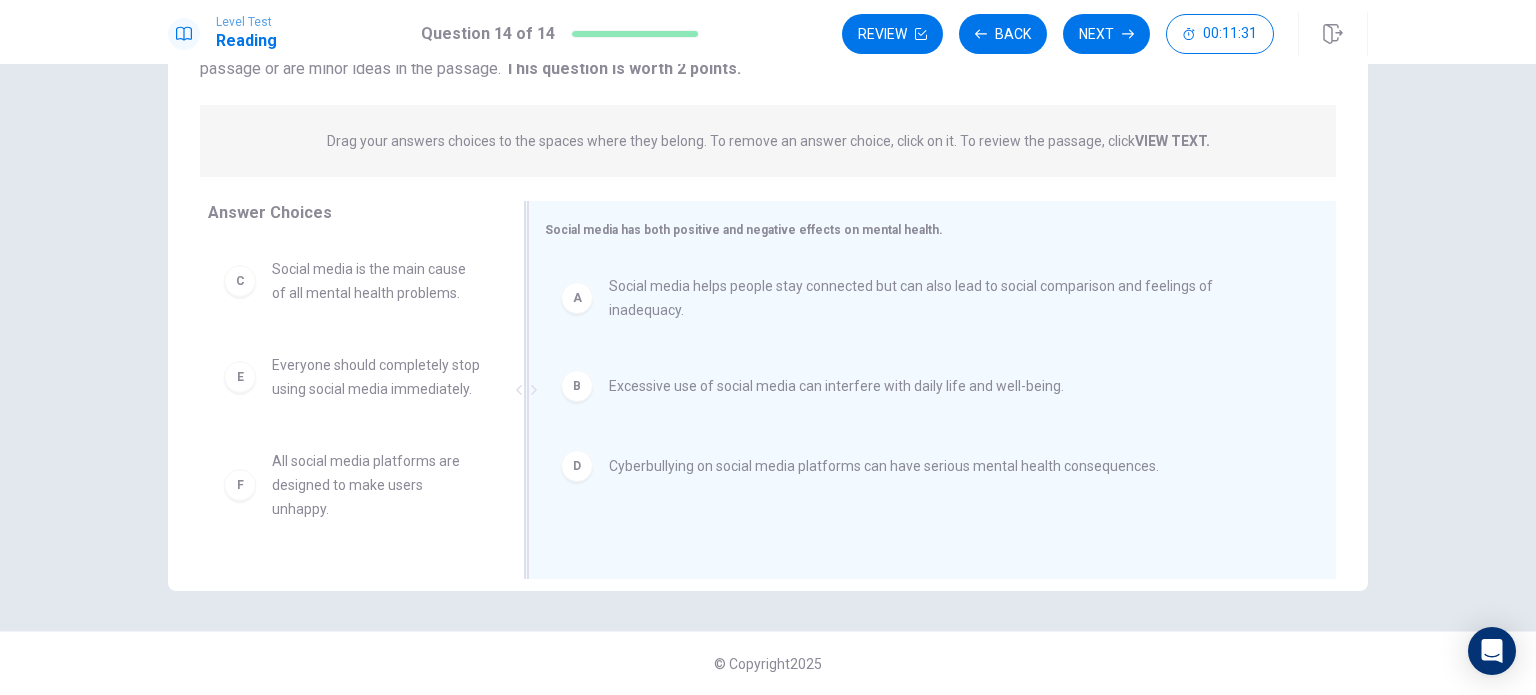 scroll, scrollTop: 12, scrollLeft: 0, axis: vertical 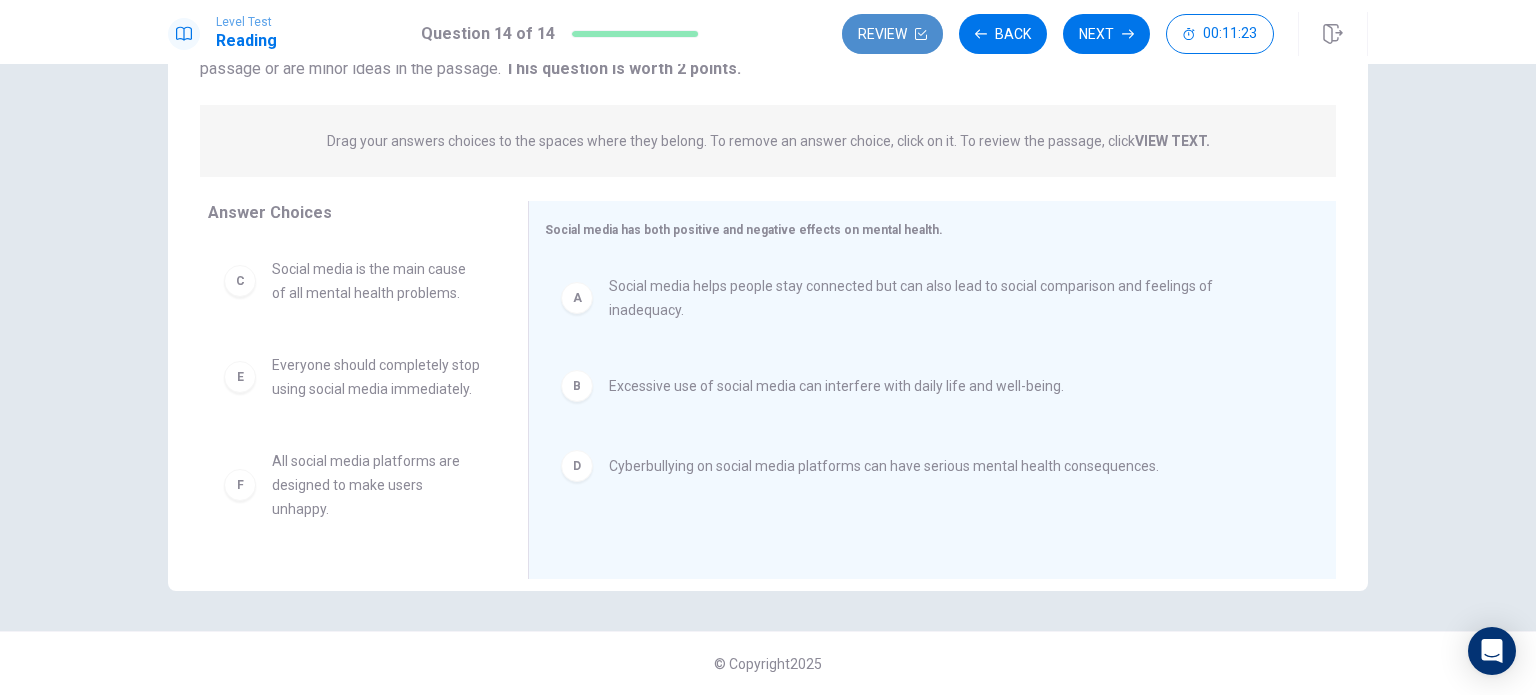 click on "Review" at bounding box center (892, 34) 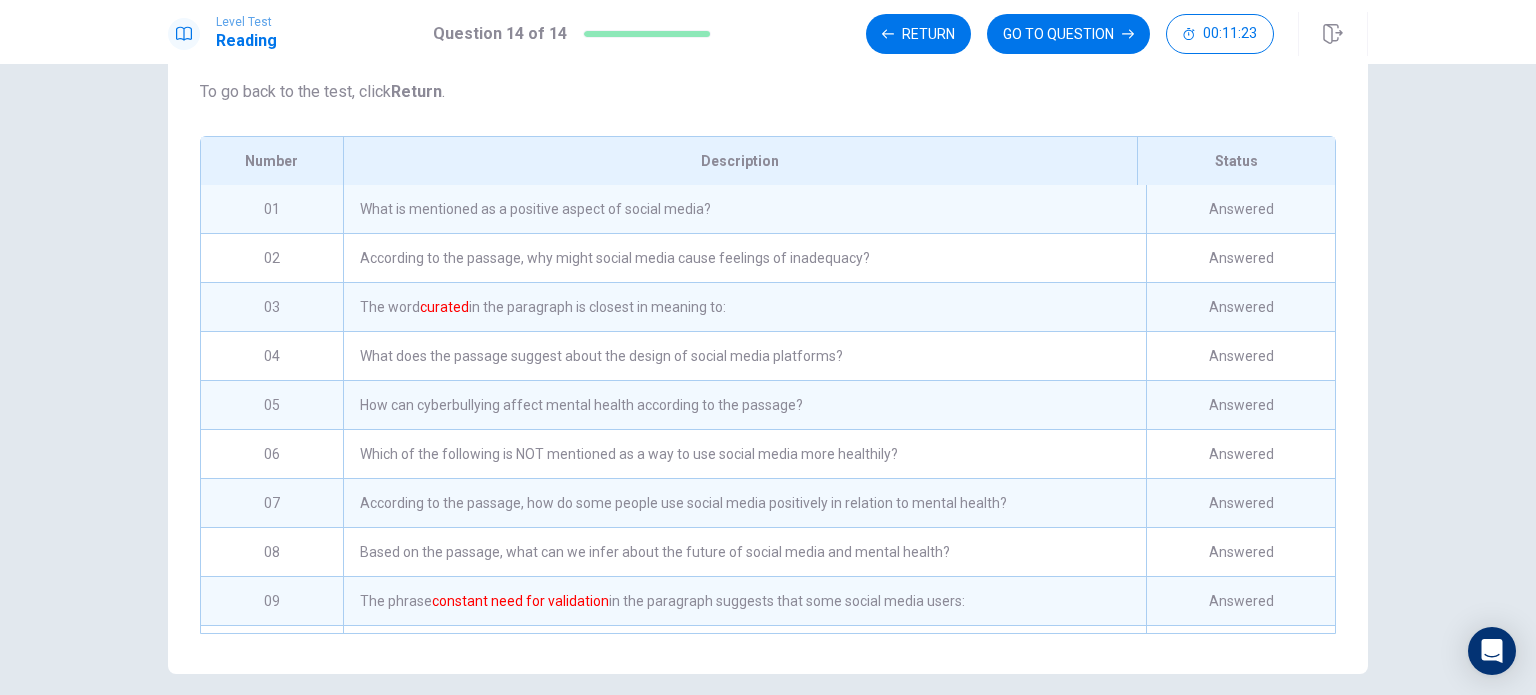 scroll, scrollTop: 314, scrollLeft: 0, axis: vertical 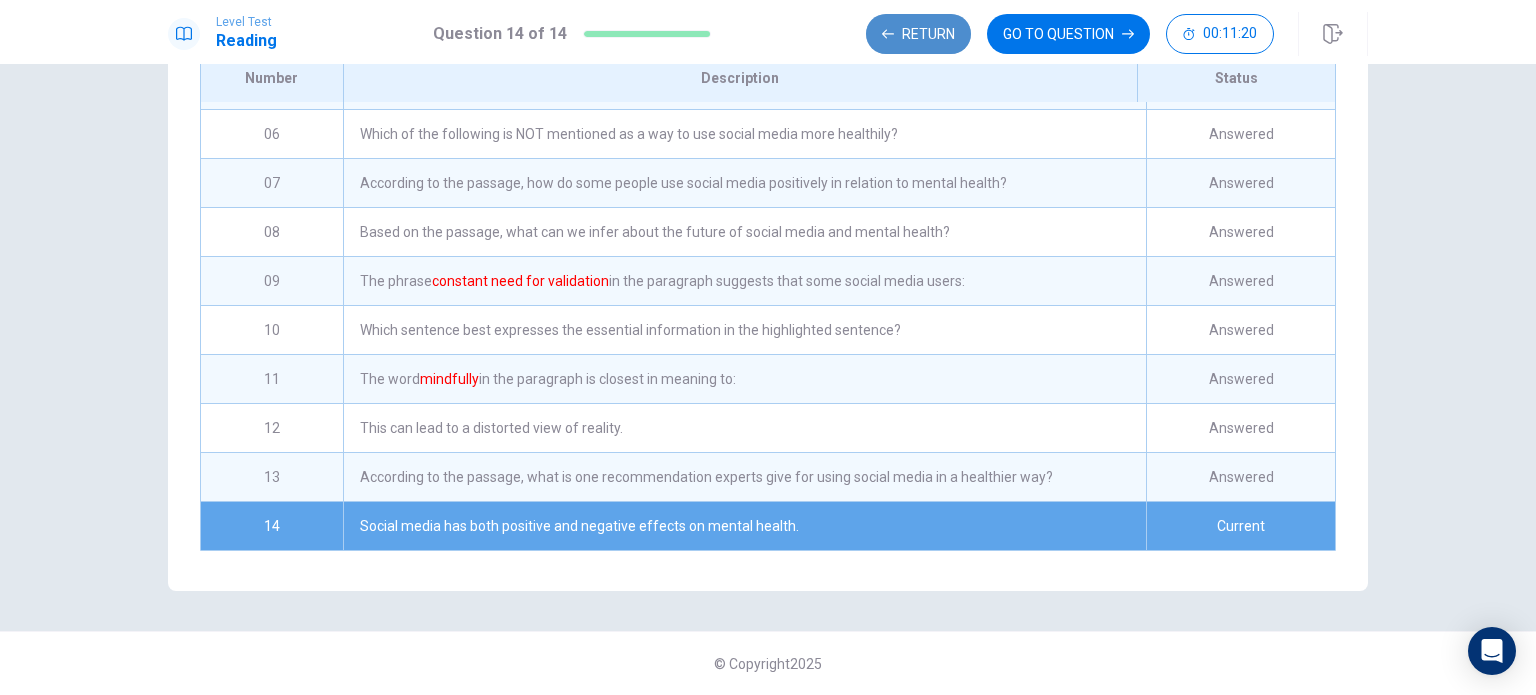 click on "Return" at bounding box center (918, 34) 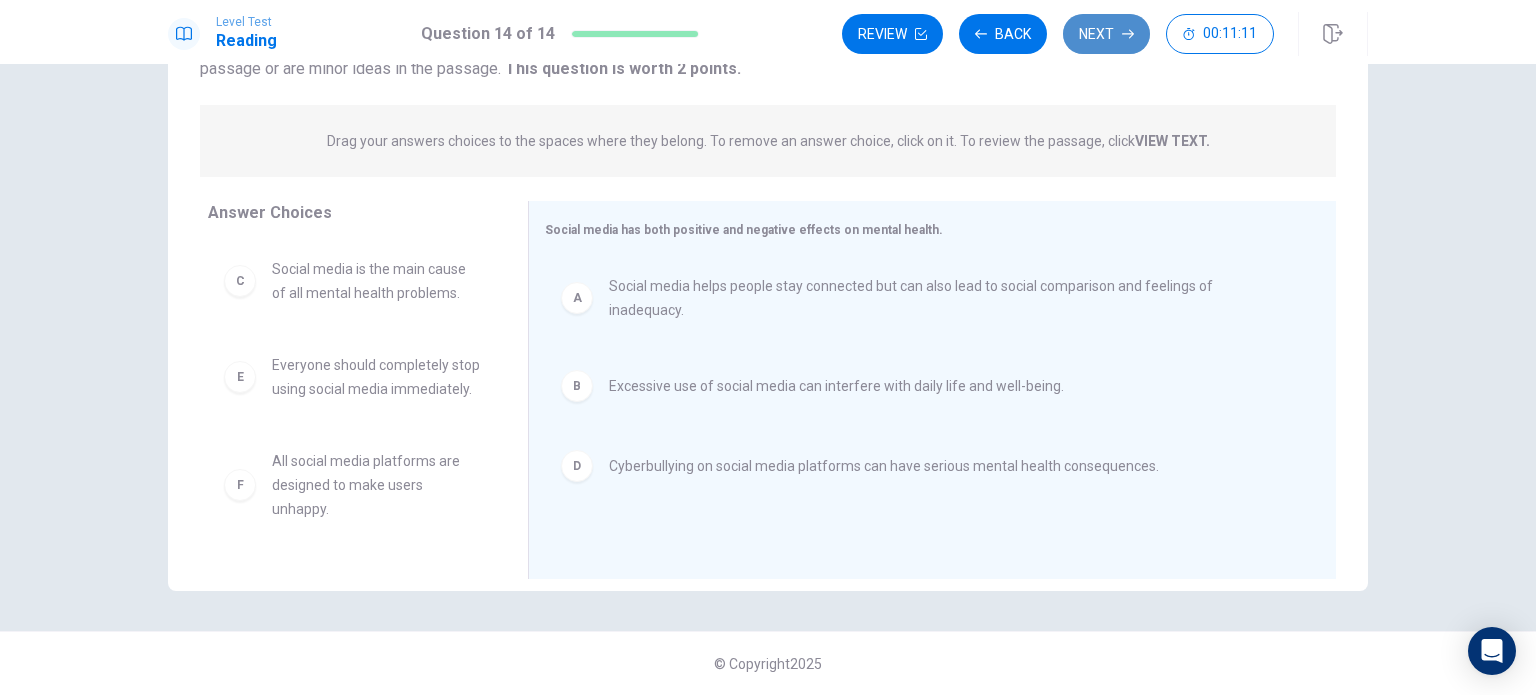 click on "Next" at bounding box center [1106, 34] 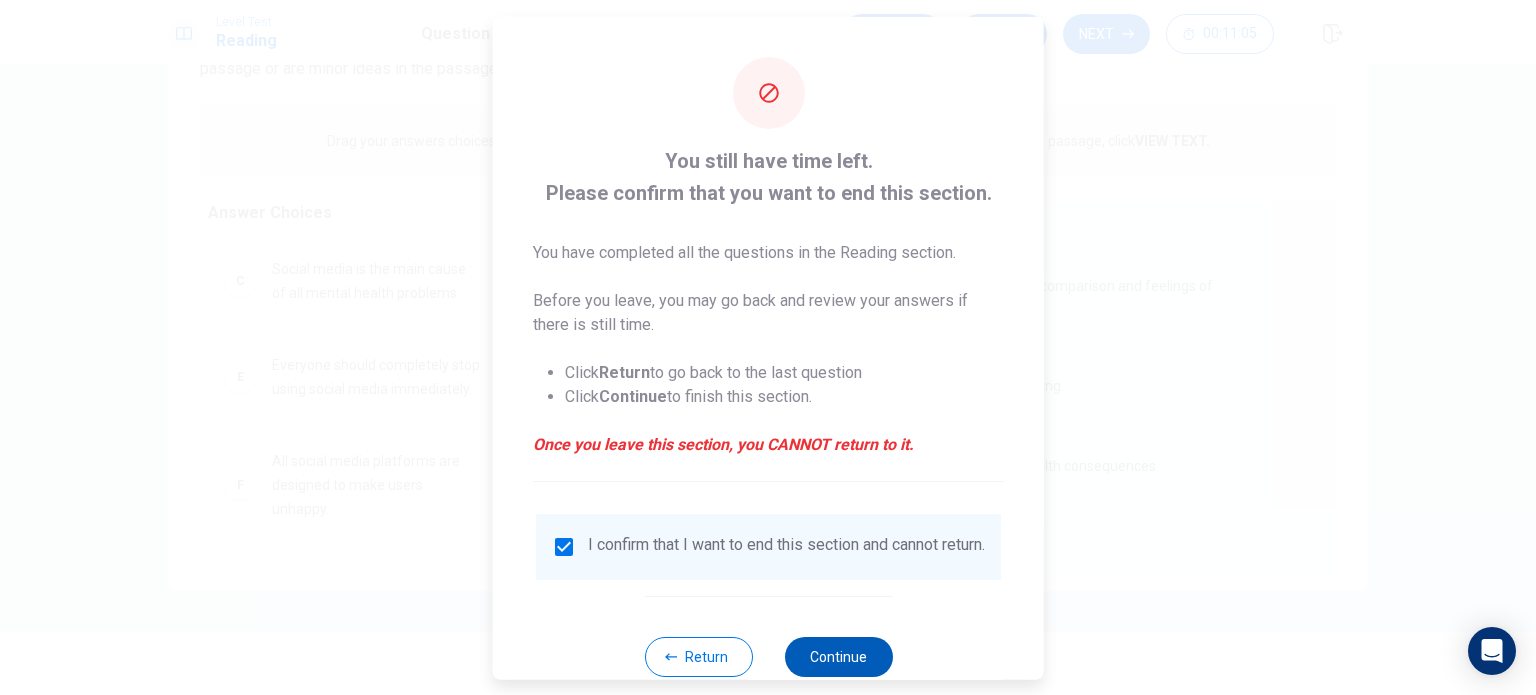 click on "Continue" at bounding box center (838, 656) 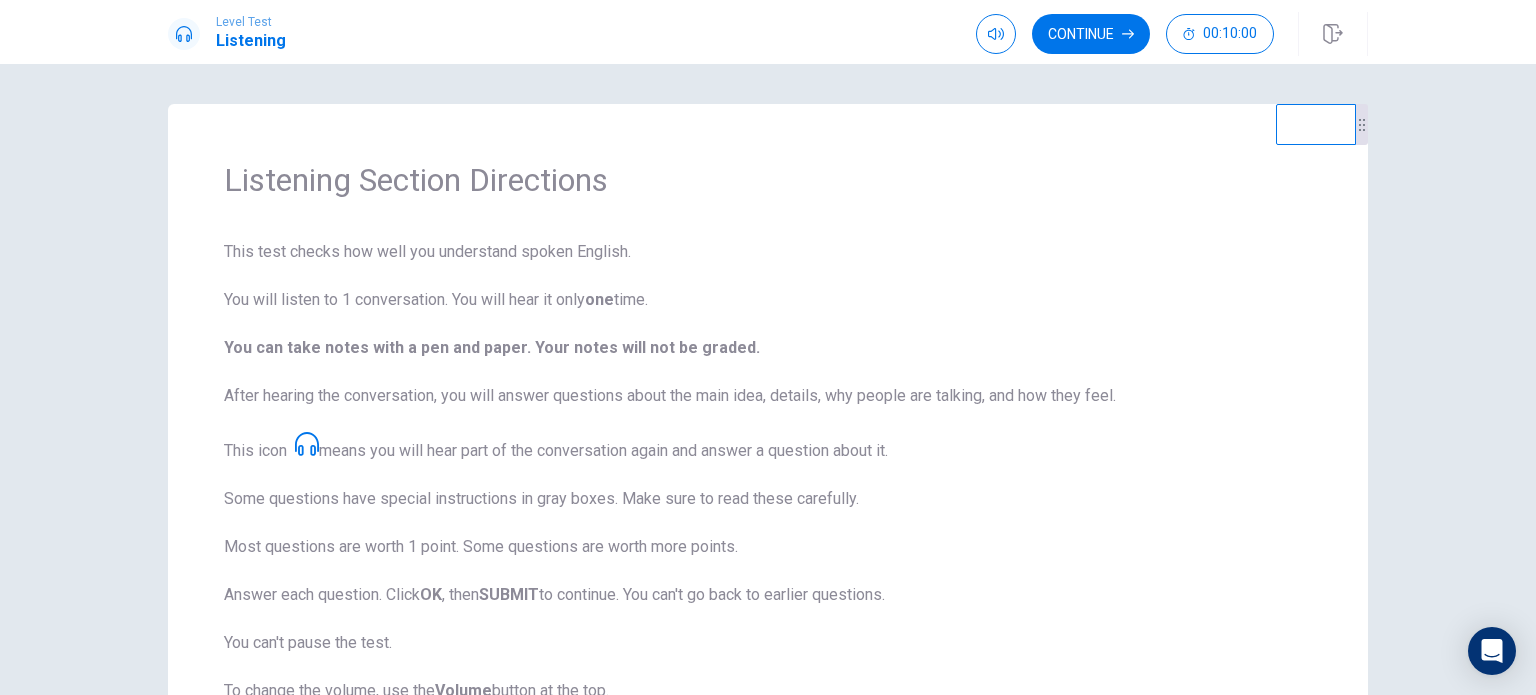 scroll, scrollTop: 100, scrollLeft: 0, axis: vertical 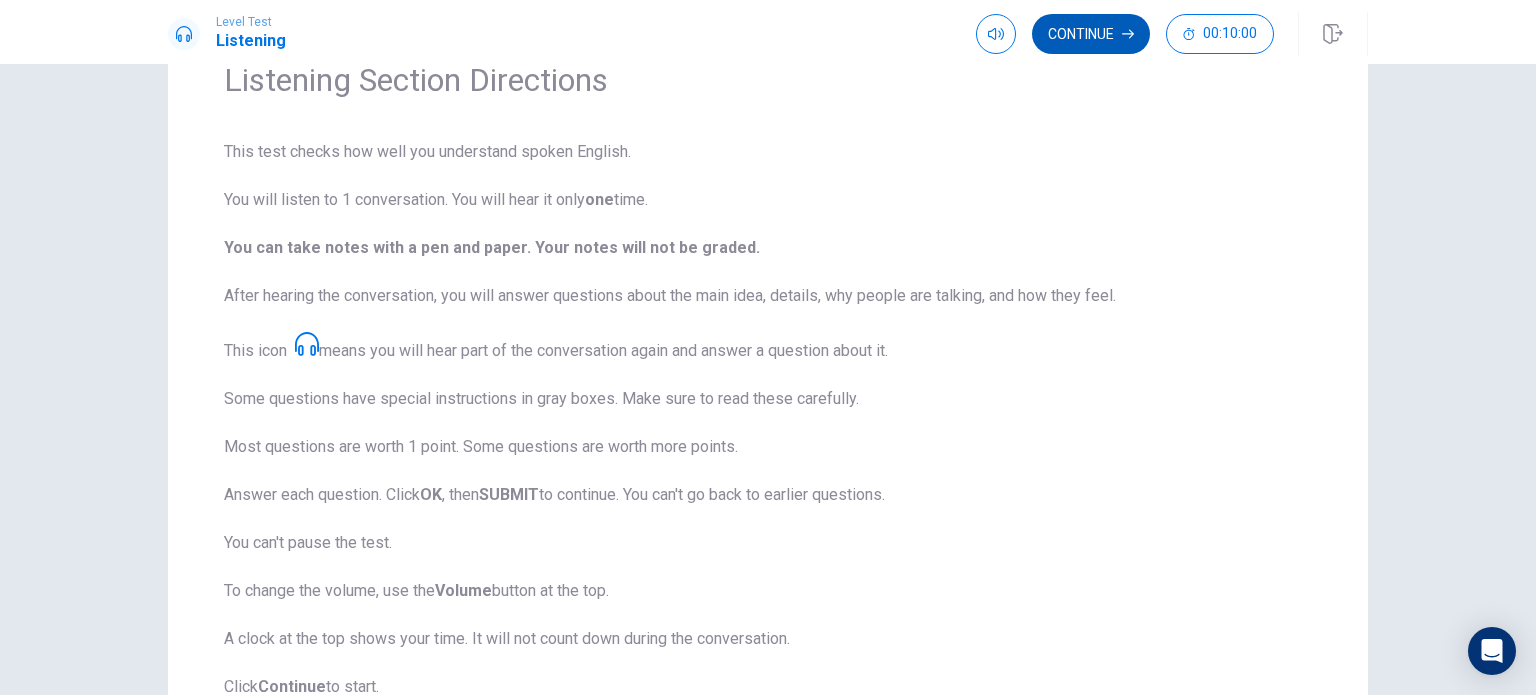 click on "Continue" at bounding box center (1091, 34) 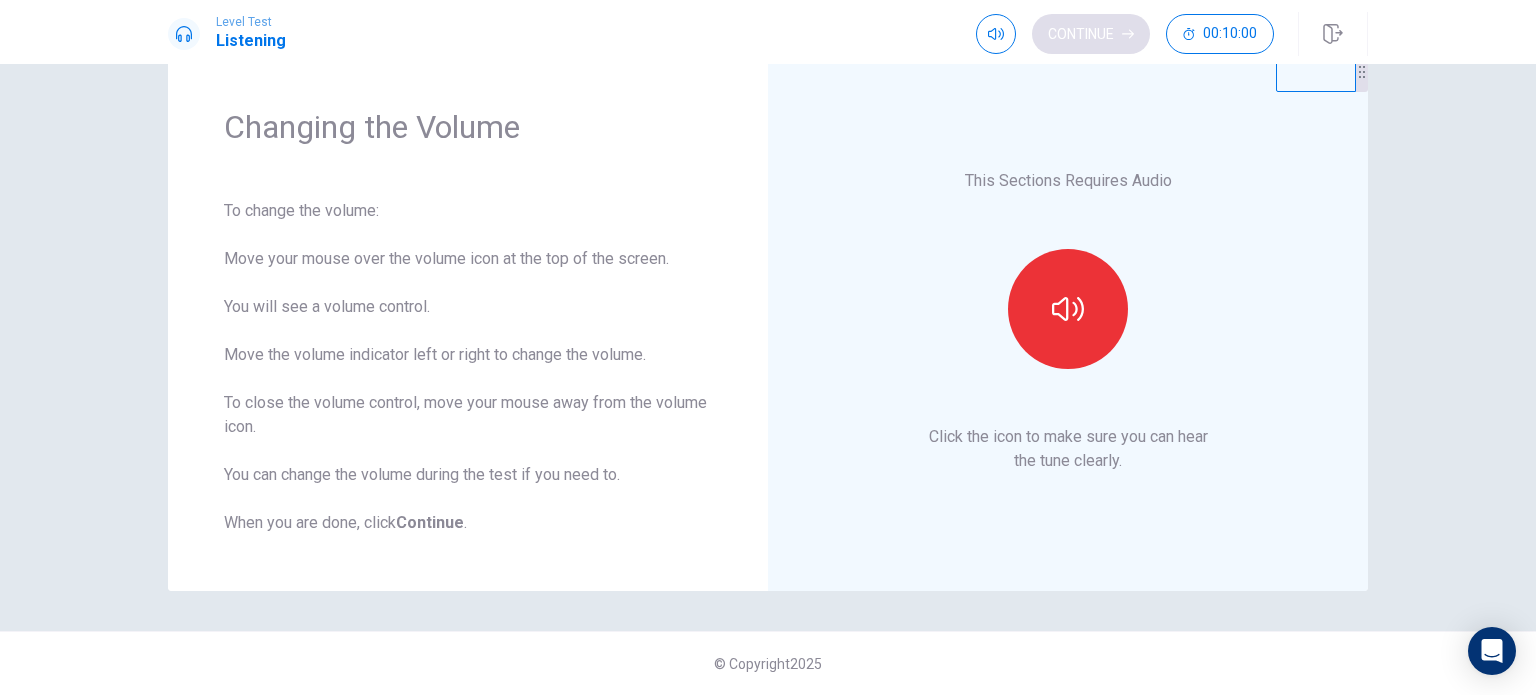 scroll, scrollTop: 52, scrollLeft: 0, axis: vertical 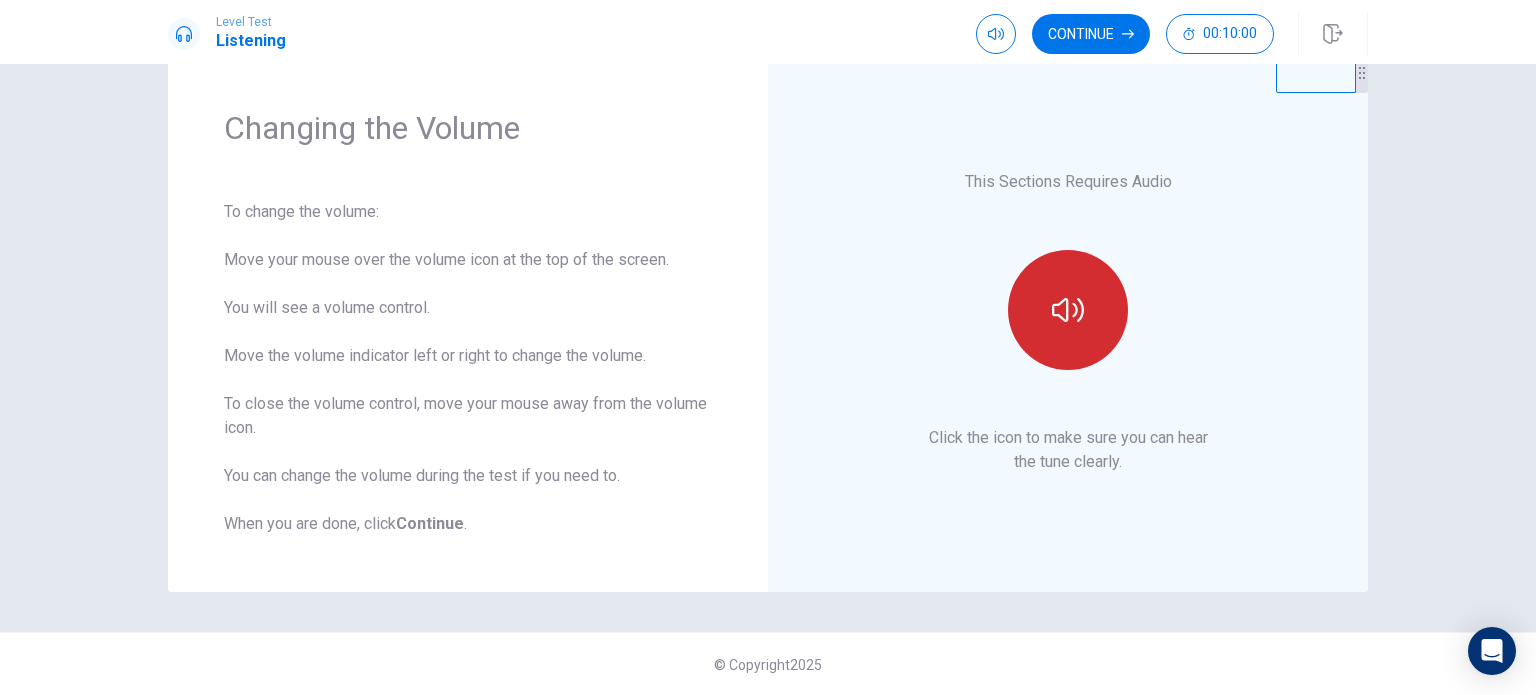 click at bounding box center (1068, 310) 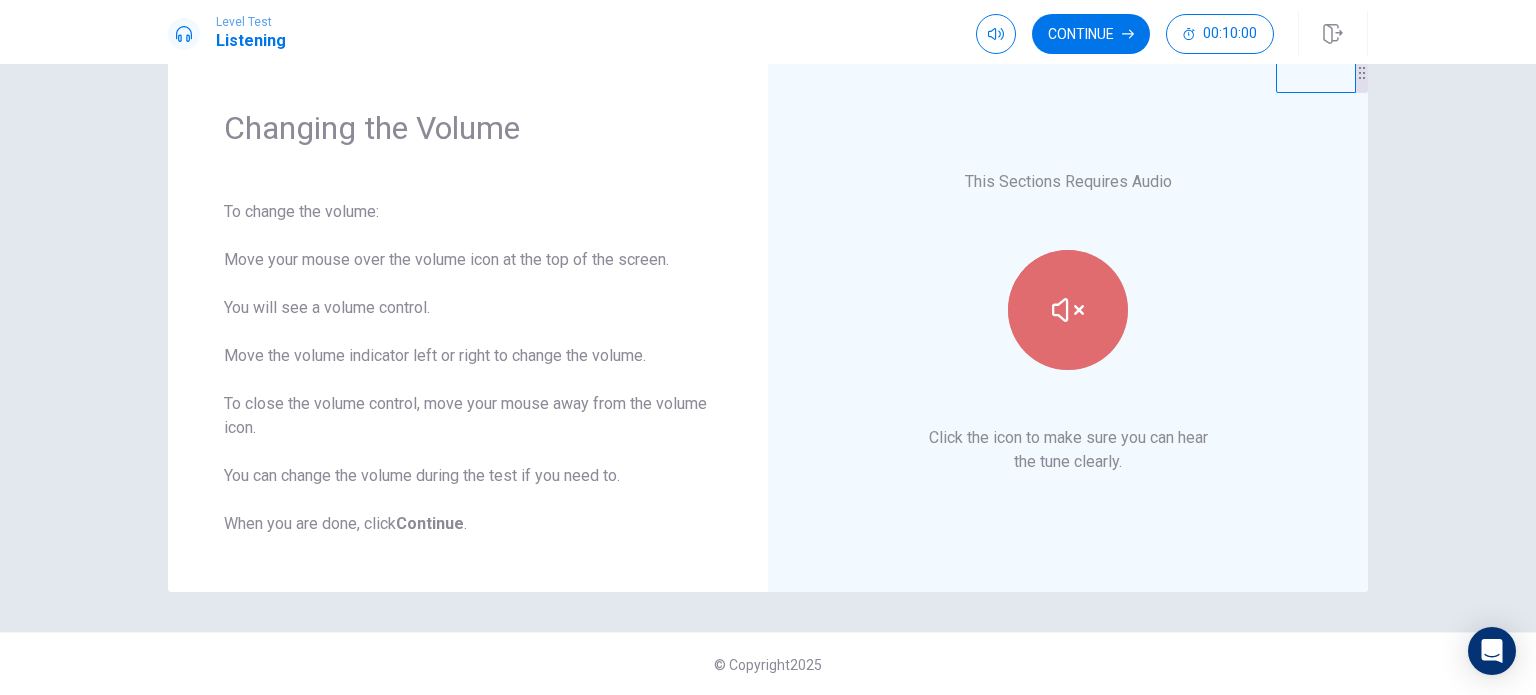 click 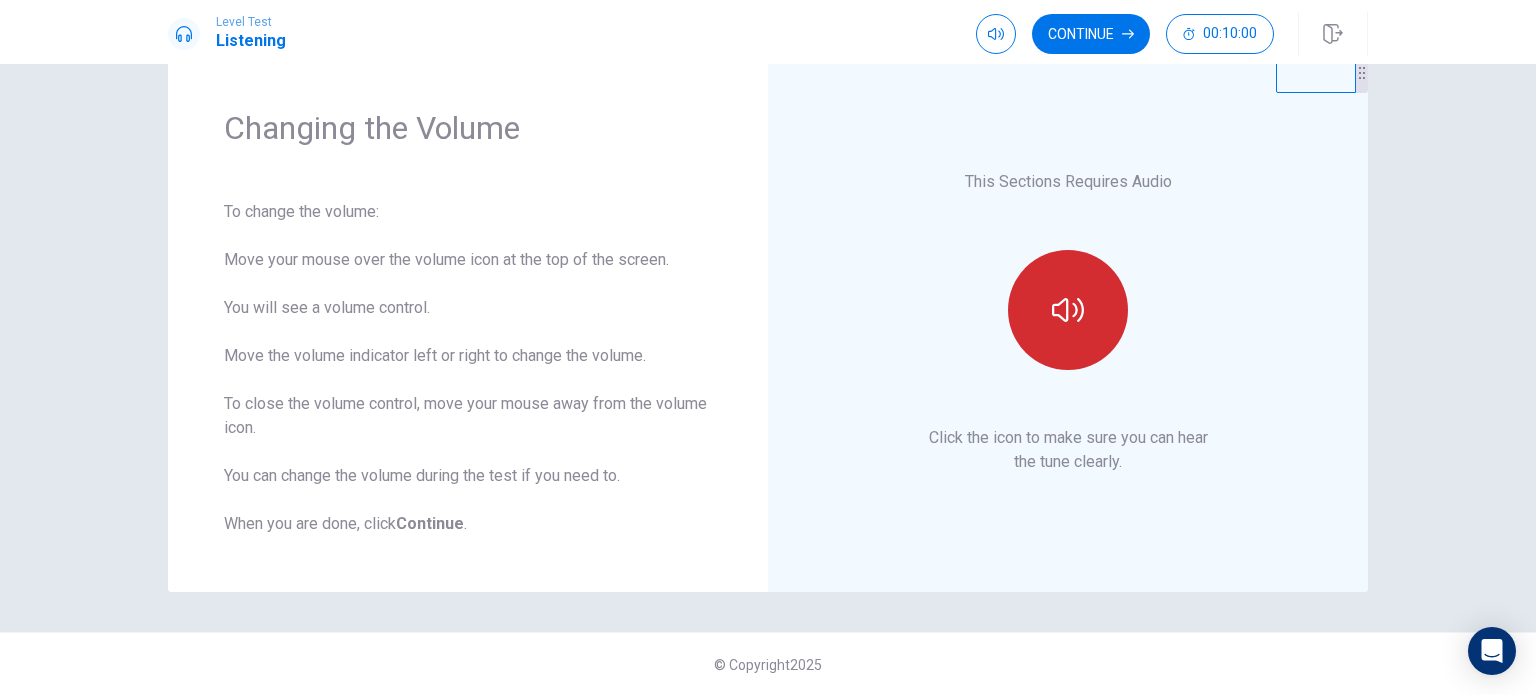 click 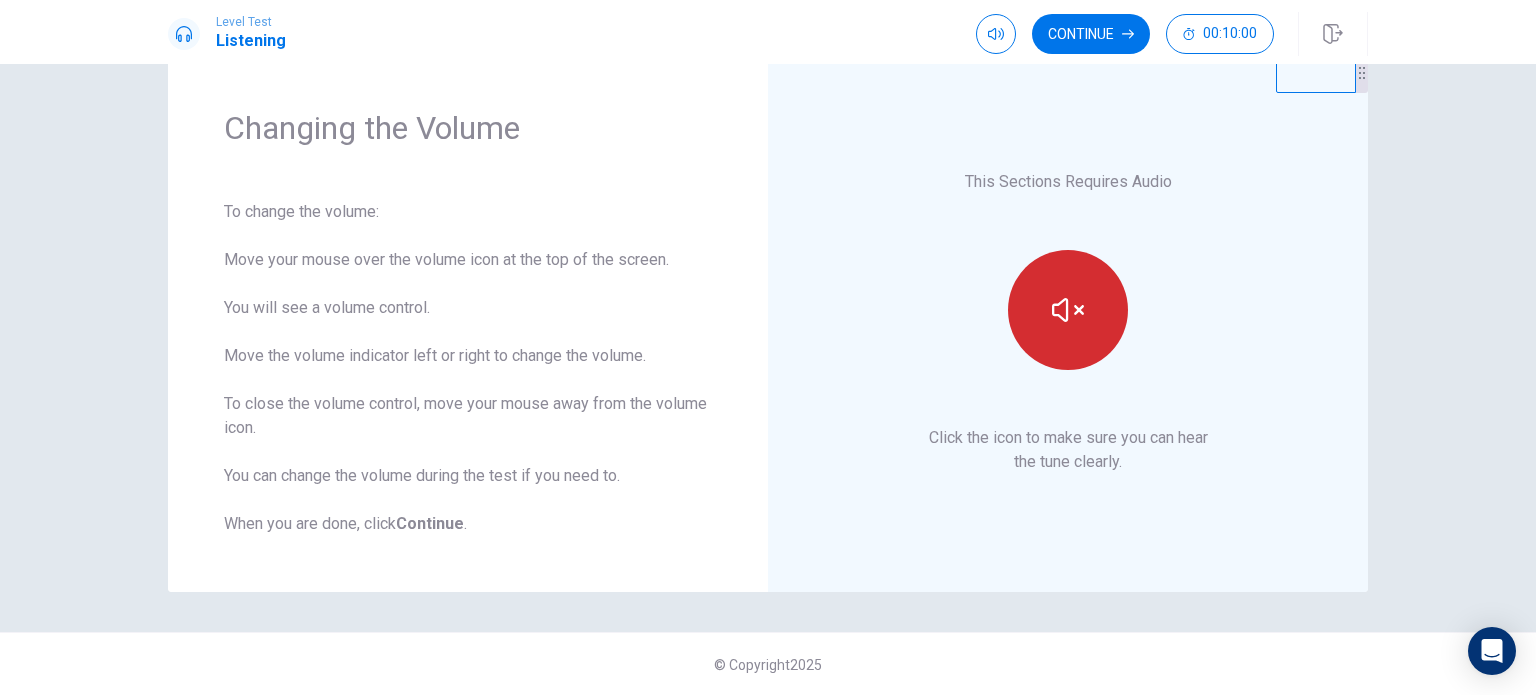 click 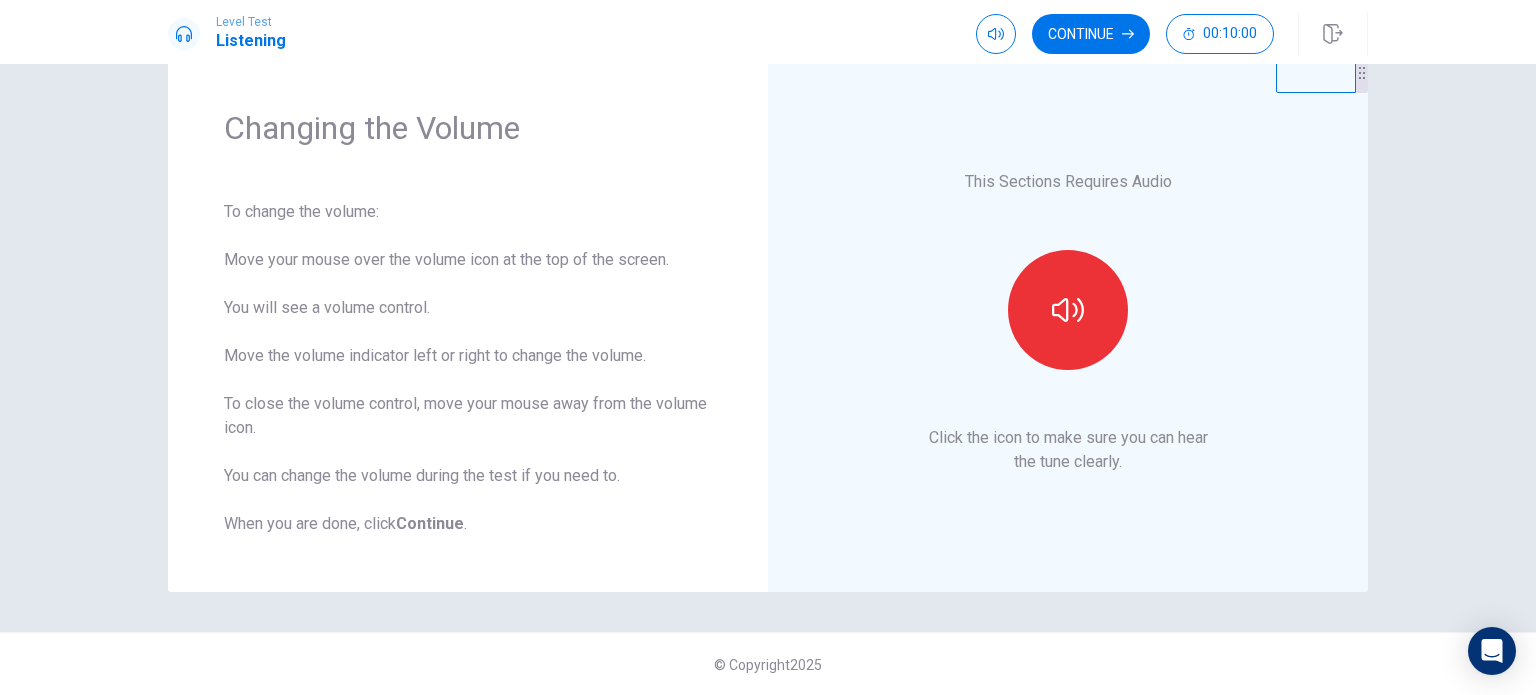 scroll, scrollTop: 0, scrollLeft: 0, axis: both 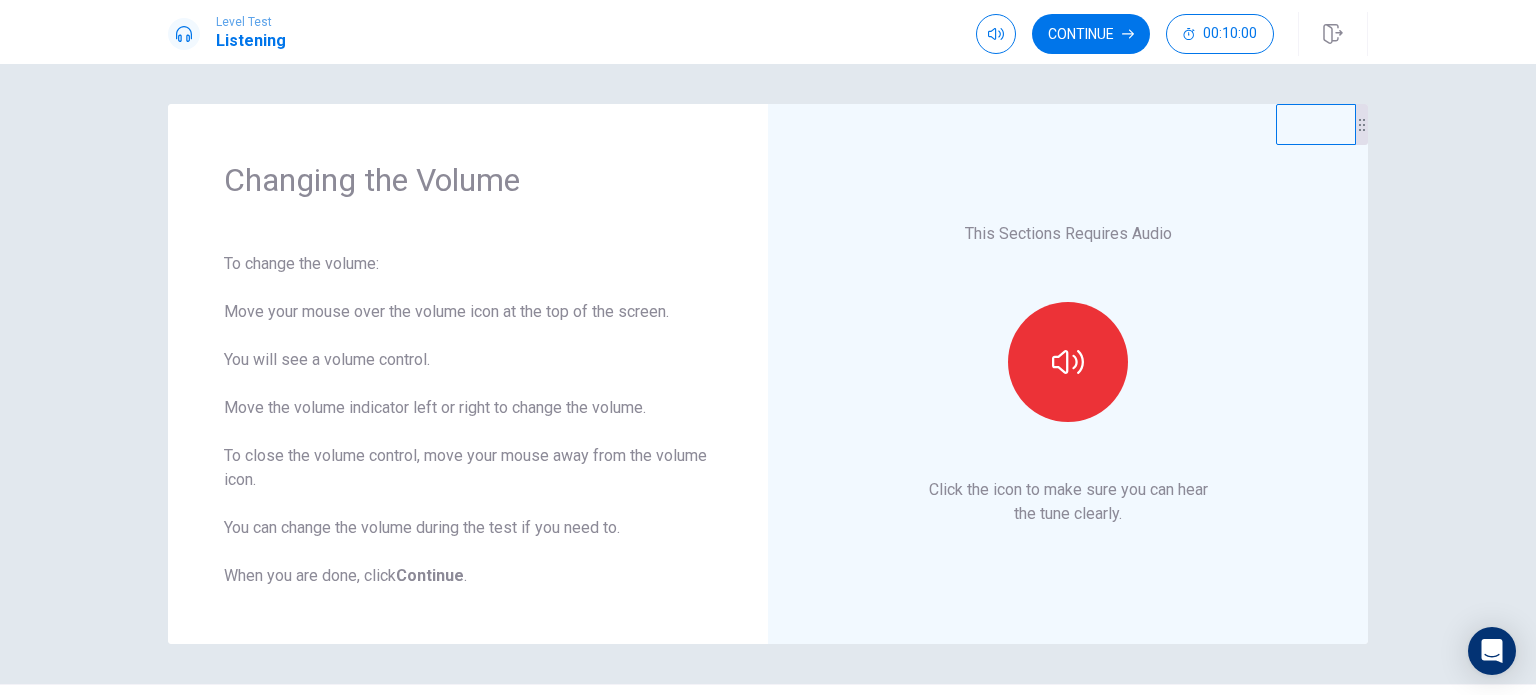 type 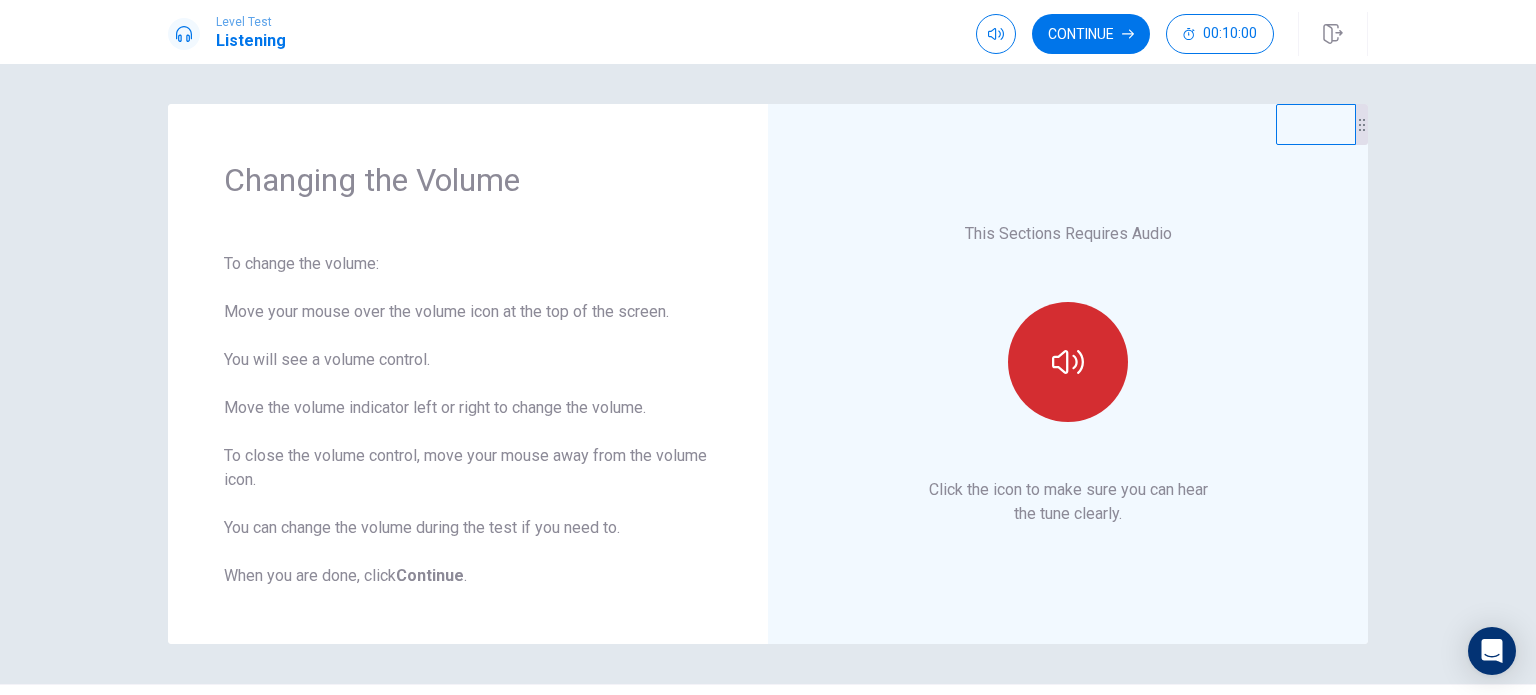 click at bounding box center [1068, 362] 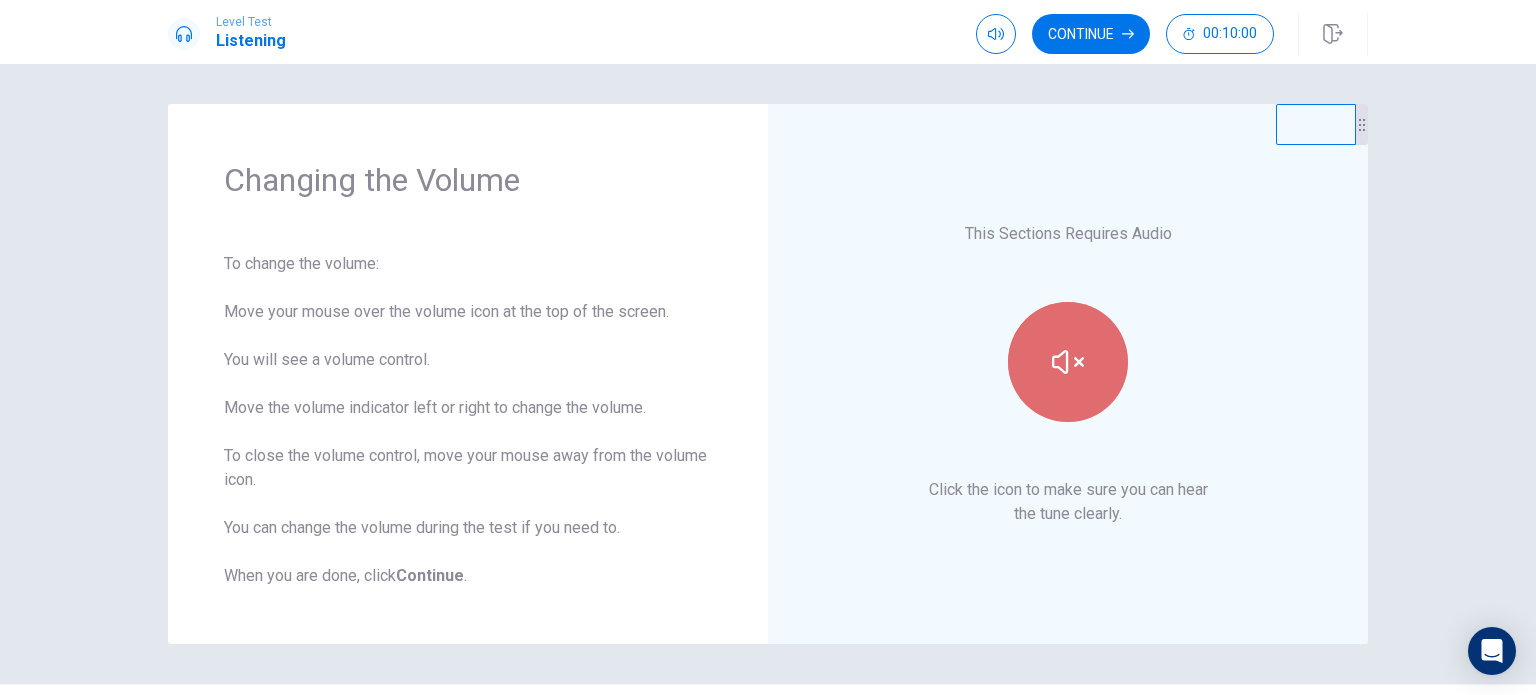 click 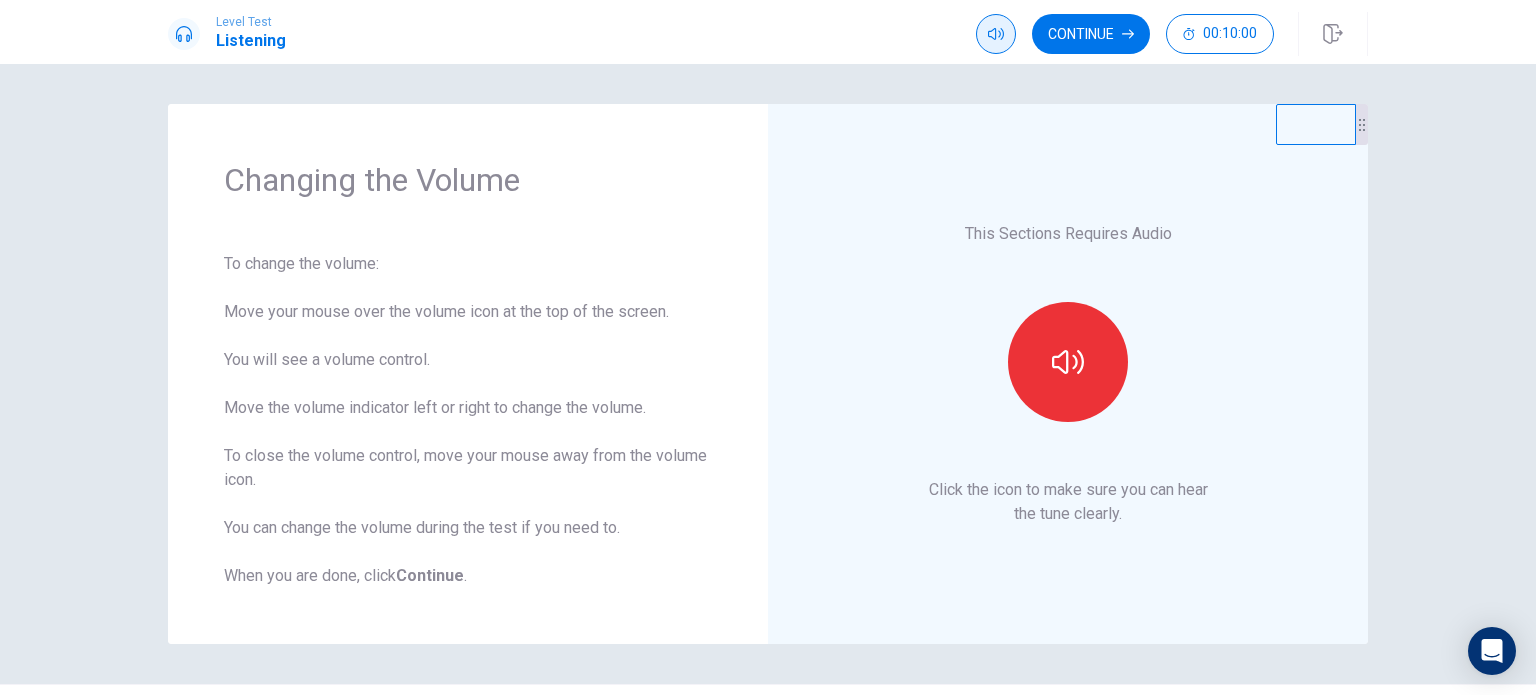 click 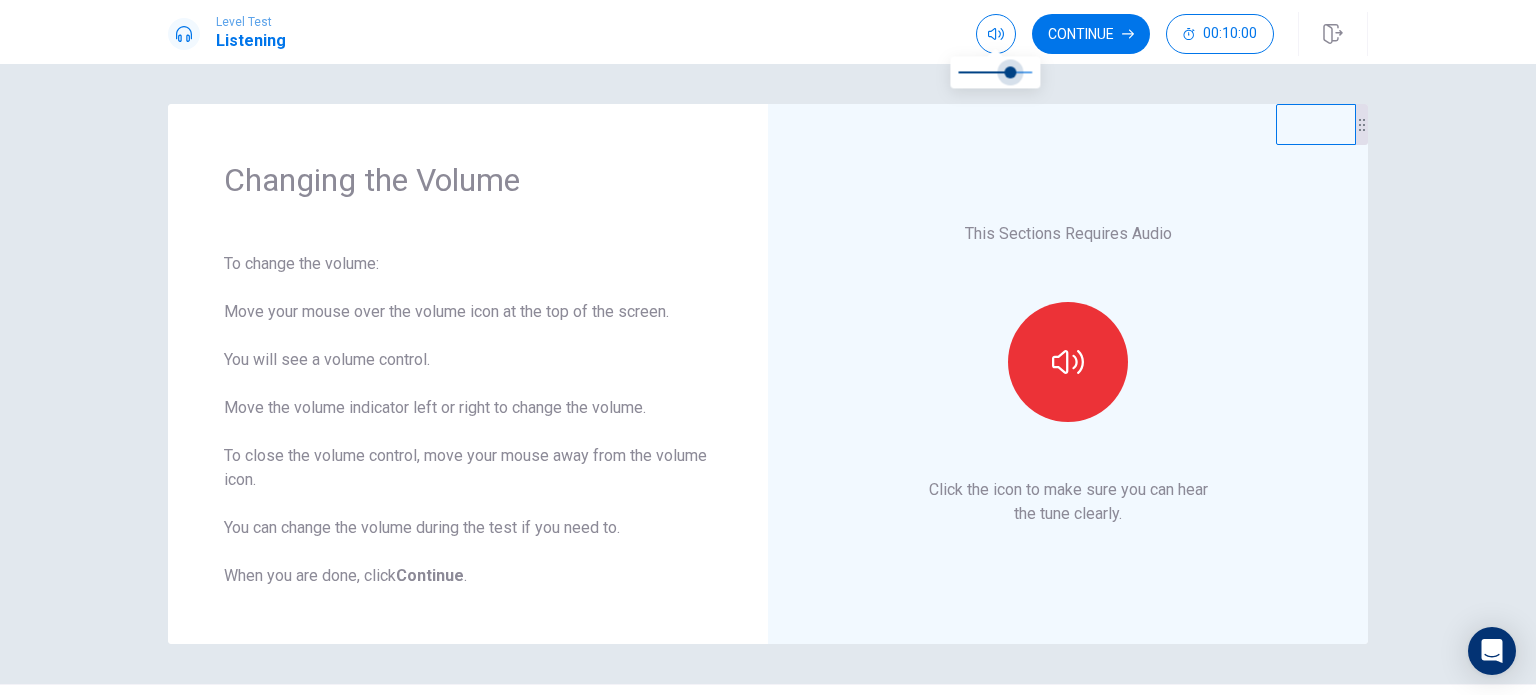 click at bounding box center (1010, 72) 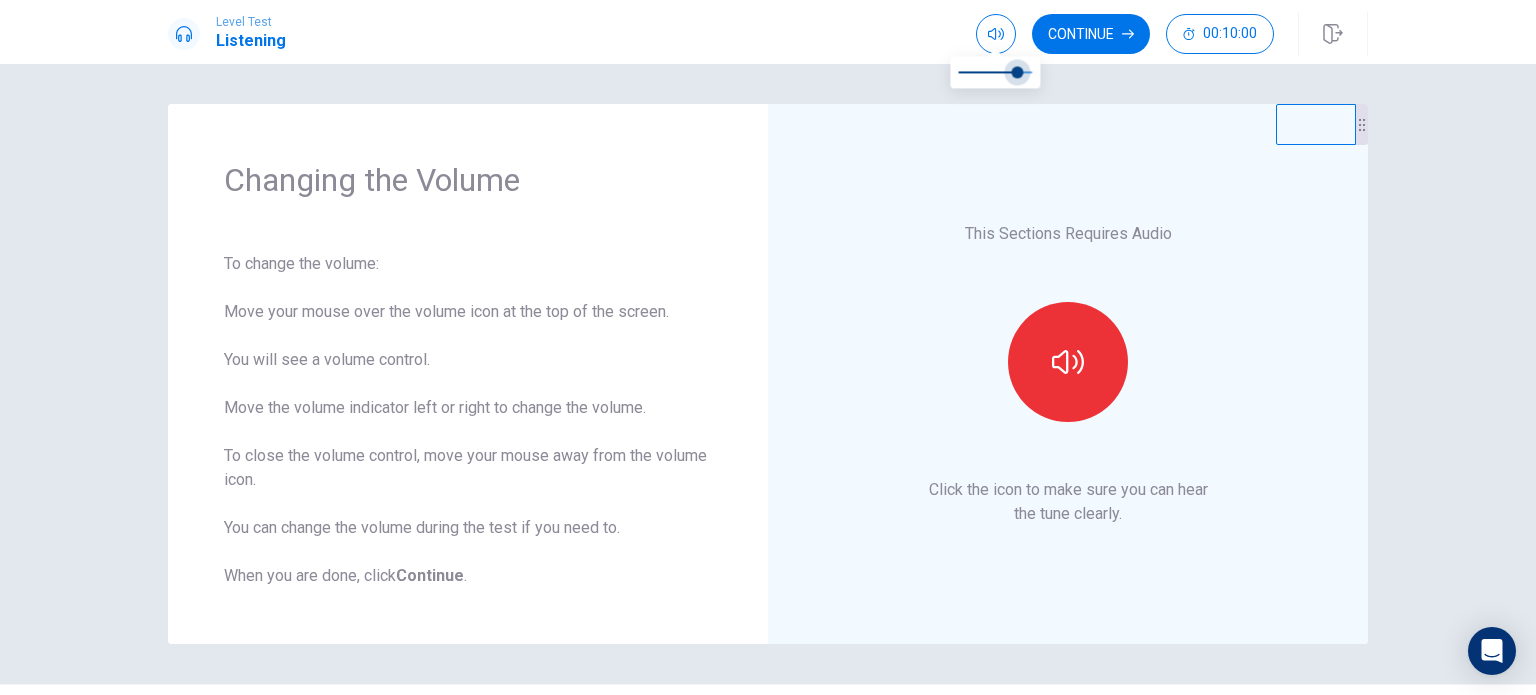 type on "*" 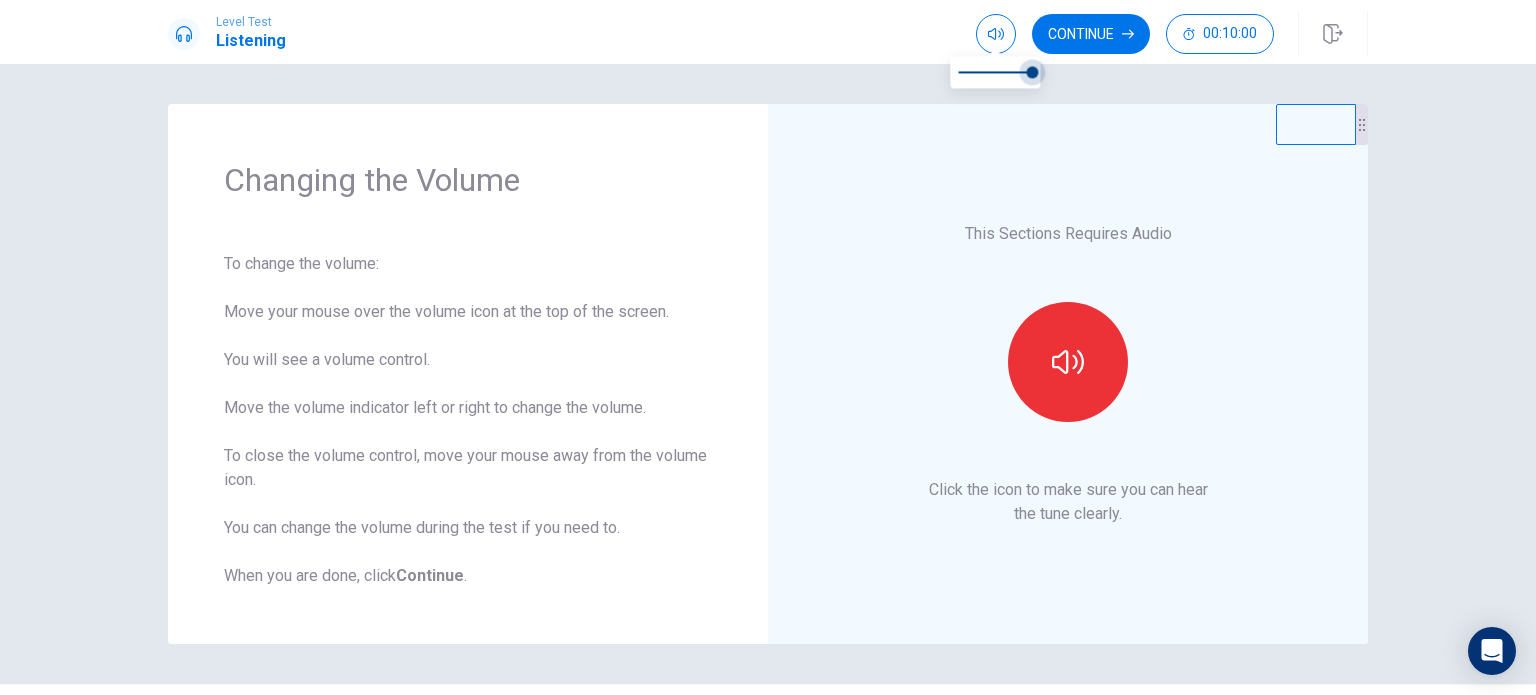 drag, startPoint x: 1012, startPoint y: 70, endPoint x: 1031, endPoint y: 71, distance: 19.026299 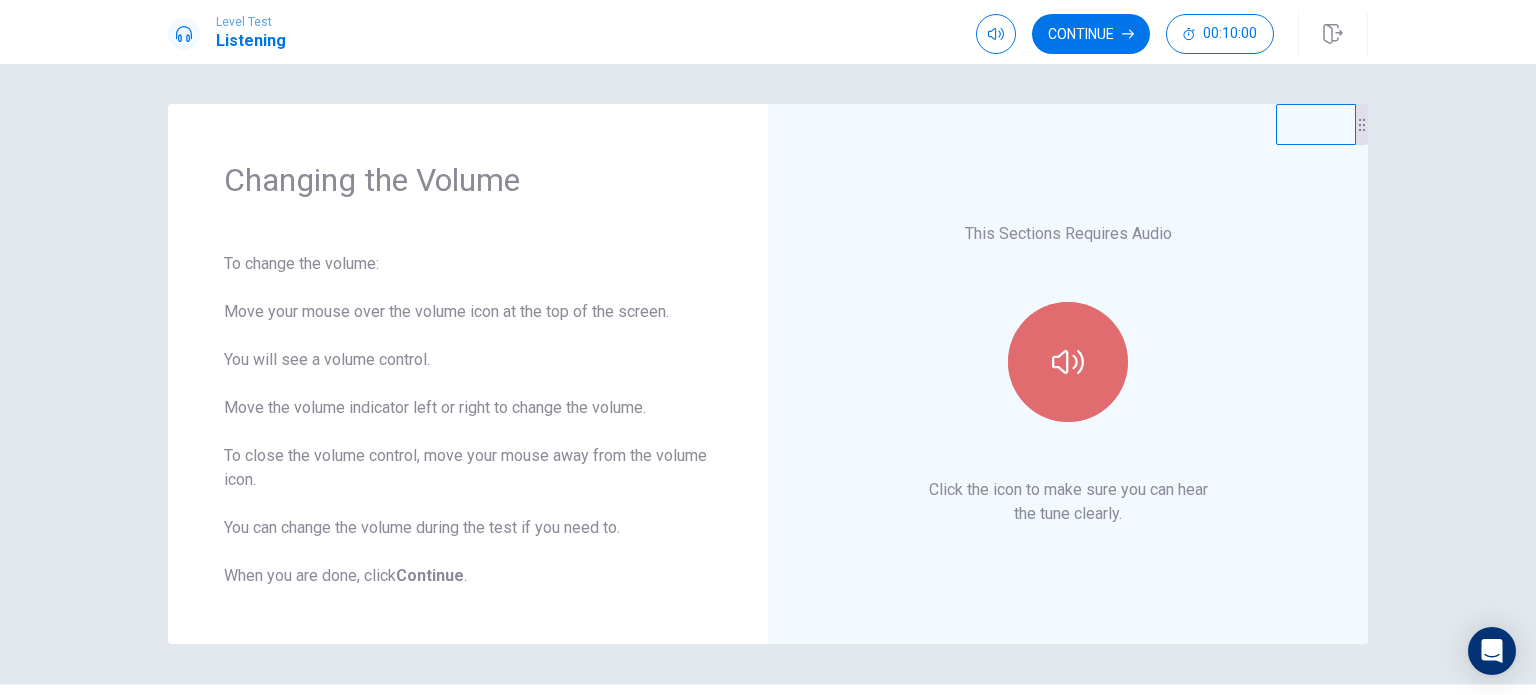 click at bounding box center [1068, 362] 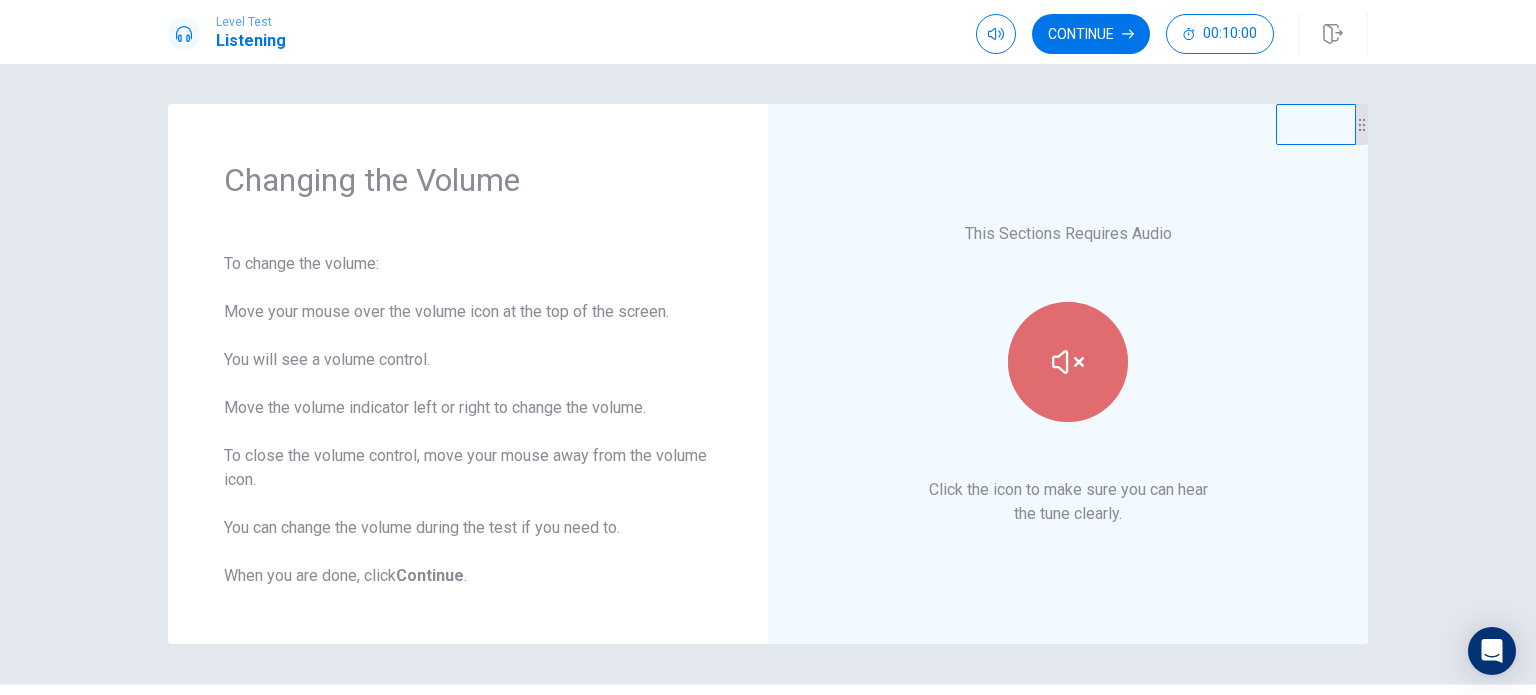 click at bounding box center [1068, 362] 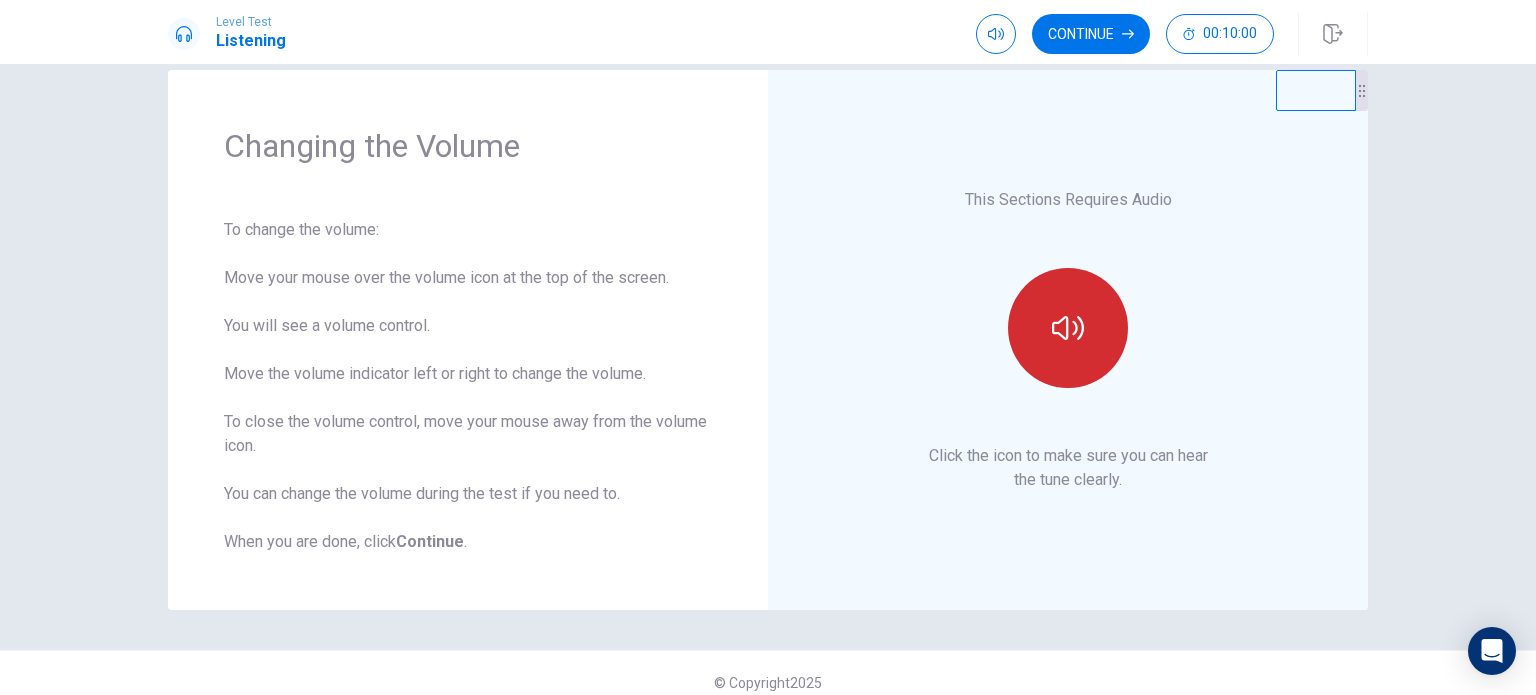 scroll, scrollTop: 52, scrollLeft: 0, axis: vertical 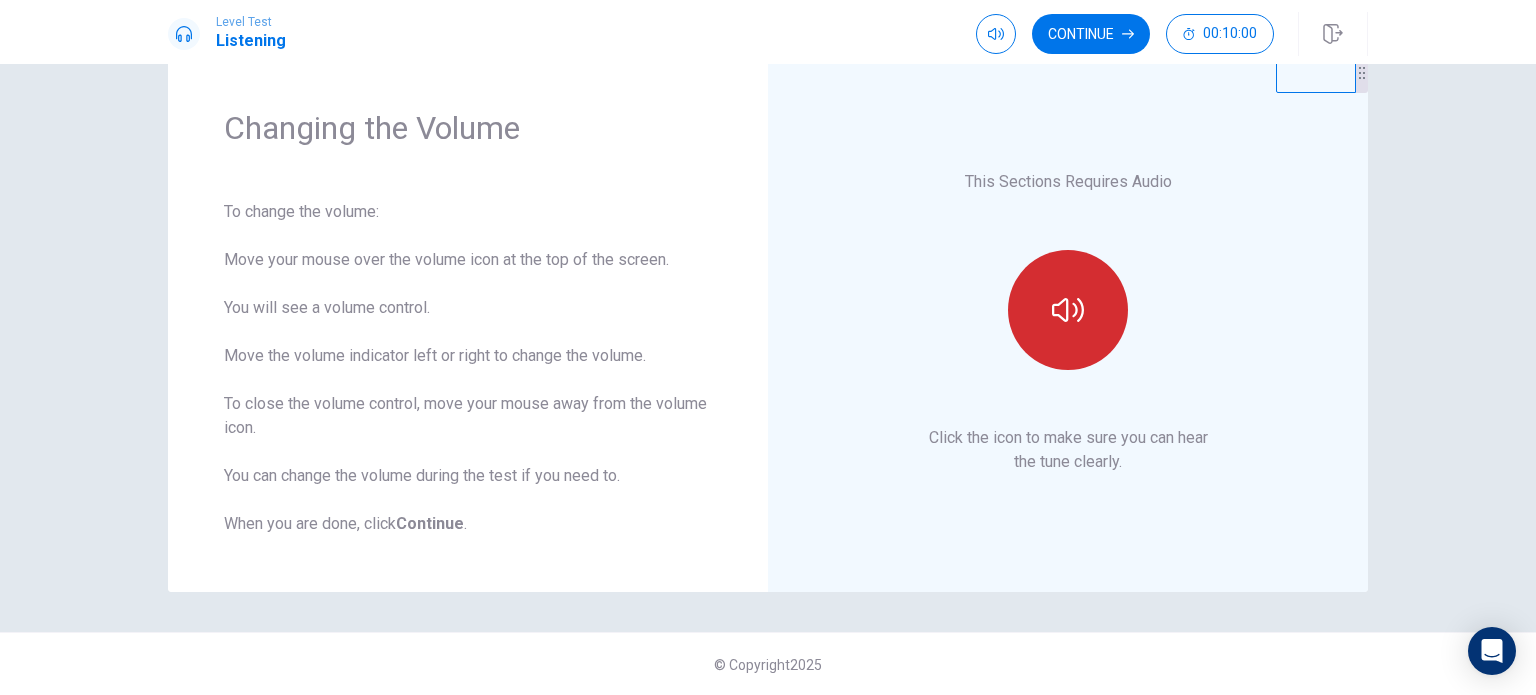 click at bounding box center (1068, 310) 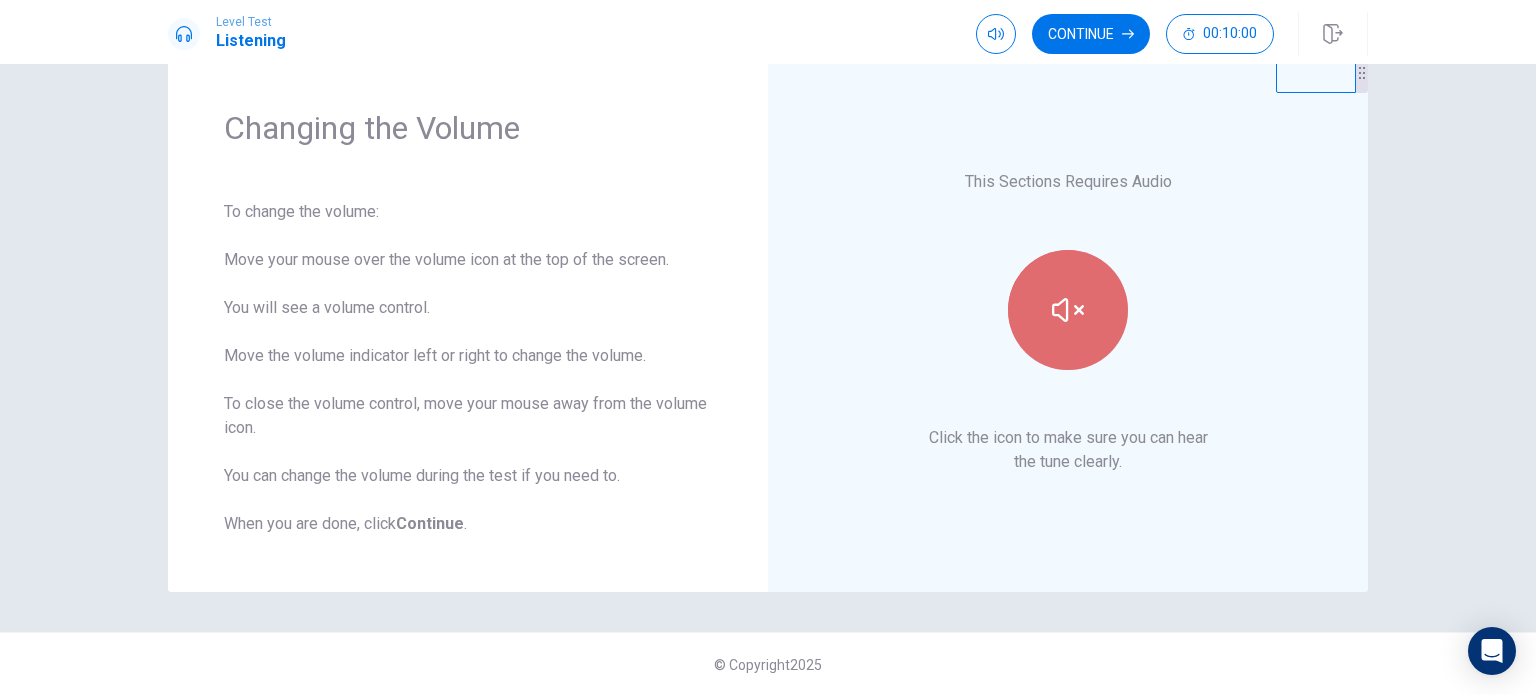 click at bounding box center [1068, 310] 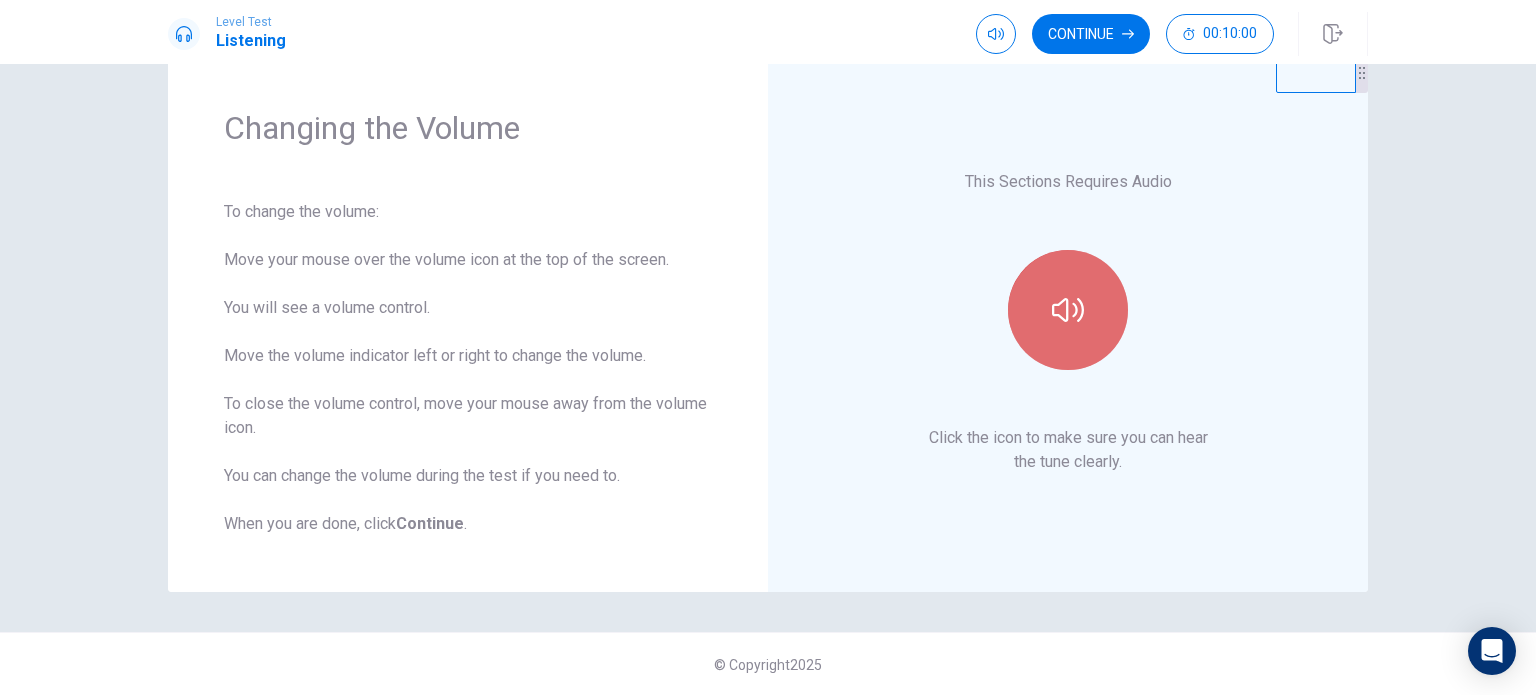 click at bounding box center (1068, 310) 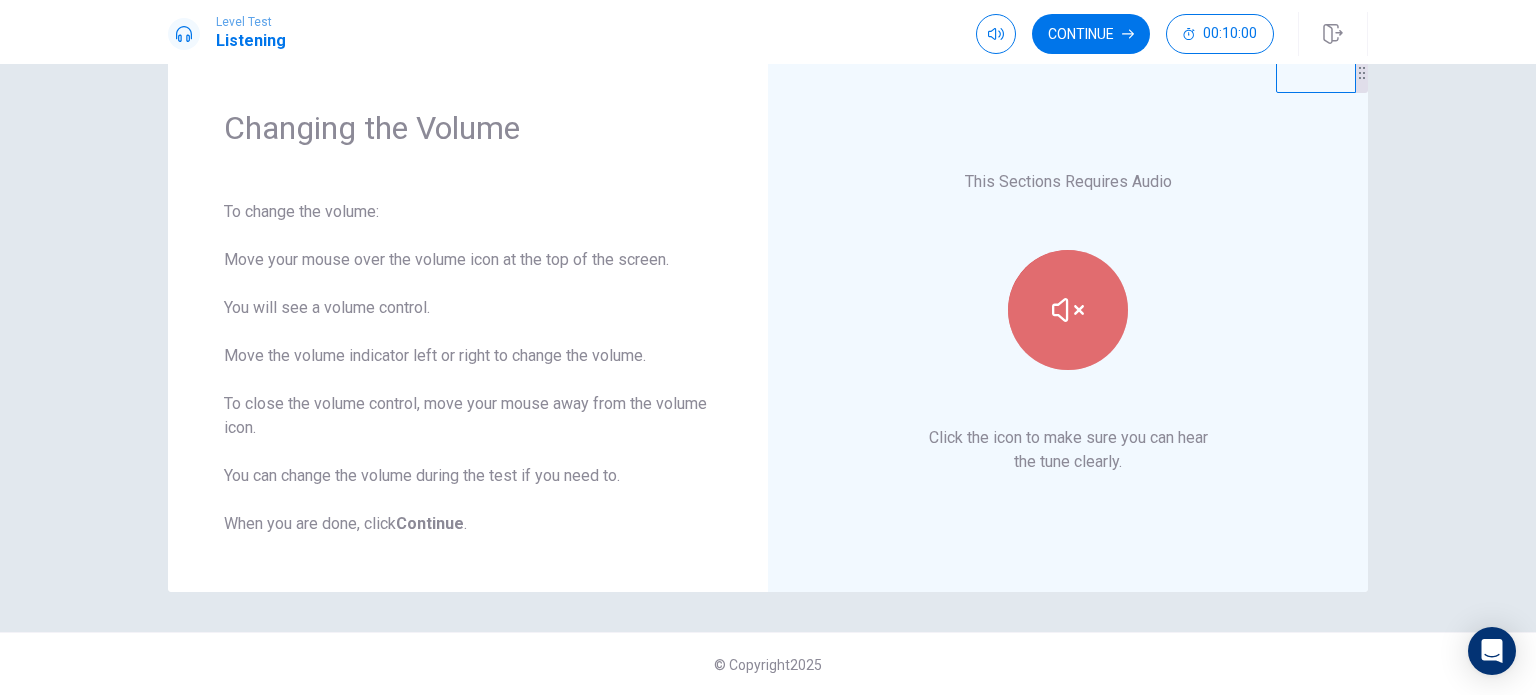 click at bounding box center [1068, 310] 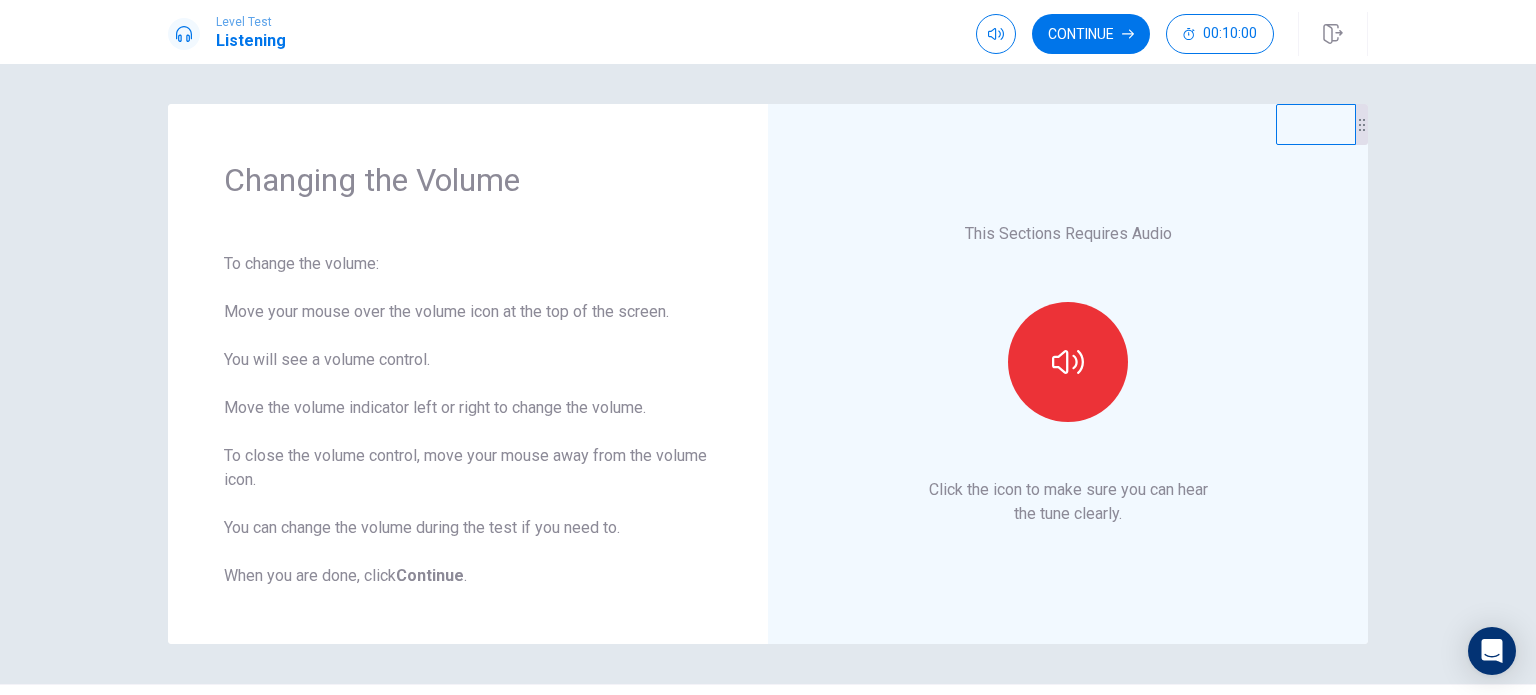 scroll, scrollTop: 52, scrollLeft: 0, axis: vertical 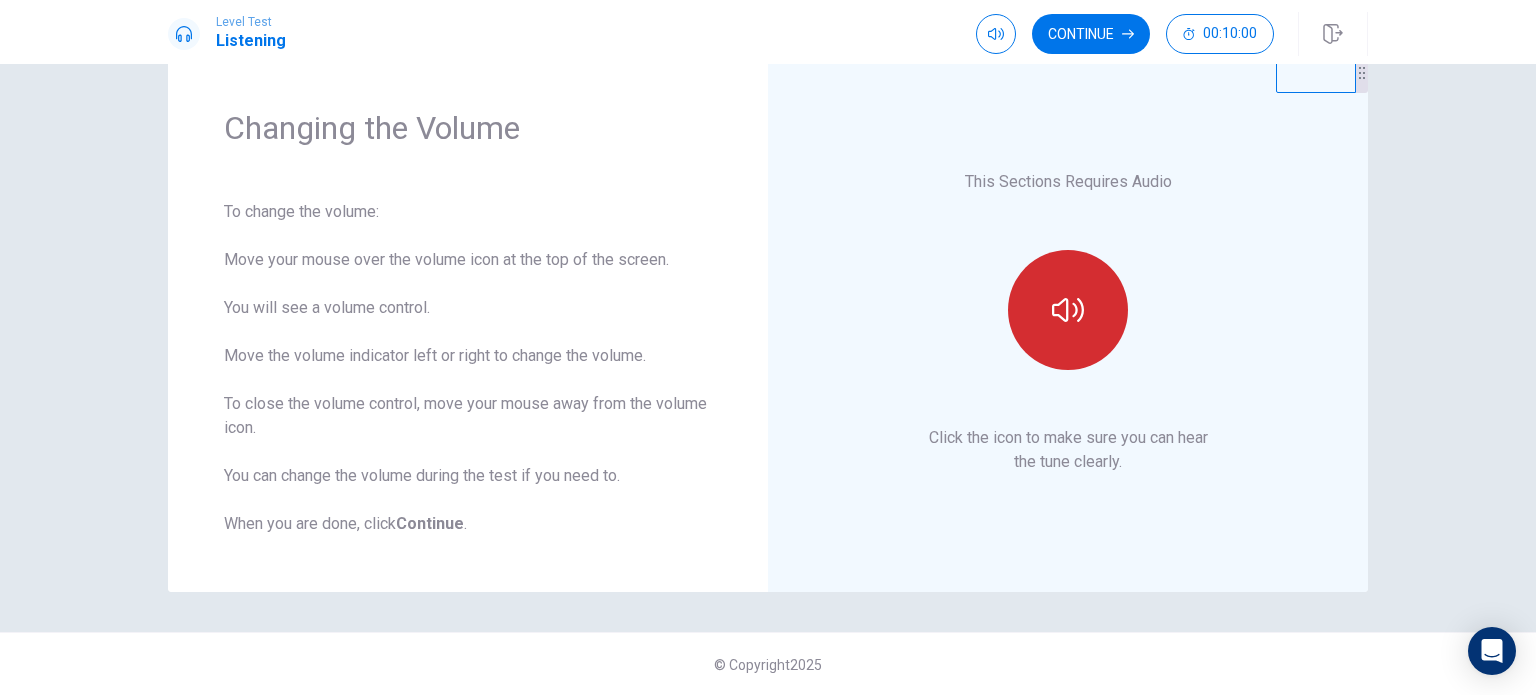 click at bounding box center [1068, 310] 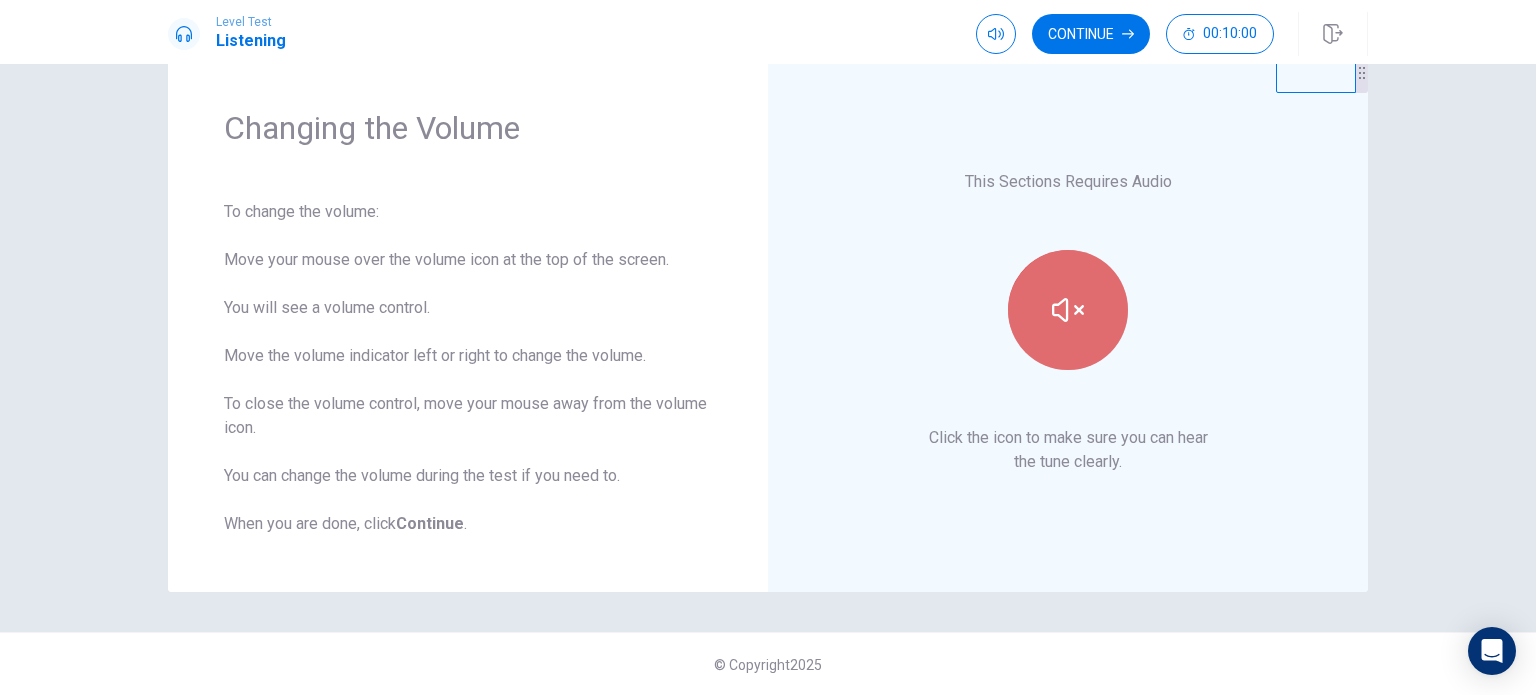 click at bounding box center (1068, 310) 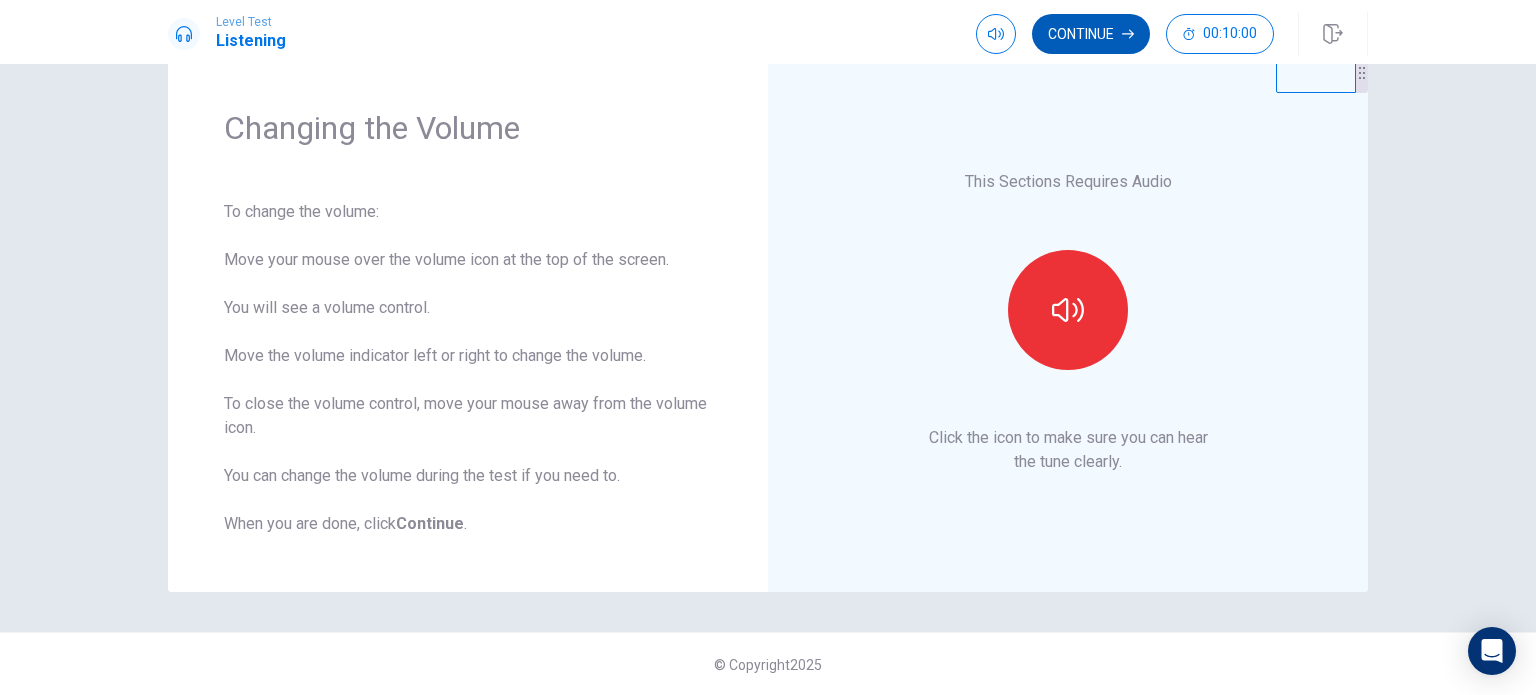 click on "Continue" at bounding box center [1091, 34] 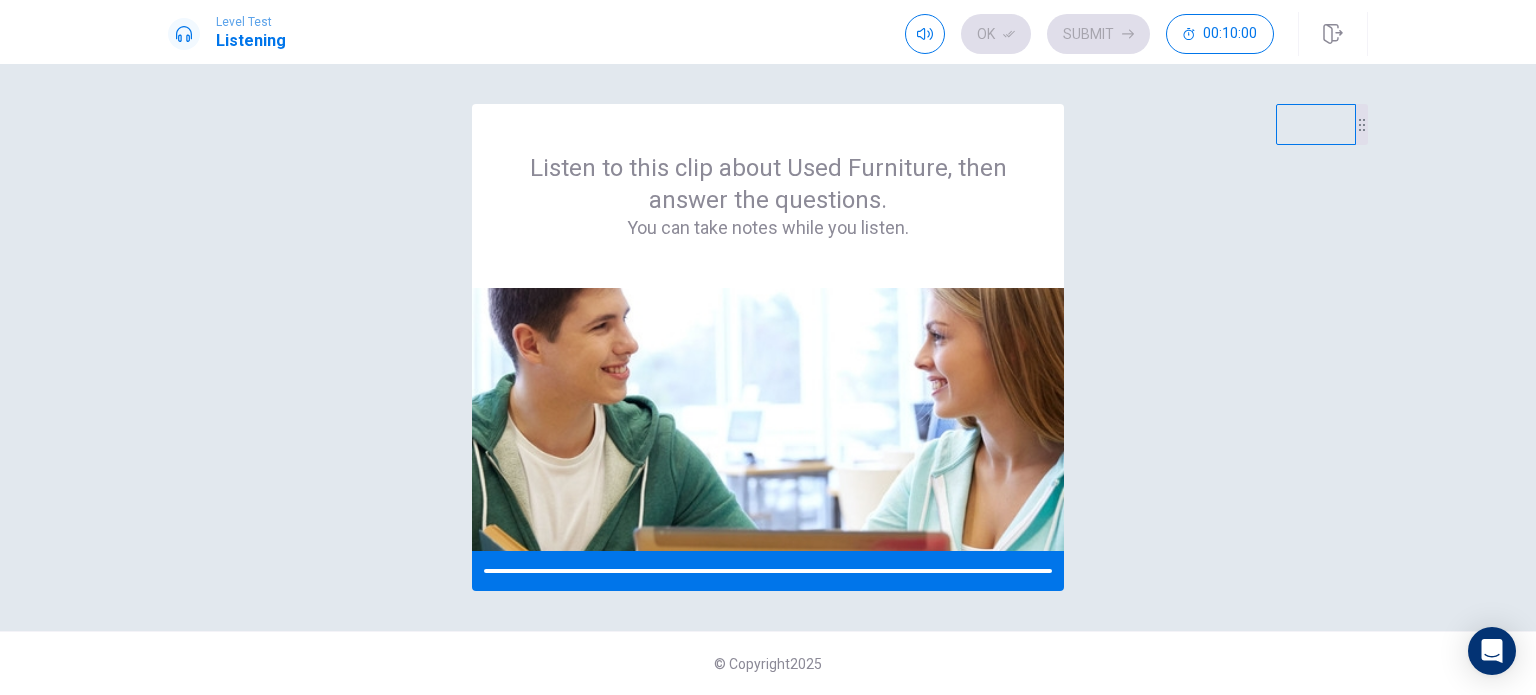 scroll, scrollTop: 0, scrollLeft: 0, axis: both 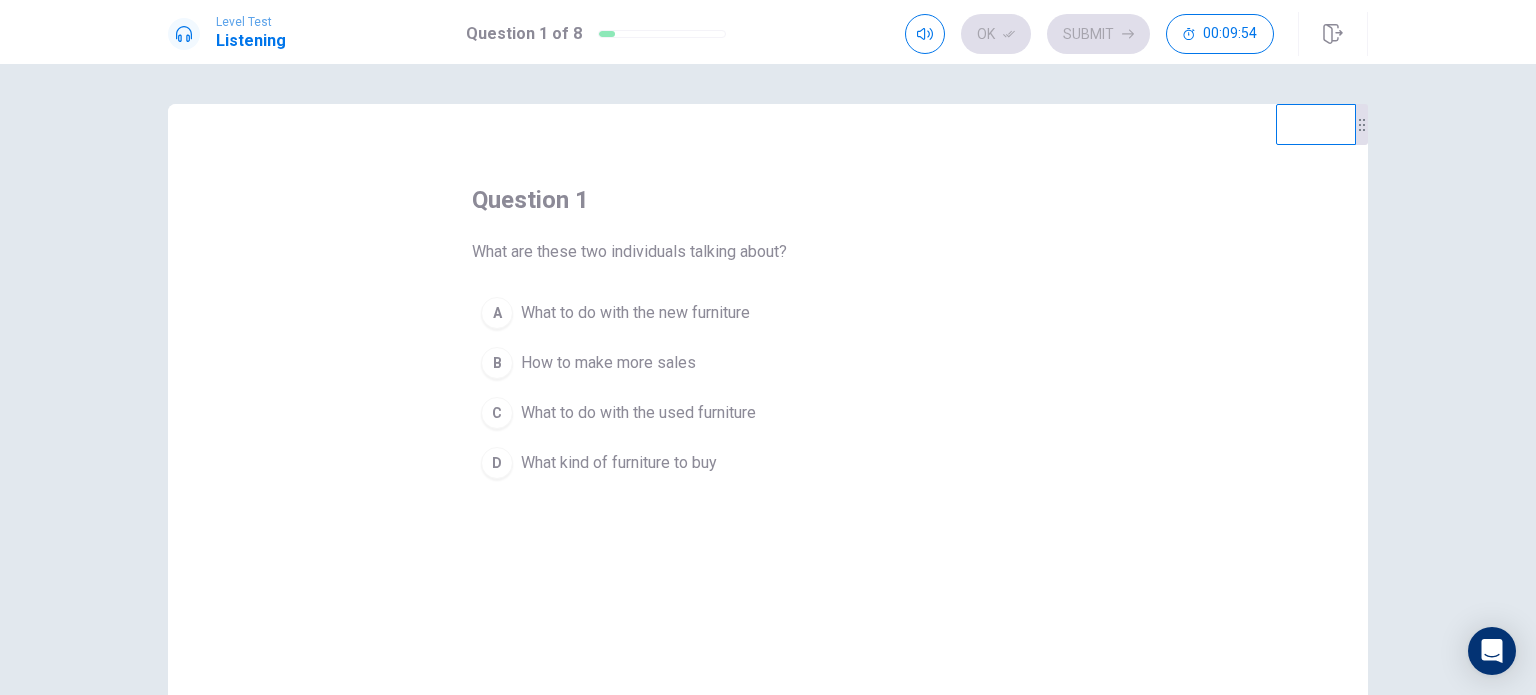 click on "C" at bounding box center (497, 413) 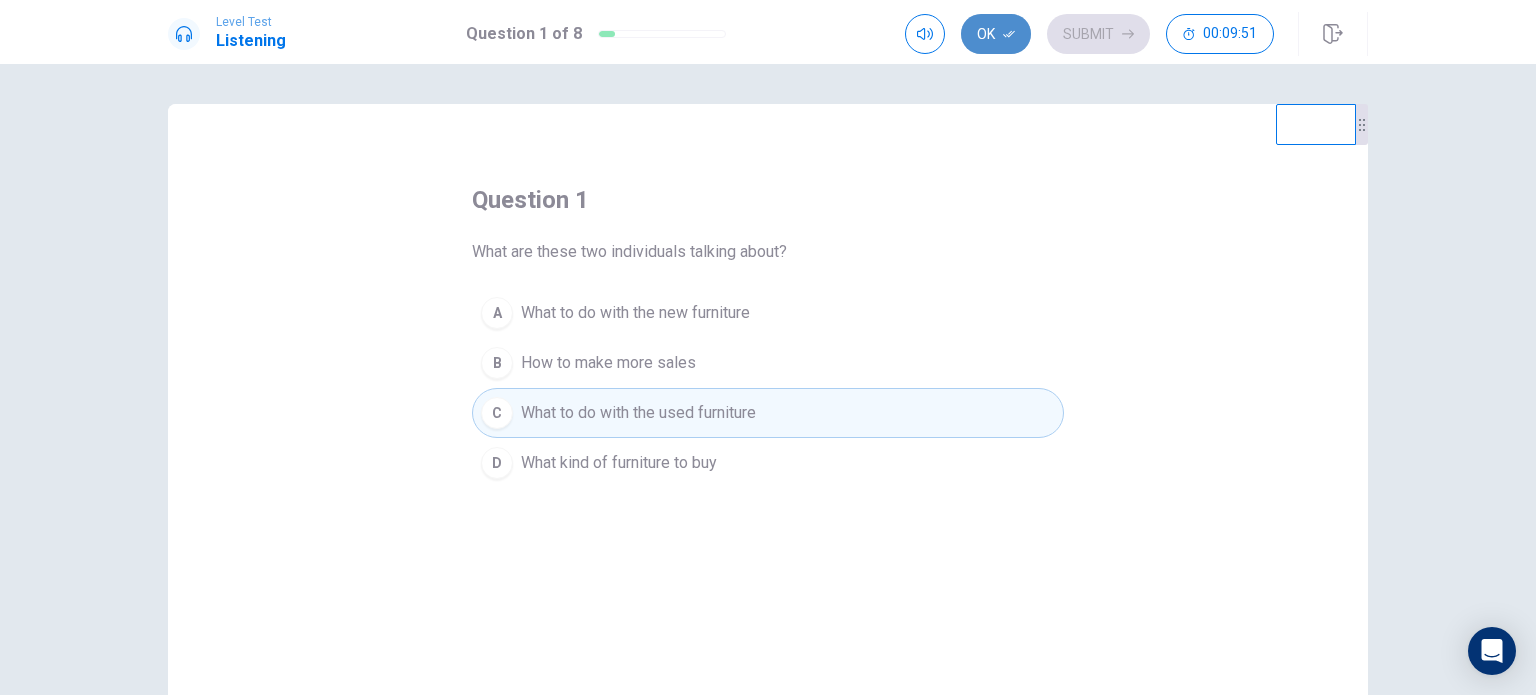 click on "Ok" at bounding box center [996, 34] 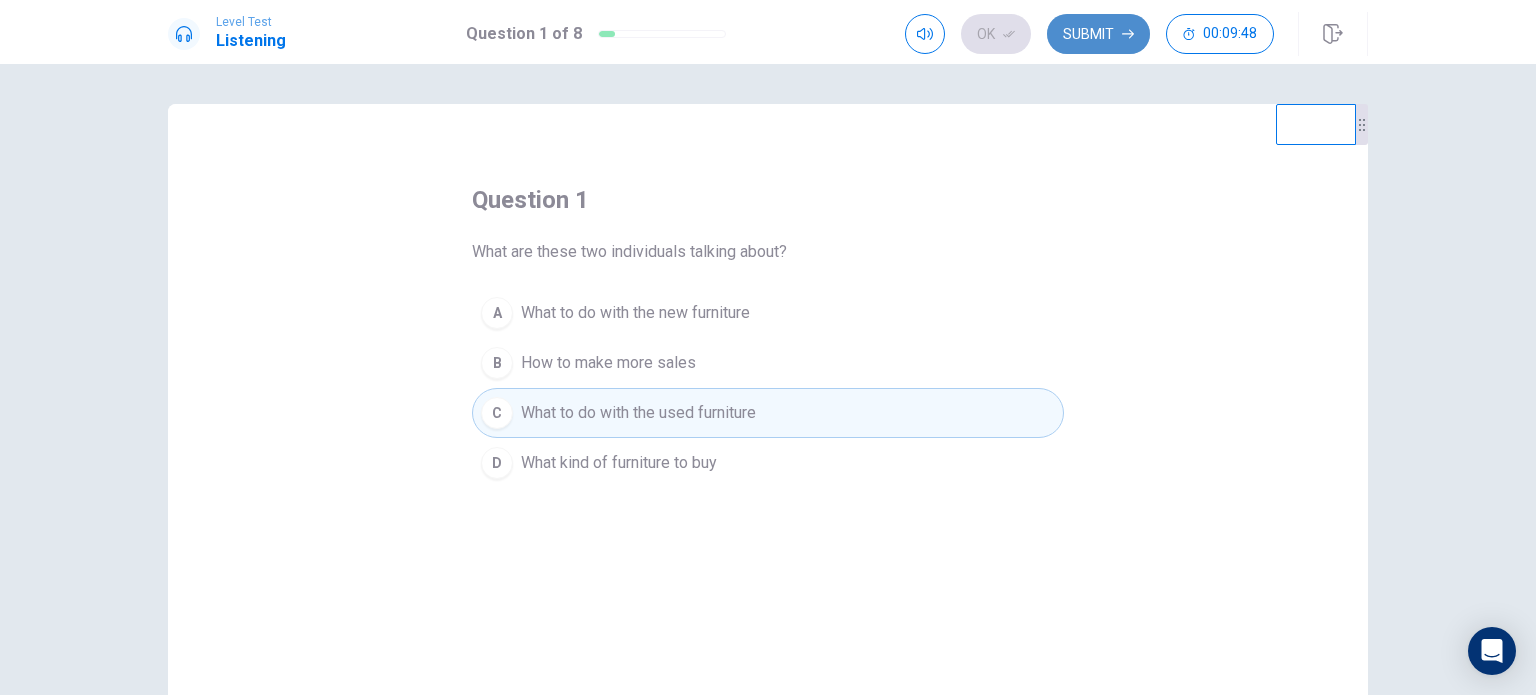 click on "Submit" at bounding box center [1098, 34] 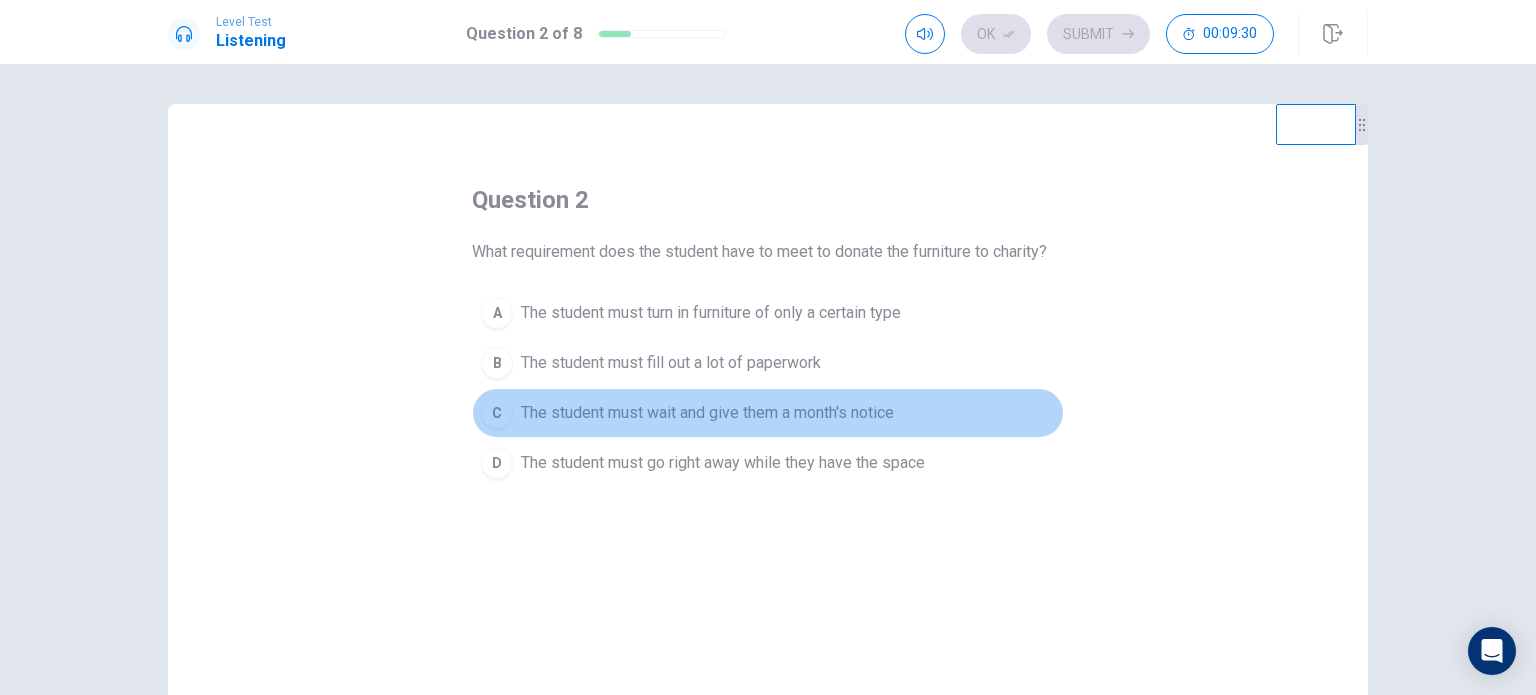 click on "C" at bounding box center [497, 413] 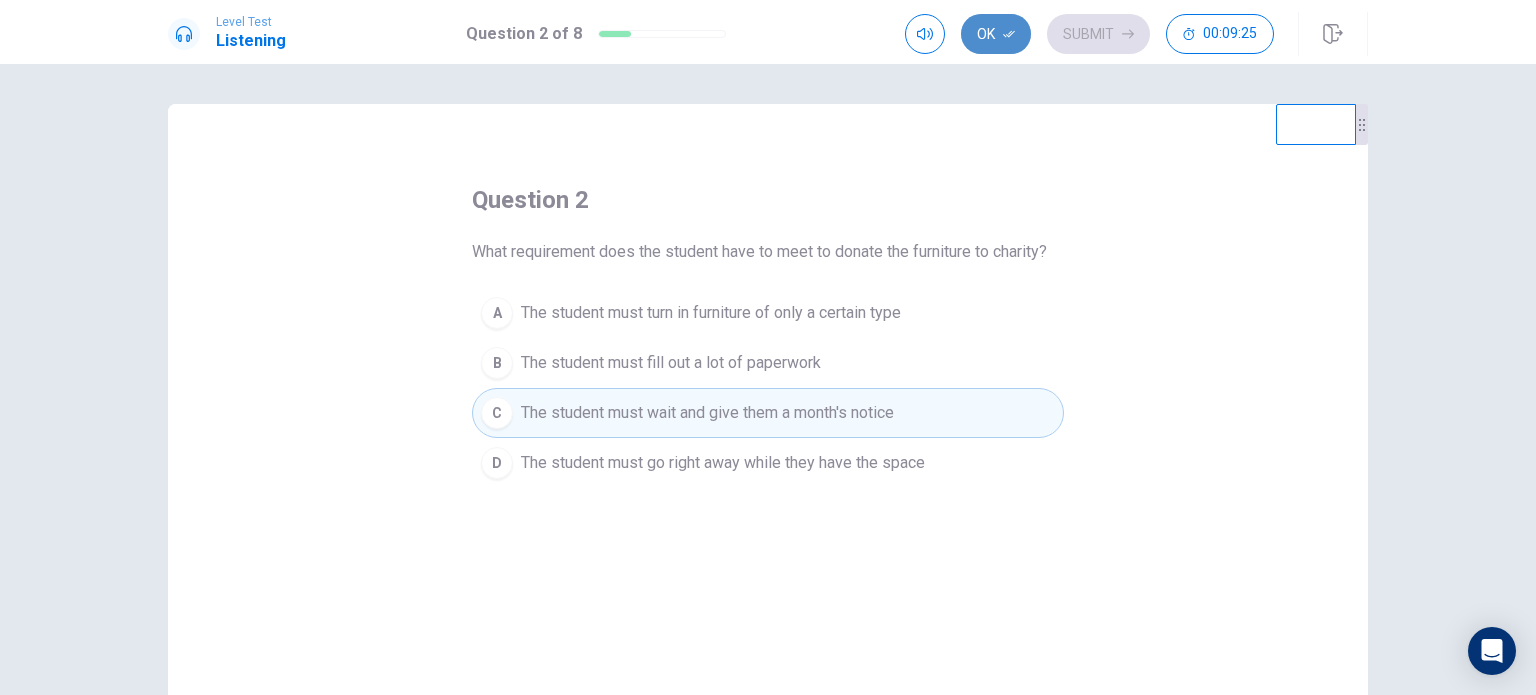 click on "Ok" at bounding box center [996, 34] 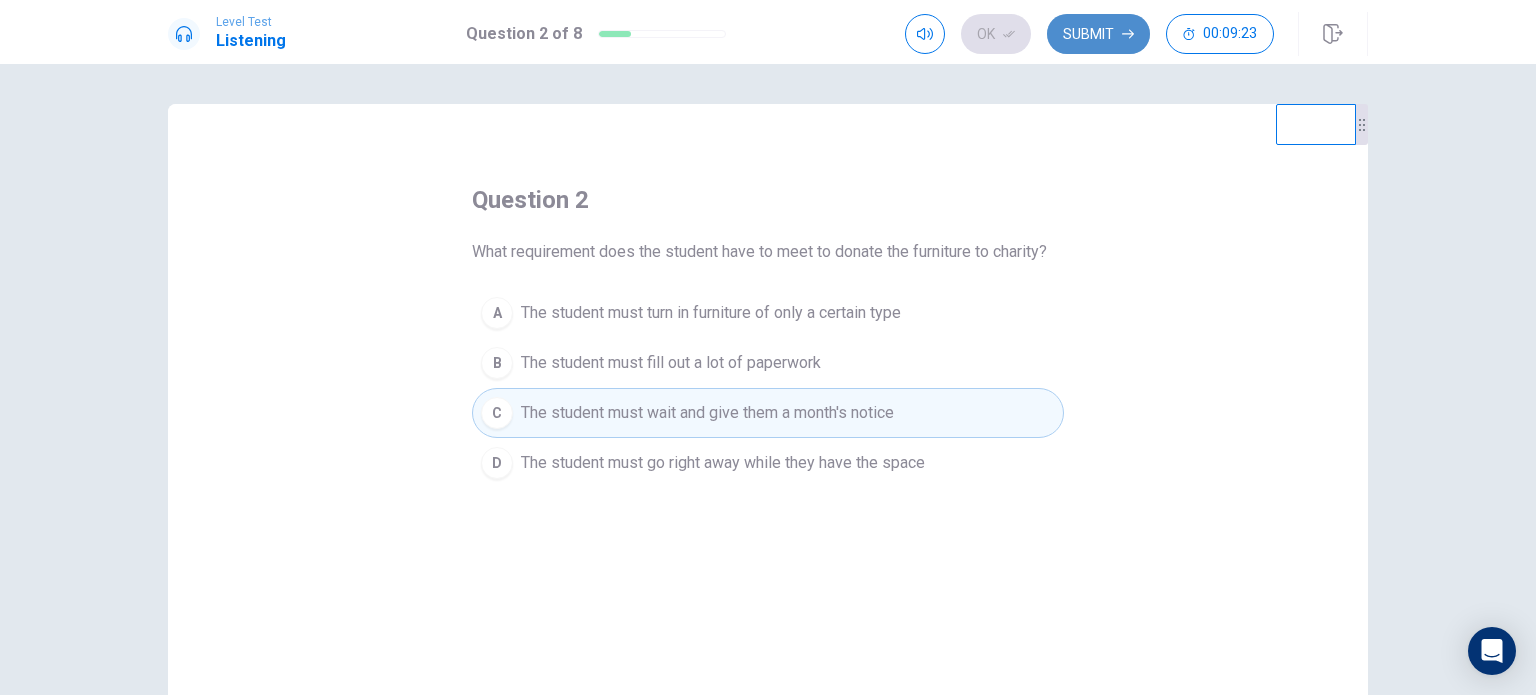 click on "Submit" at bounding box center [1098, 34] 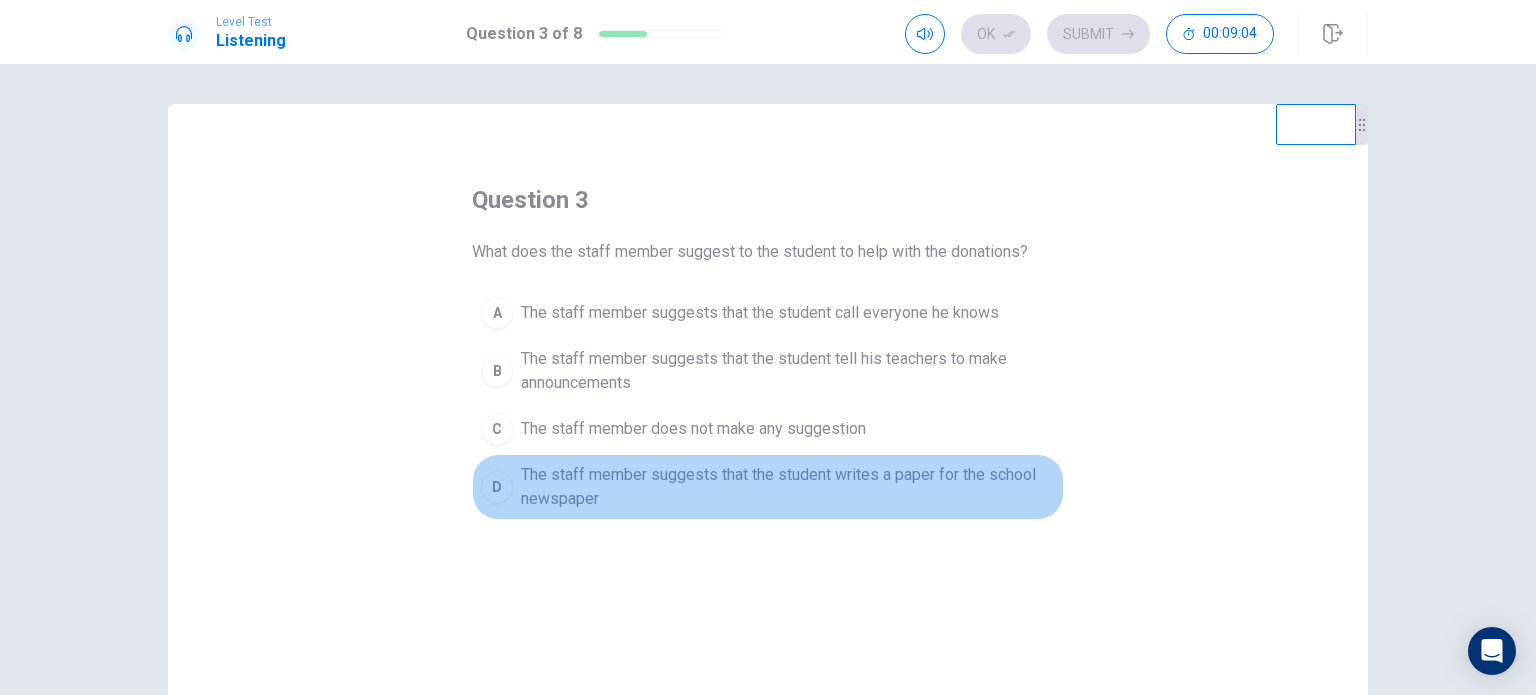 click on "D" at bounding box center (497, 487) 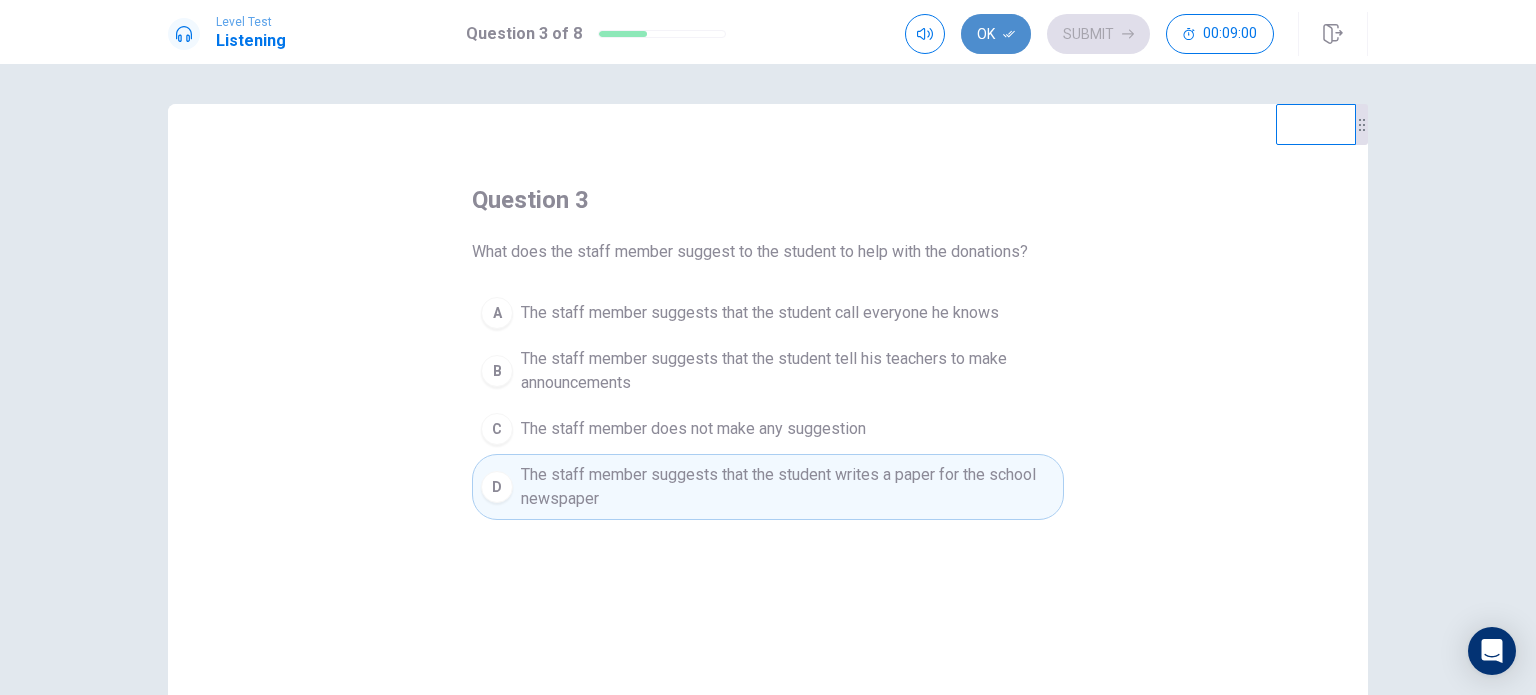 click on "Ok" at bounding box center [996, 34] 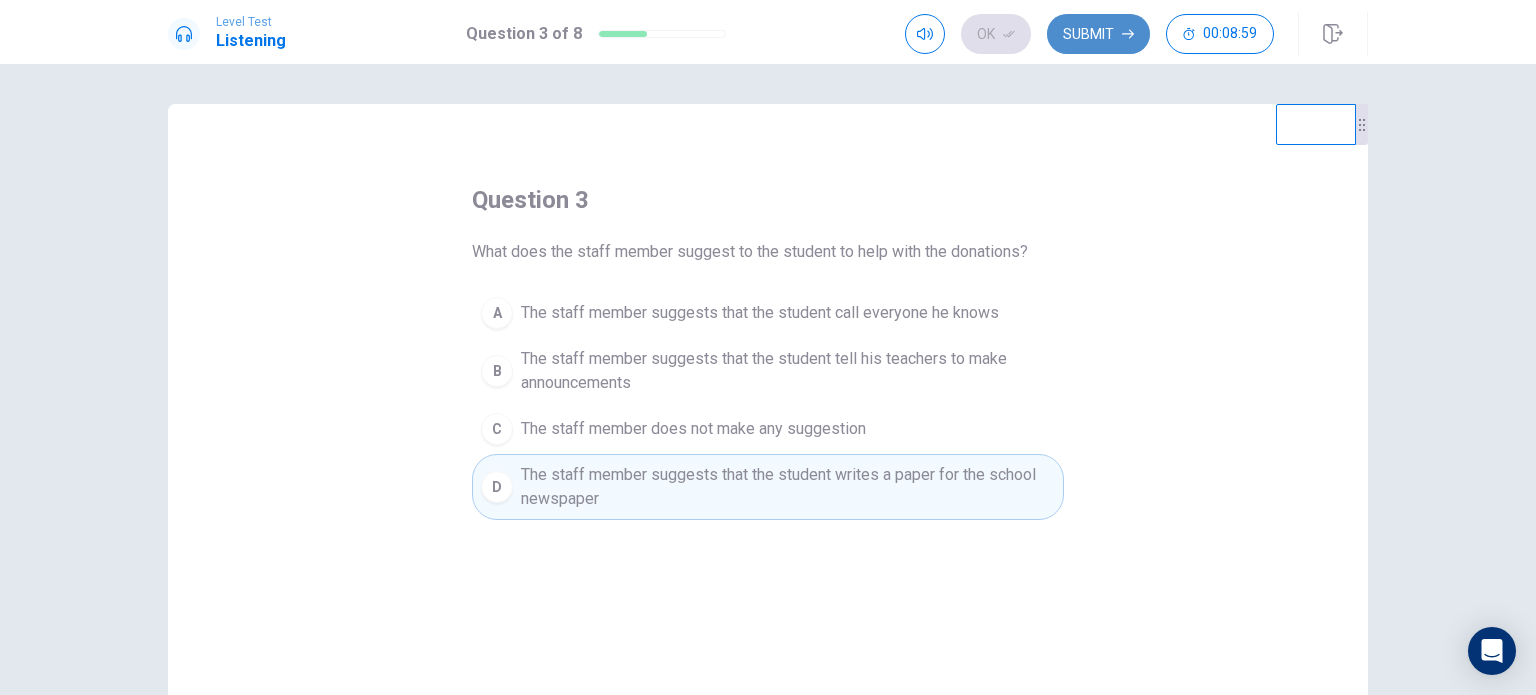 click on "Submit" at bounding box center [1098, 34] 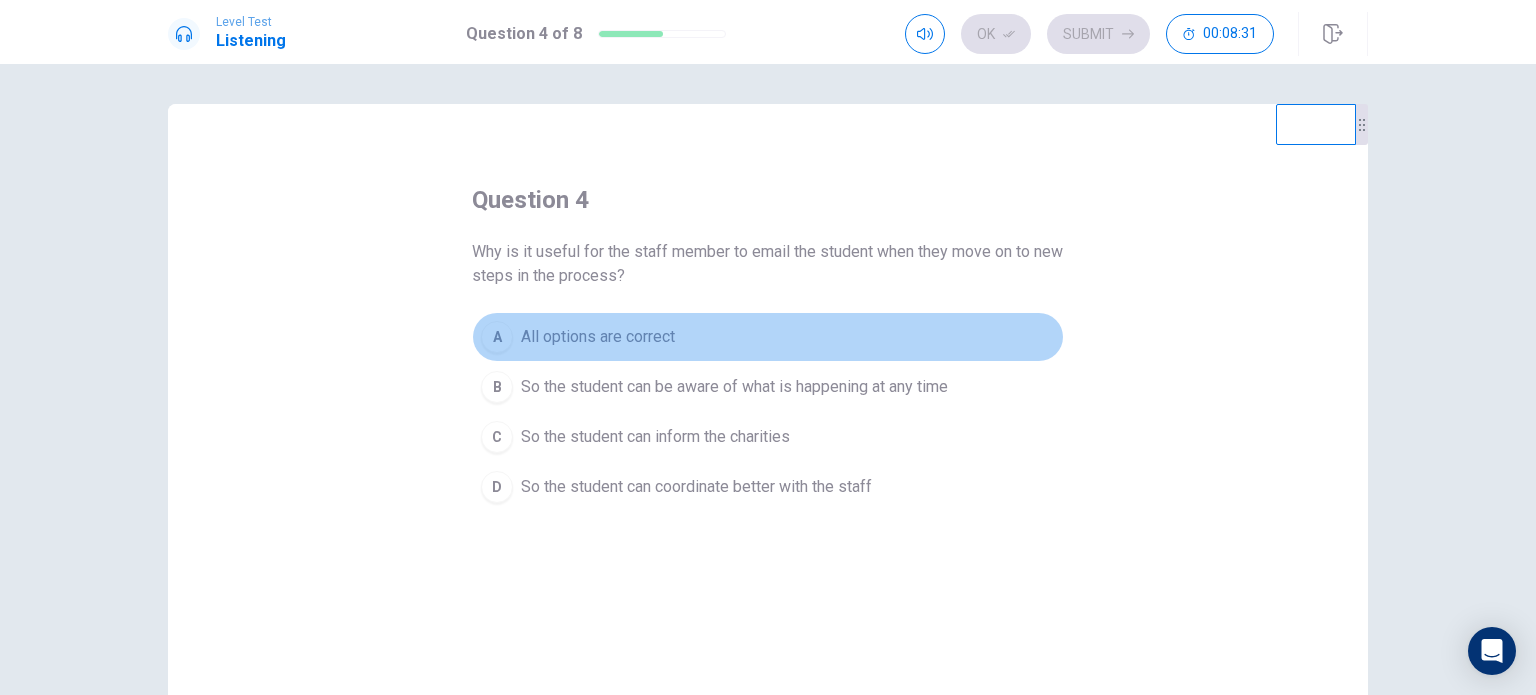 click on "A" at bounding box center [497, 337] 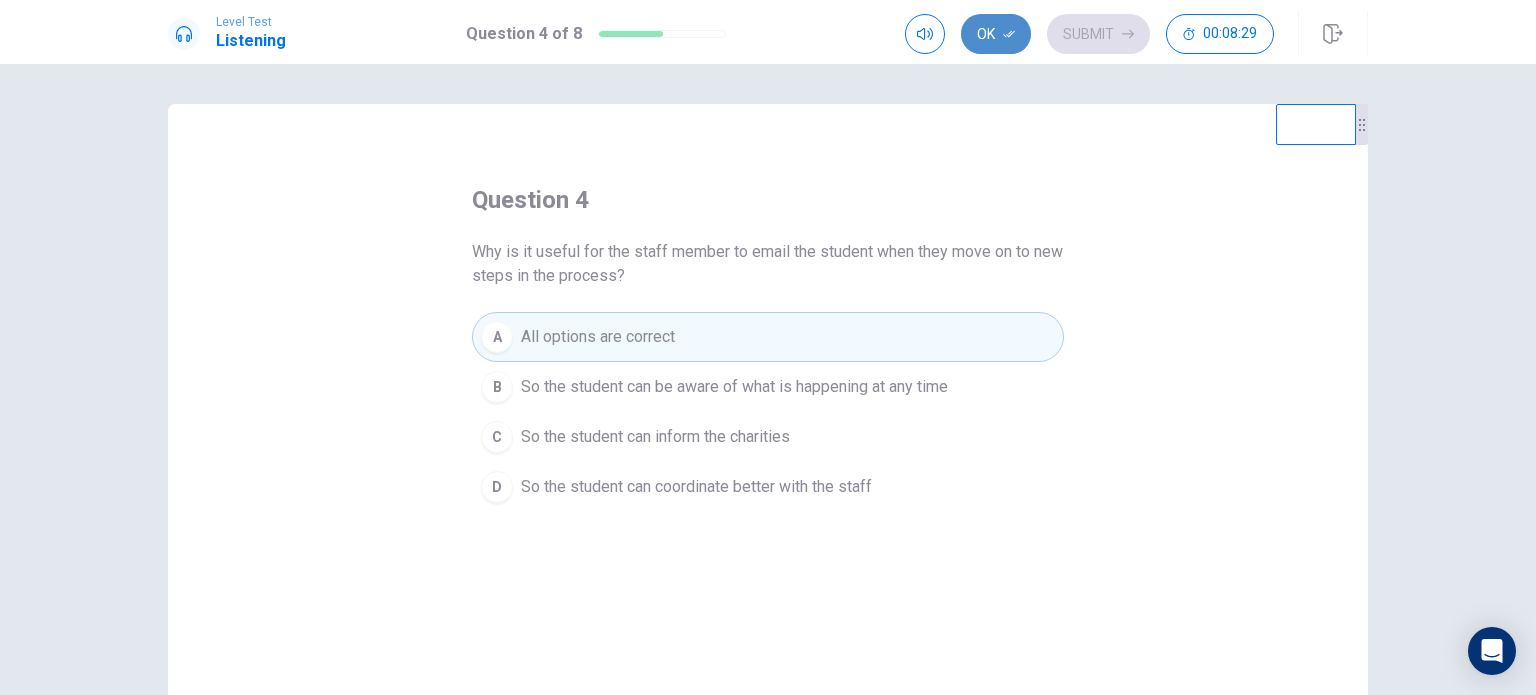 click on "Ok" at bounding box center [996, 34] 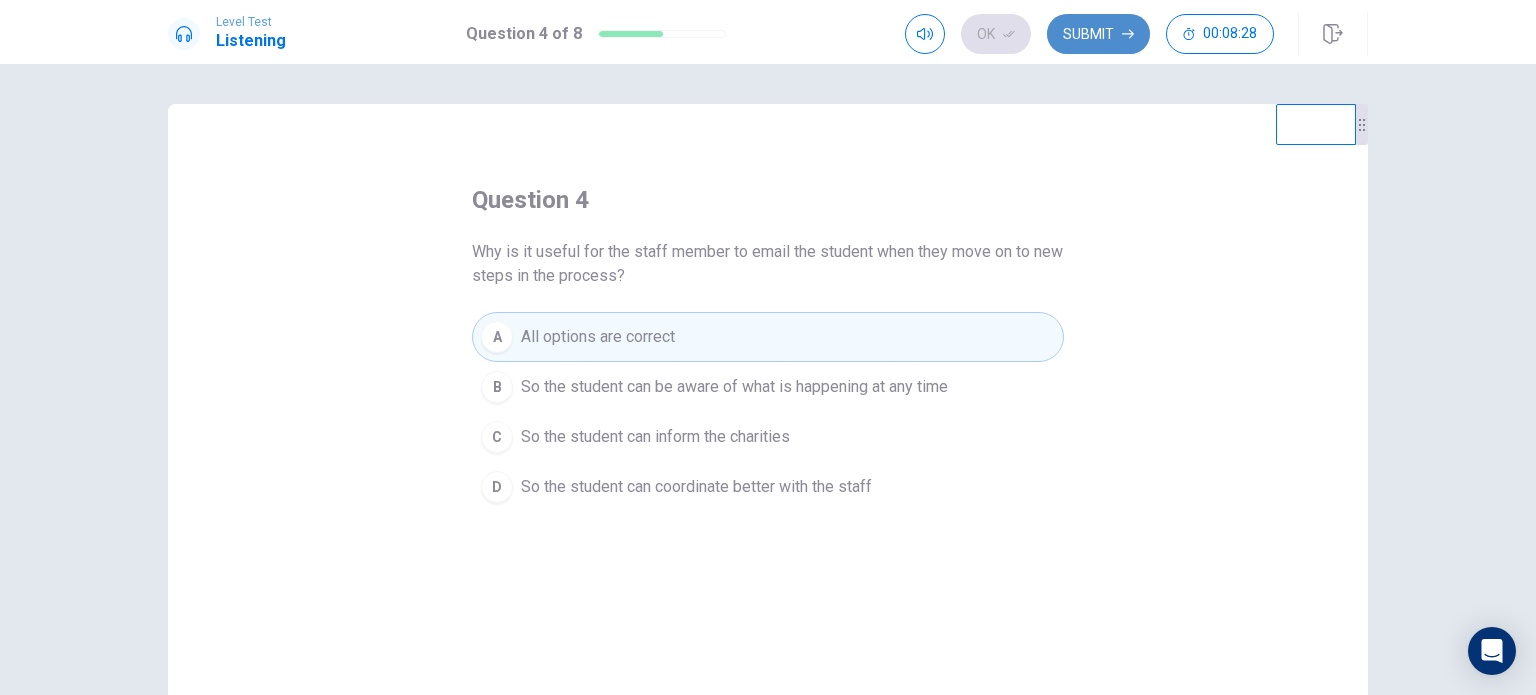 click on "Submit" at bounding box center (1098, 34) 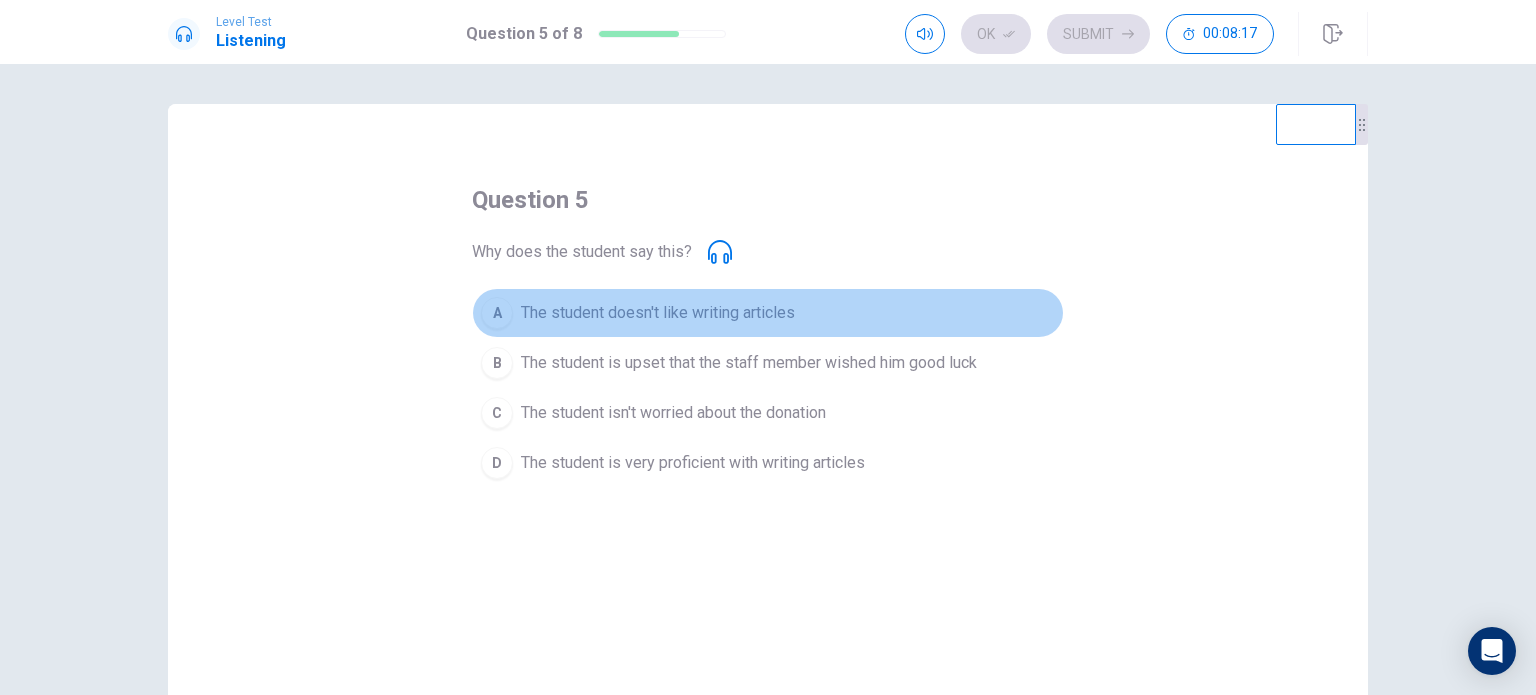 click on "A" at bounding box center (497, 313) 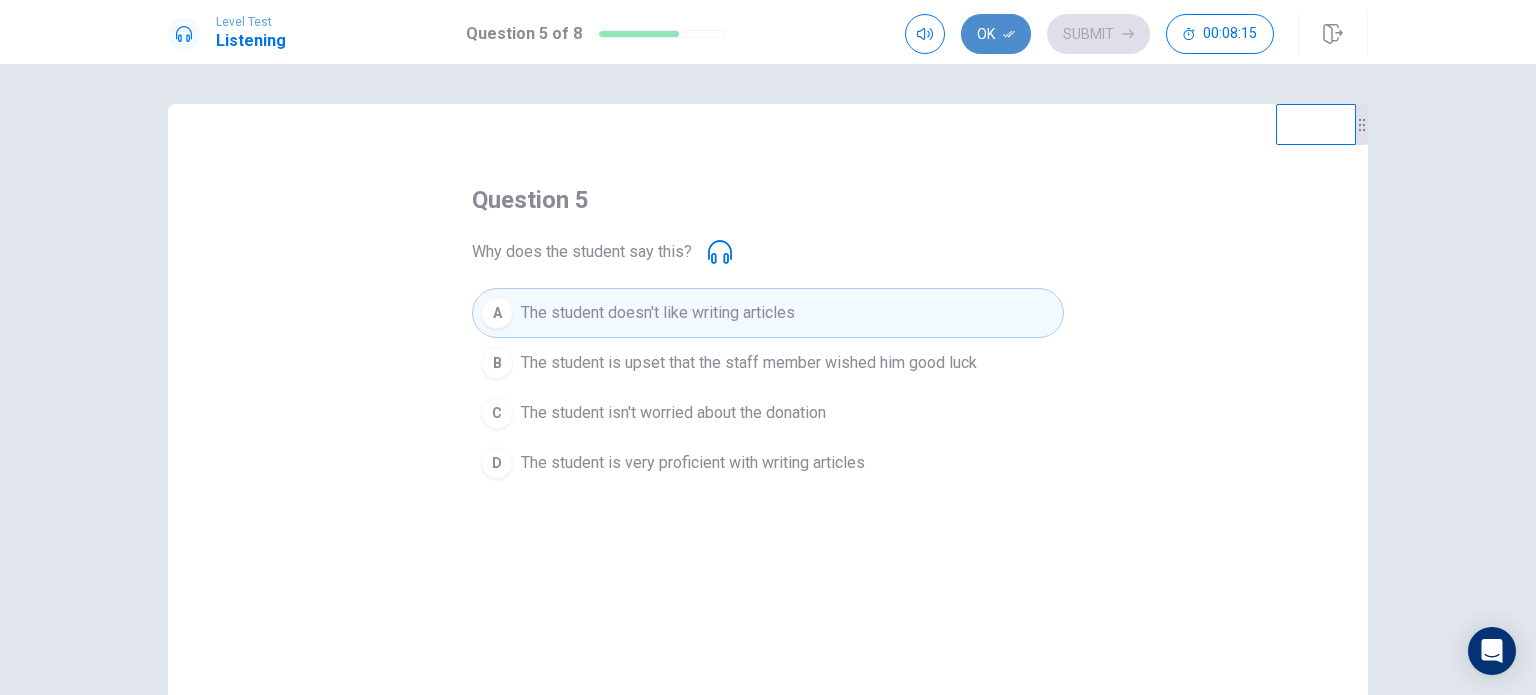 click on "Ok" at bounding box center [996, 34] 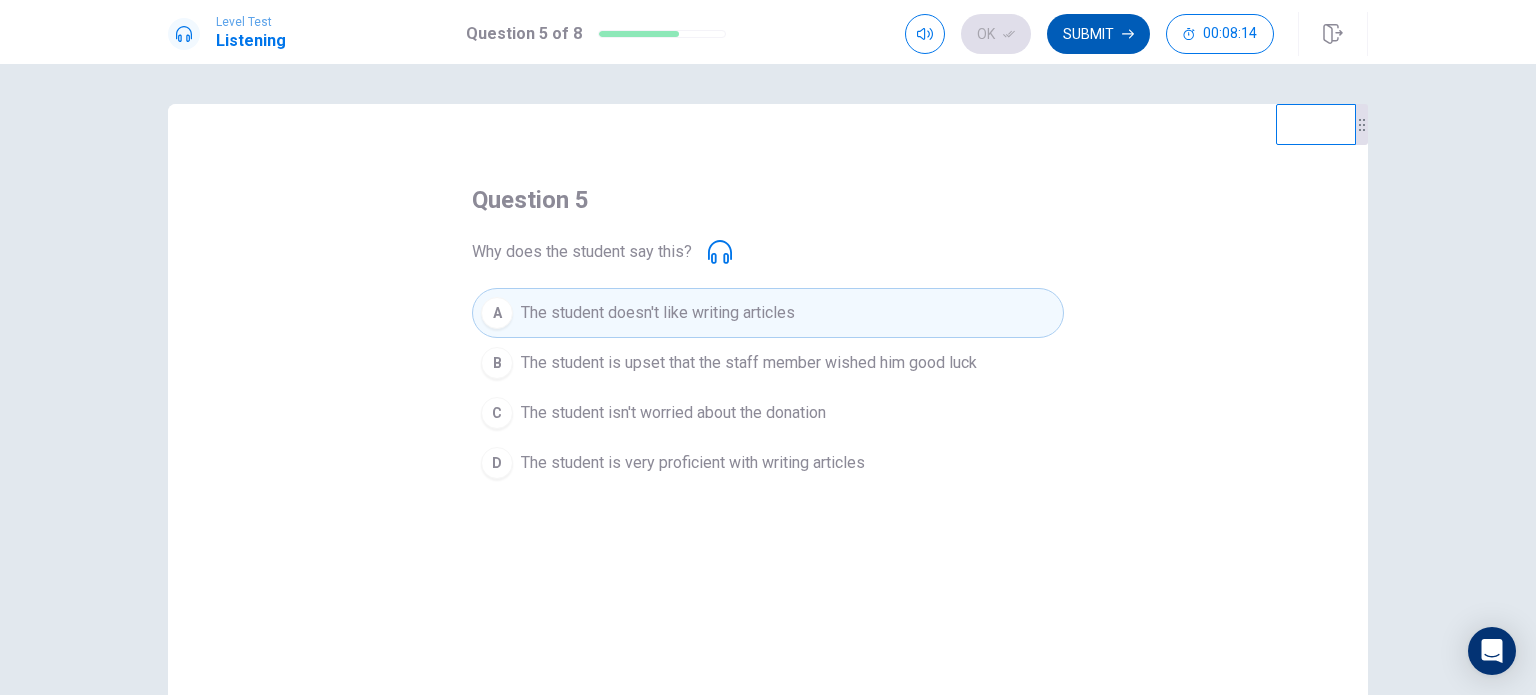 click on "Submit" at bounding box center [1098, 34] 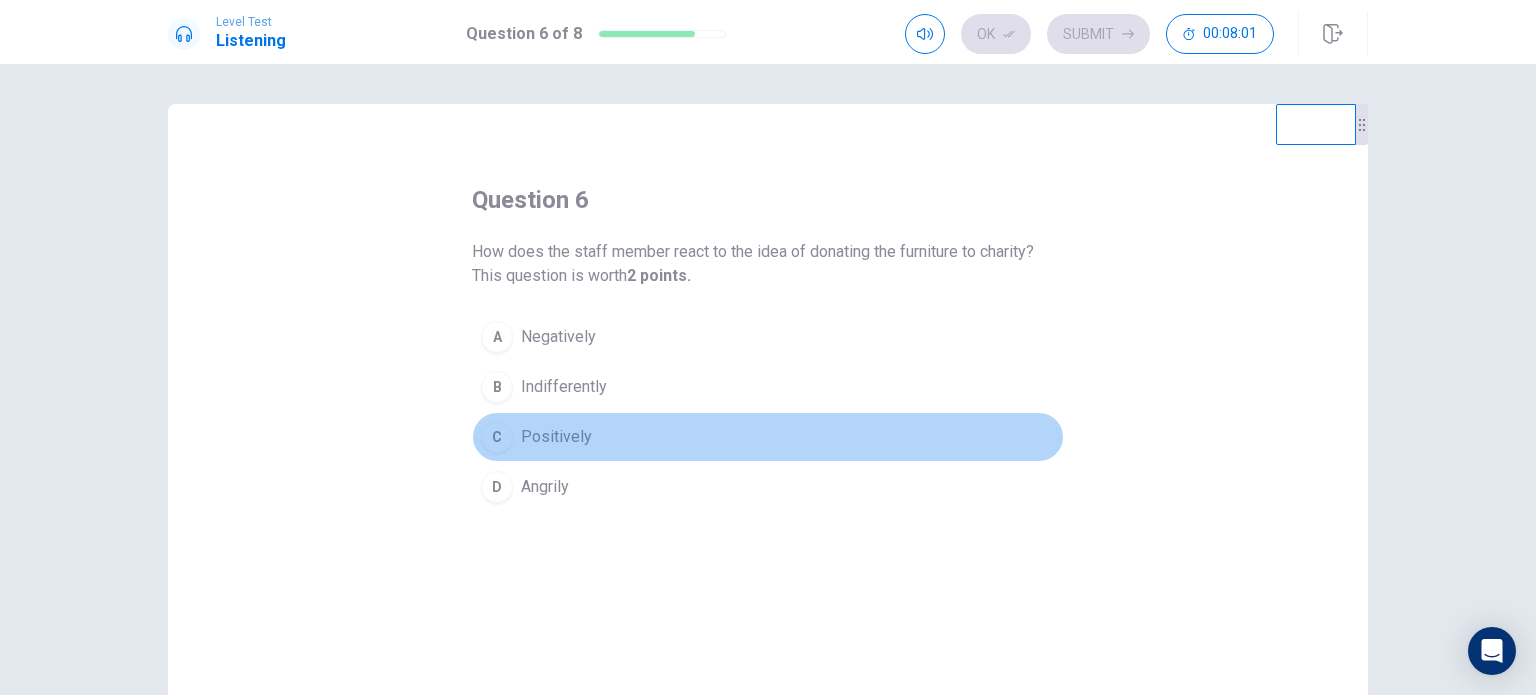 click on "C" at bounding box center (497, 437) 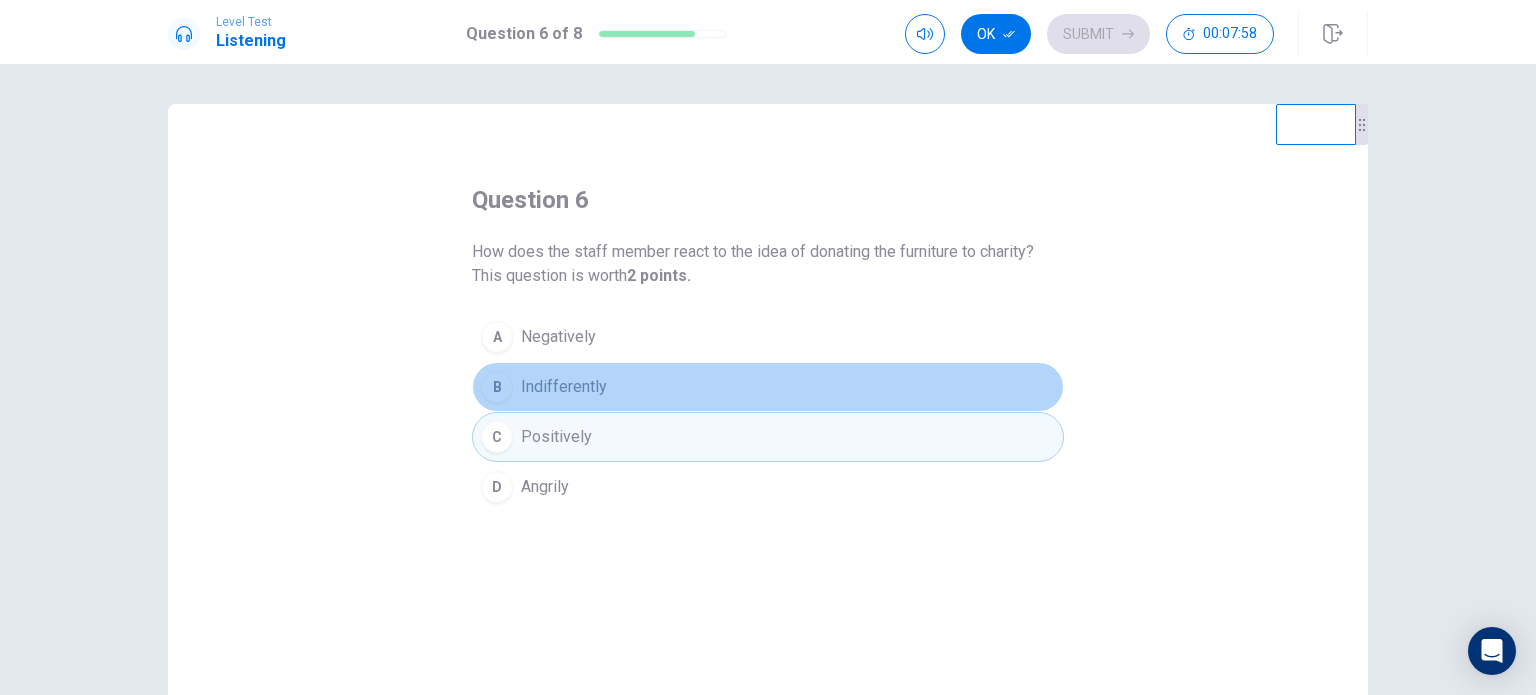 click on "B" at bounding box center (497, 387) 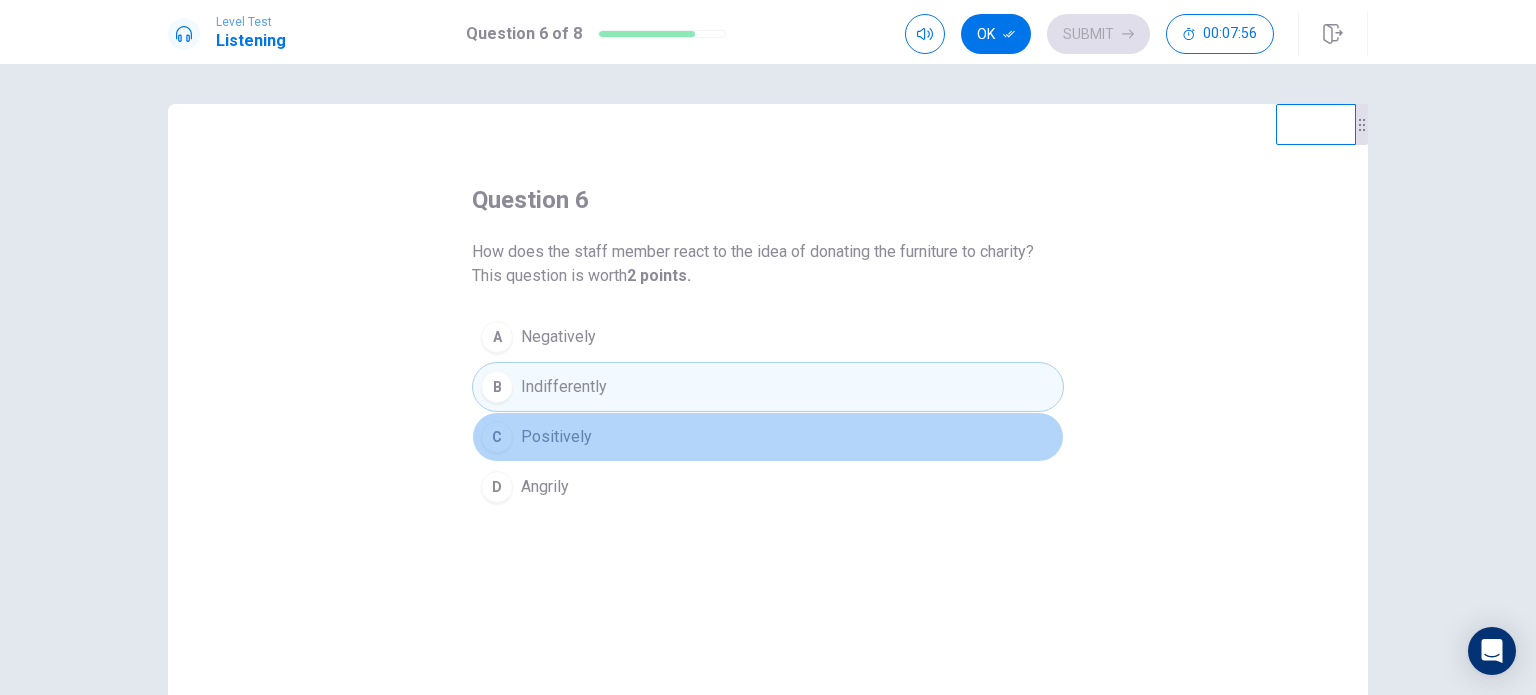 click on "C" at bounding box center (497, 437) 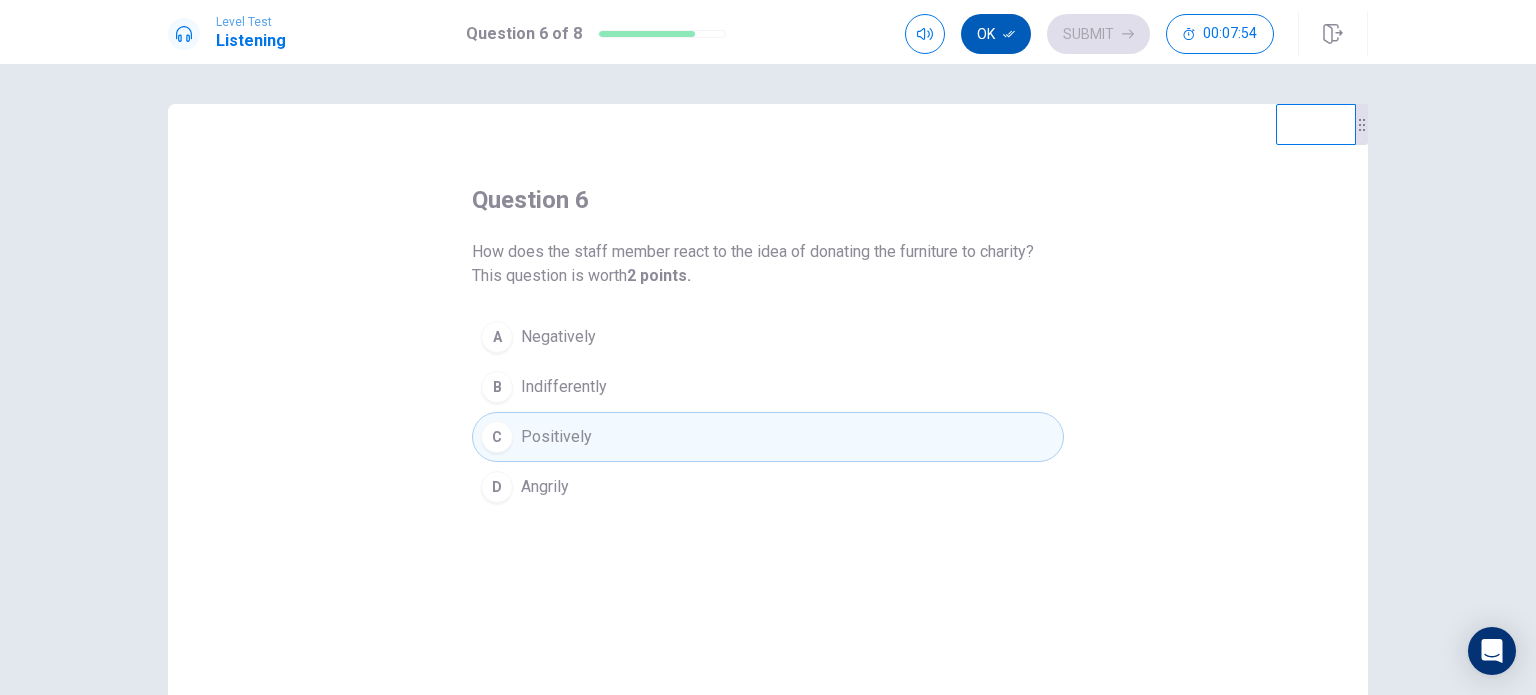 click 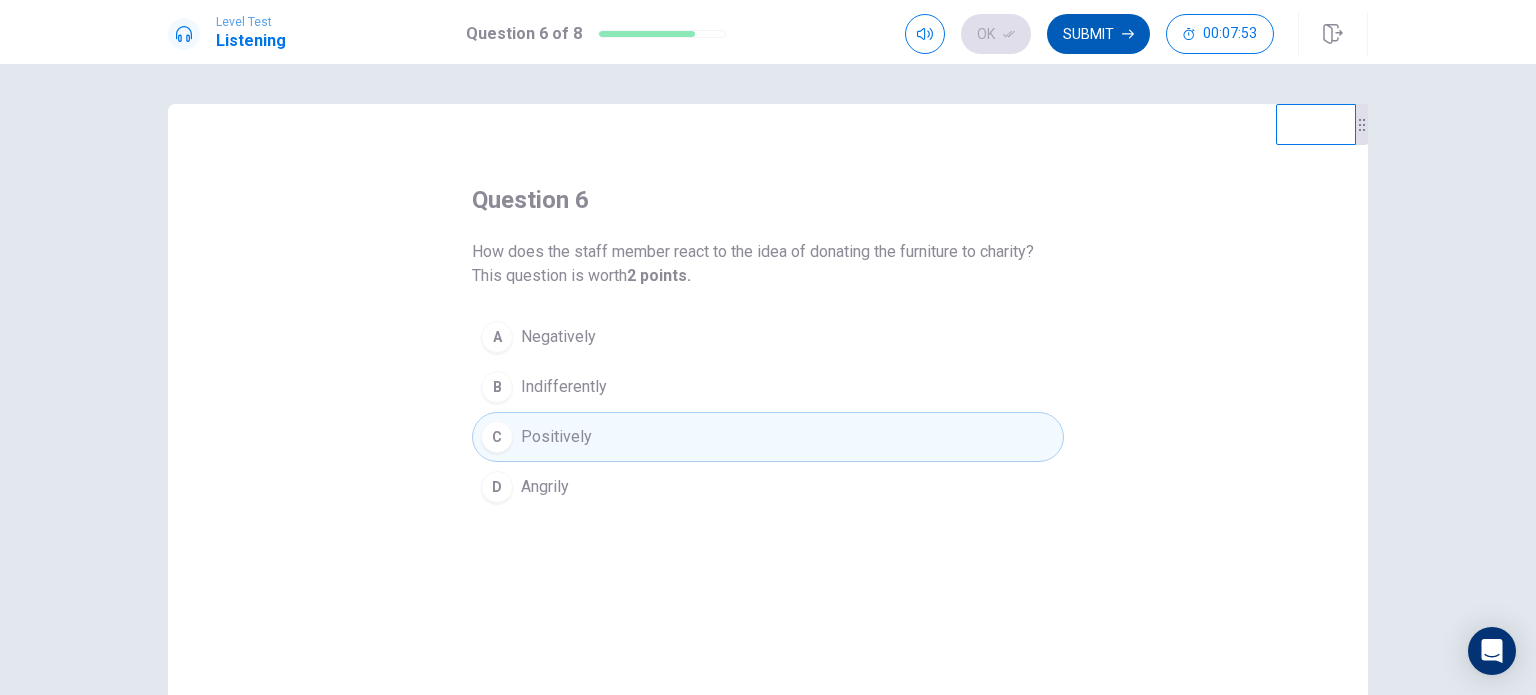 click on "Submit" at bounding box center (1098, 34) 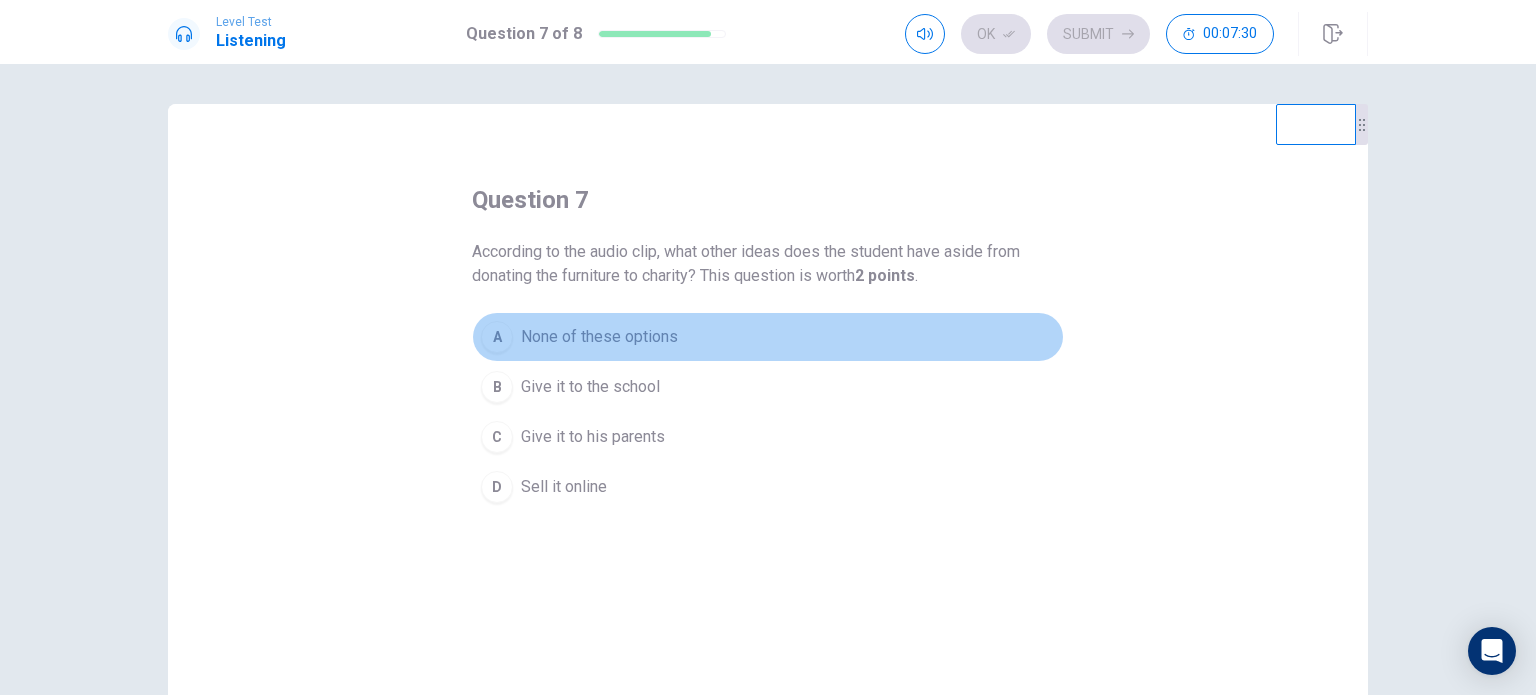 click on "A" at bounding box center (497, 337) 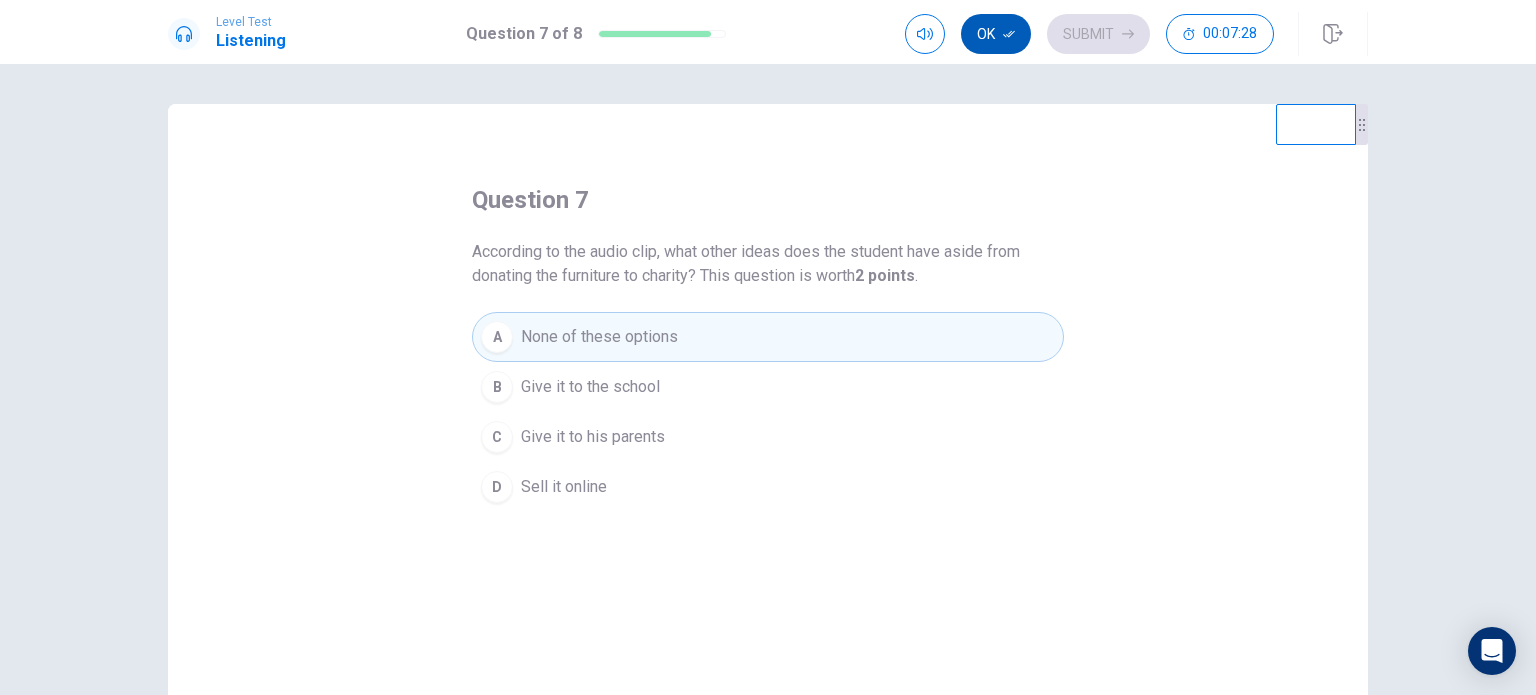 click on "Ok" at bounding box center [996, 34] 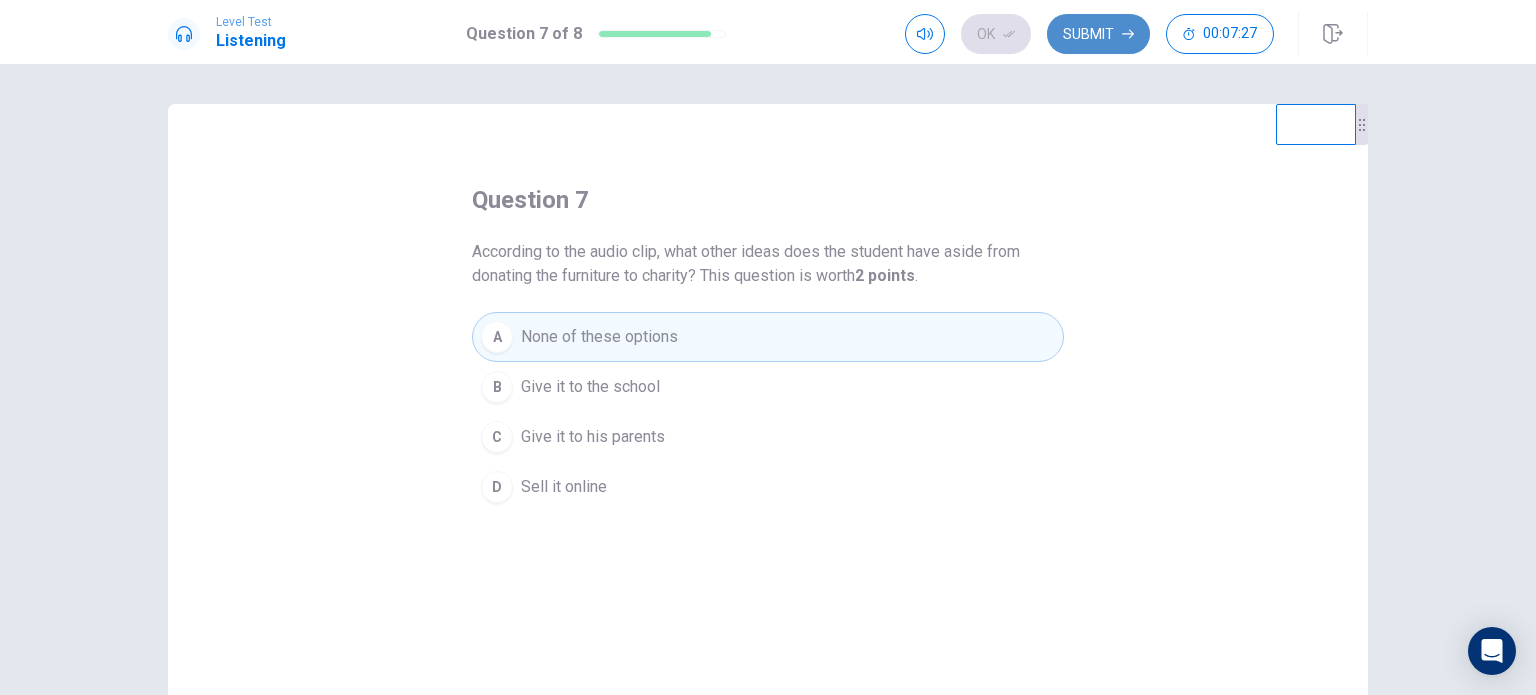 click on "Submit" at bounding box center (1098, 34) 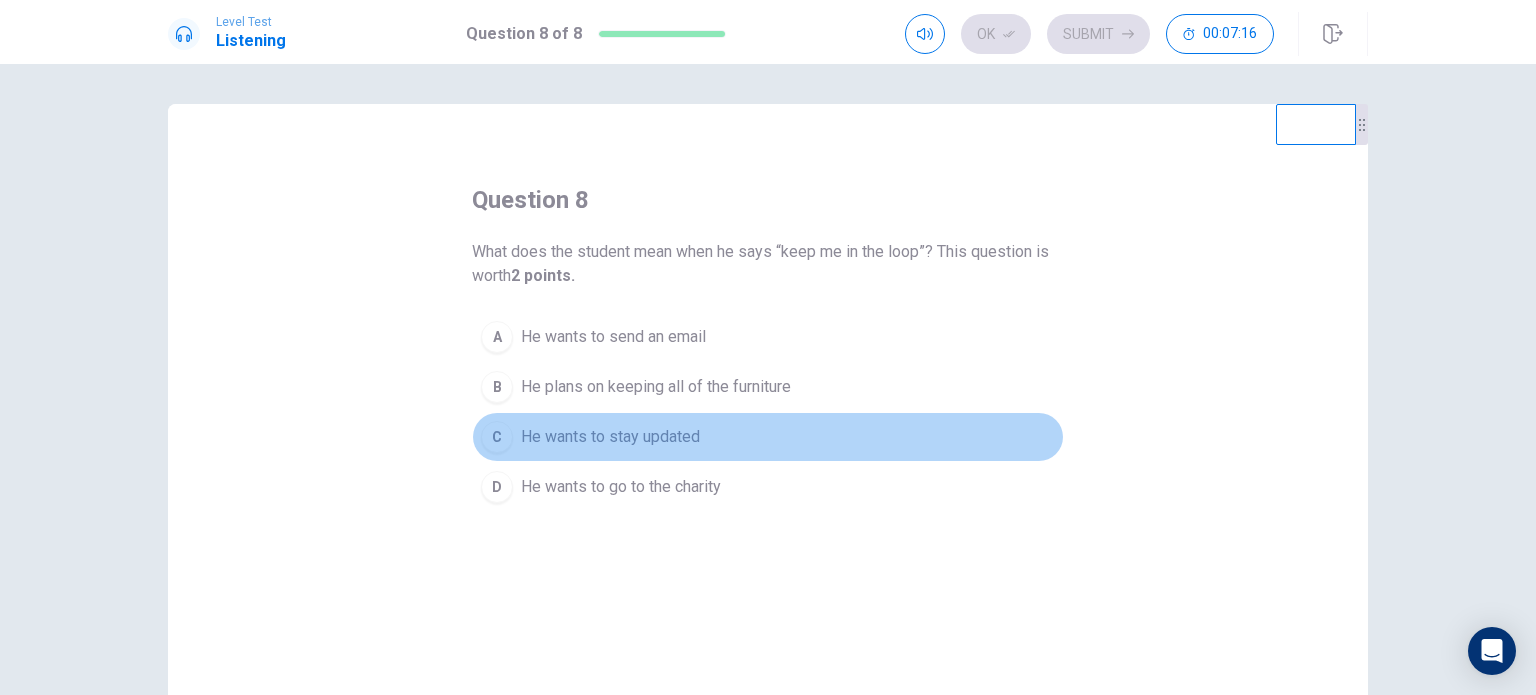 click on "C" at bounding box center [497, 437] 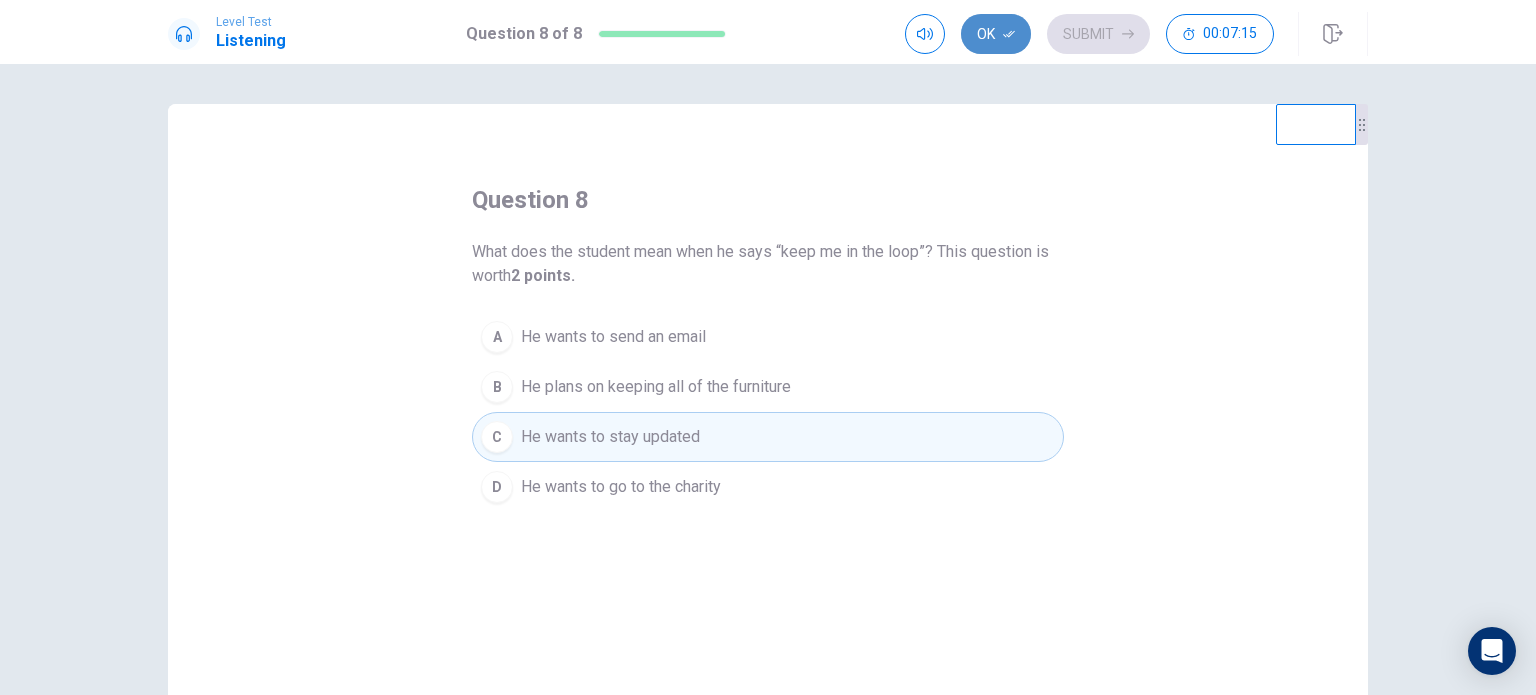 click on "Ok" at bounding box center (996, 34) 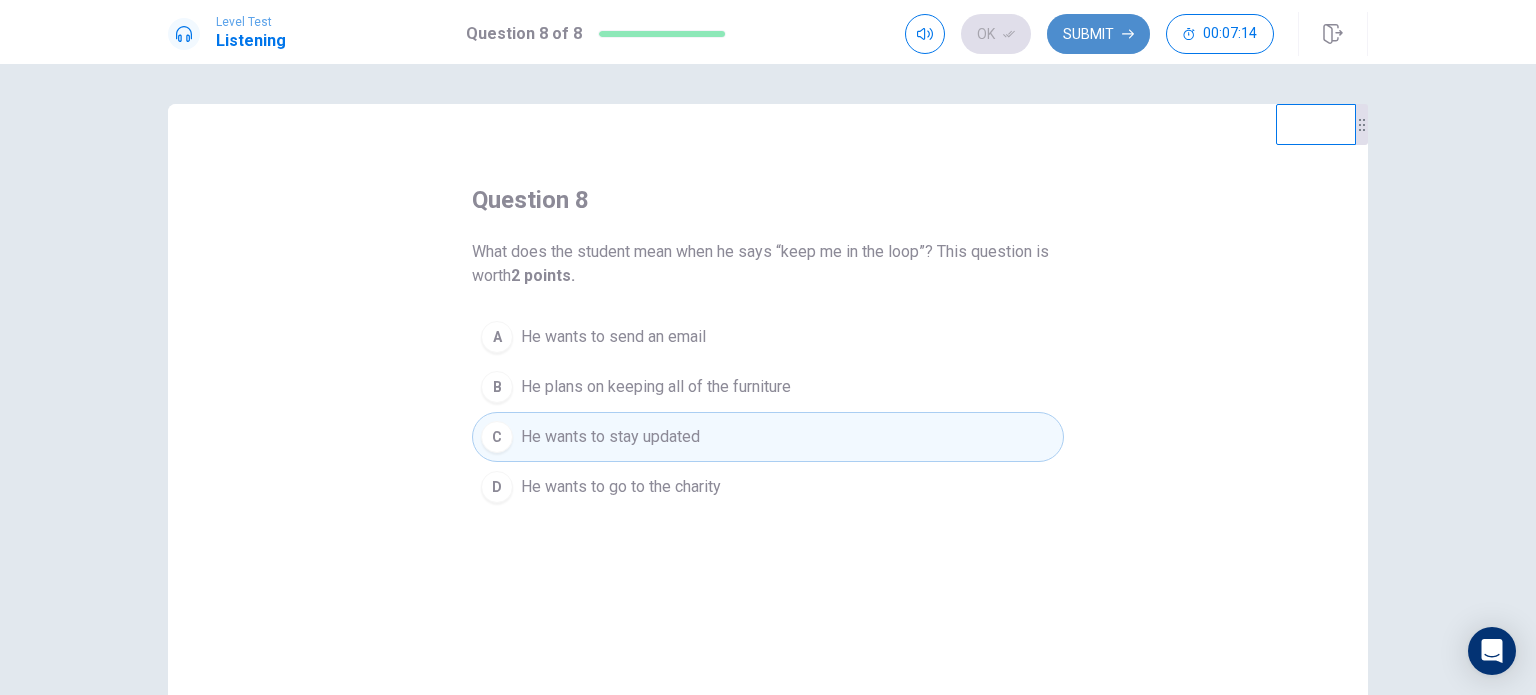 click on "Submit" at bounding box center (1098, 34) 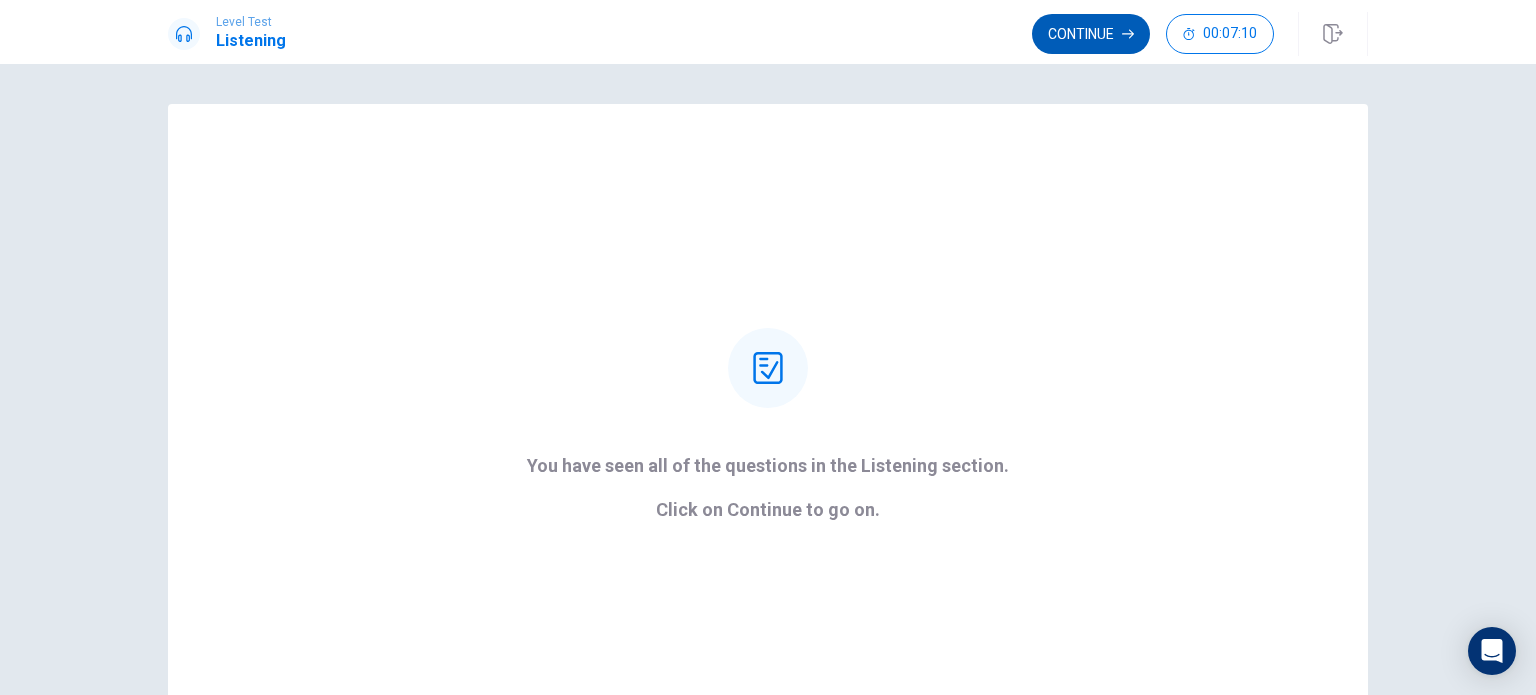 click on "Continue" at bounding box center (1091, 34) 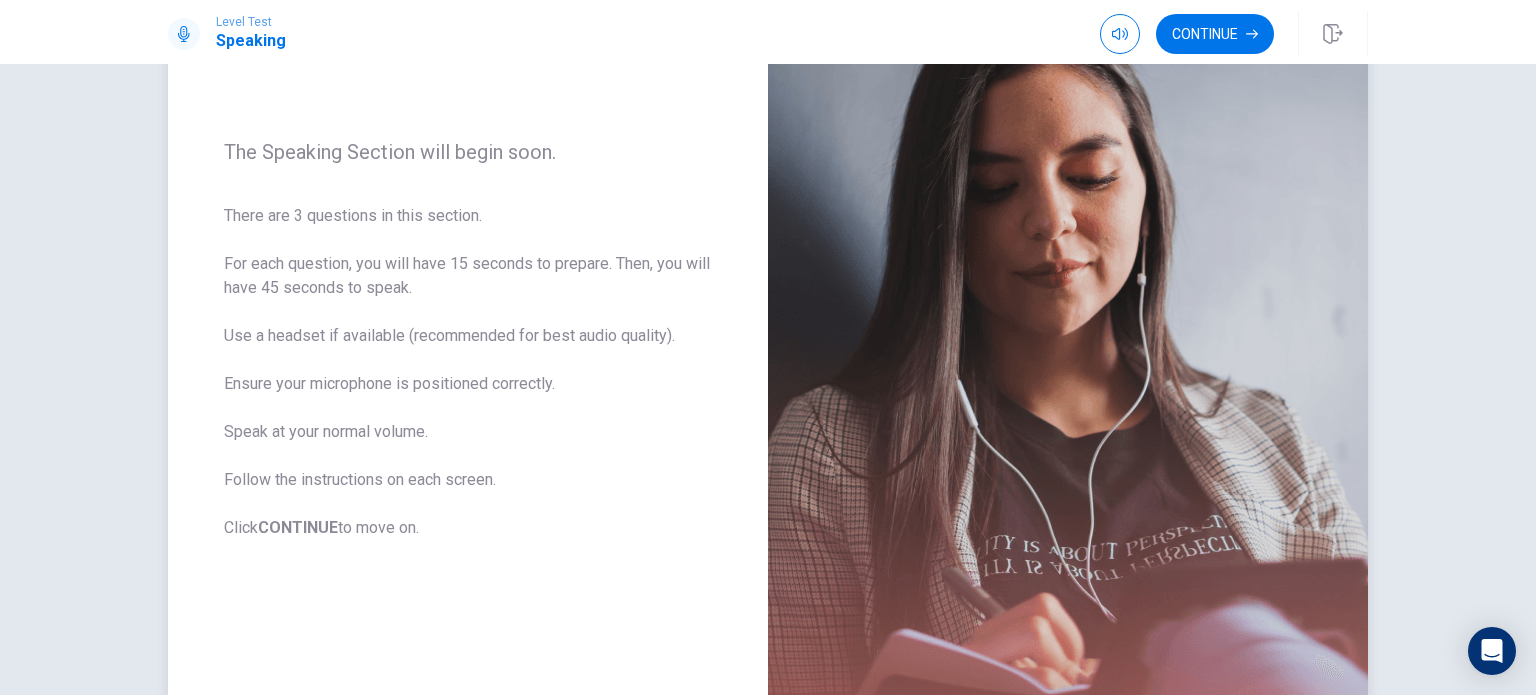 scroll, scrollTop: 0, scrollLeft: 0, axis: both 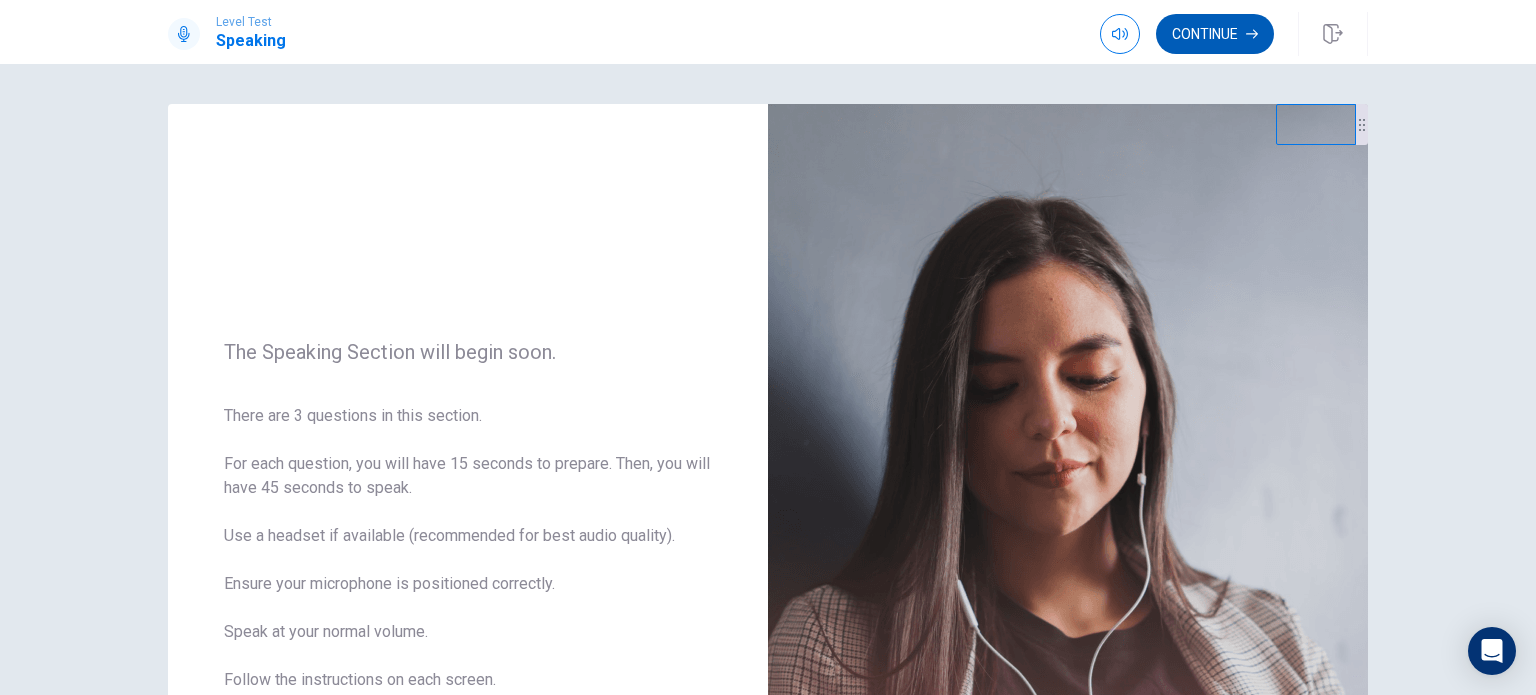 click on "Continue" at bounding box center (1215, 34) 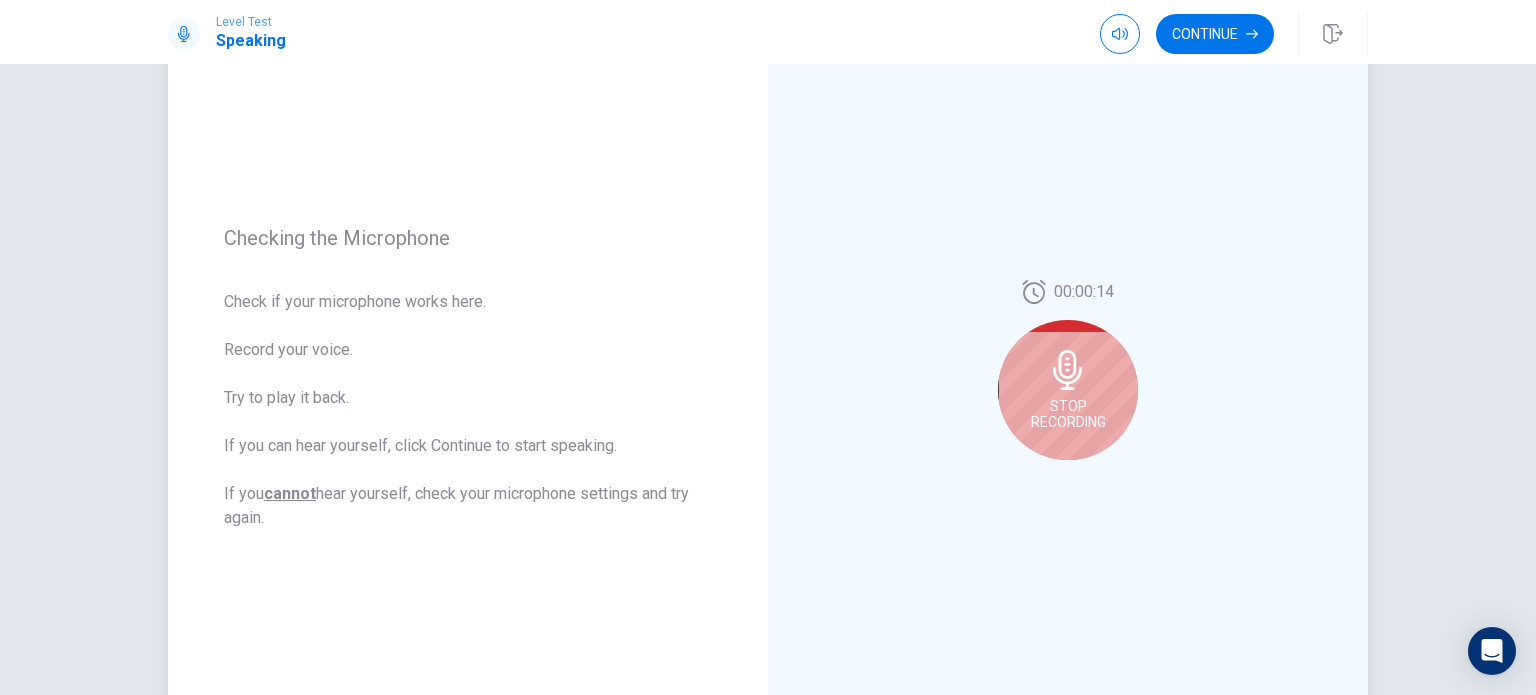 scroll, scrollTop: 200, scrollLeft: 0, axis: vertical 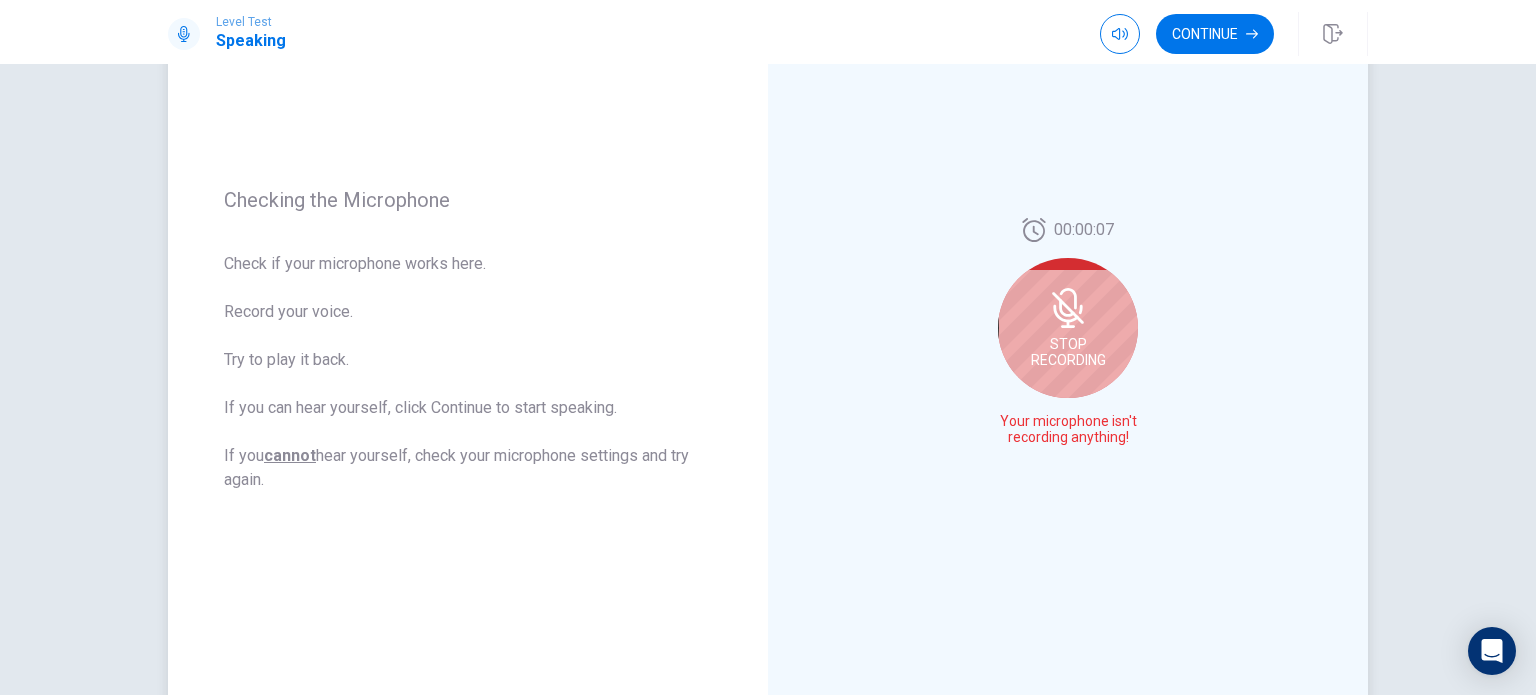 click 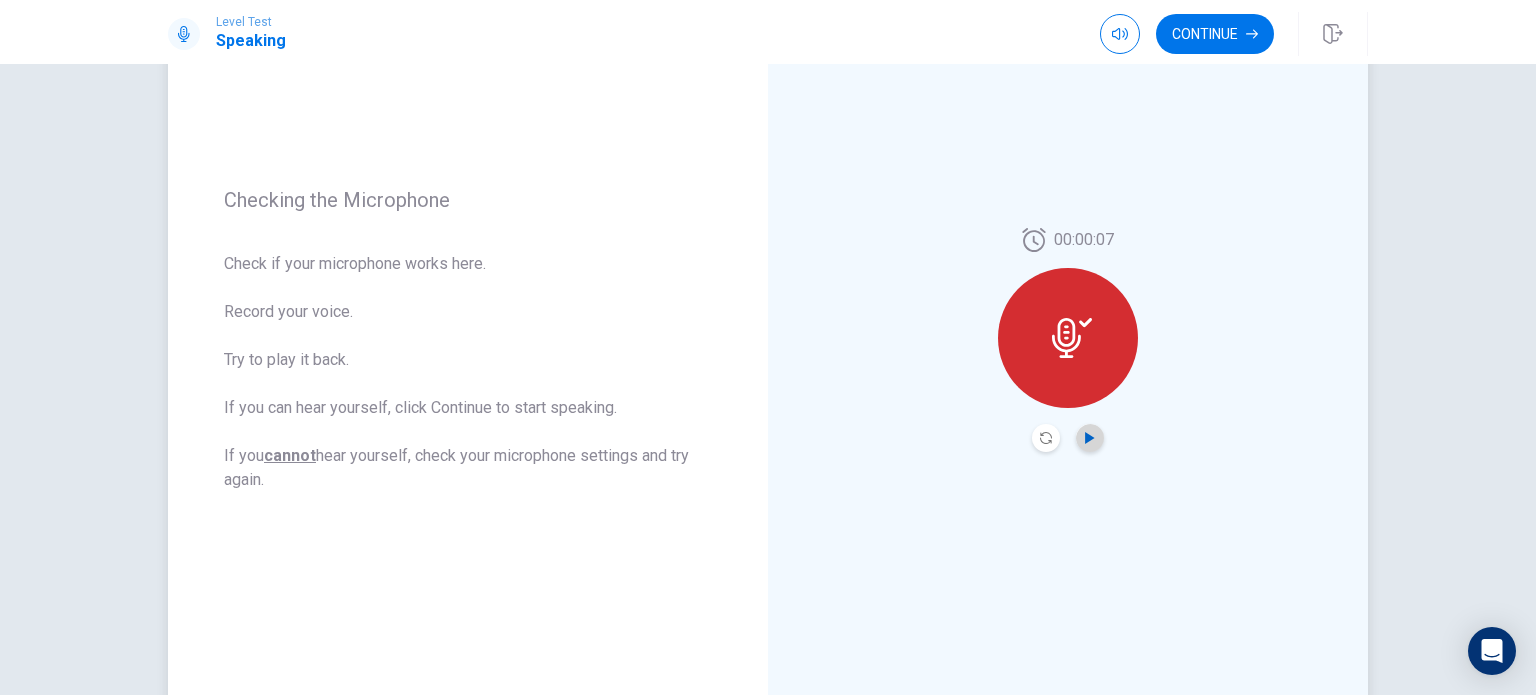 click 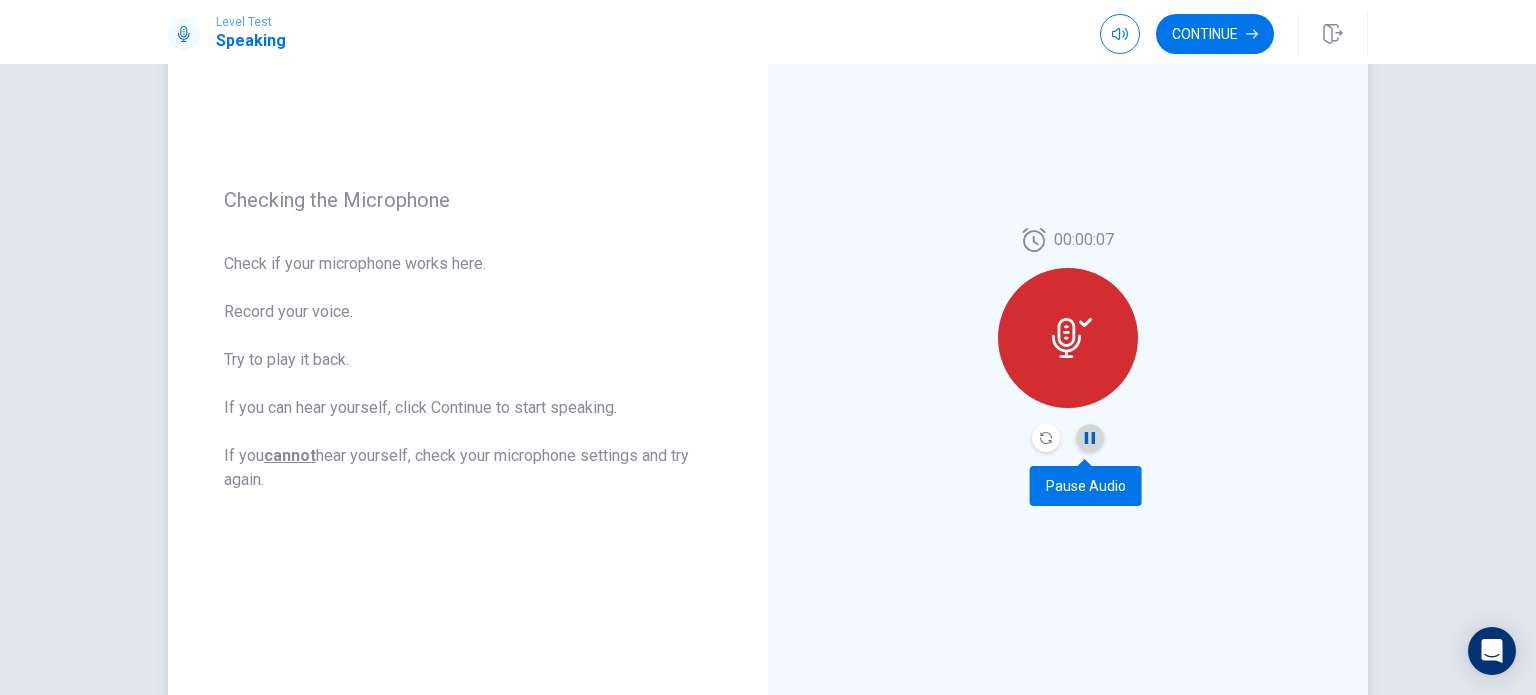 click 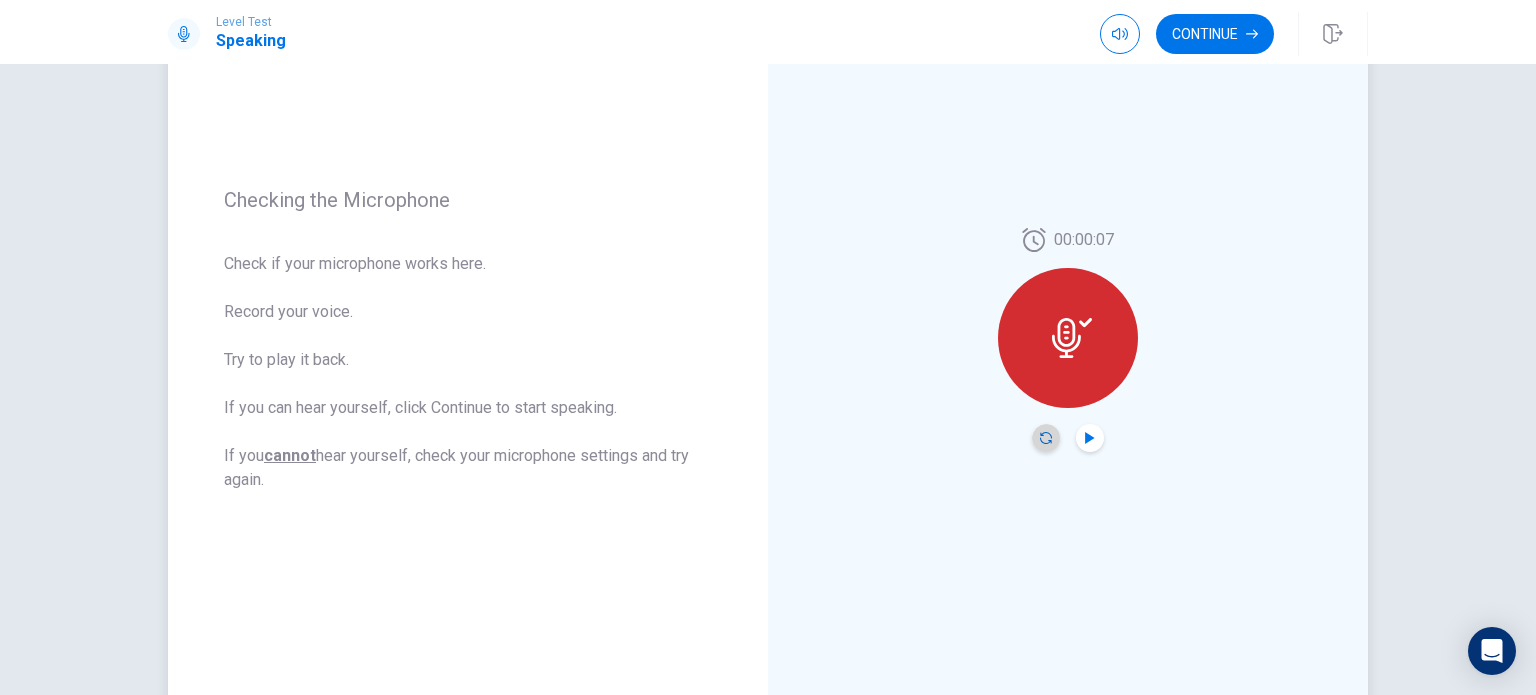 click 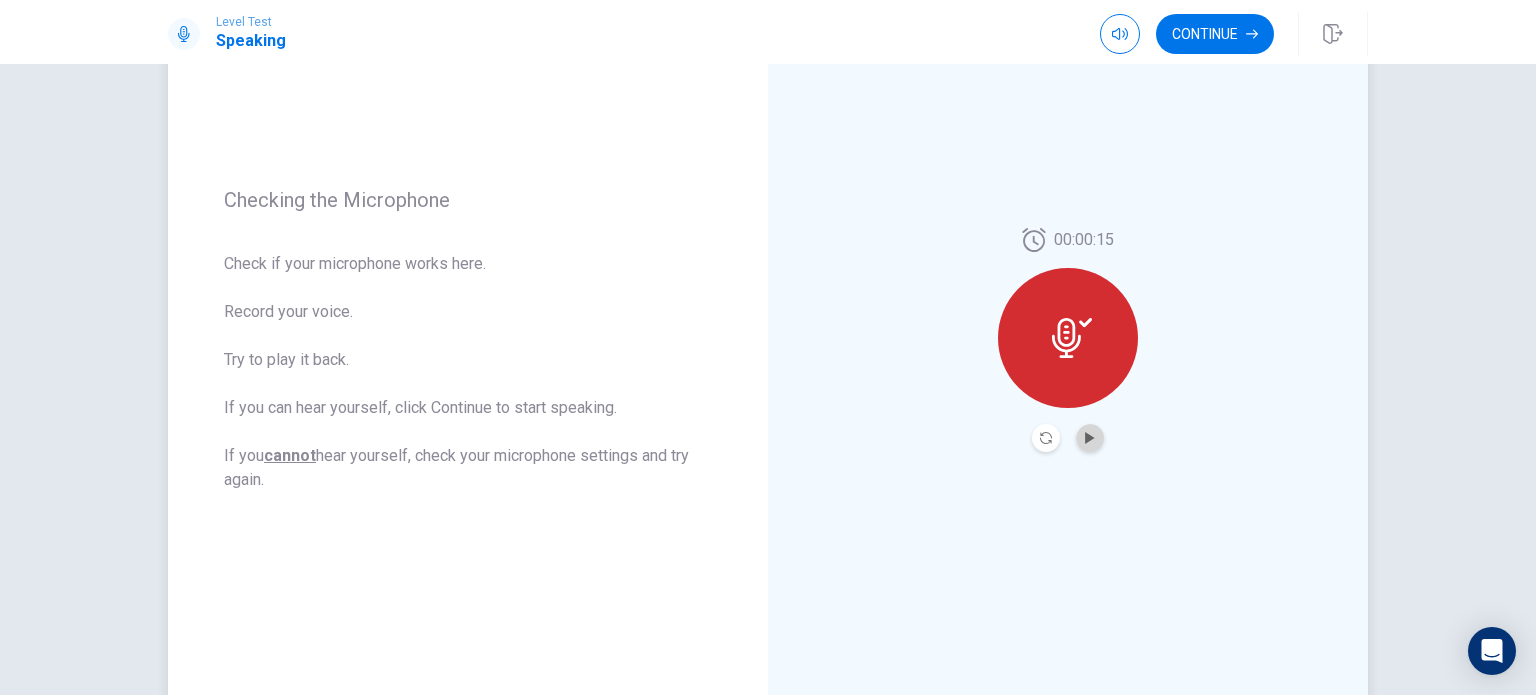 click at bounding box center [1090, 438] 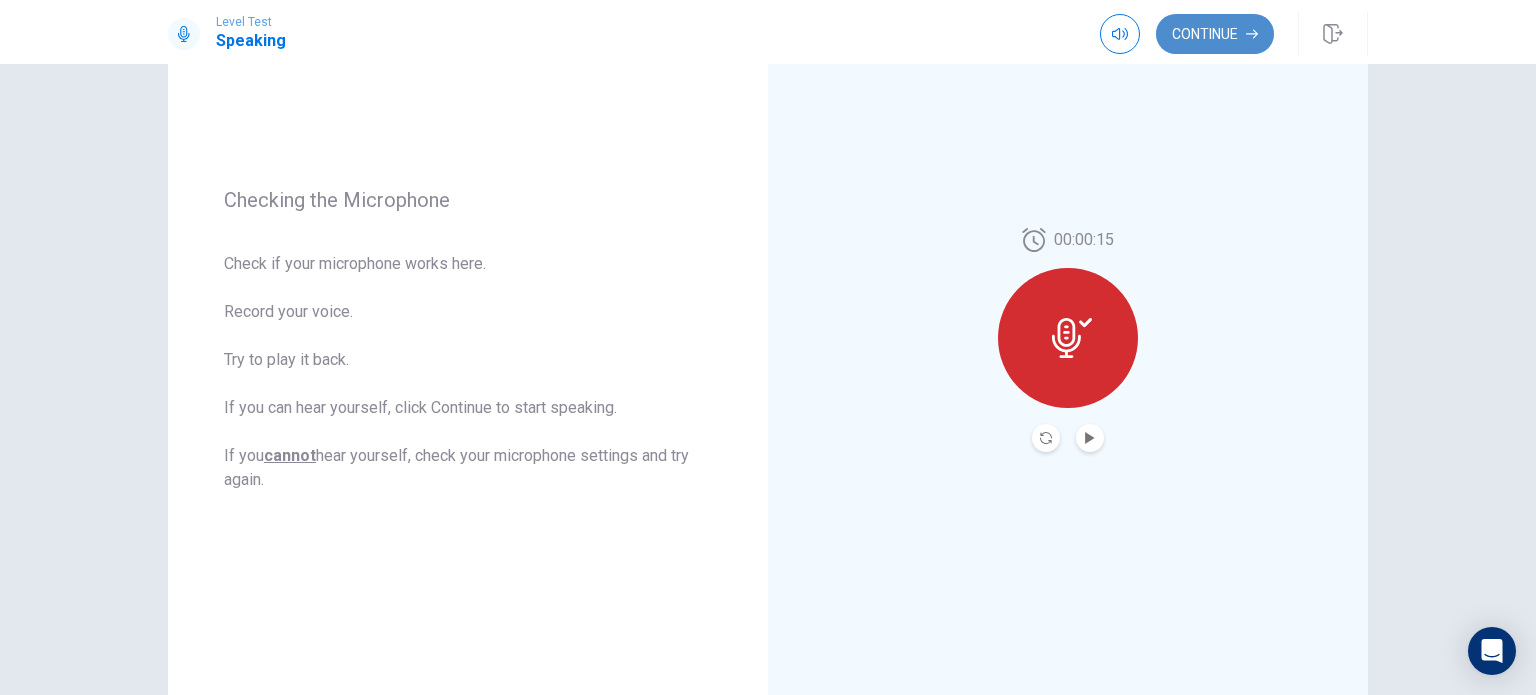 click on "Continue" at bounding box center (1215, 34) 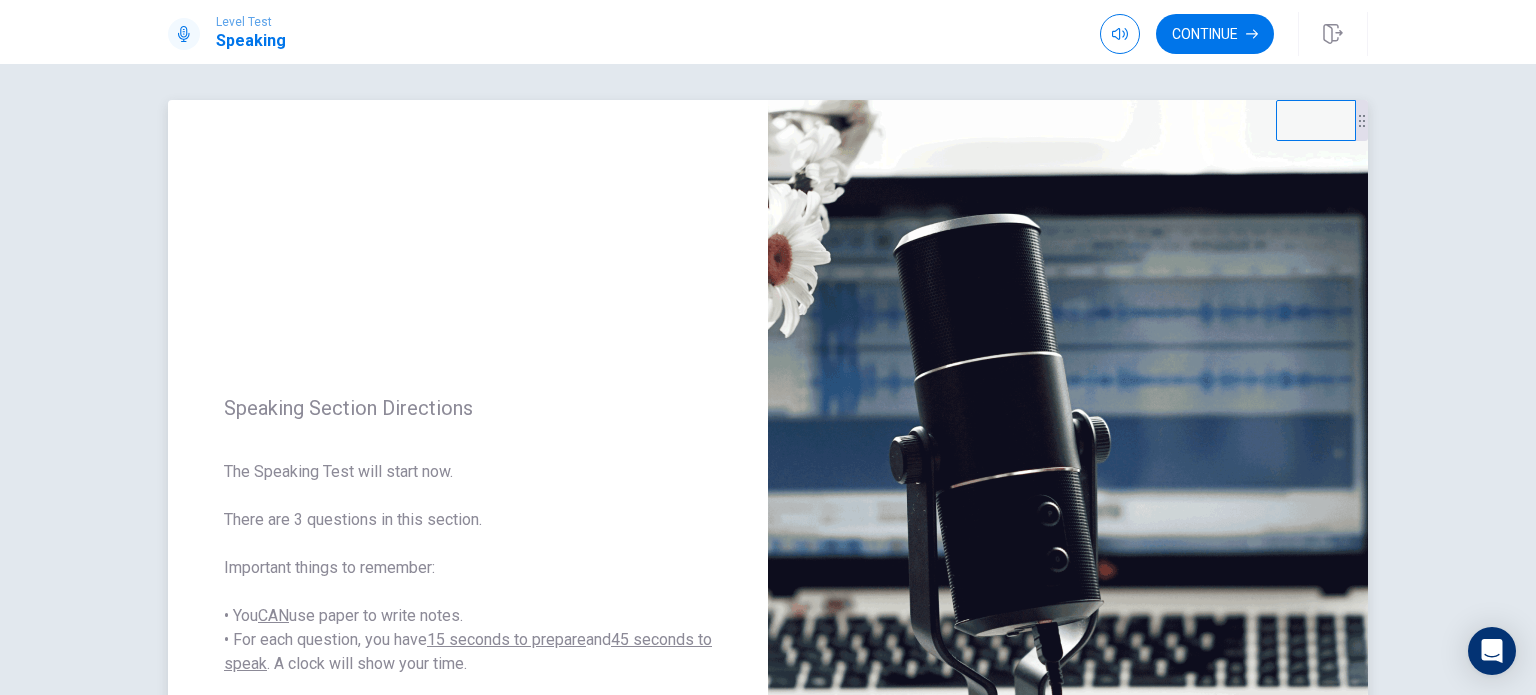 scroll, scrollTop: 0, scrollLeft: 0, axis: both 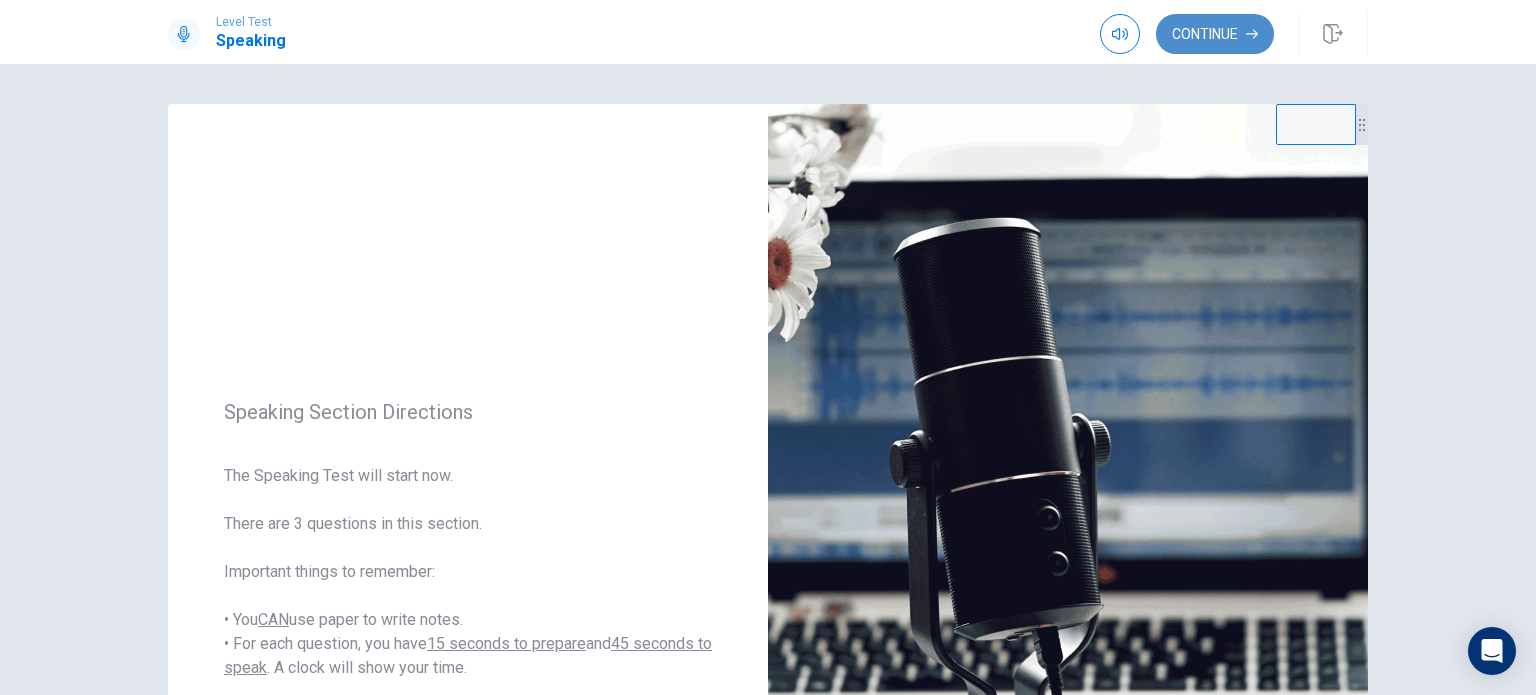 click 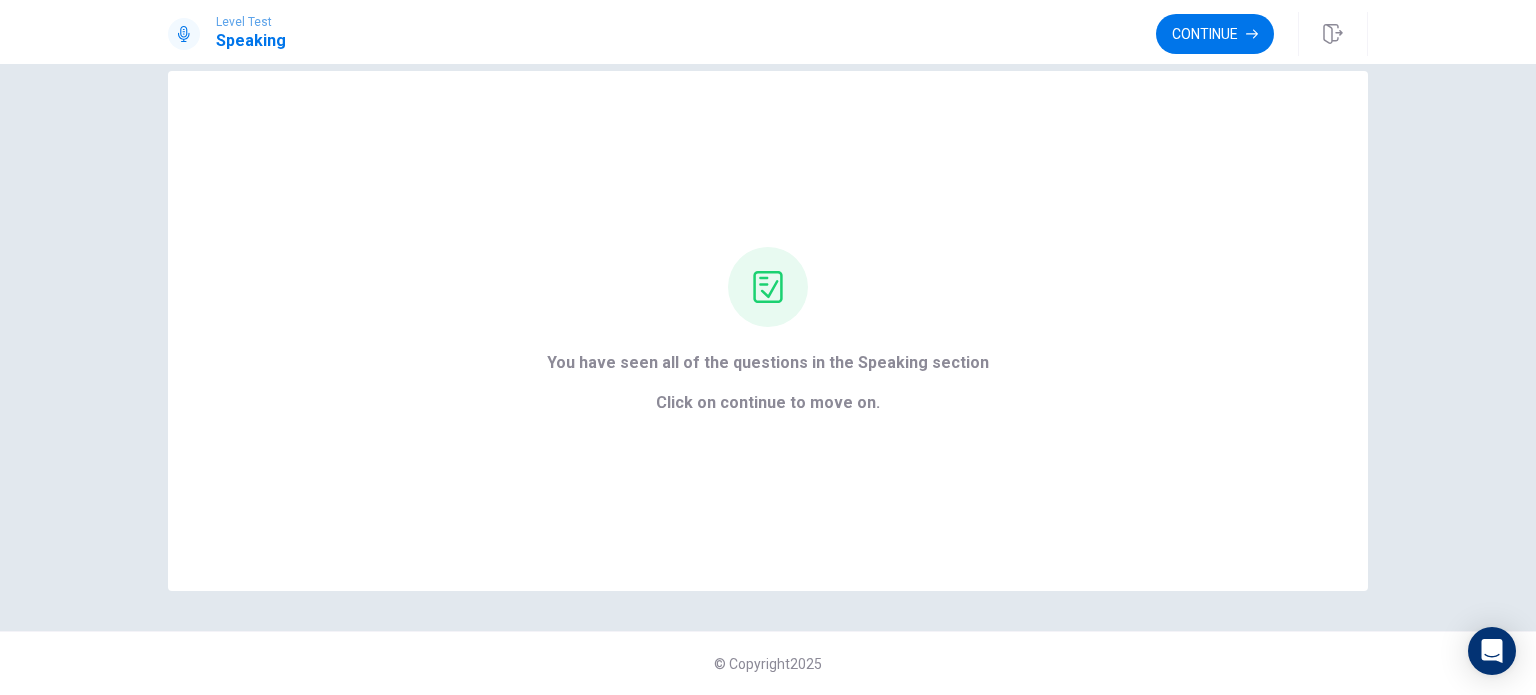 scroll, scrollTop: 32, scrollLeft: 0, axis: vertical 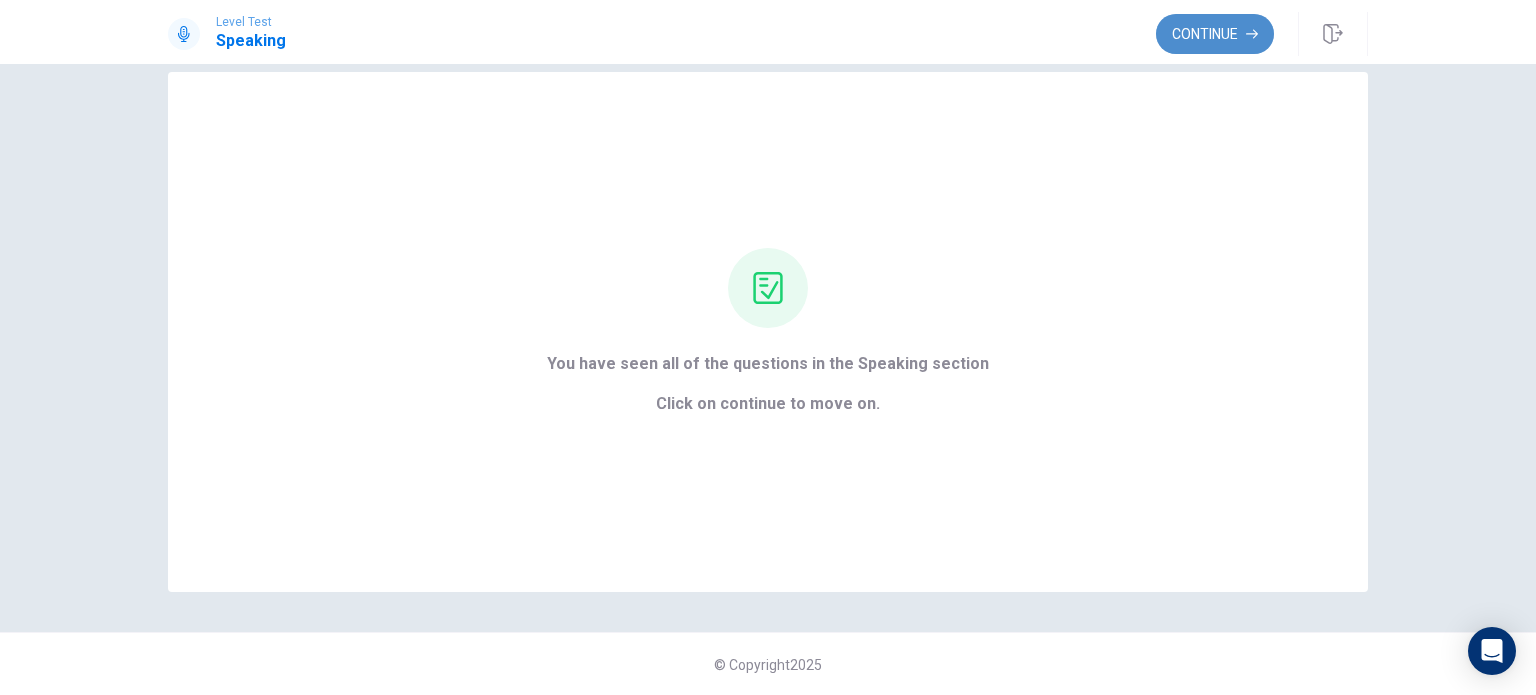 click on "Continue" at bounding box center [1215, 34] 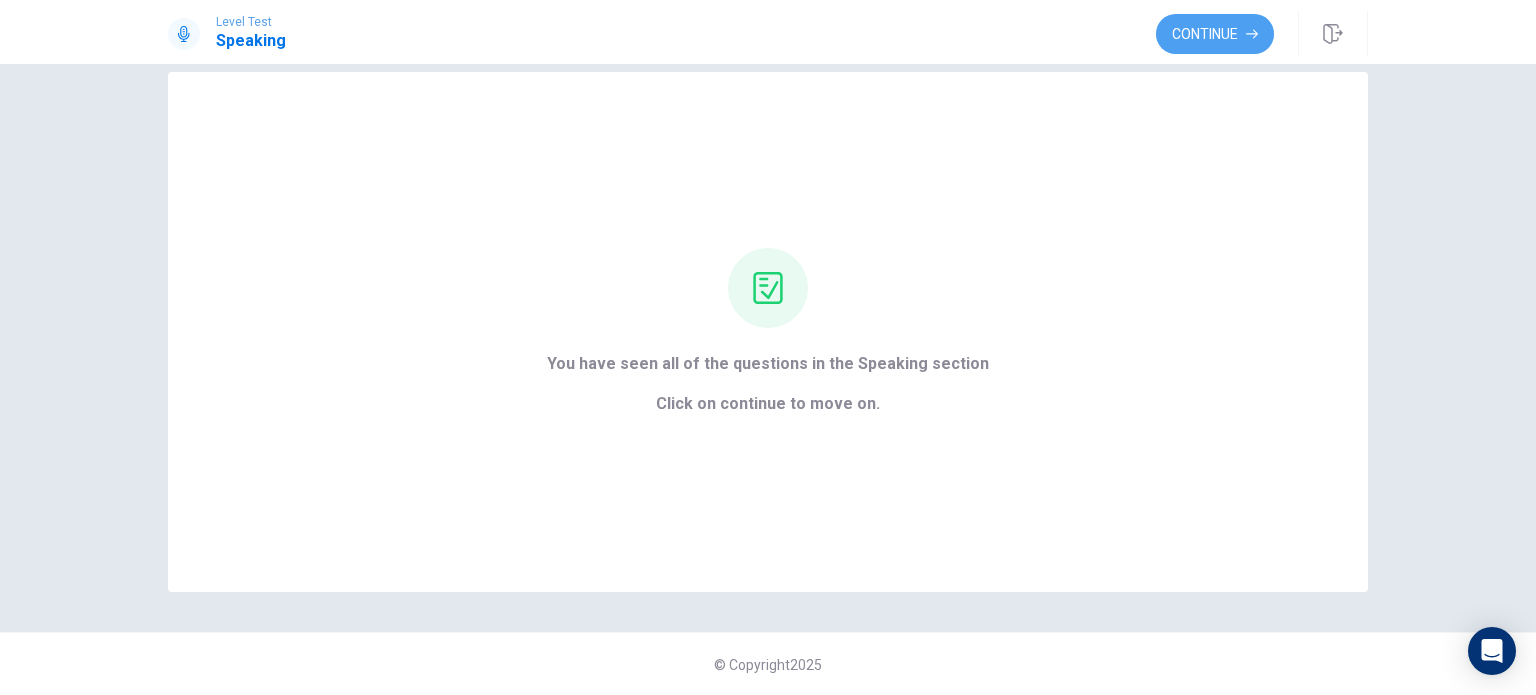 scroll, scrollTop: 0, scrollLeft: 0, axis: both 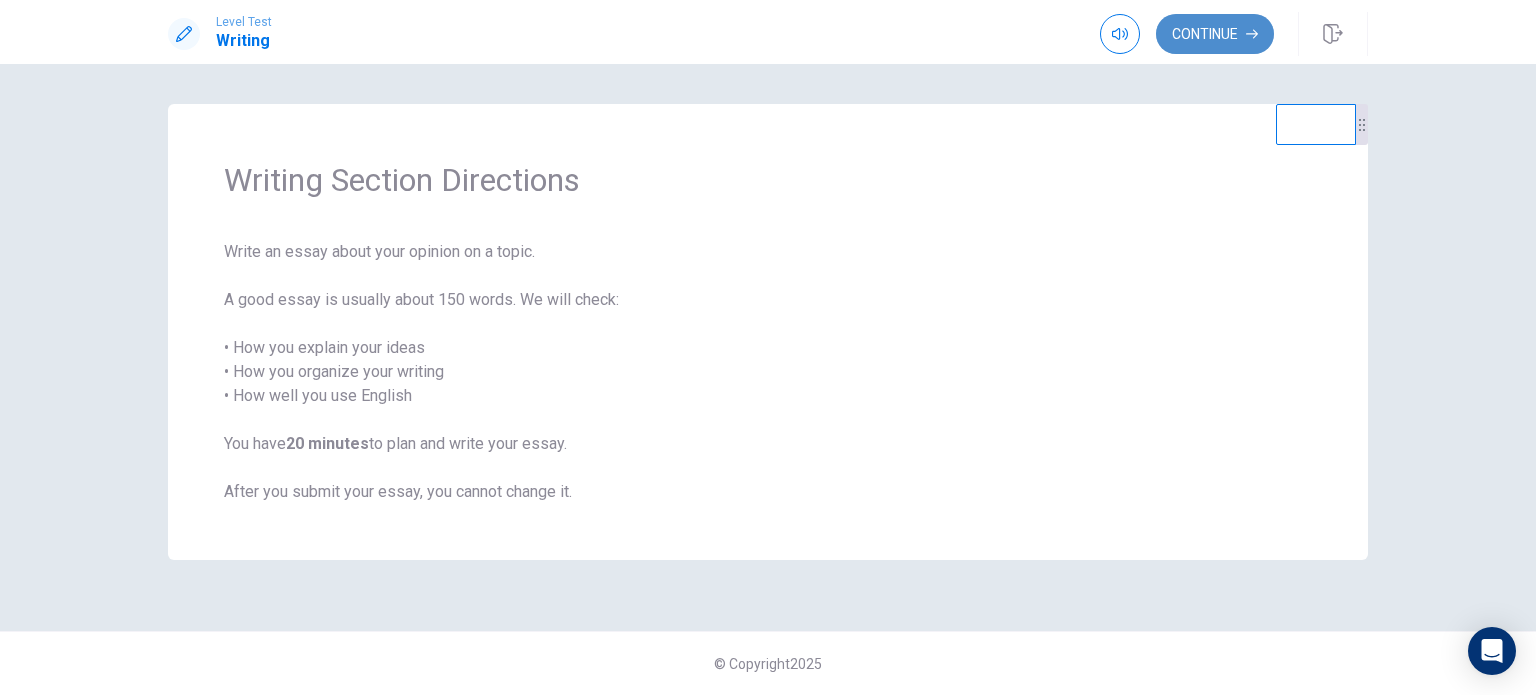 click on "Continue" at bounding box center (1215, 34) 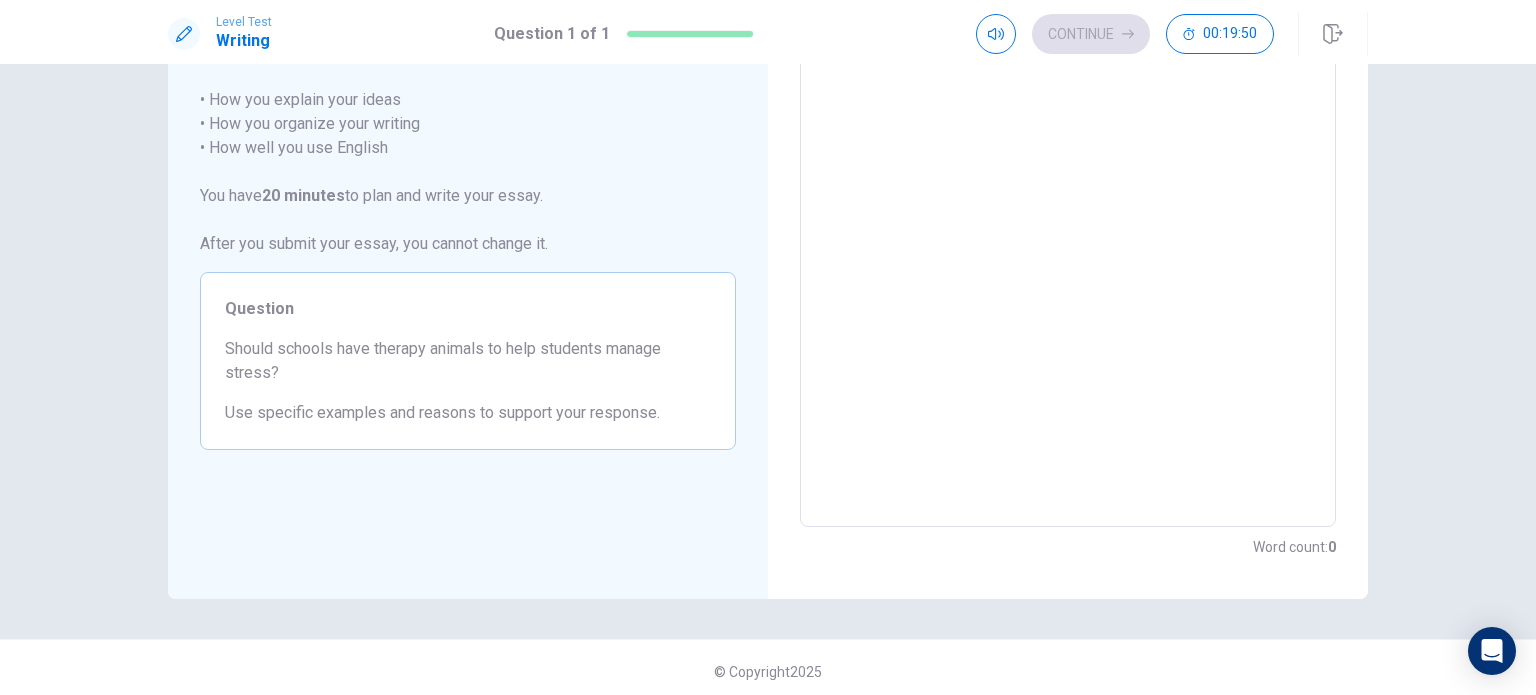 scroll, scrollTop: 100, scrollLeft: 0, axis: vertical 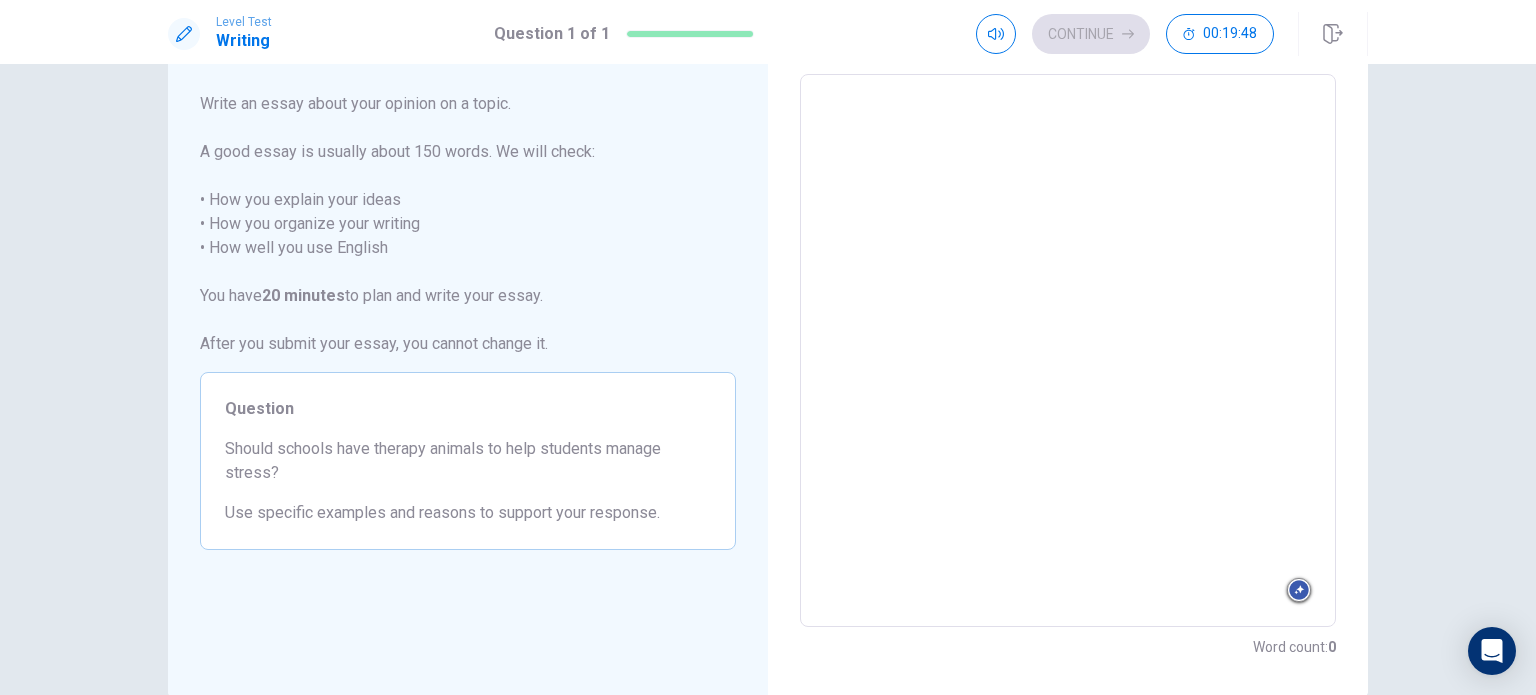click at bounding box center [1068, 351] 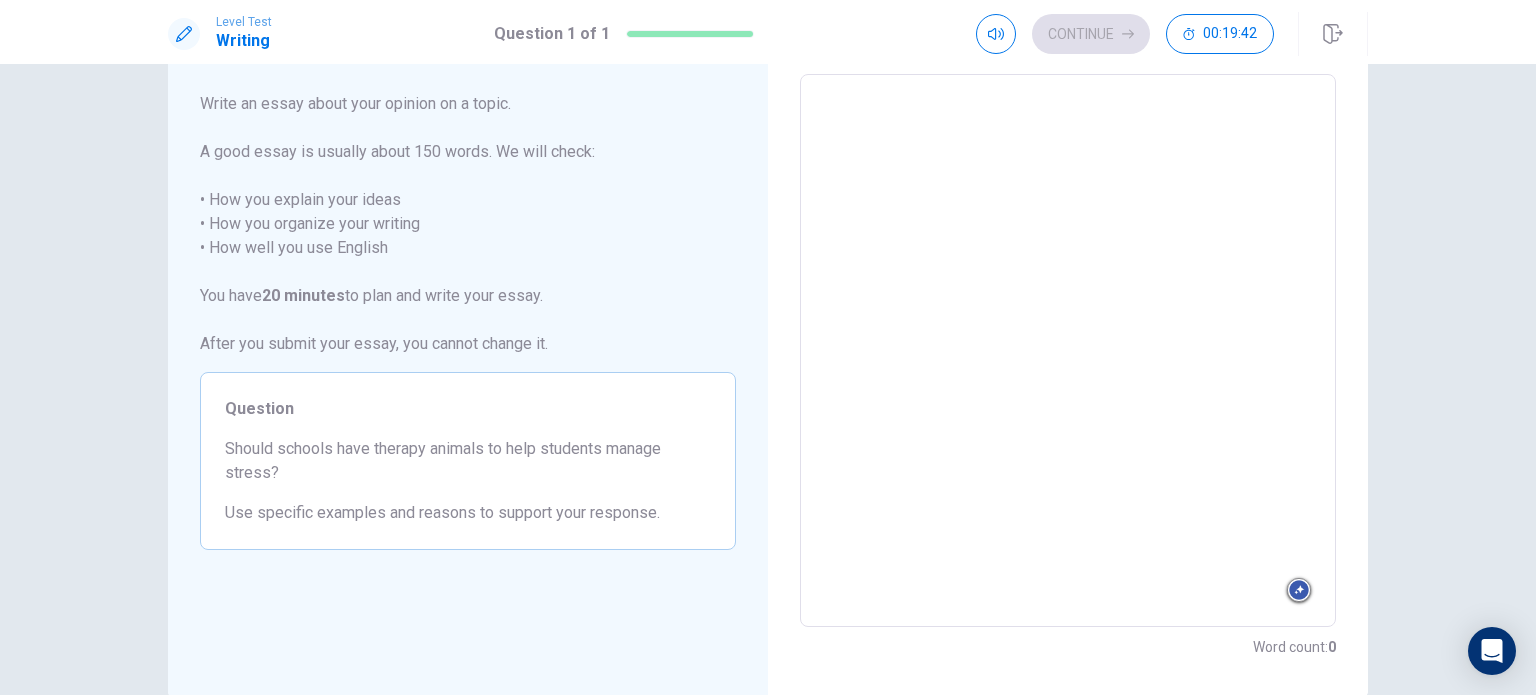 type on "*" 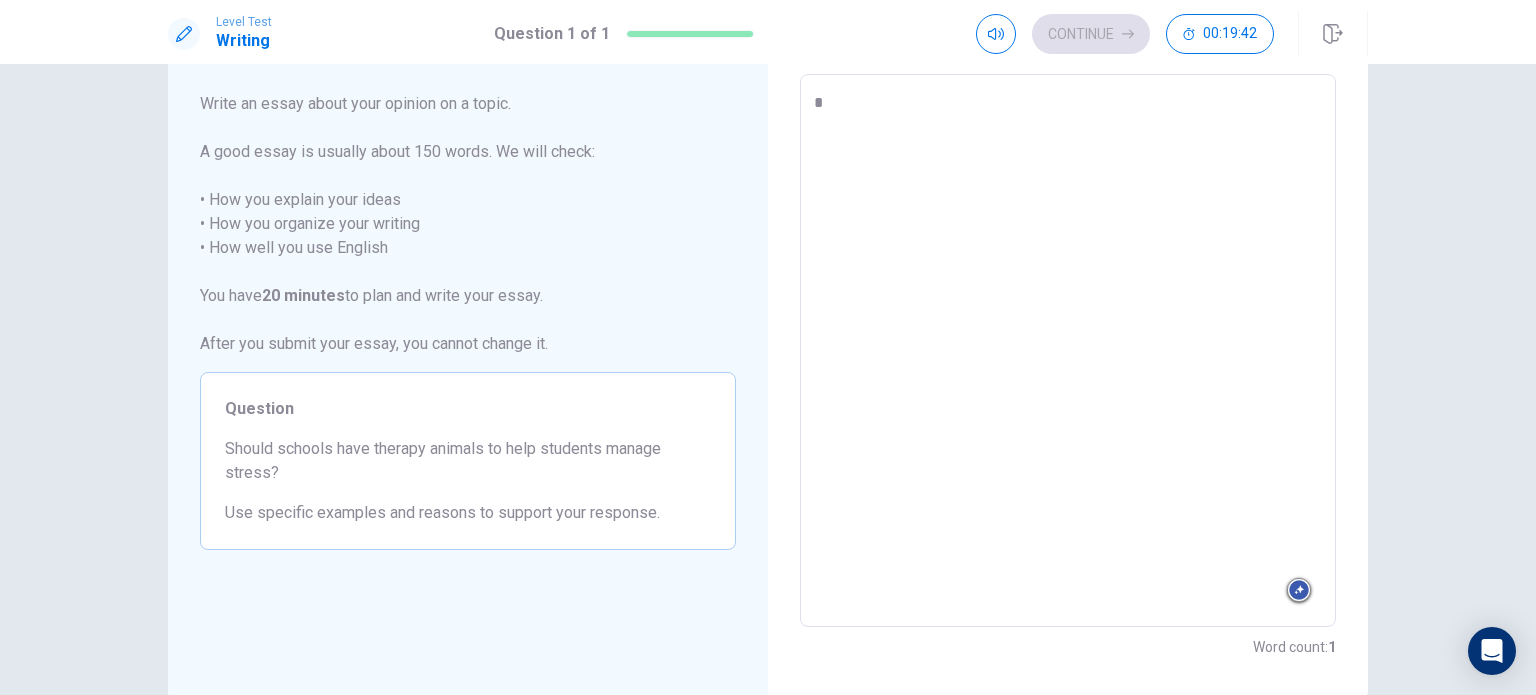 type on "*" 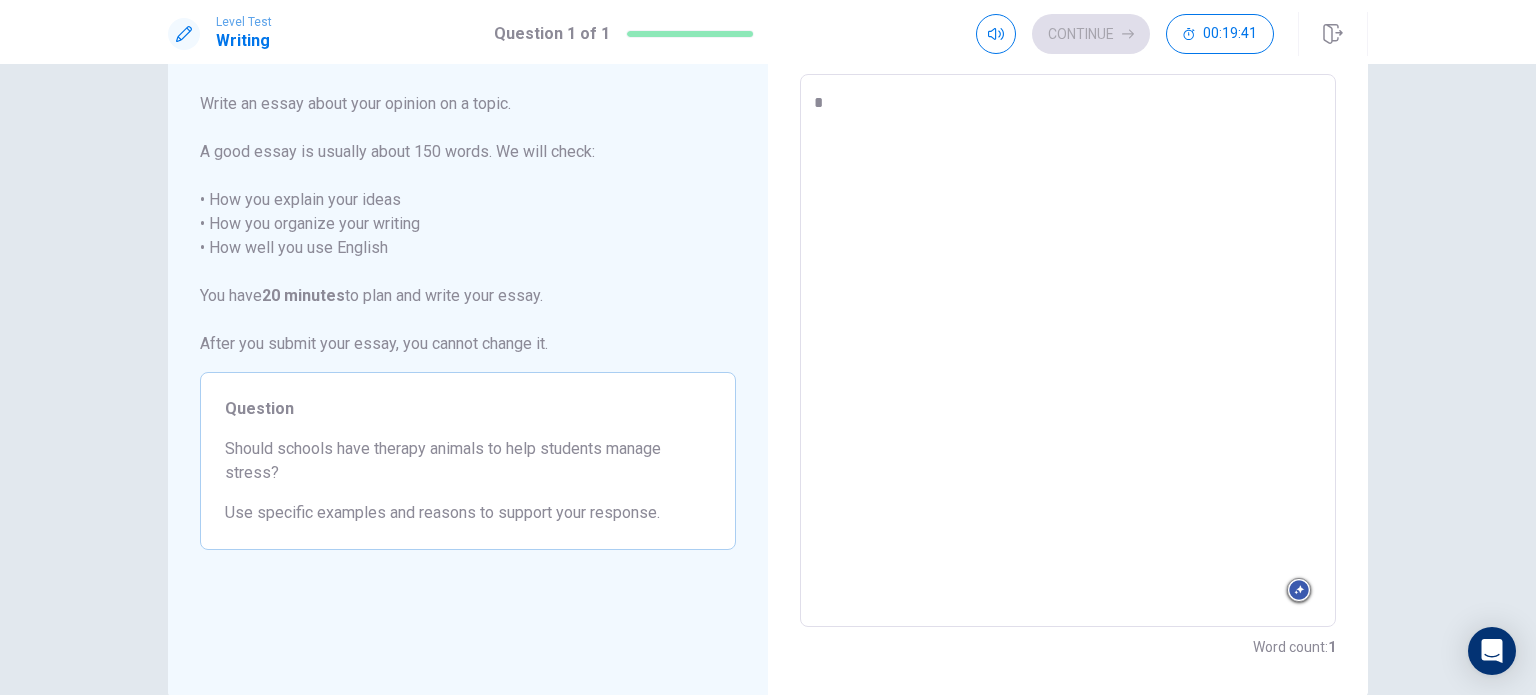 type on "**" 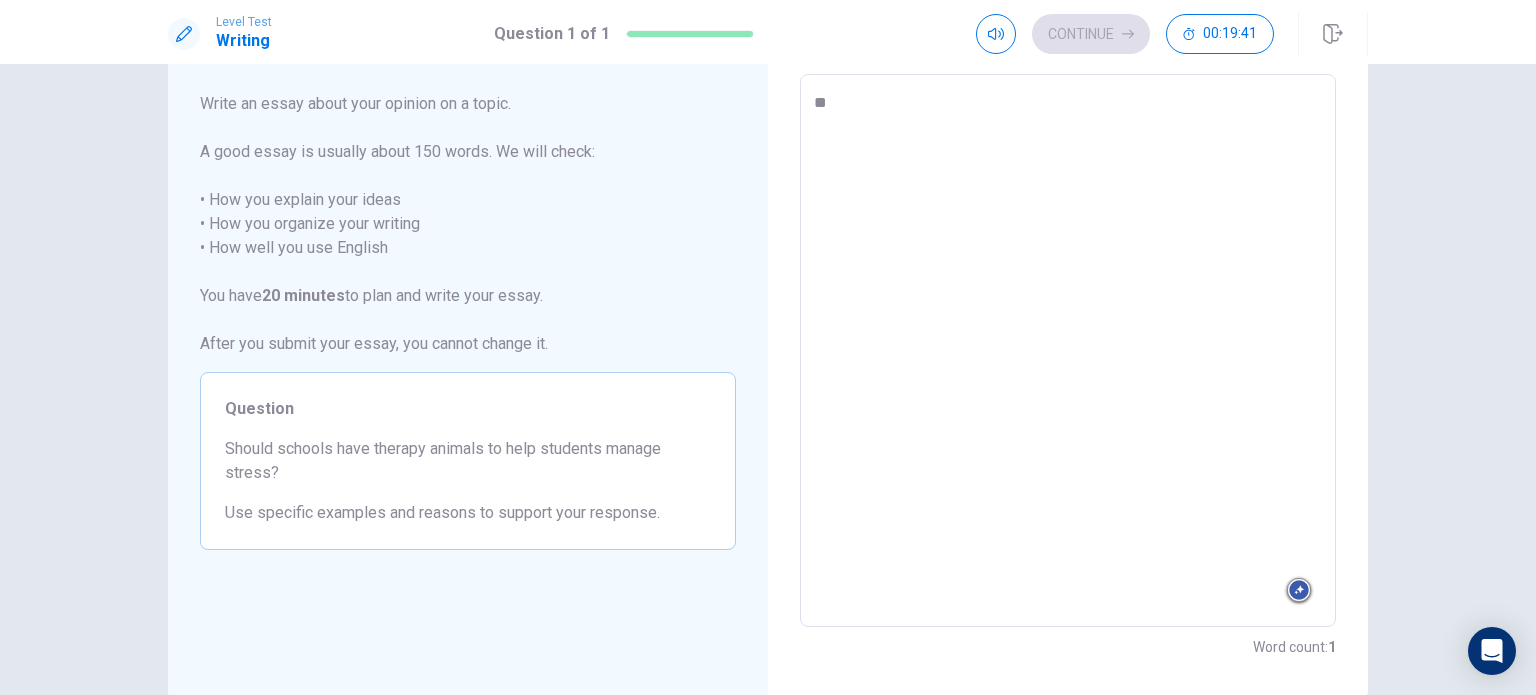 type on "*" 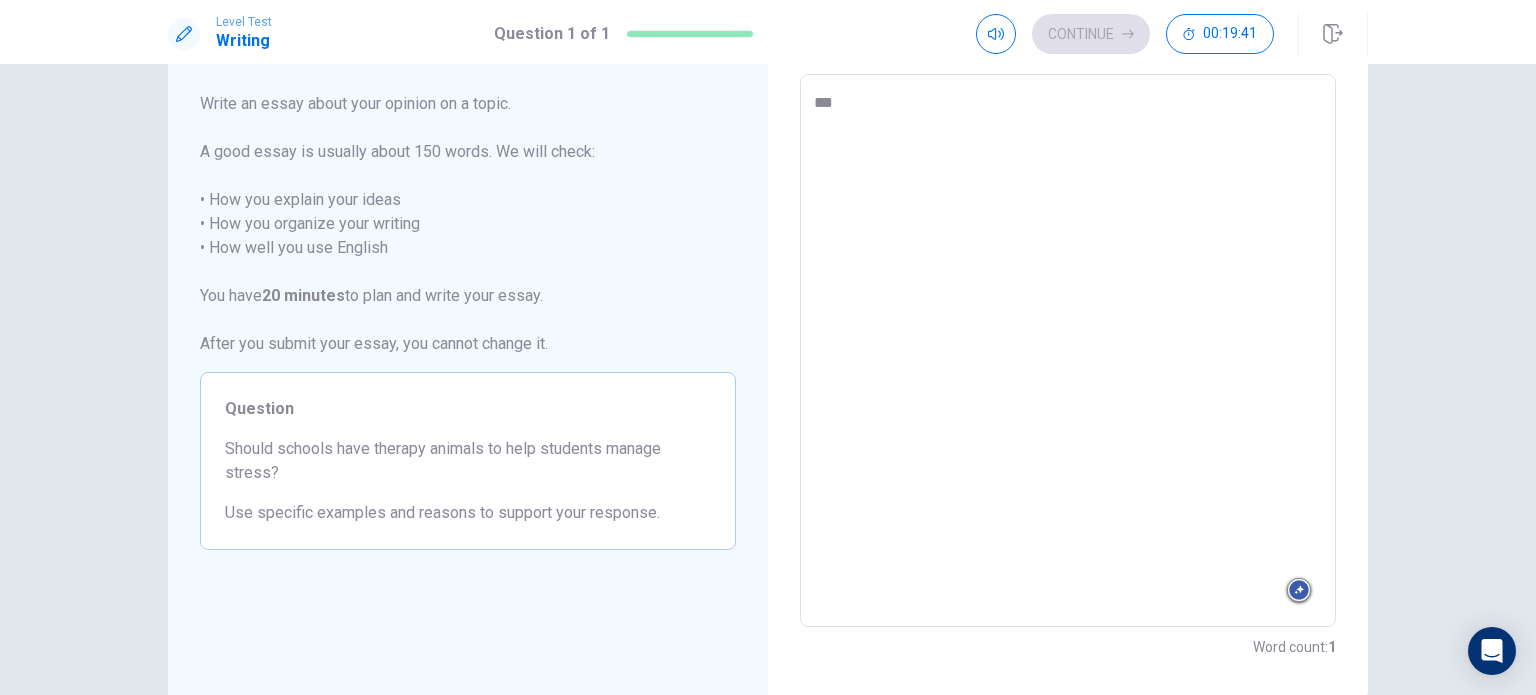 type on "*" 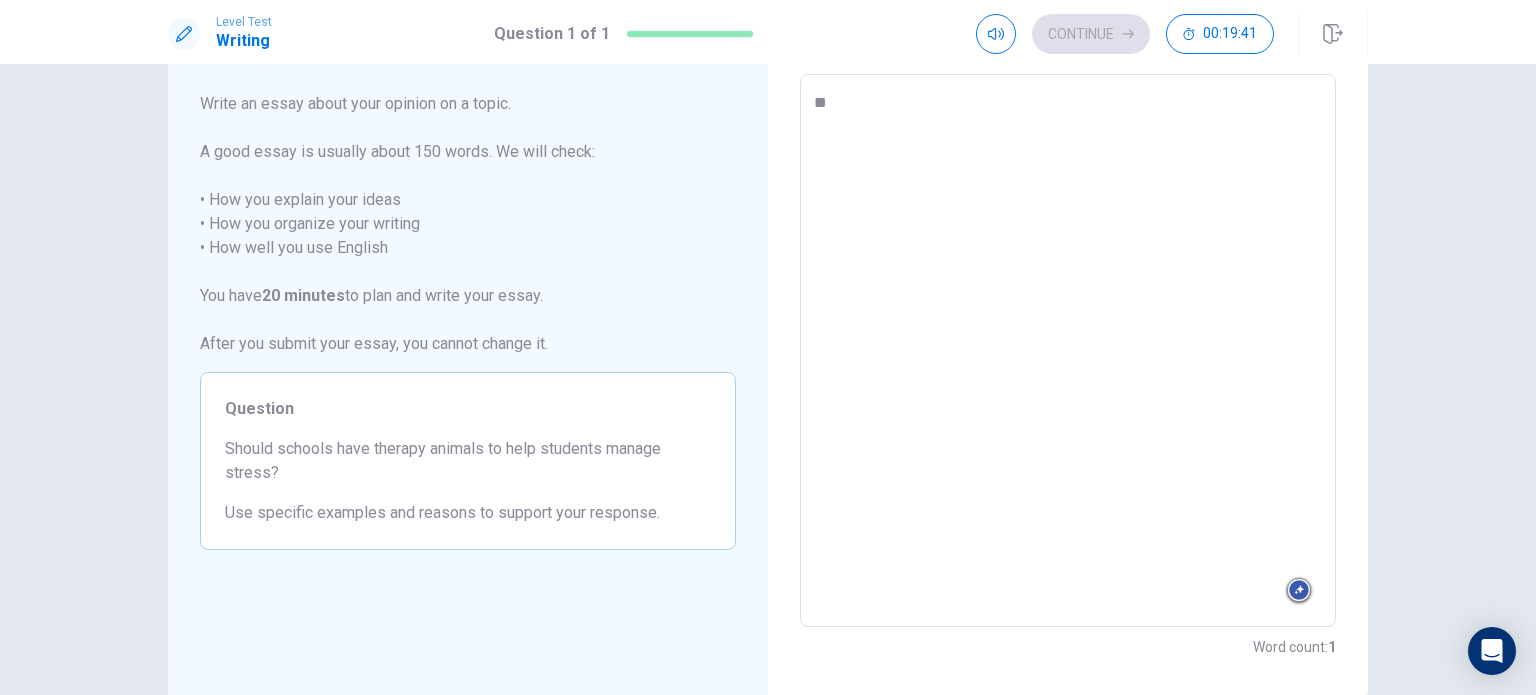 type on "*" 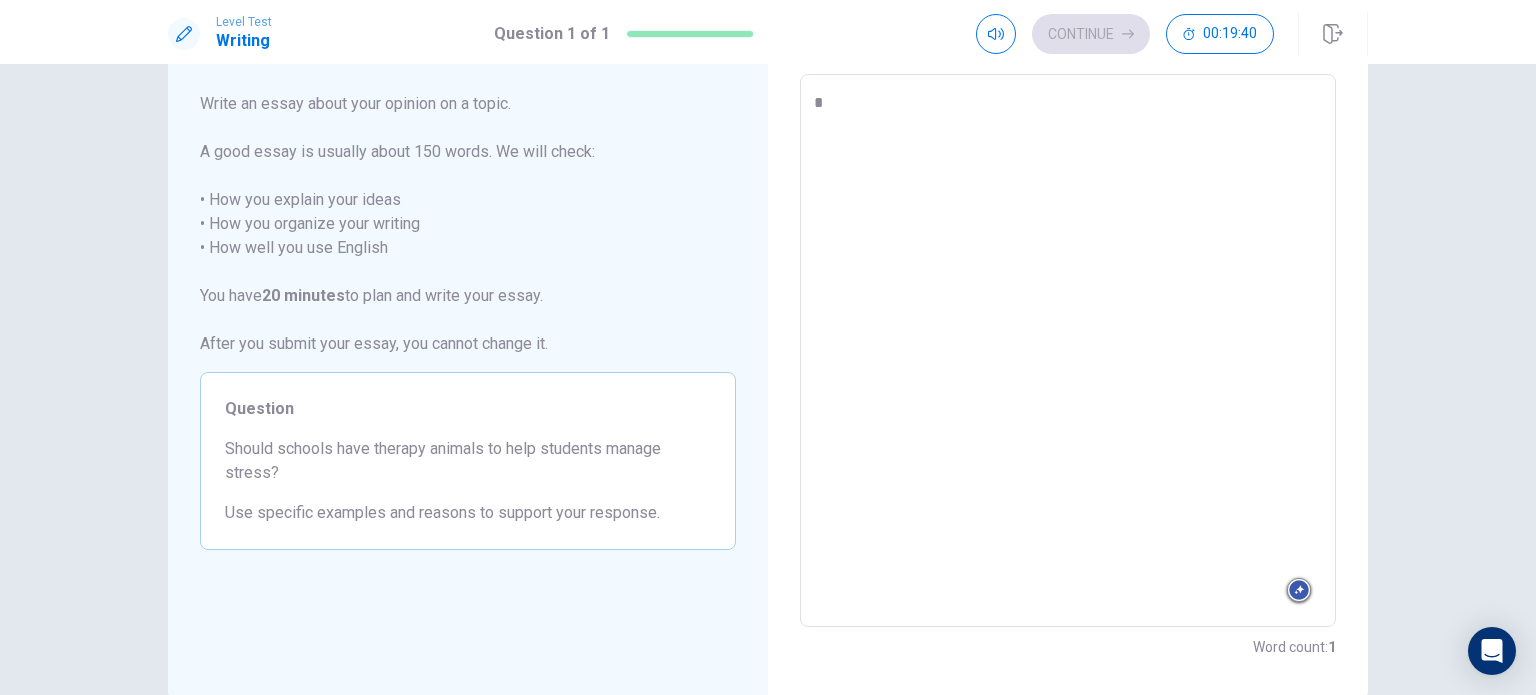 type on "*" 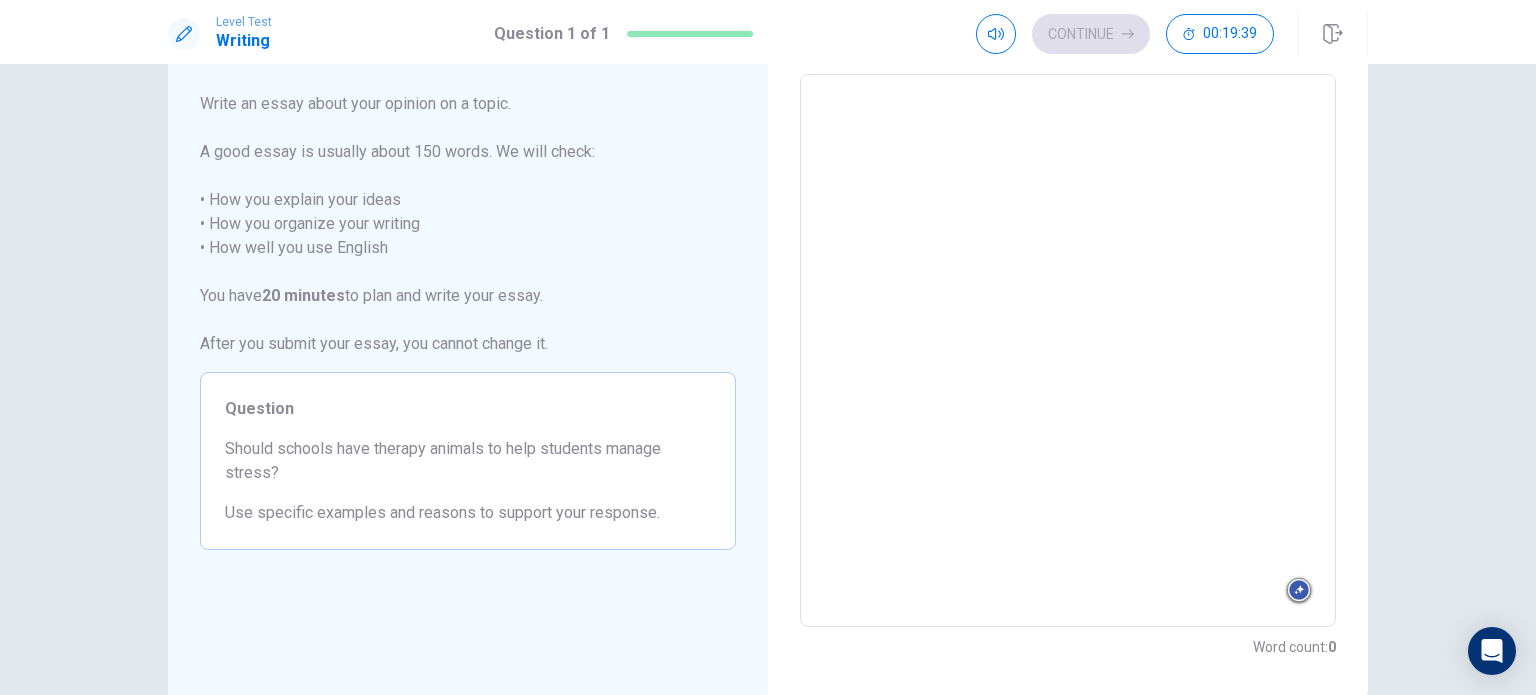 type on "*" 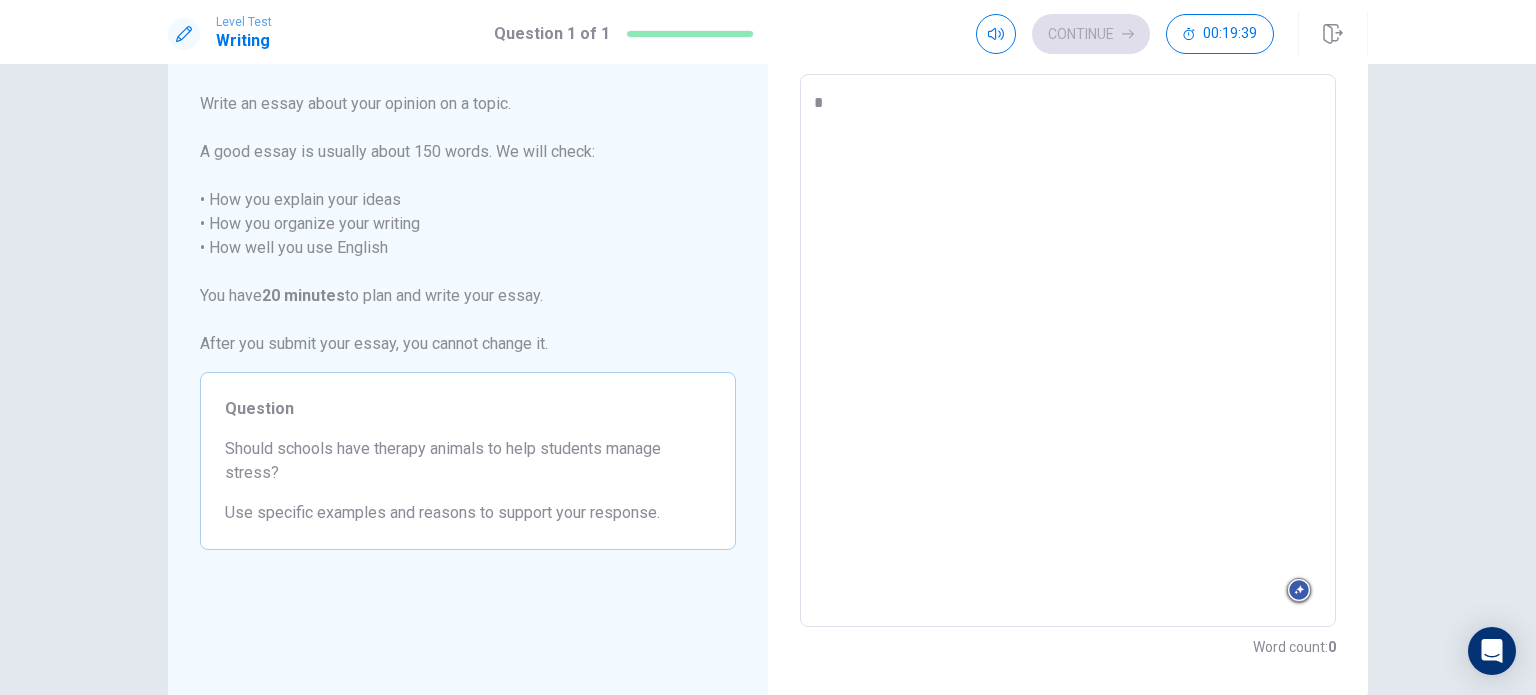 type on "*" 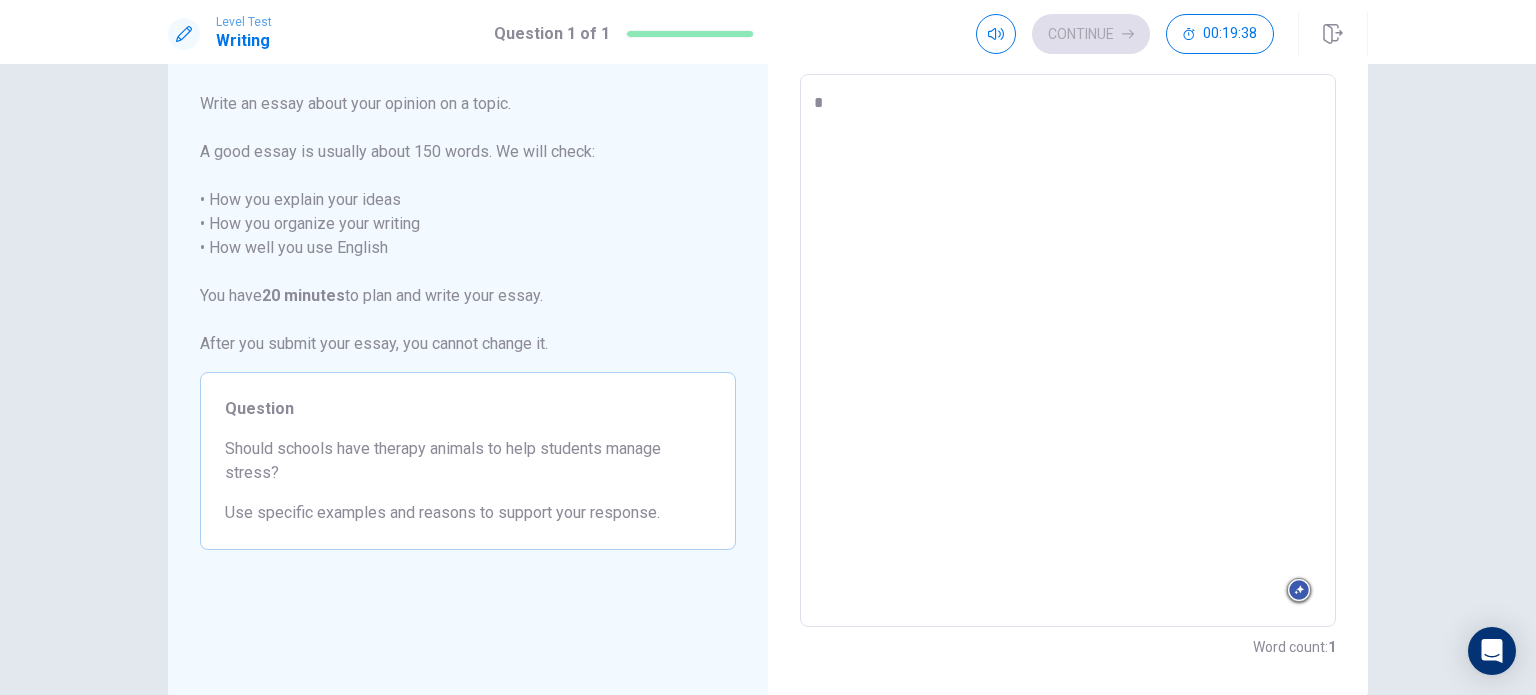 type on "**" 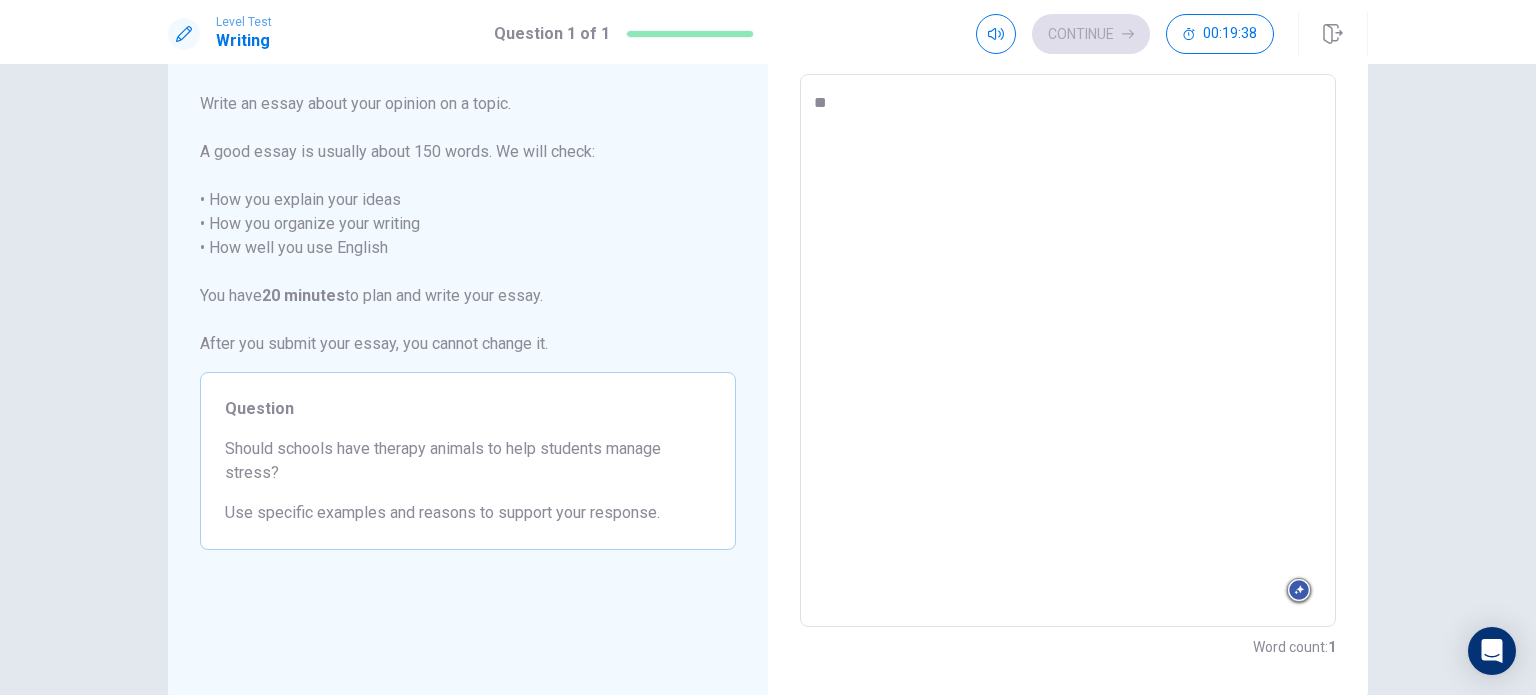 type on "*" 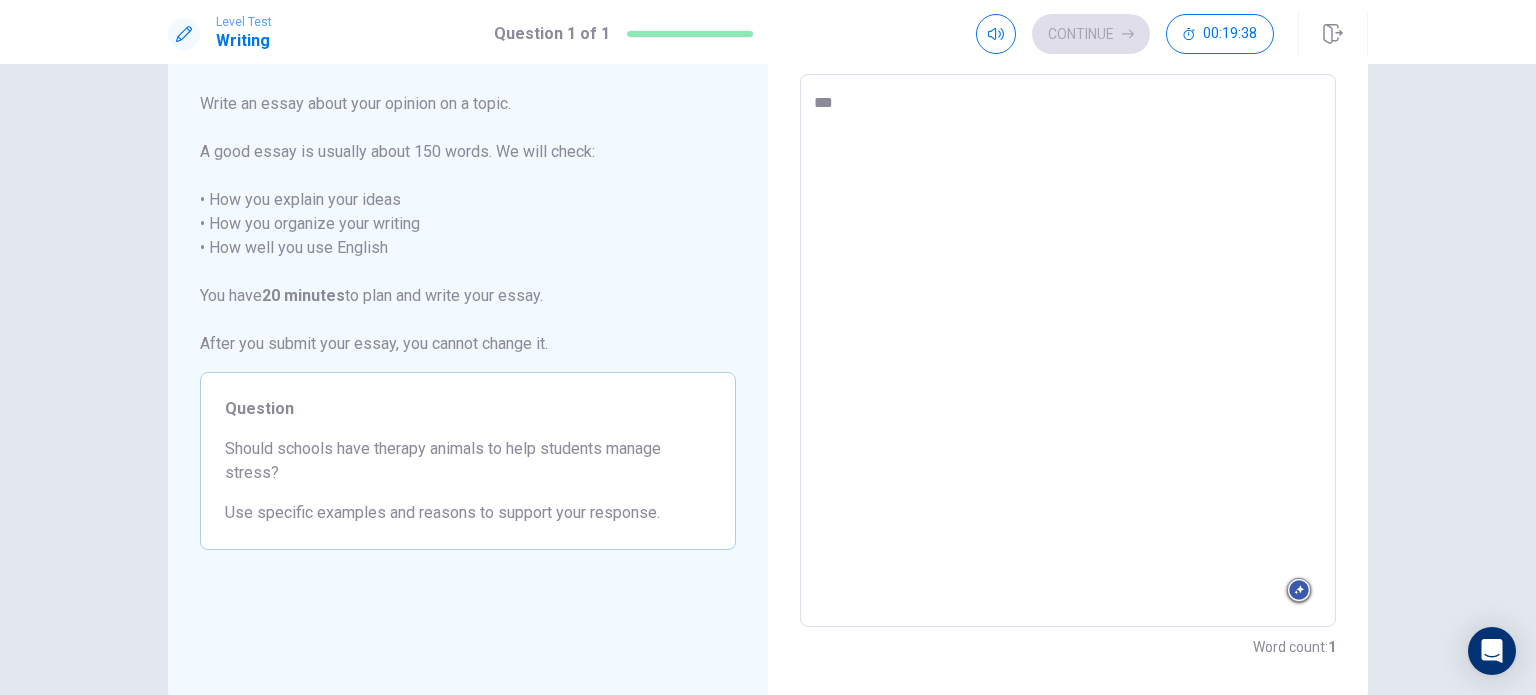 type on "*" 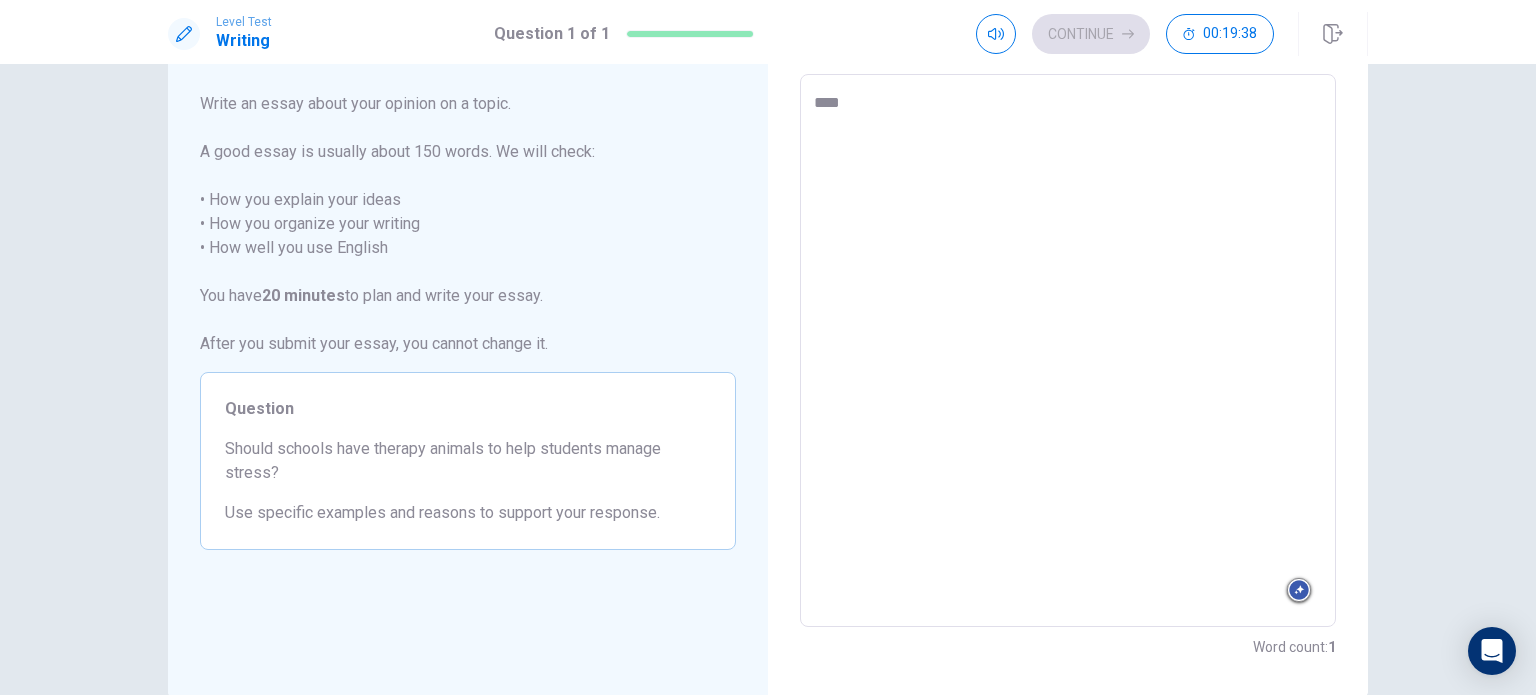 type on "*" 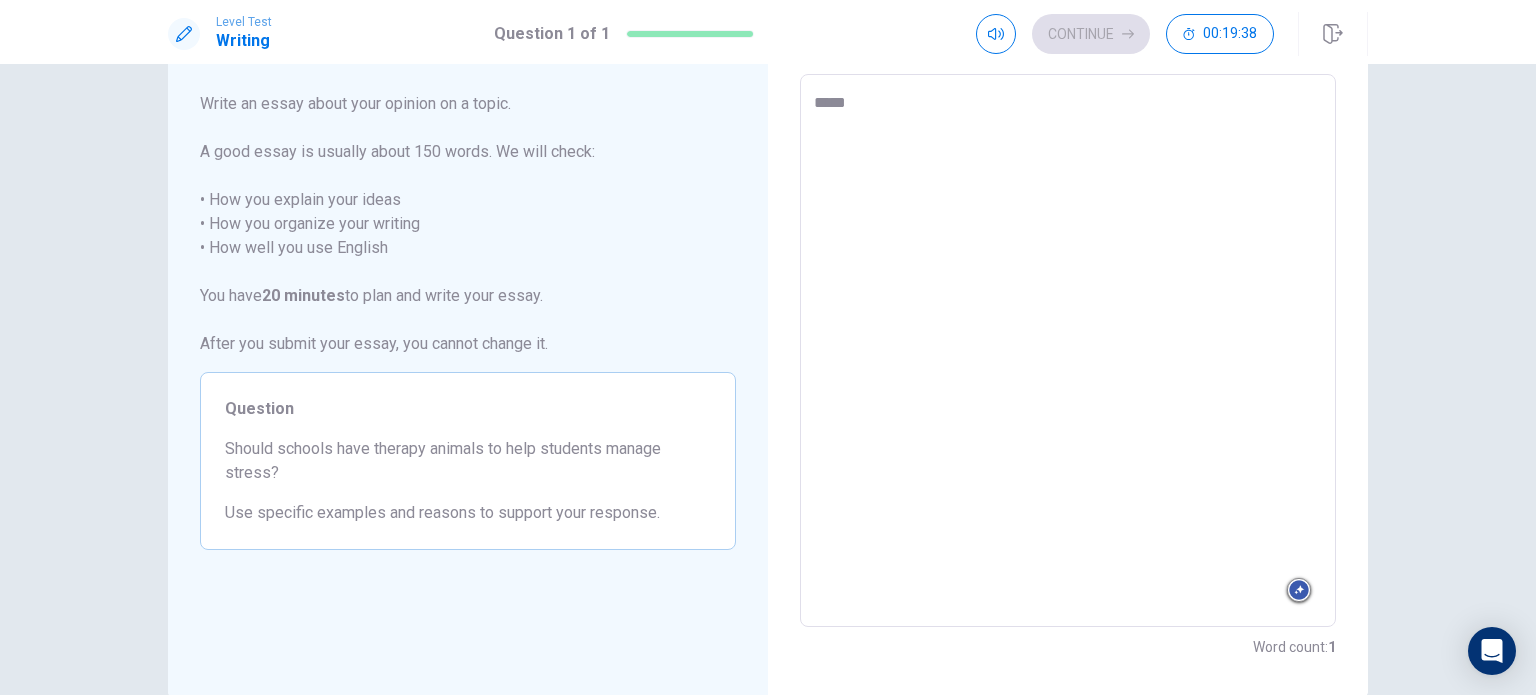 type on "*" 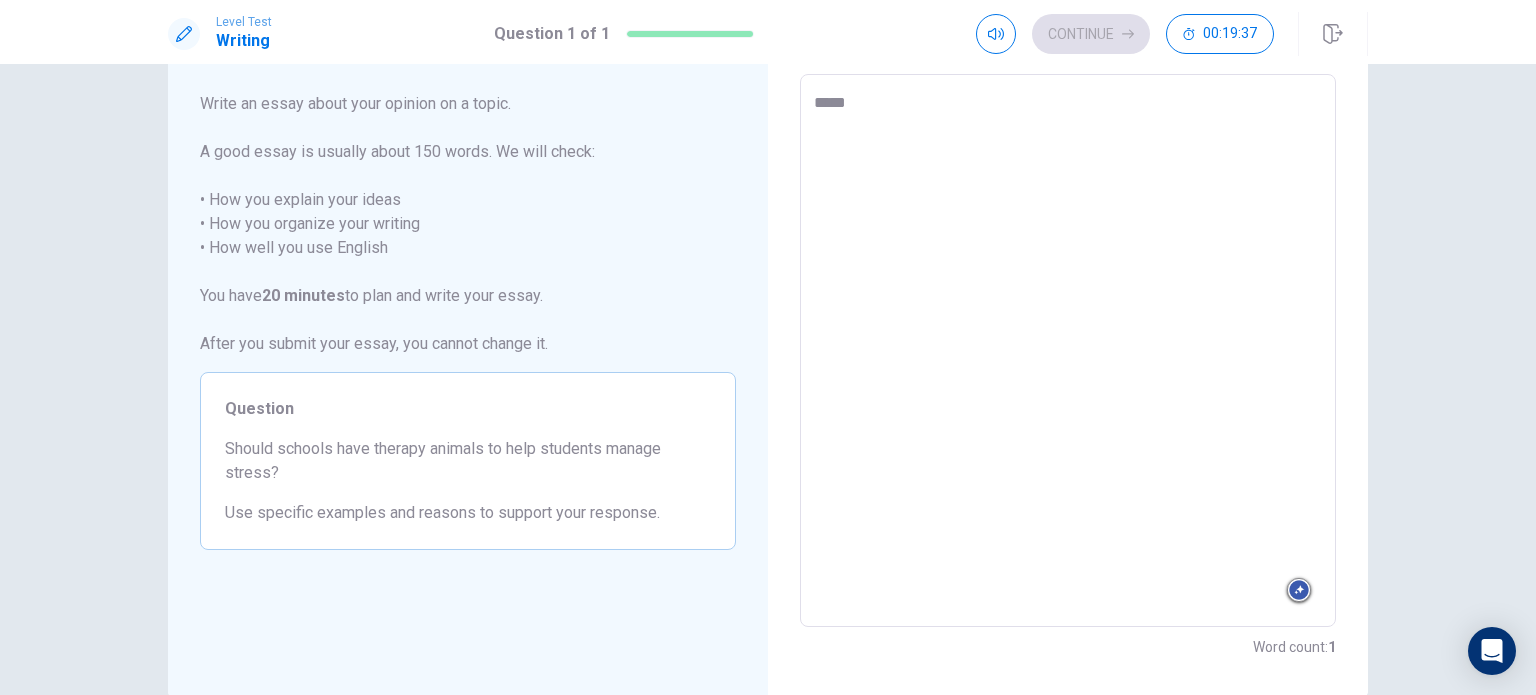 type on "******" 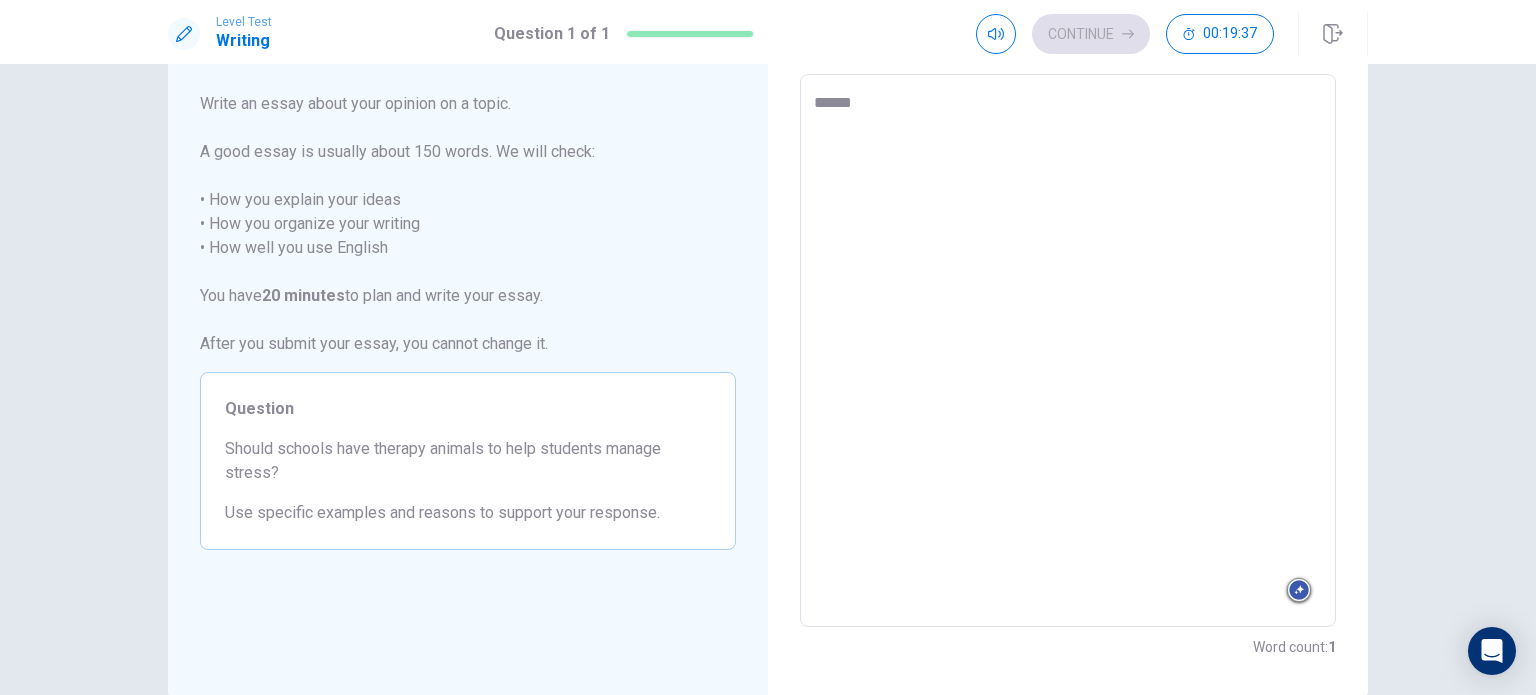 type on "*" 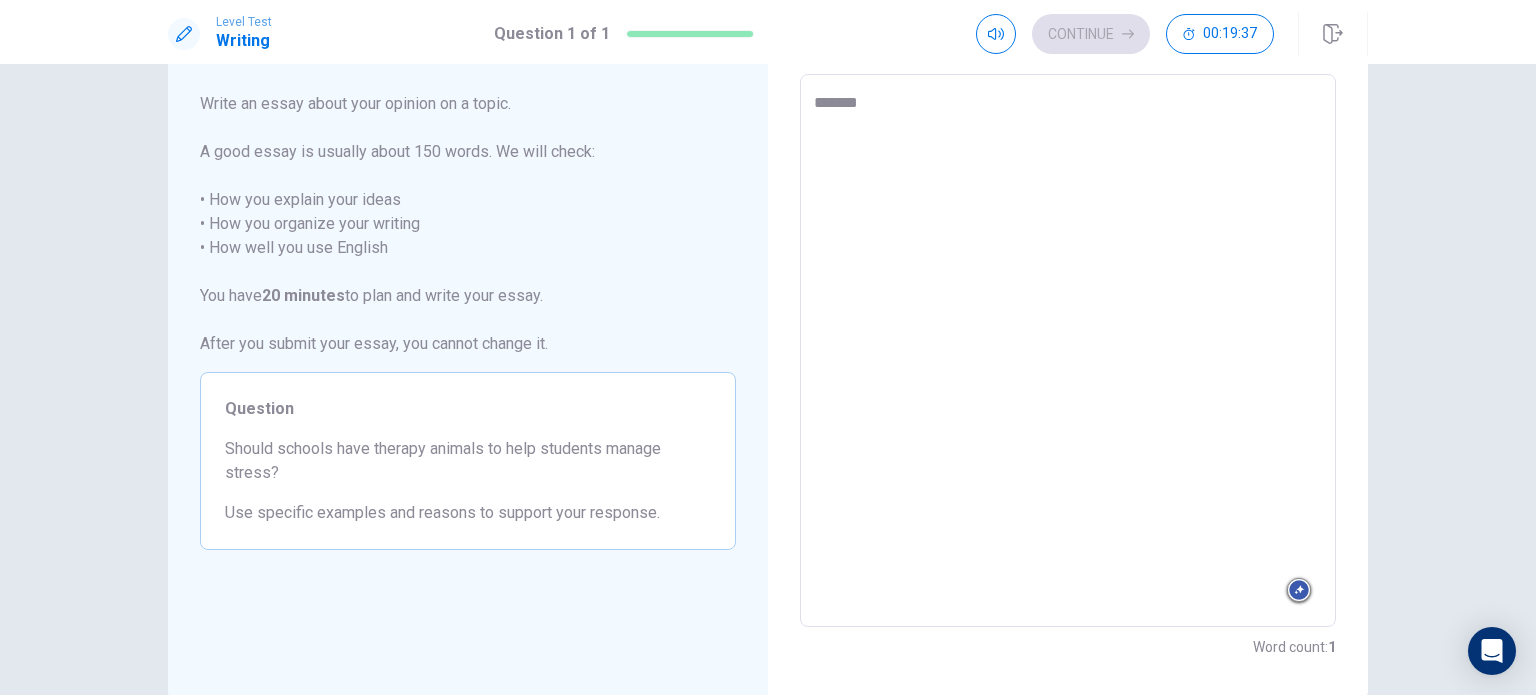 type on "*" 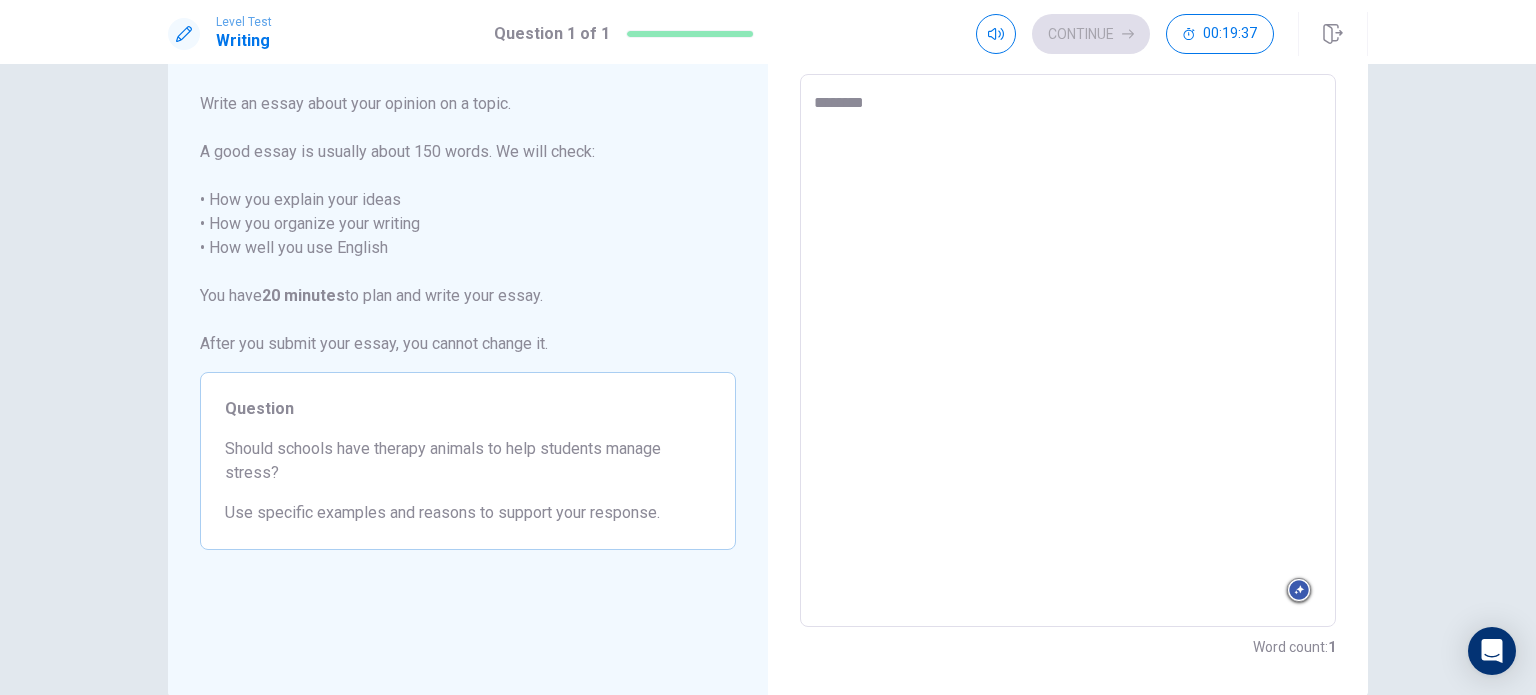 type on "*" 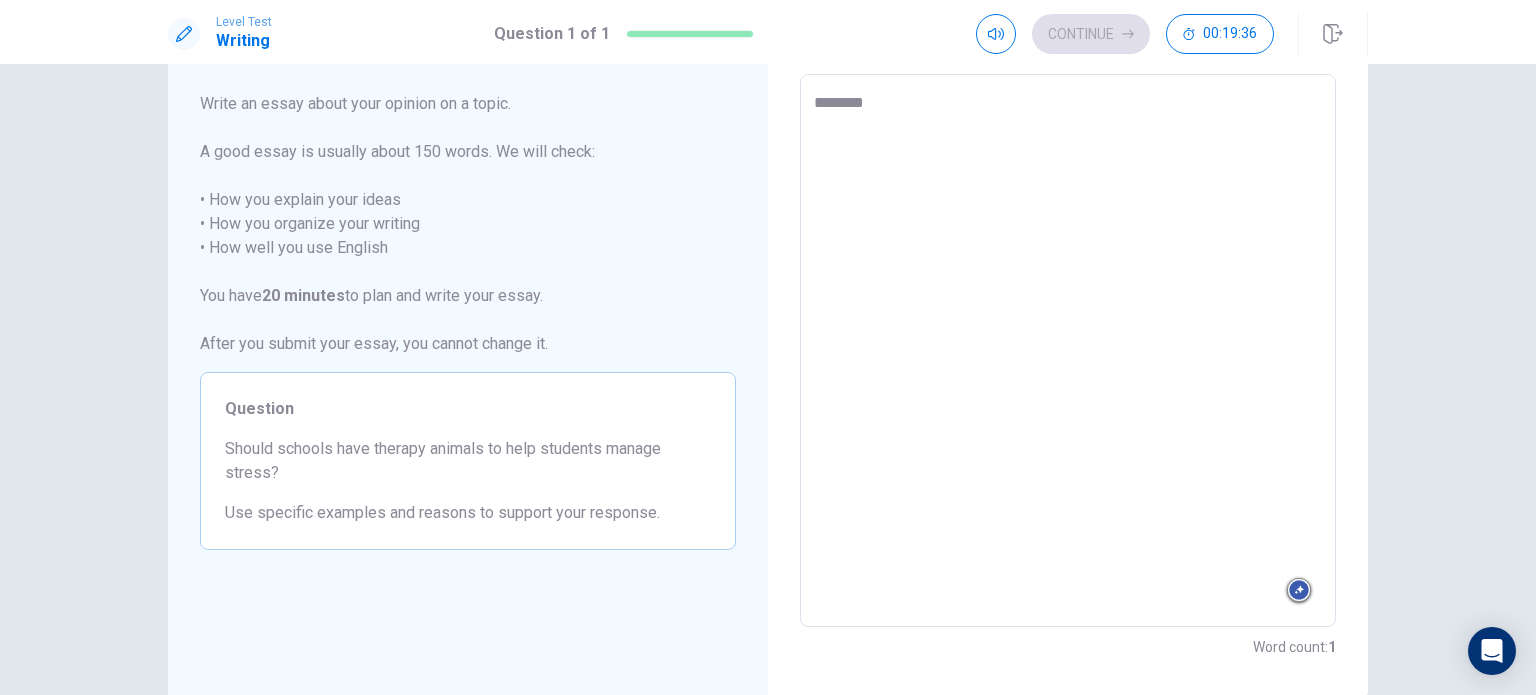 type on "*********" 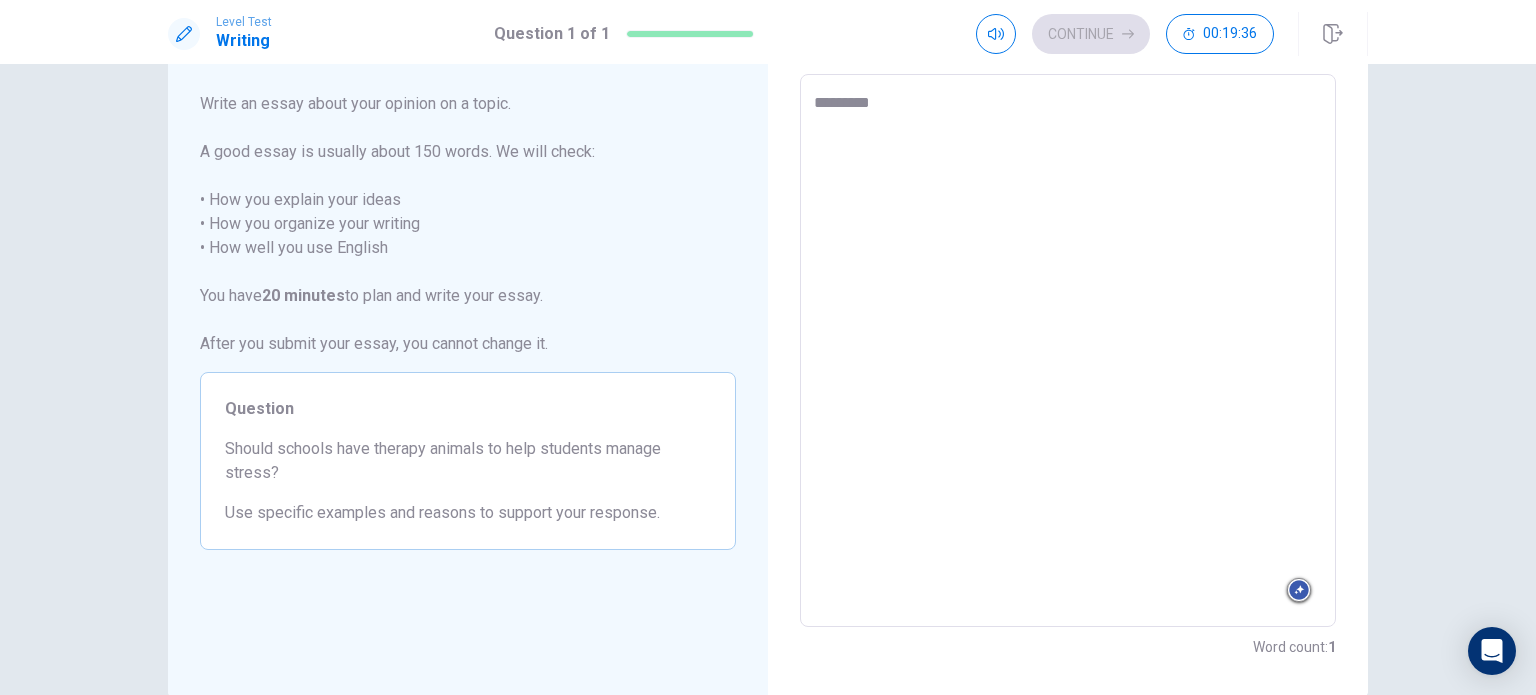 type on "*" 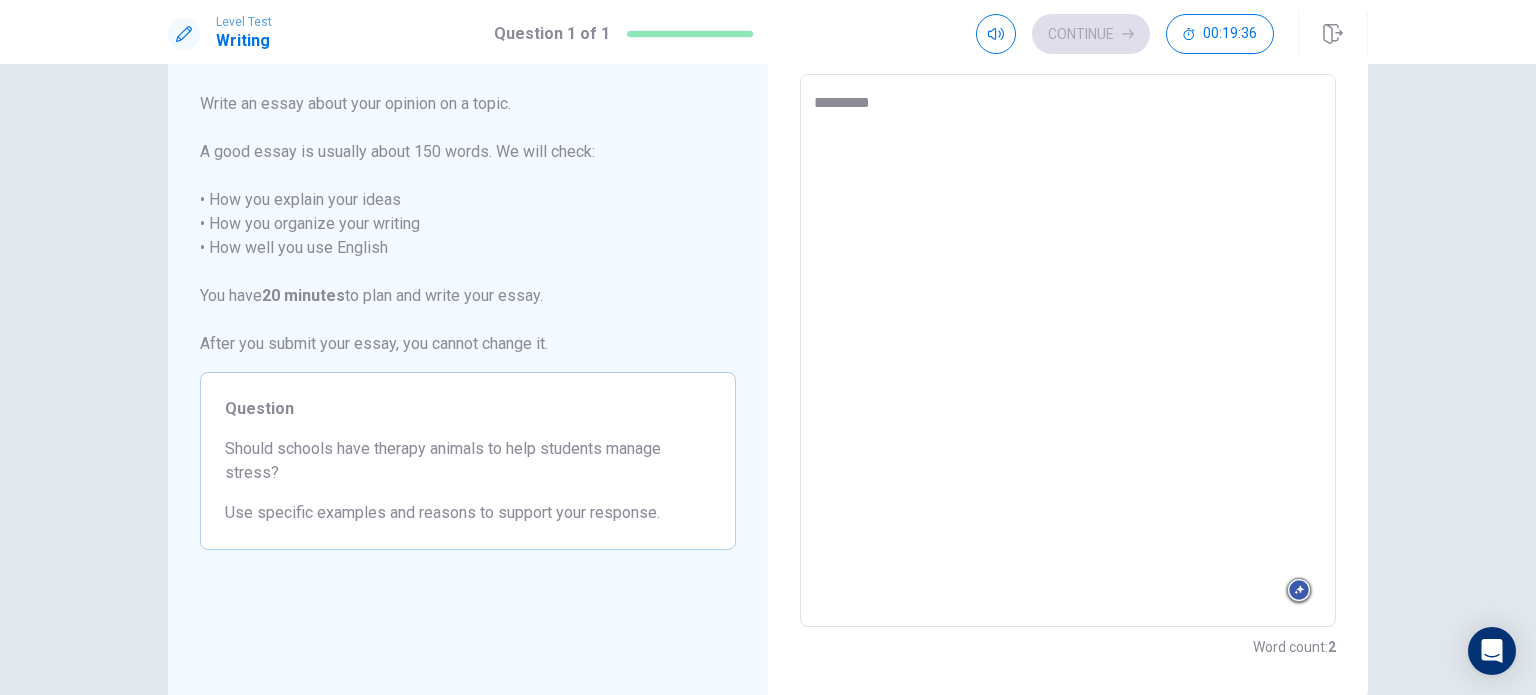 type on "**********" 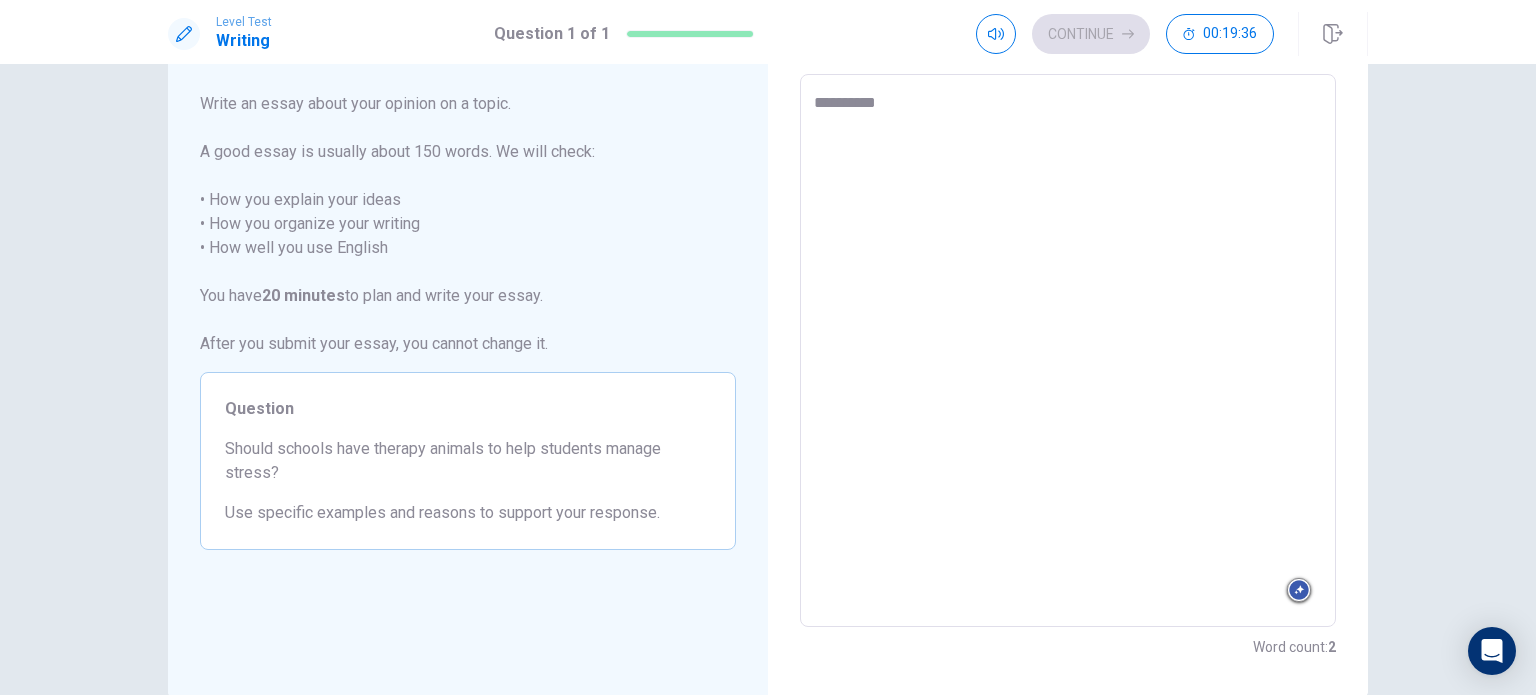type on "*" 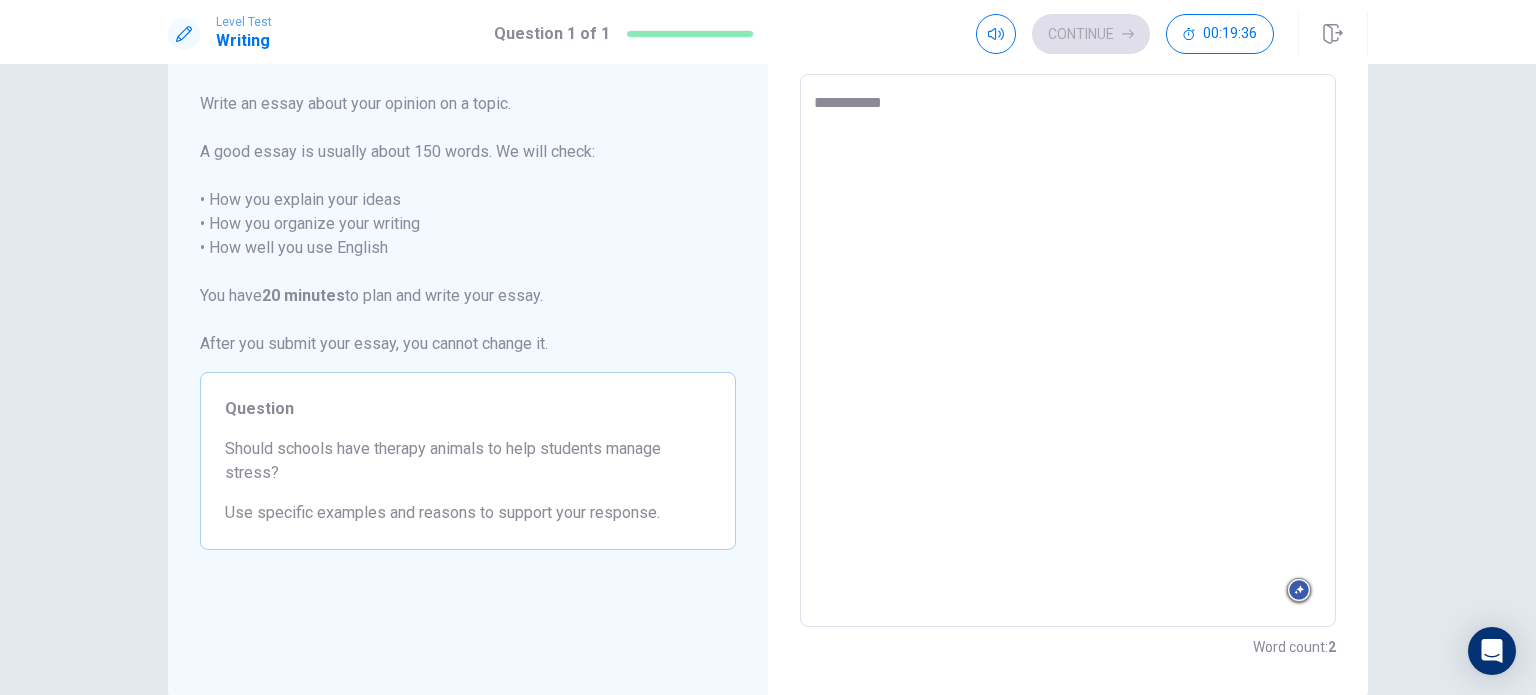 type on "*" 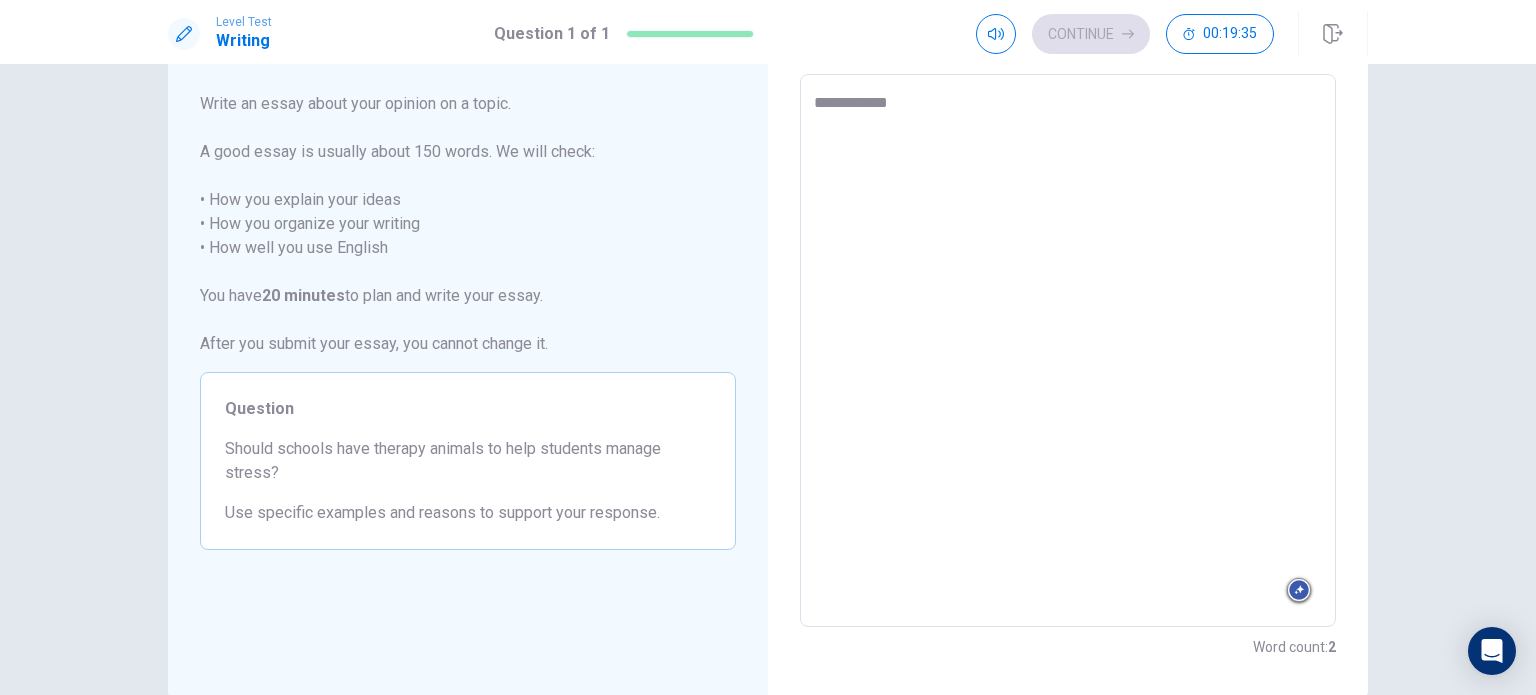 type on "*" 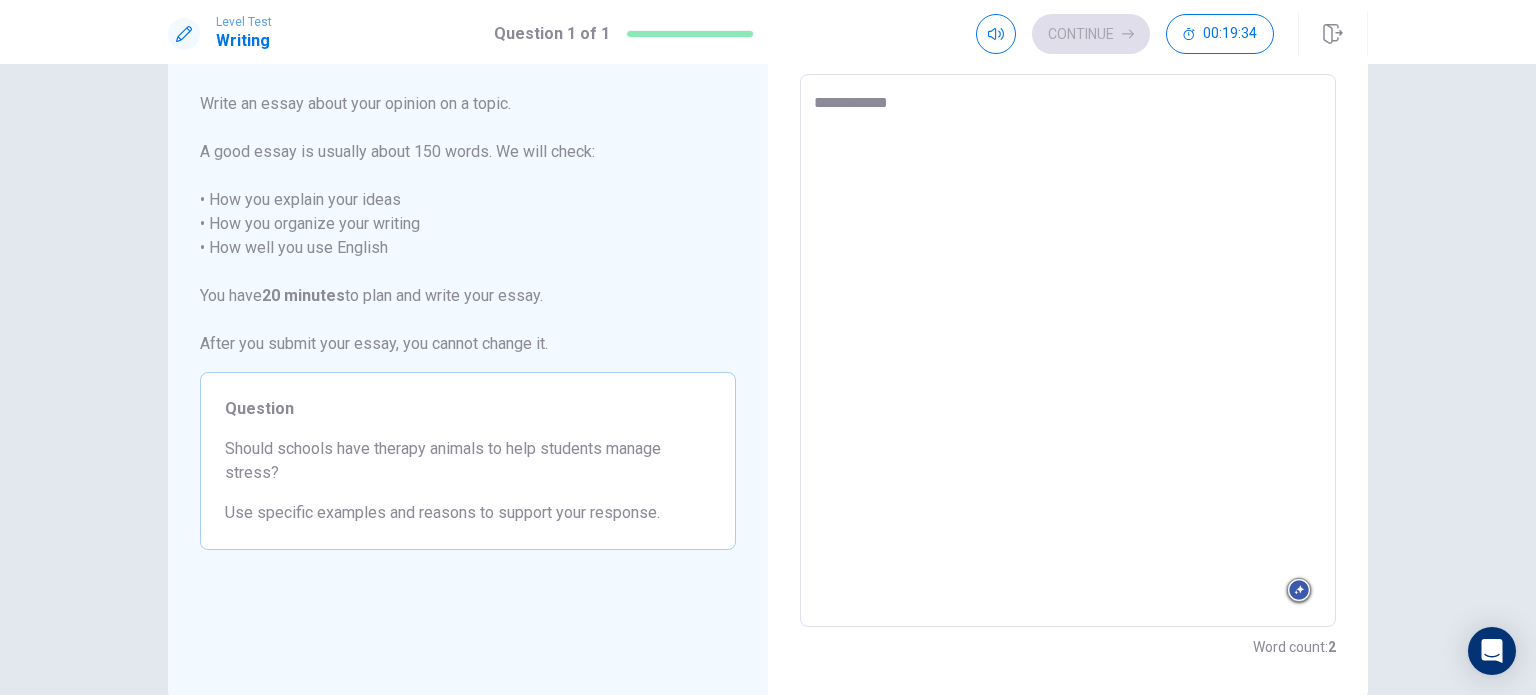 type on "**********" 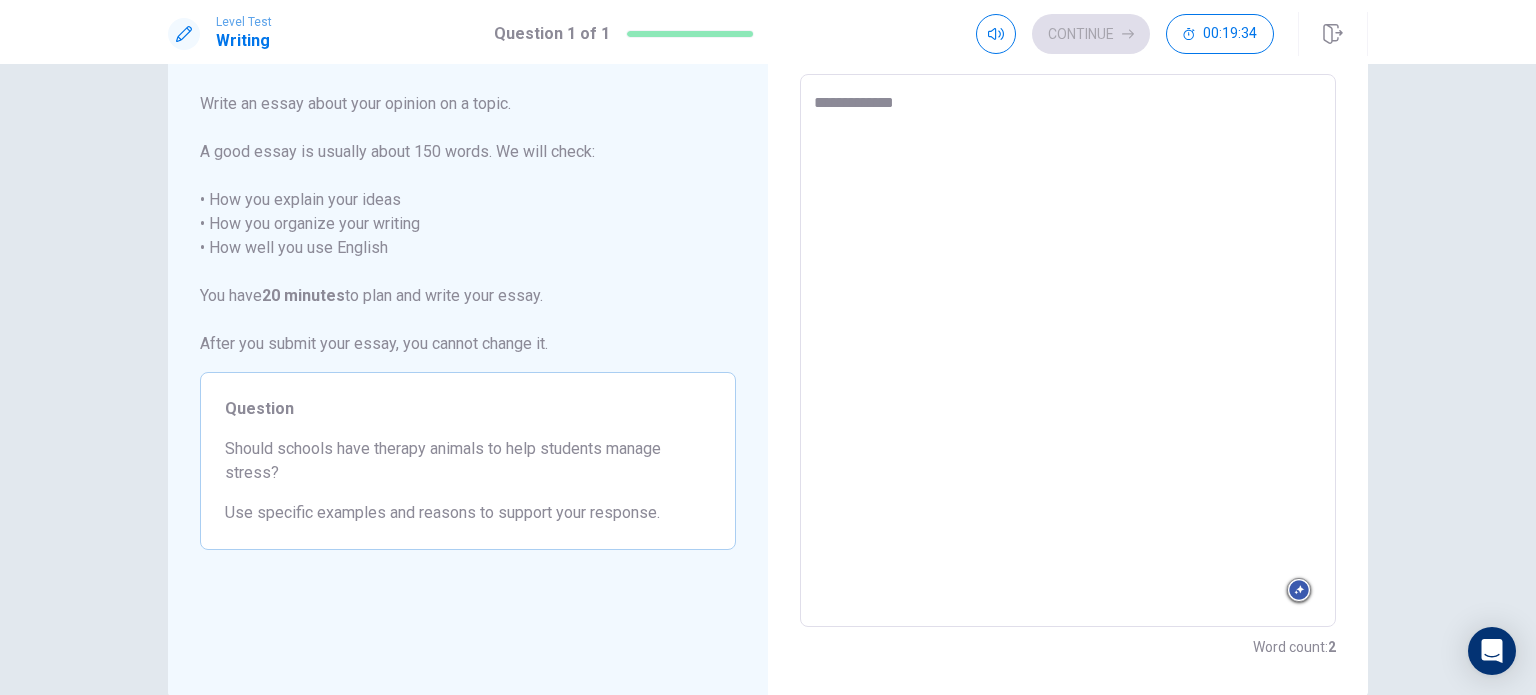 type on "*" 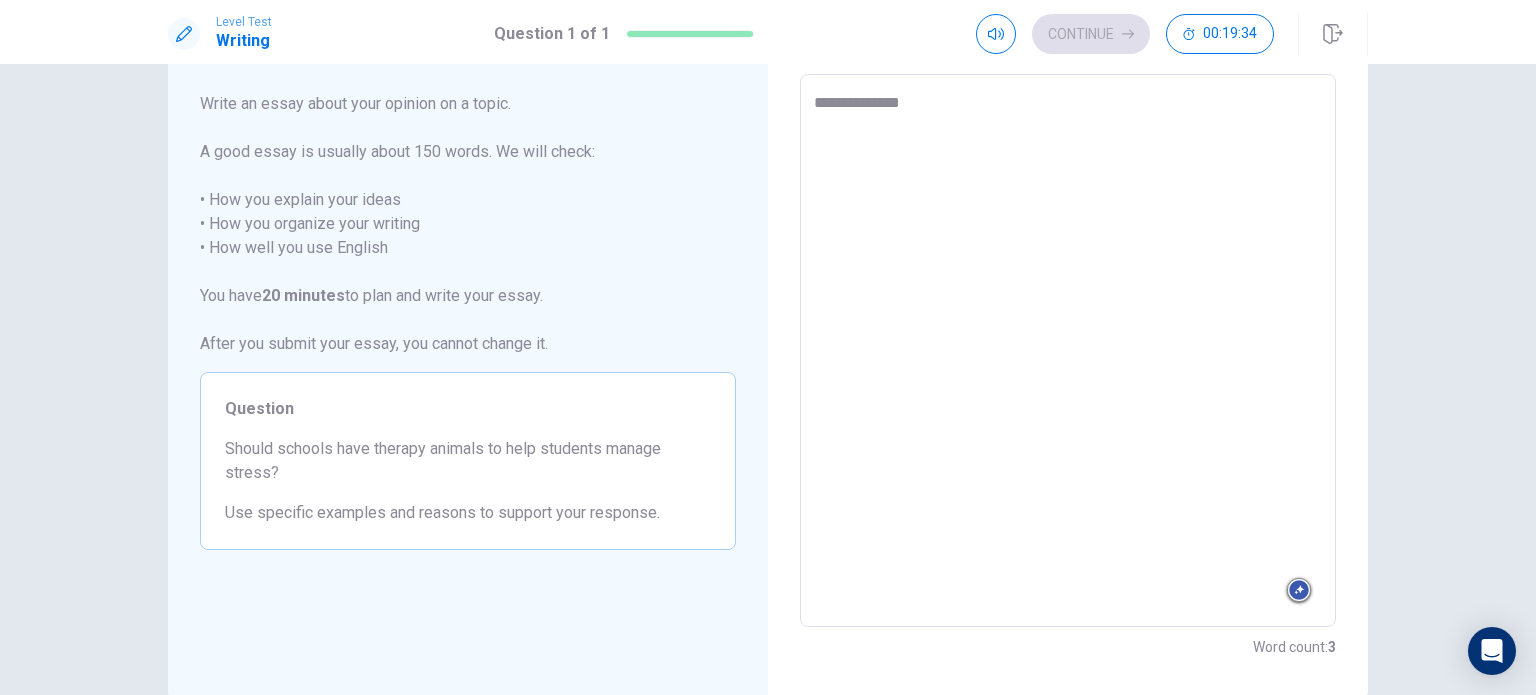 type on "*" 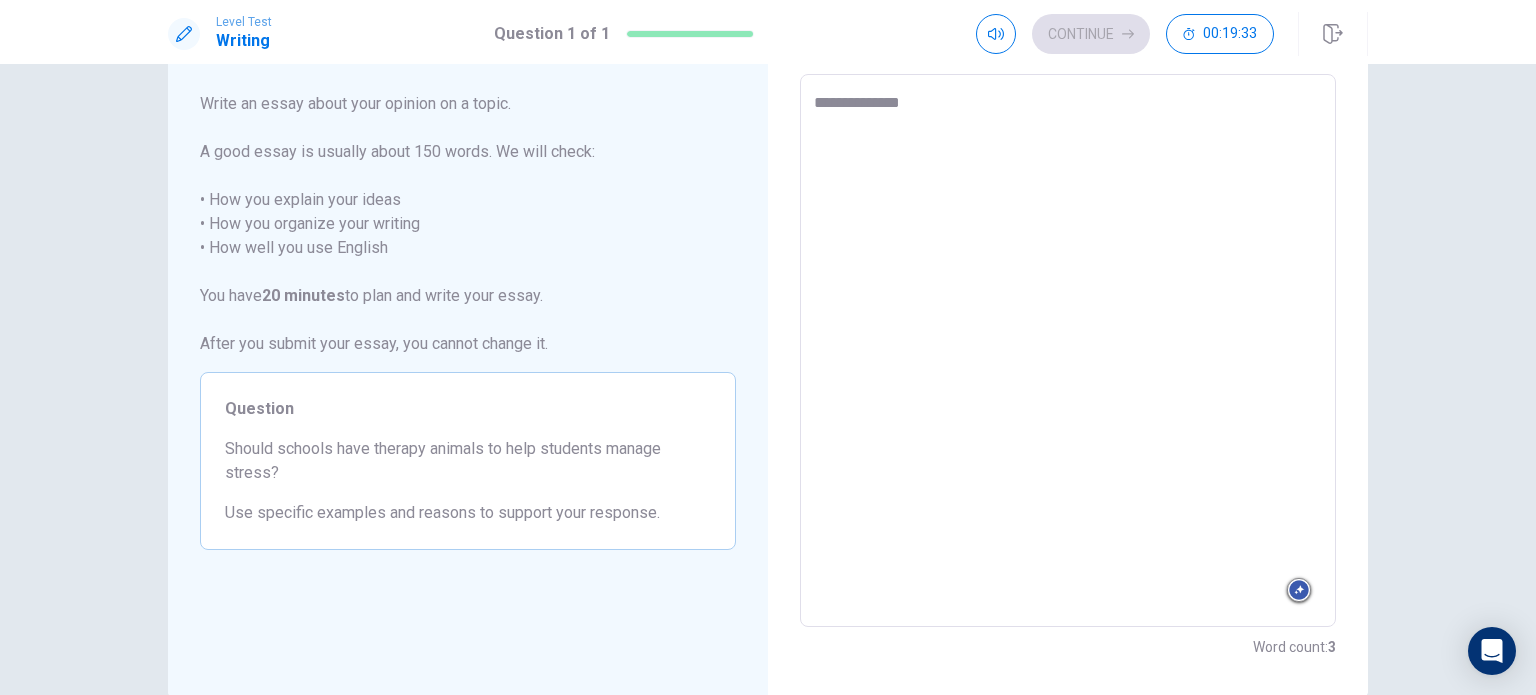 type on "**********" 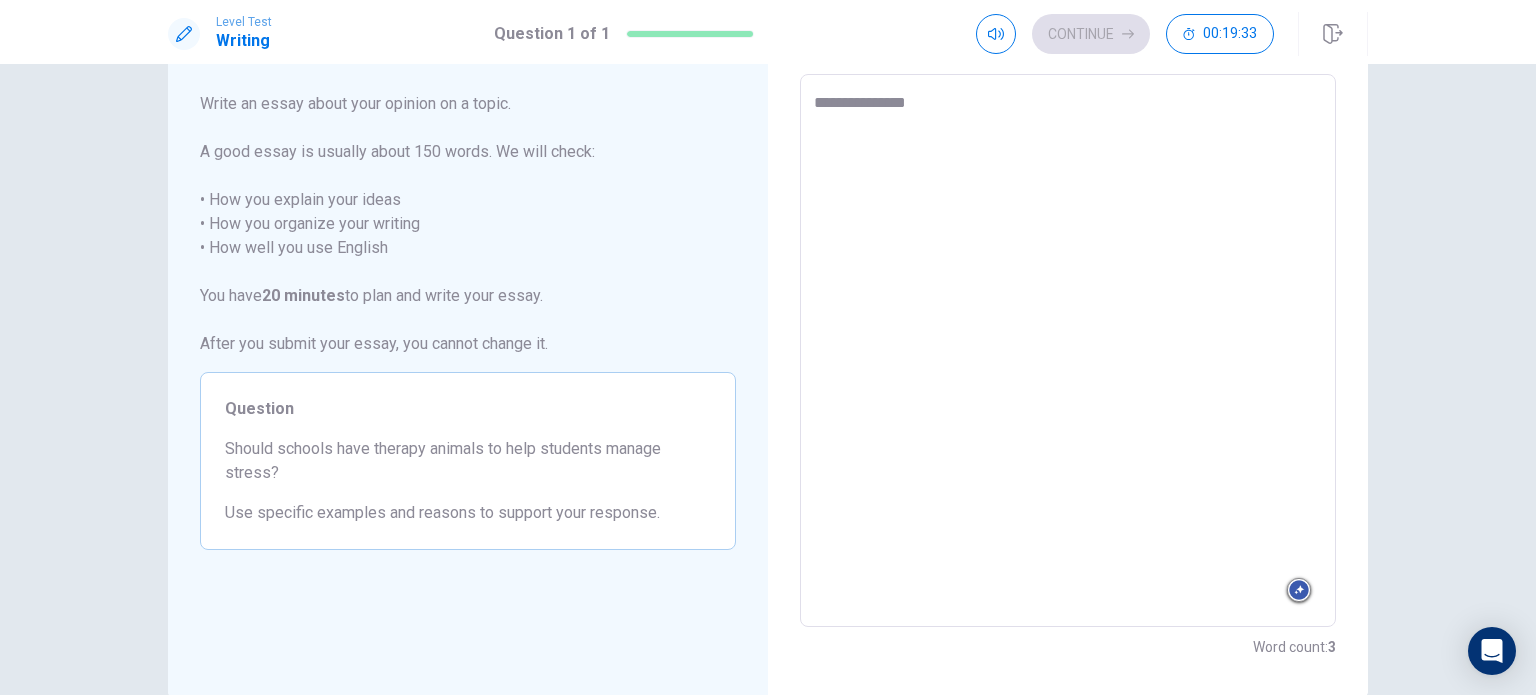 type on "*" 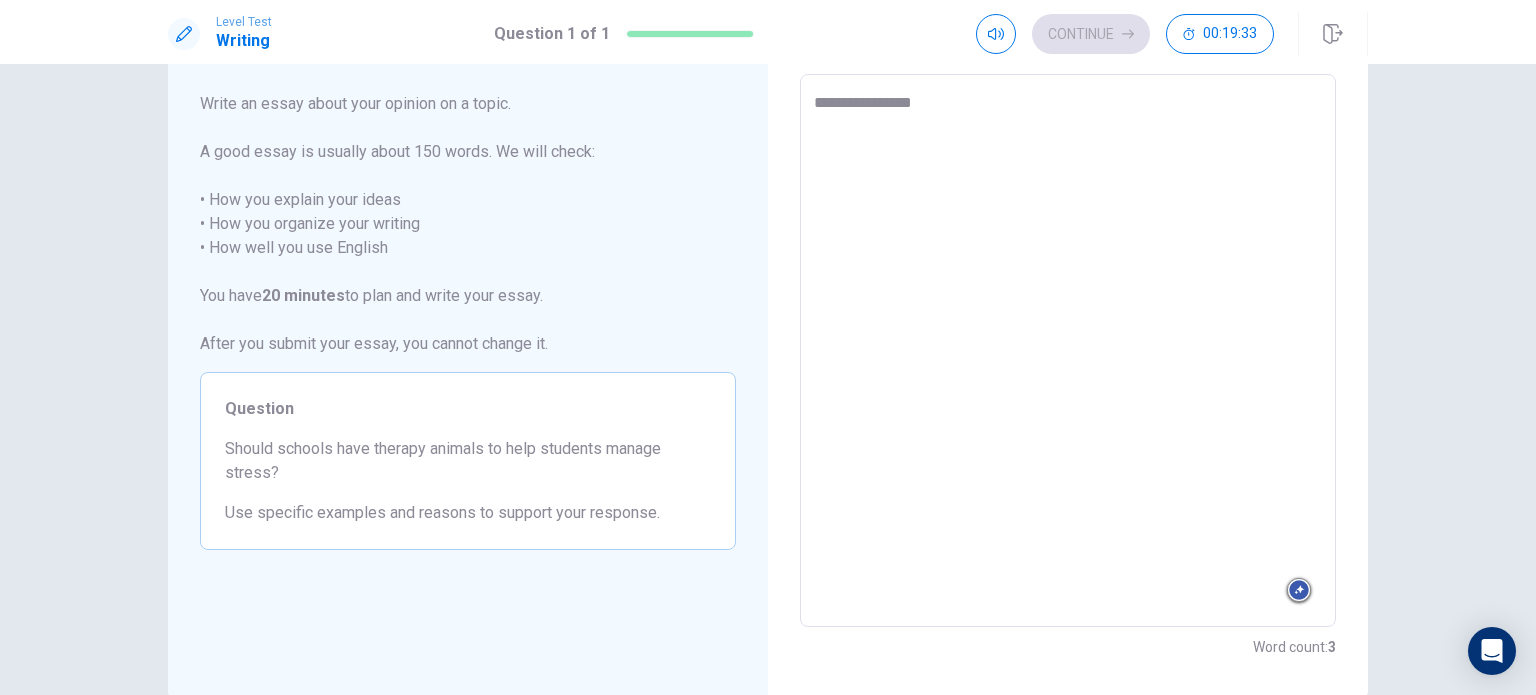type on "*" 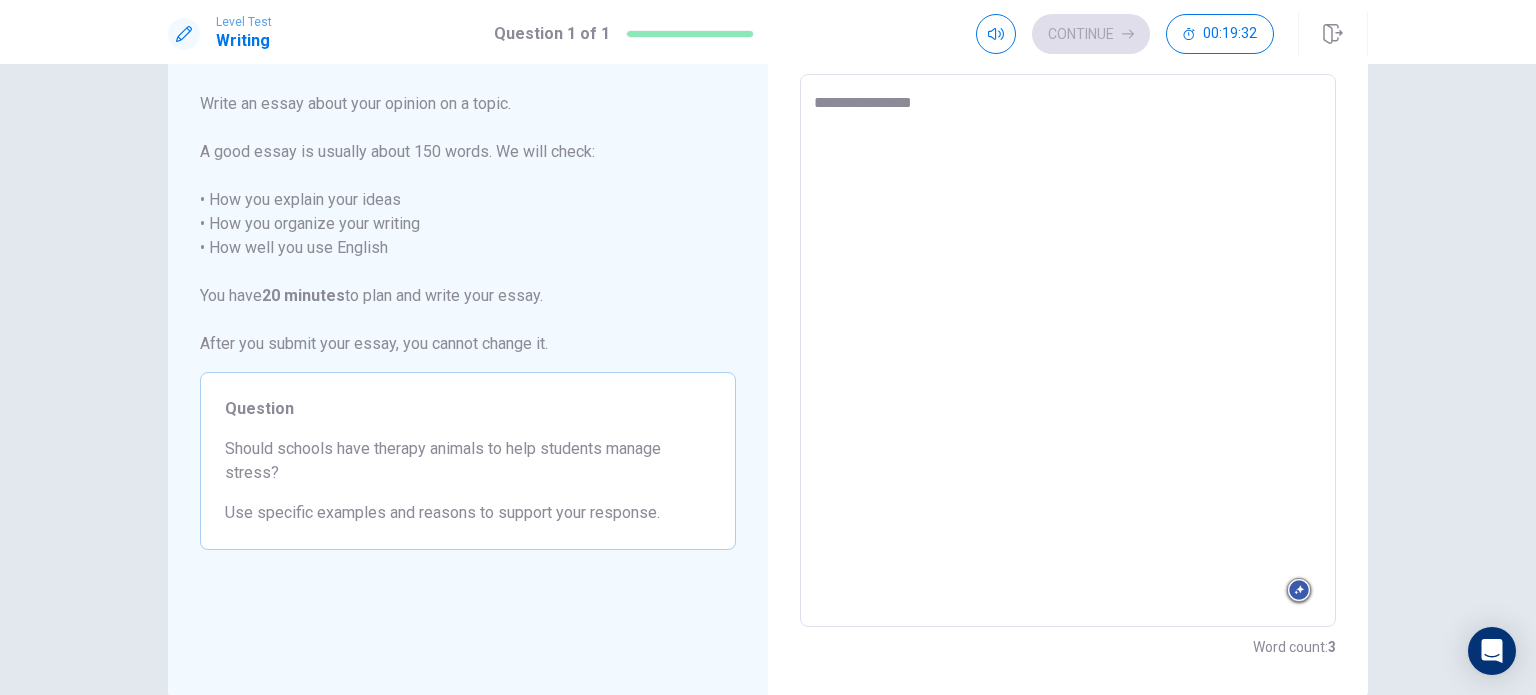 type on "**********" 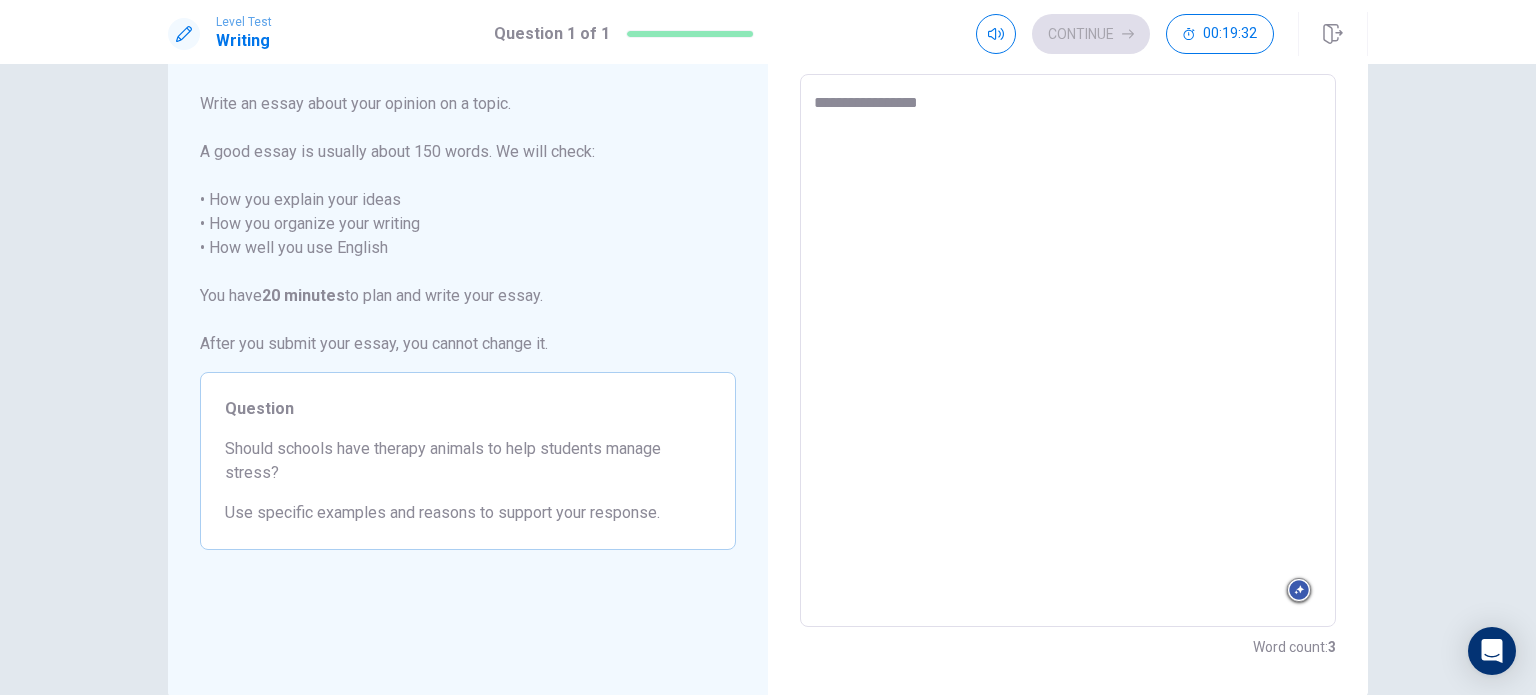 type on "*" 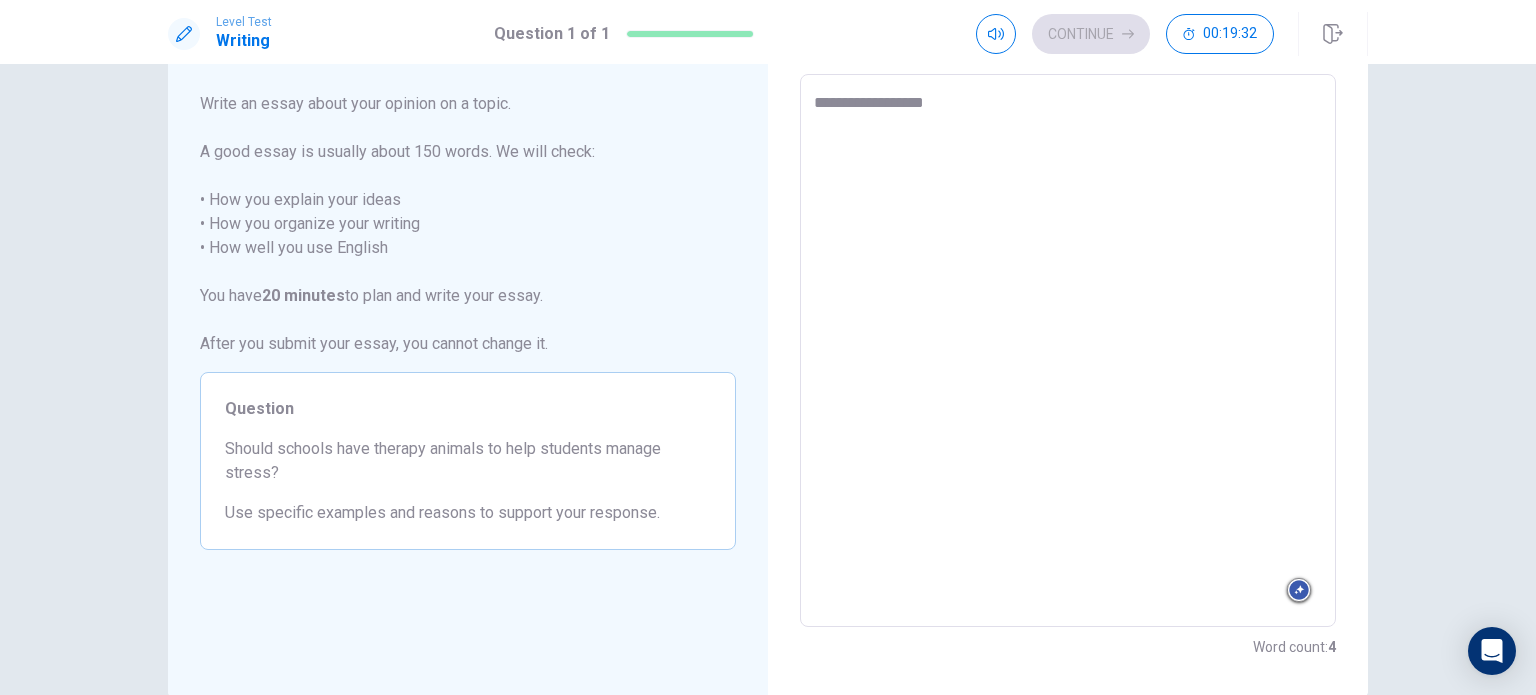 type on "*" 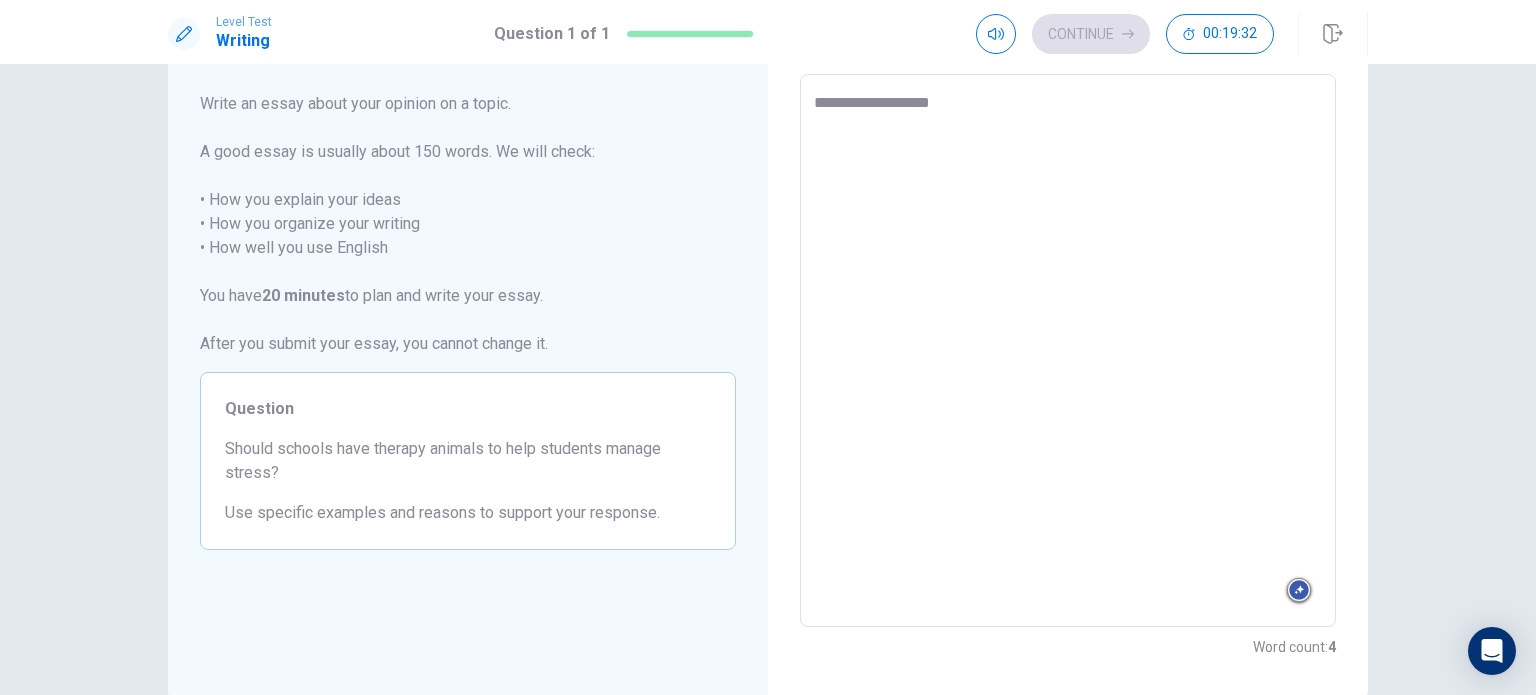 type on "*" 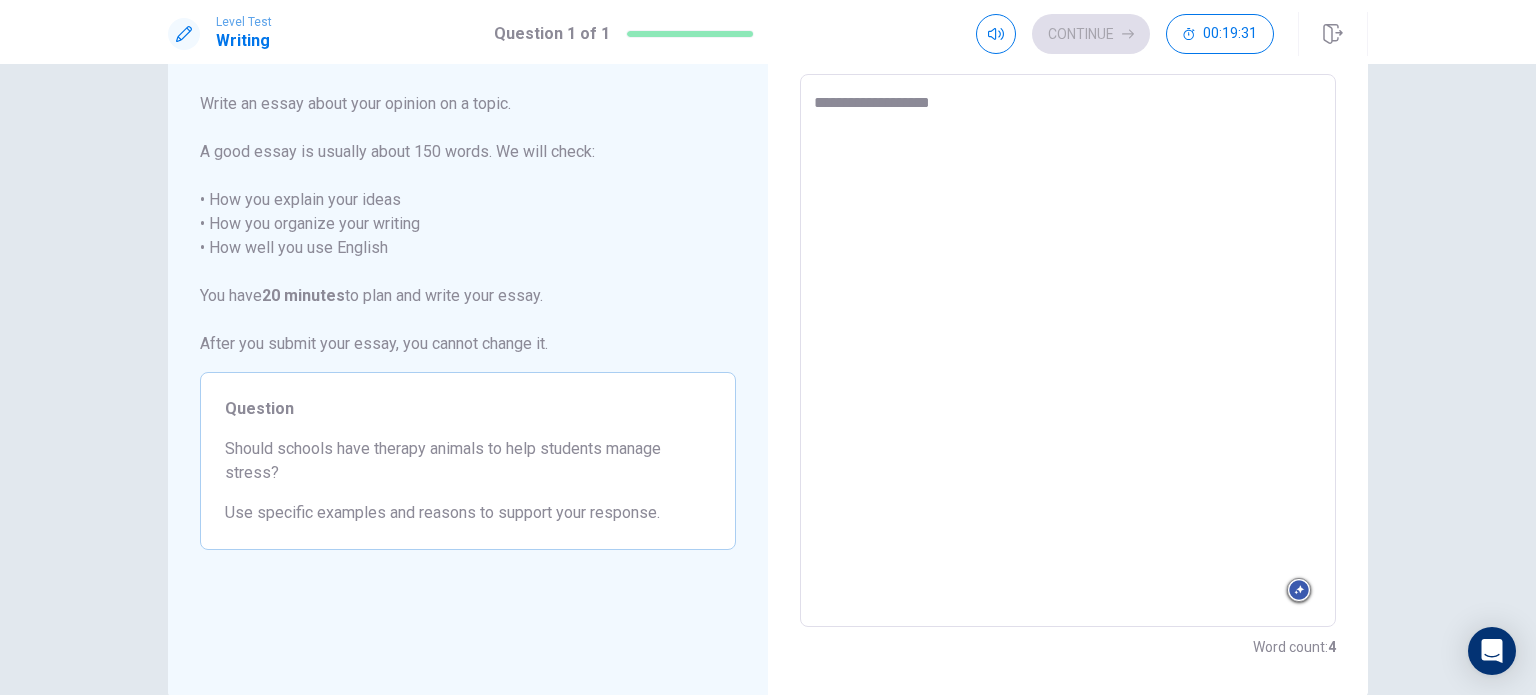 type on "**********" 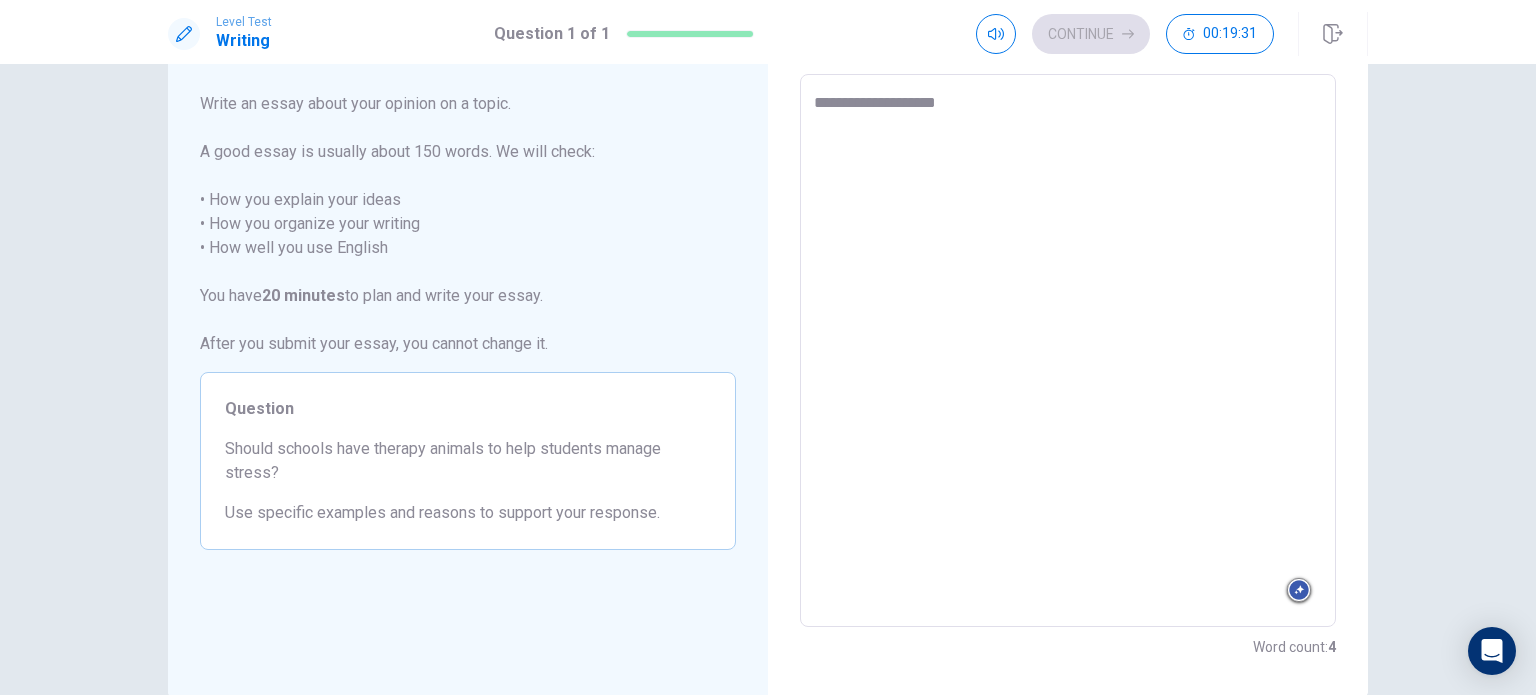 type on "*" 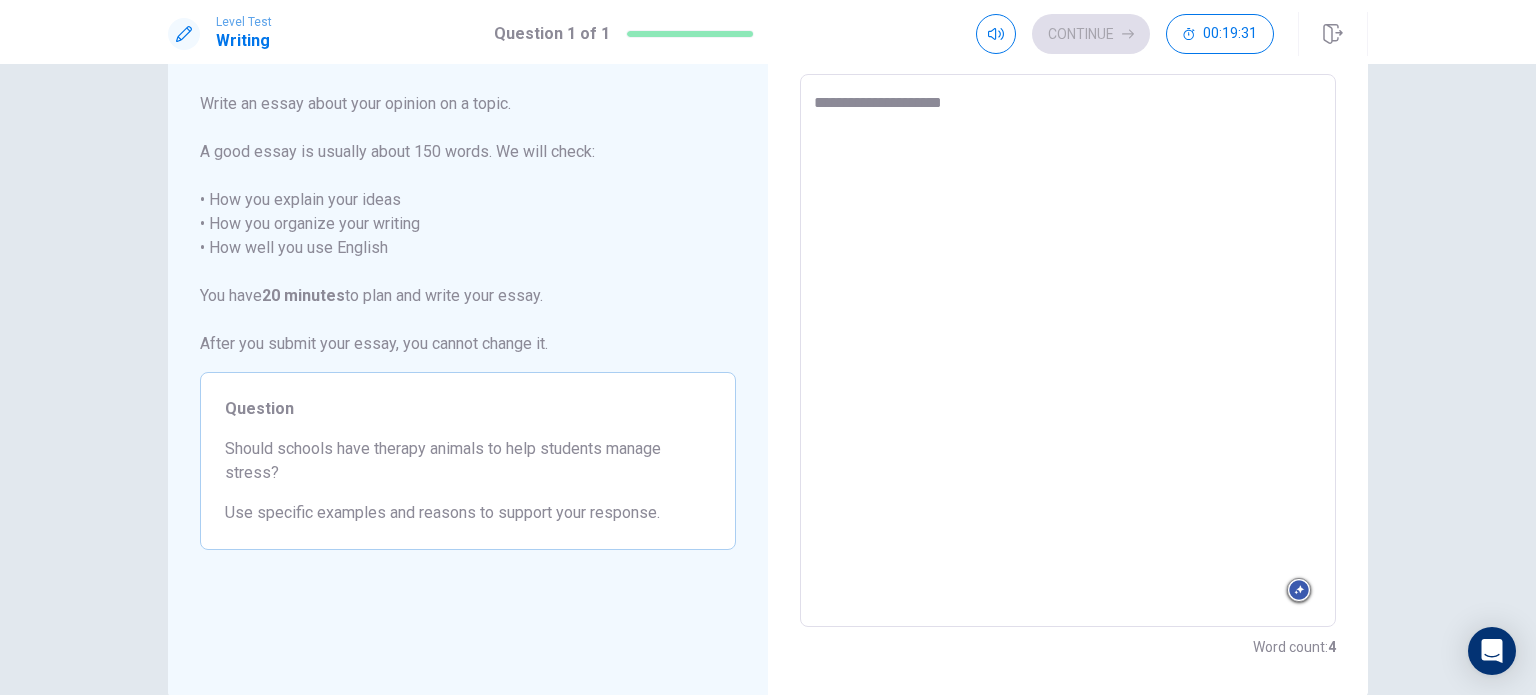 type on "*" 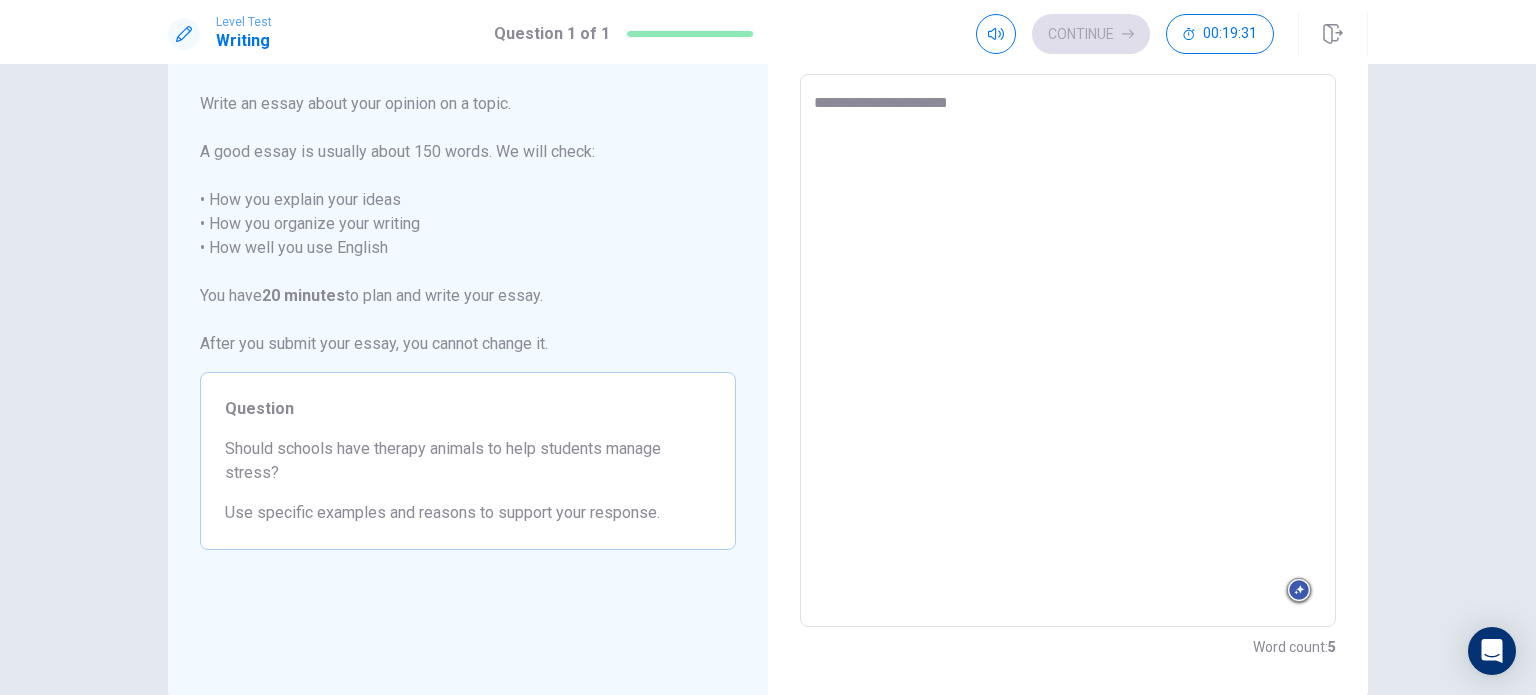 type on "*" 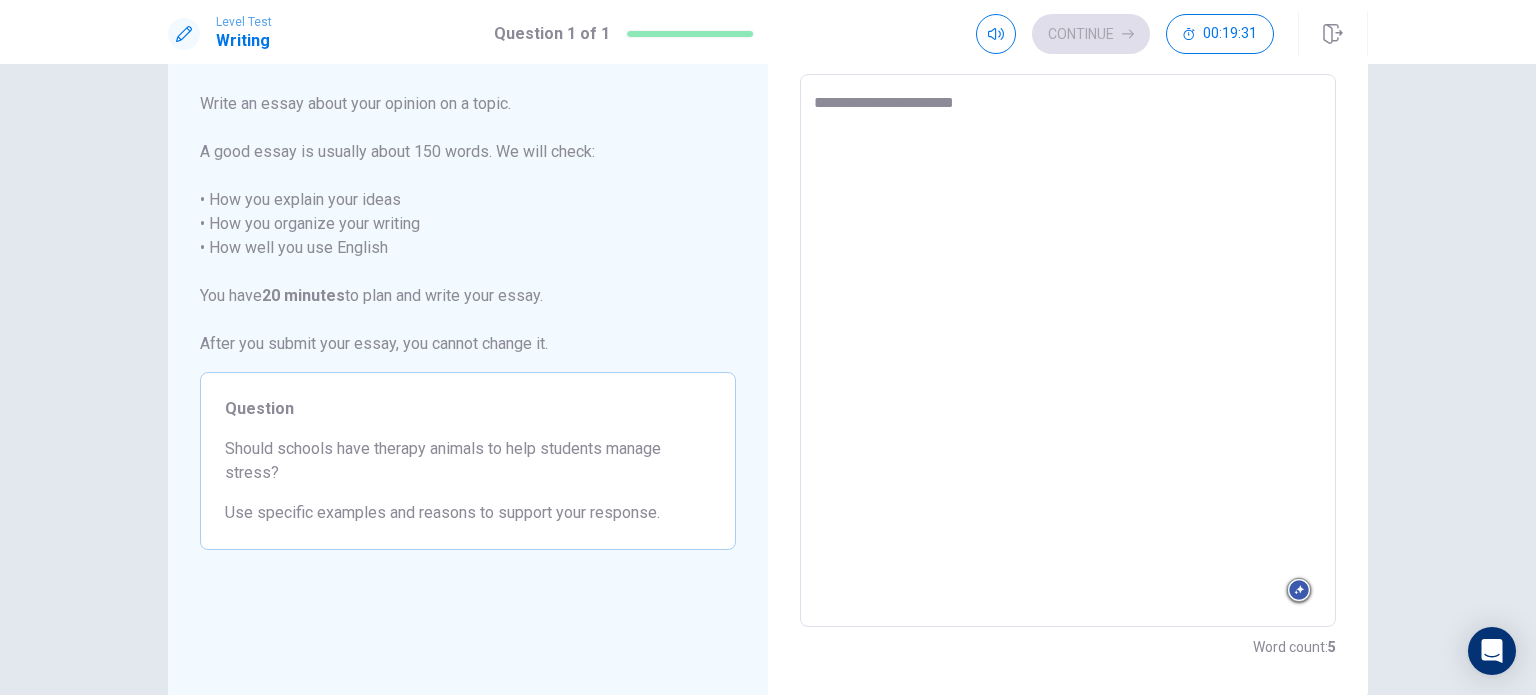 type on "*" 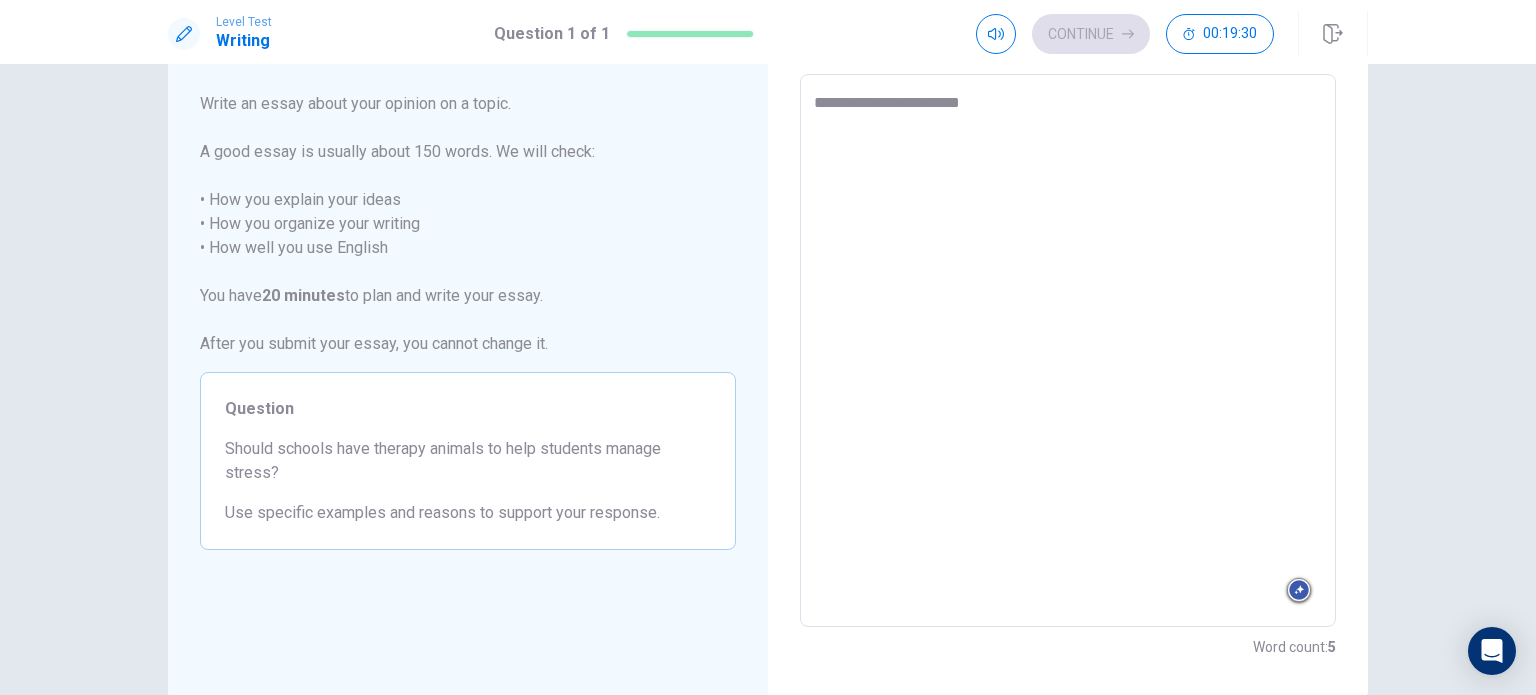 type on "*" 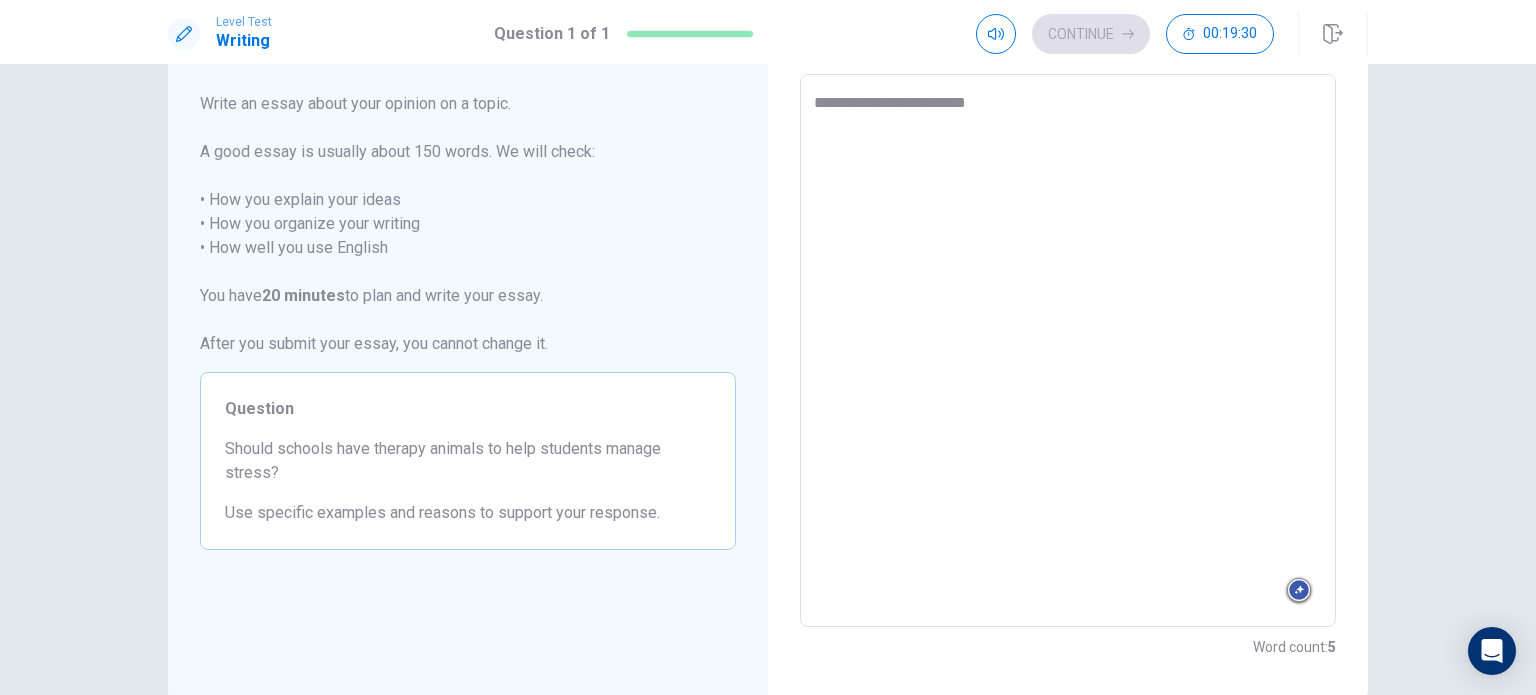 type on "*" 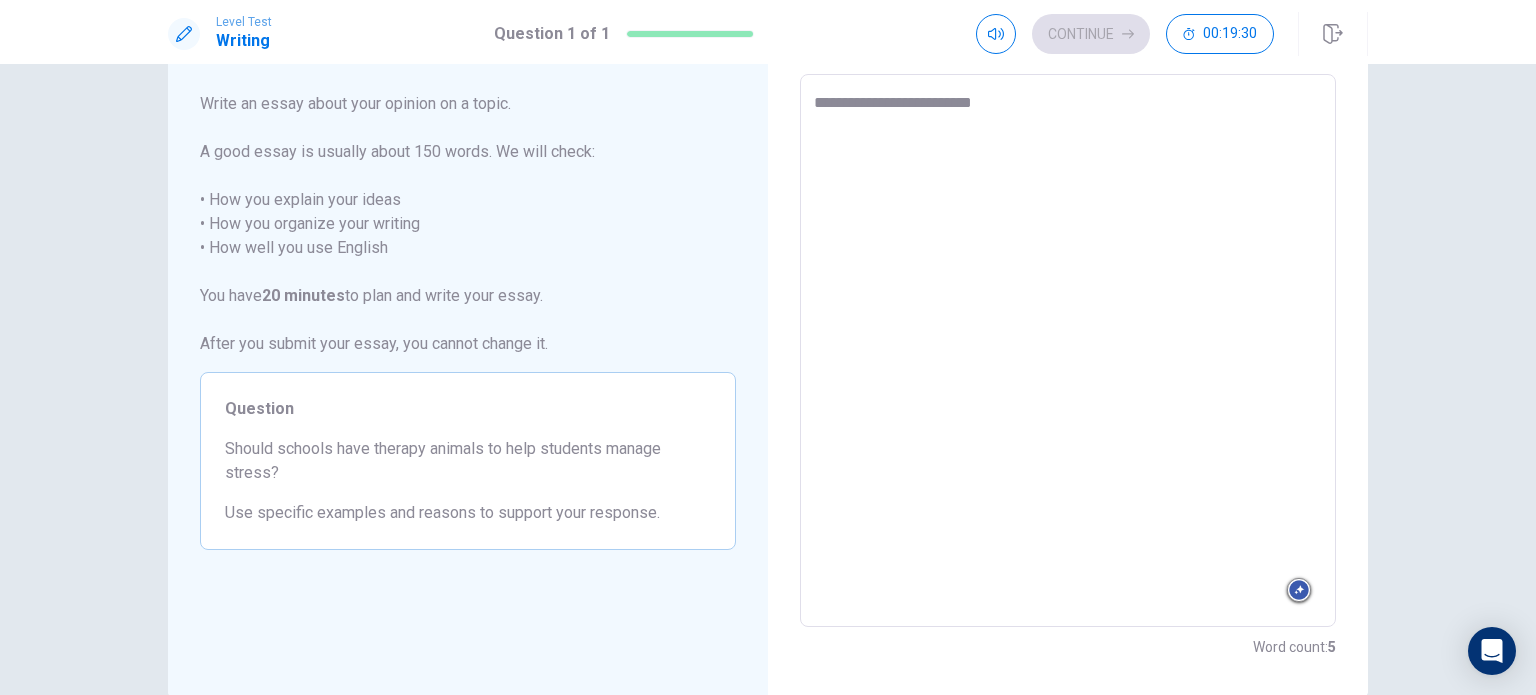type on "*" 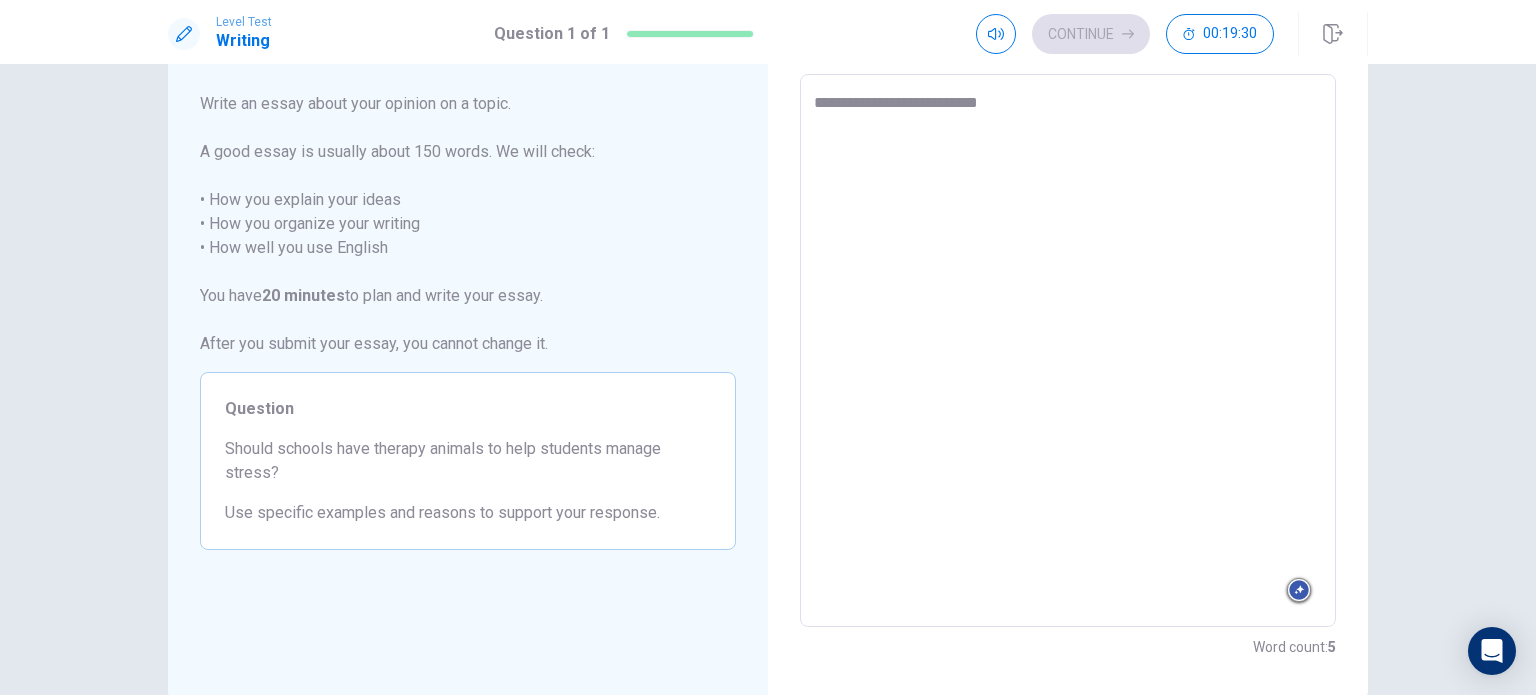 type on "*" 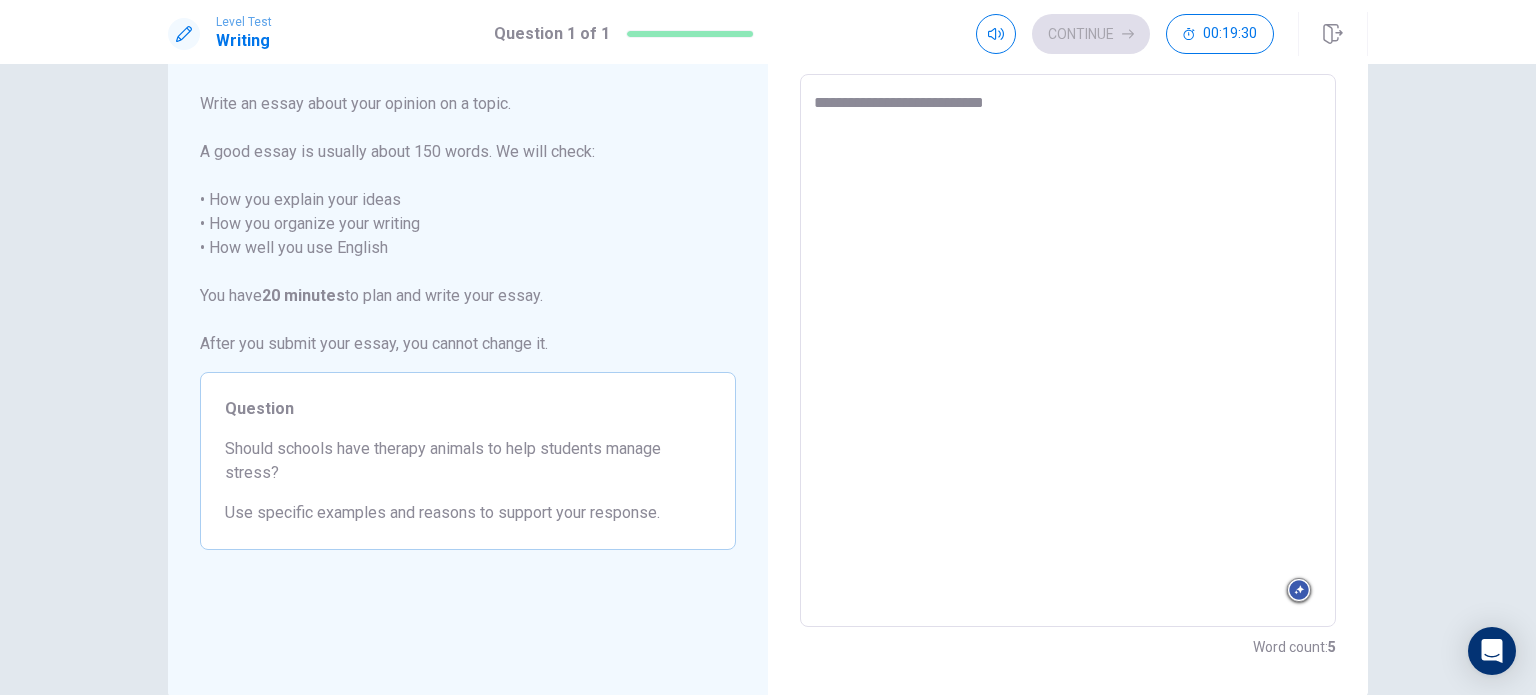 type on "*" 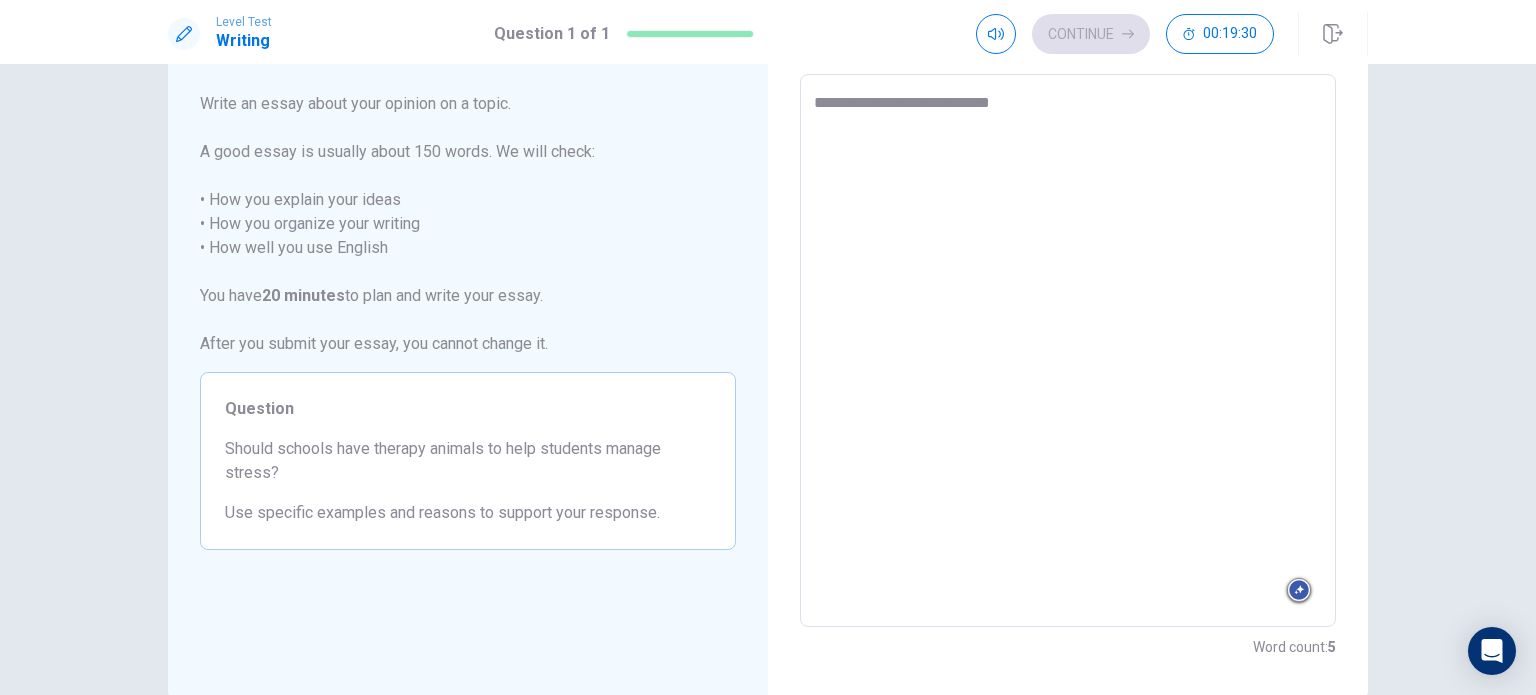 type on "*" 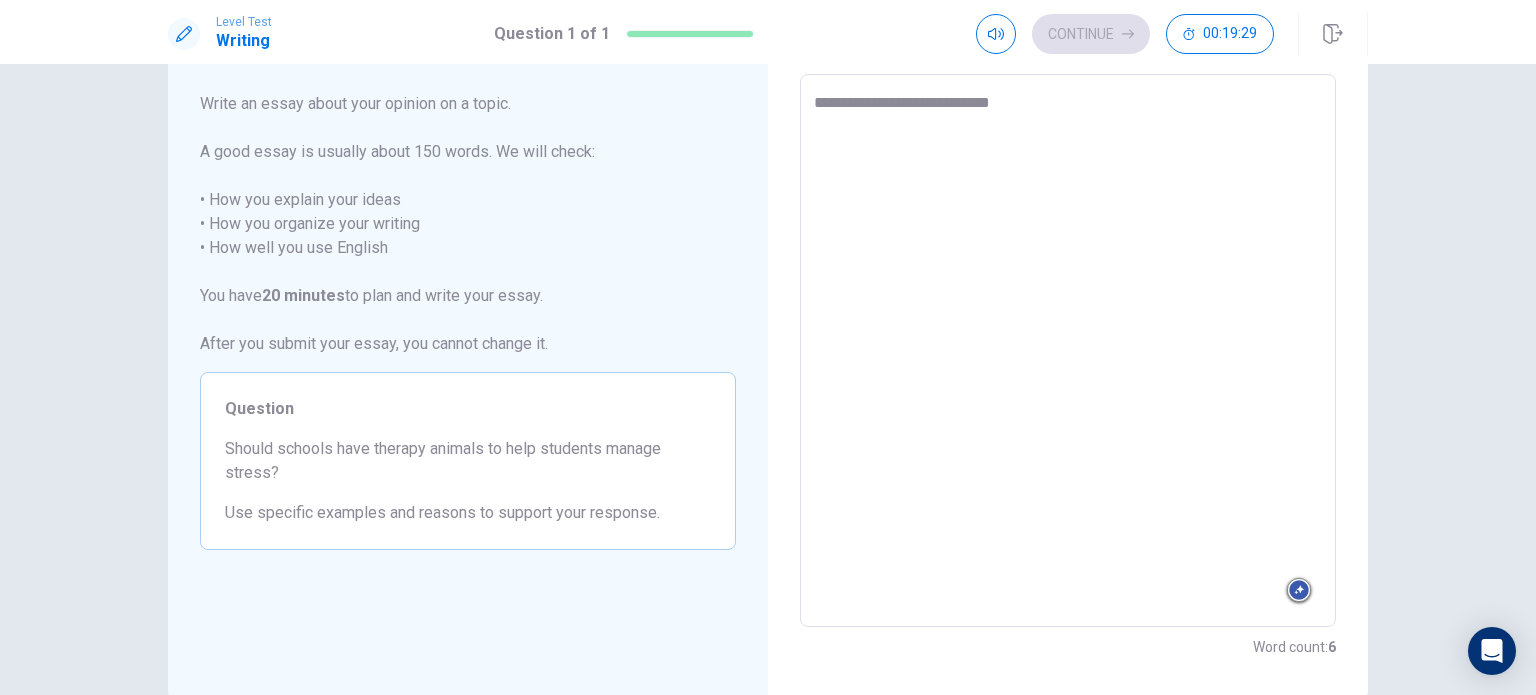 type on "**********" 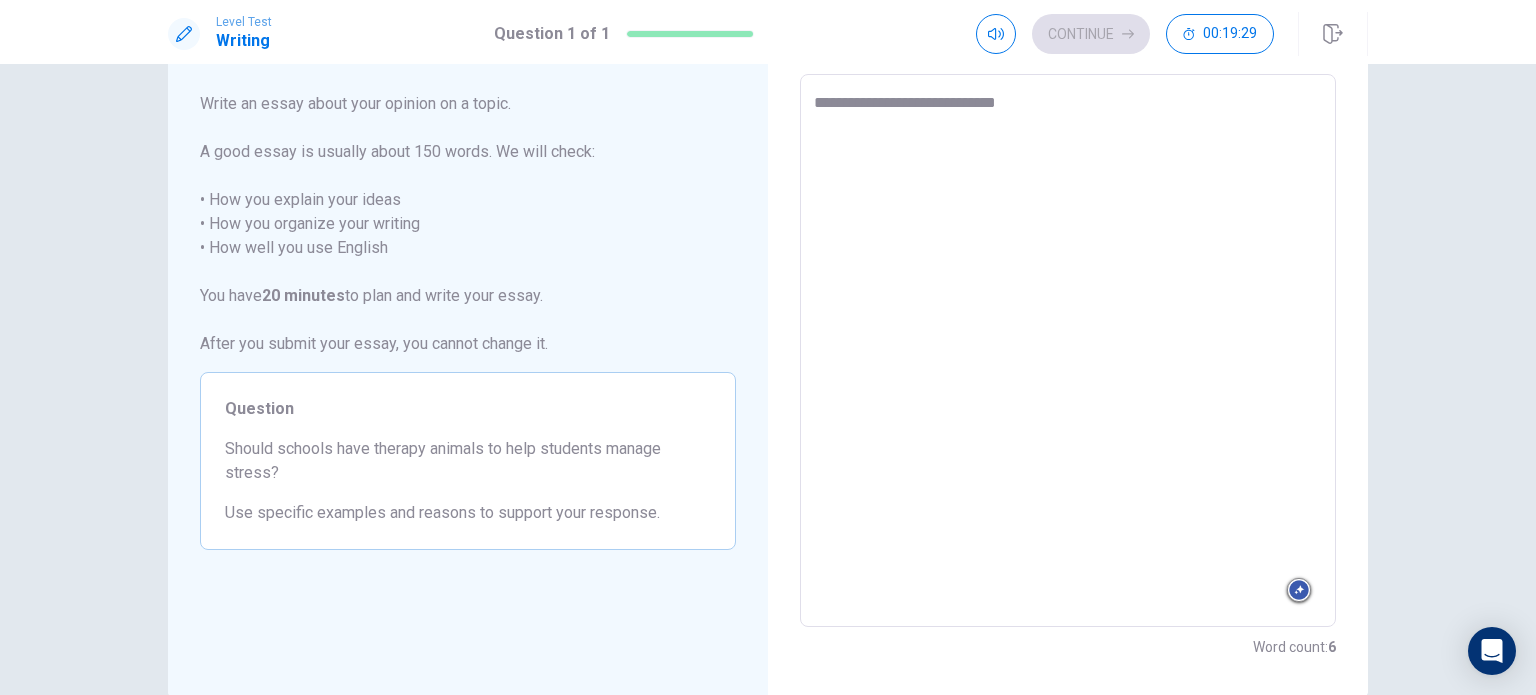 type on "*" 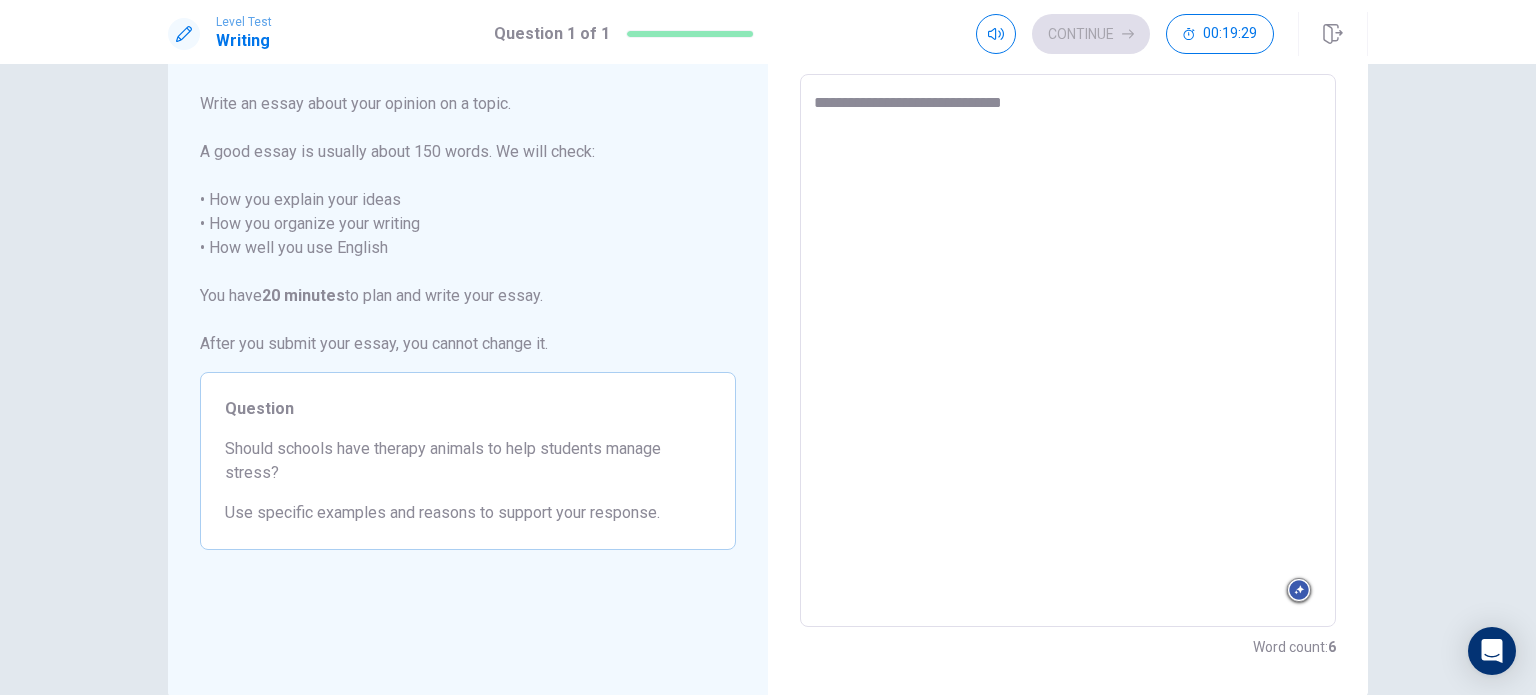 type on "*" 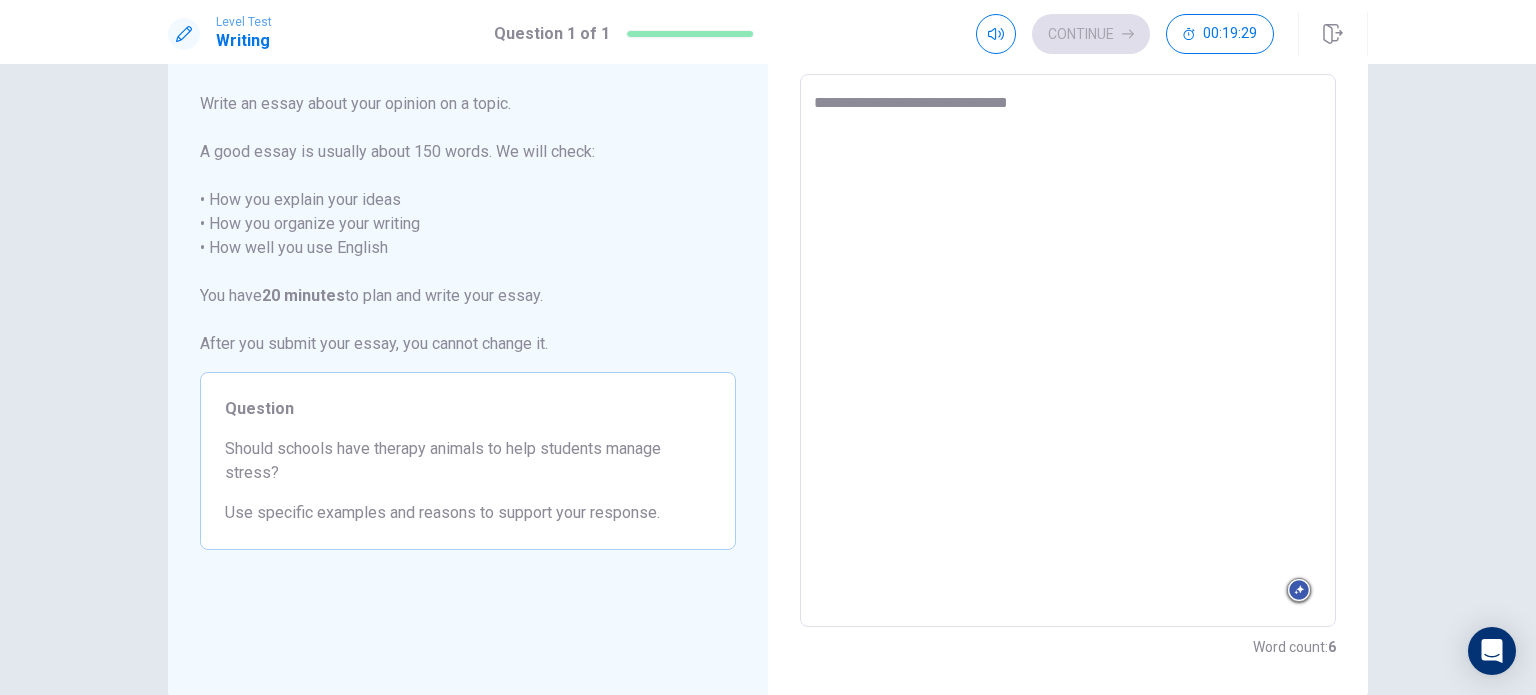 type on "*" 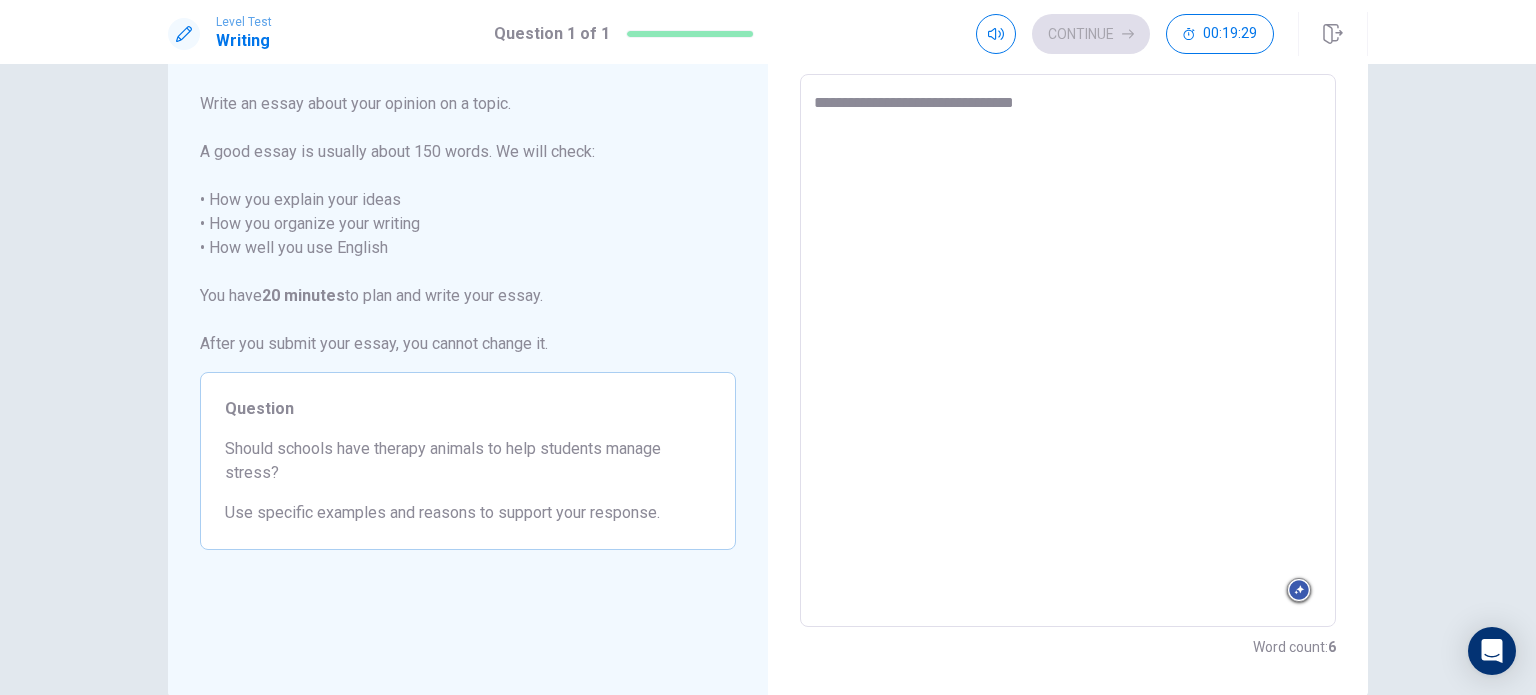 type on "*" 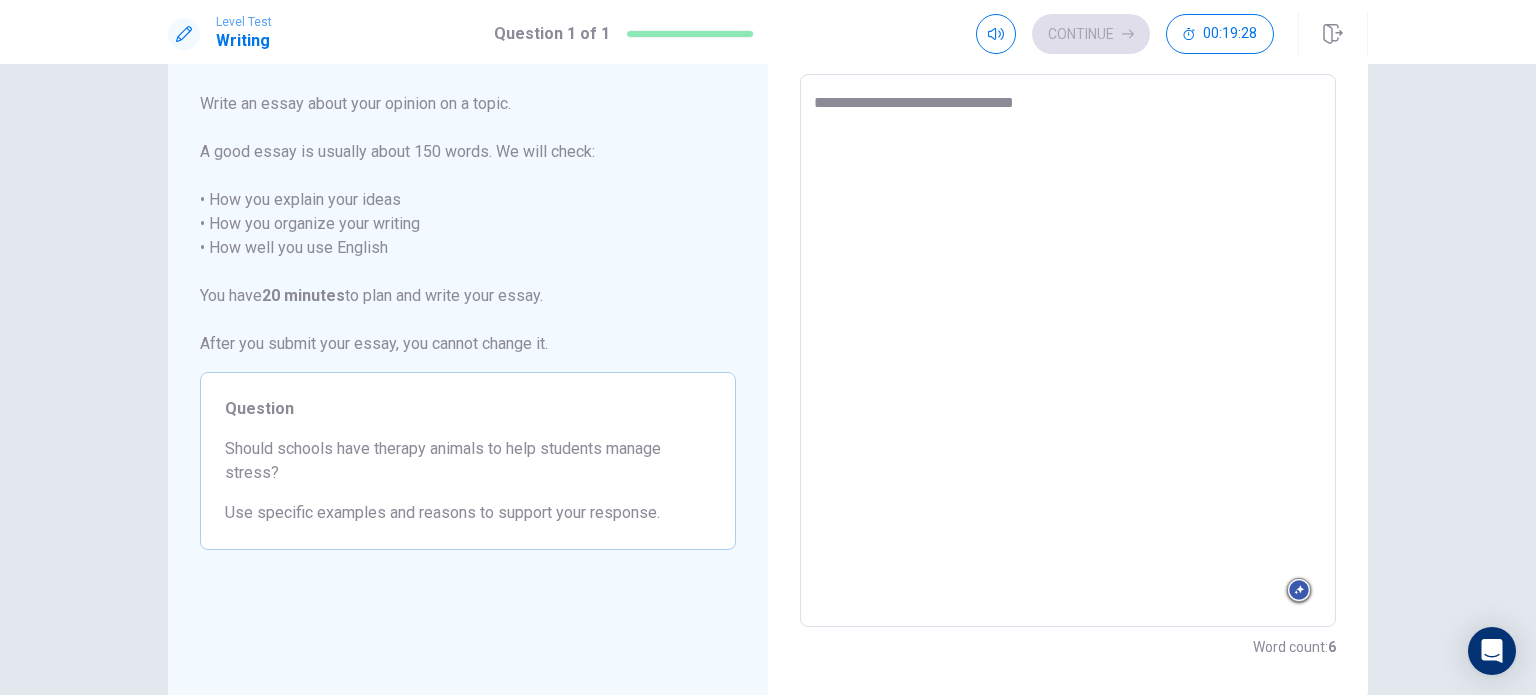 type on "**********" 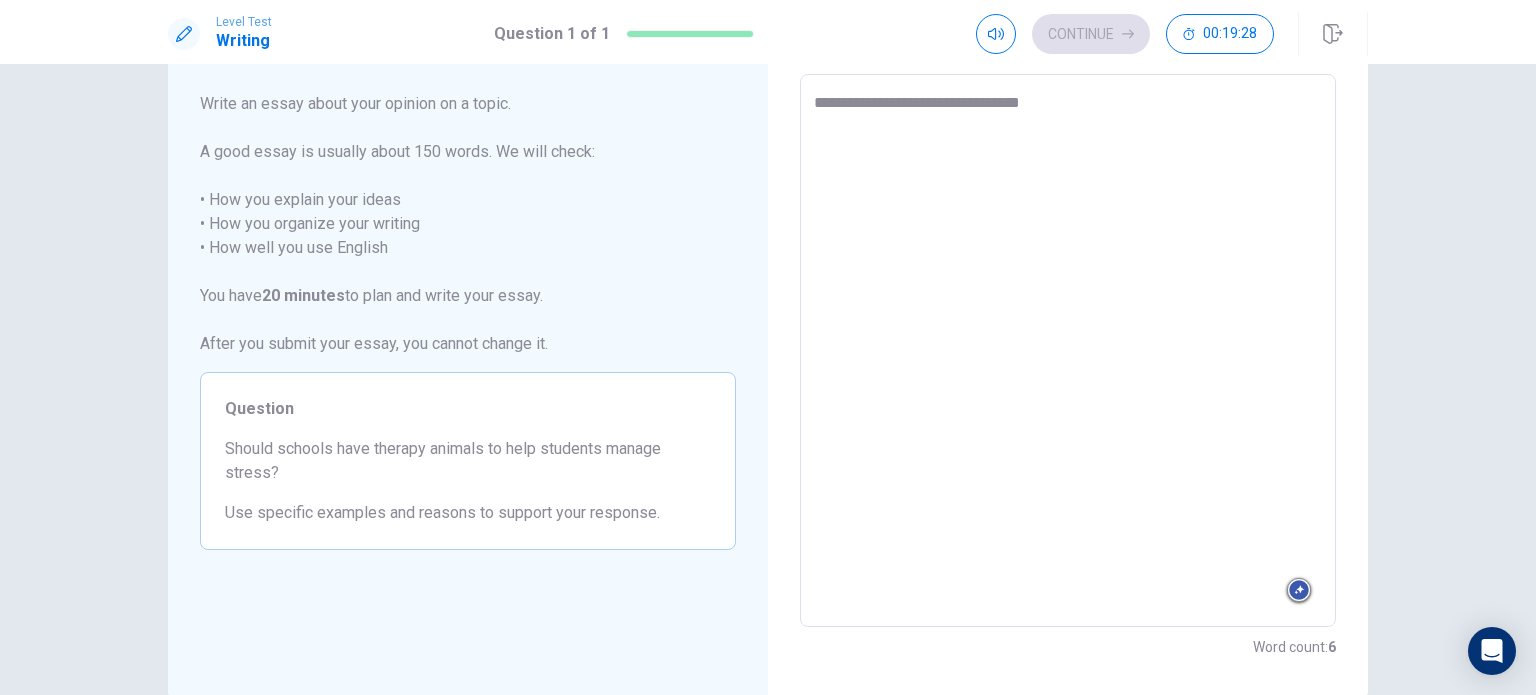 type on "*" 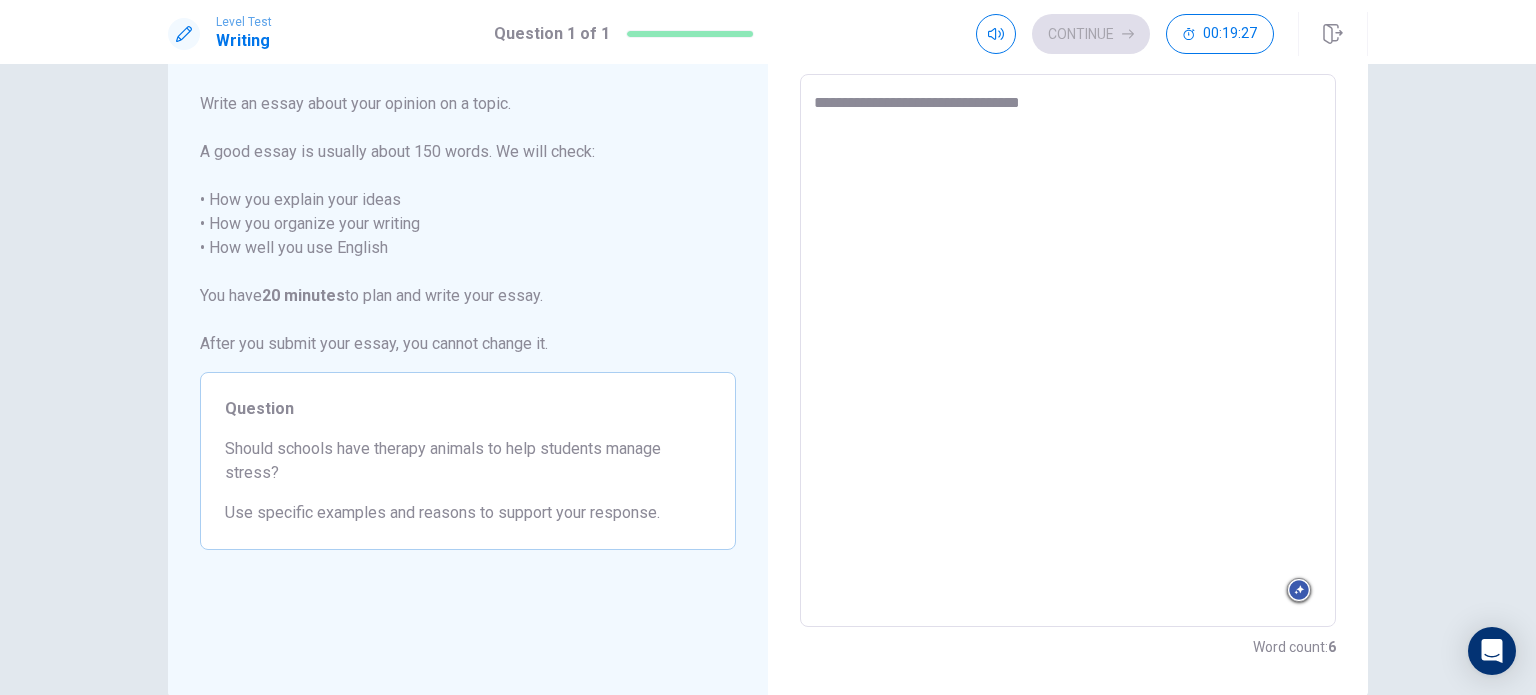 type on "**********" 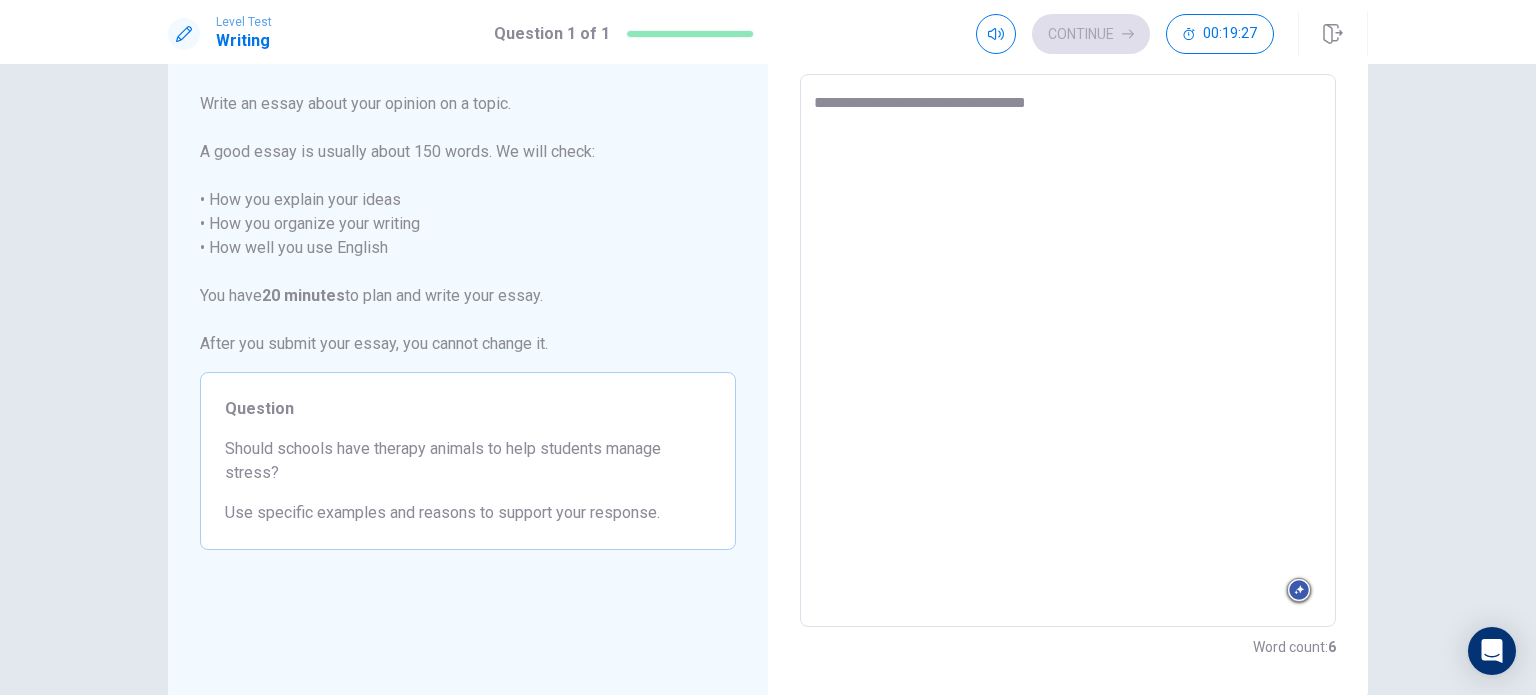 type on "*" 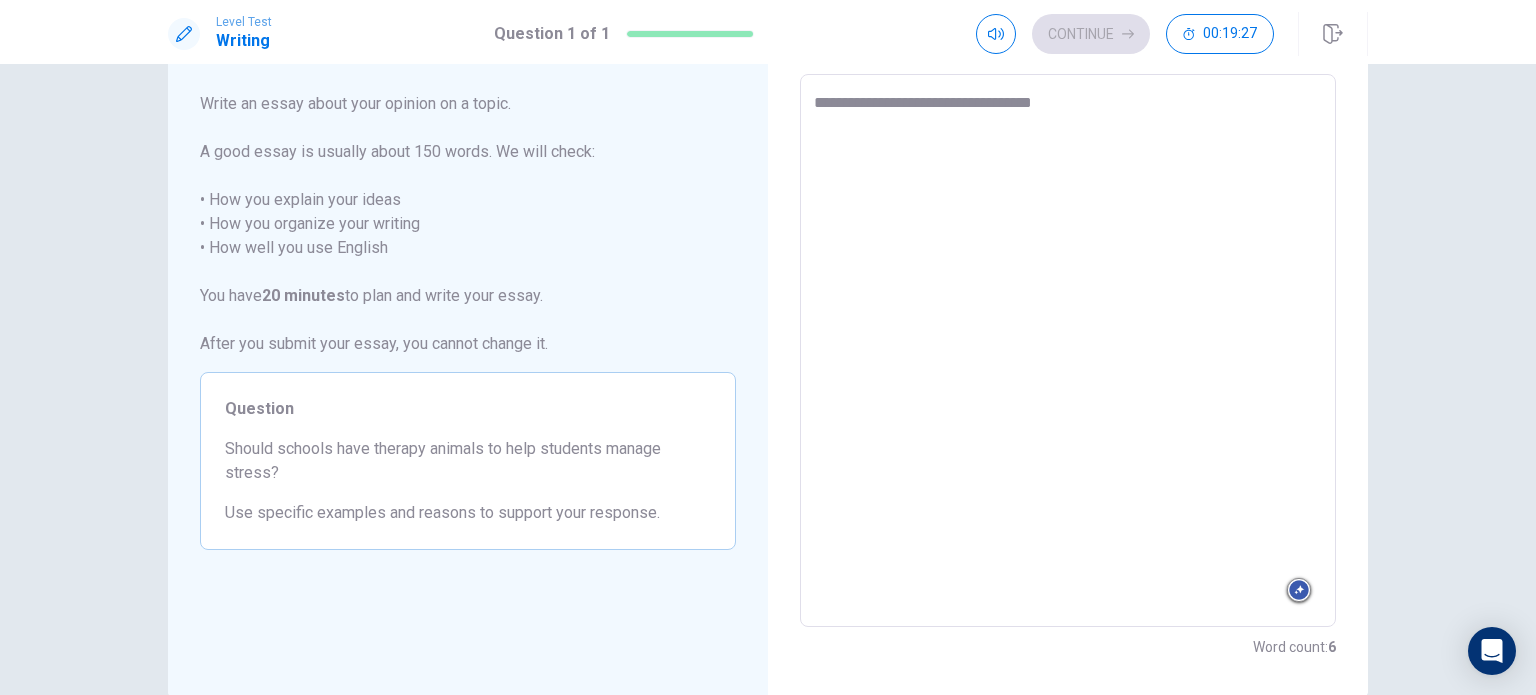 type on "*" 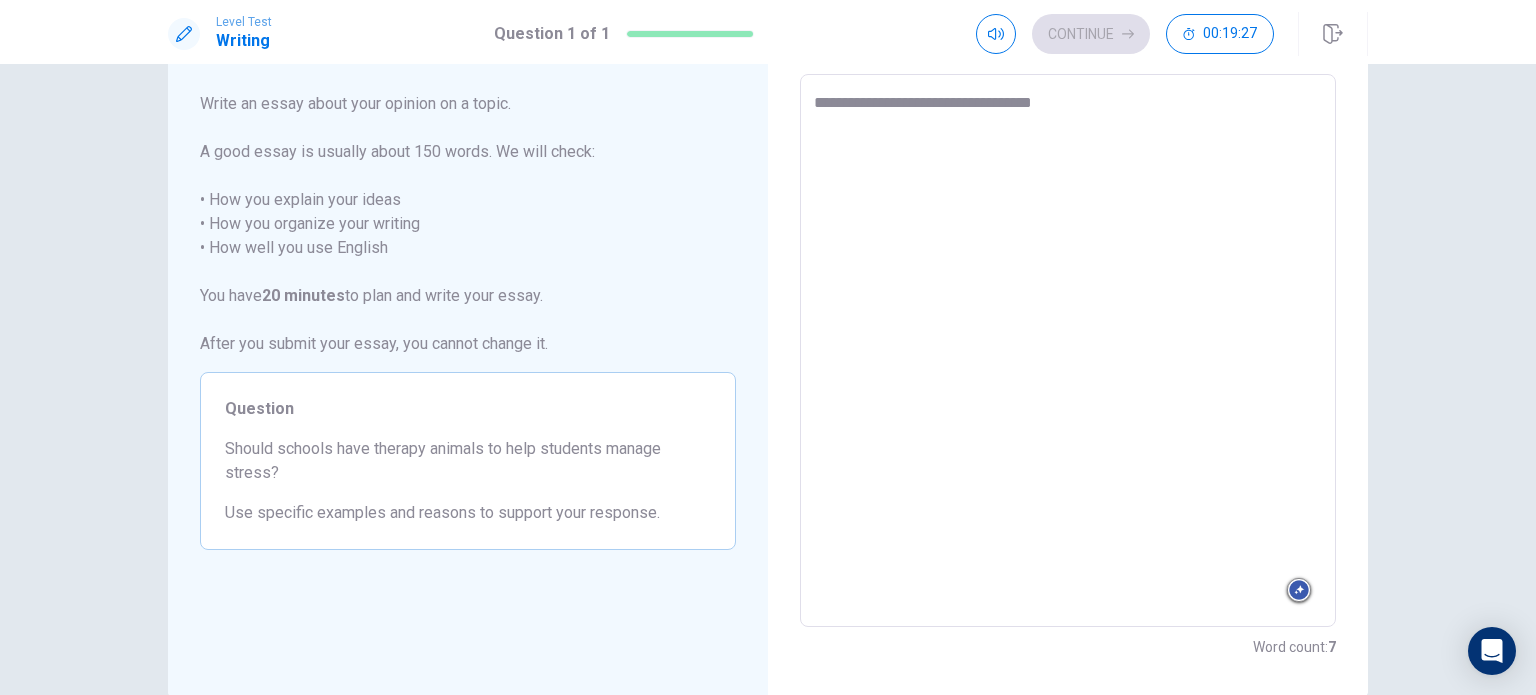 type on "**********" 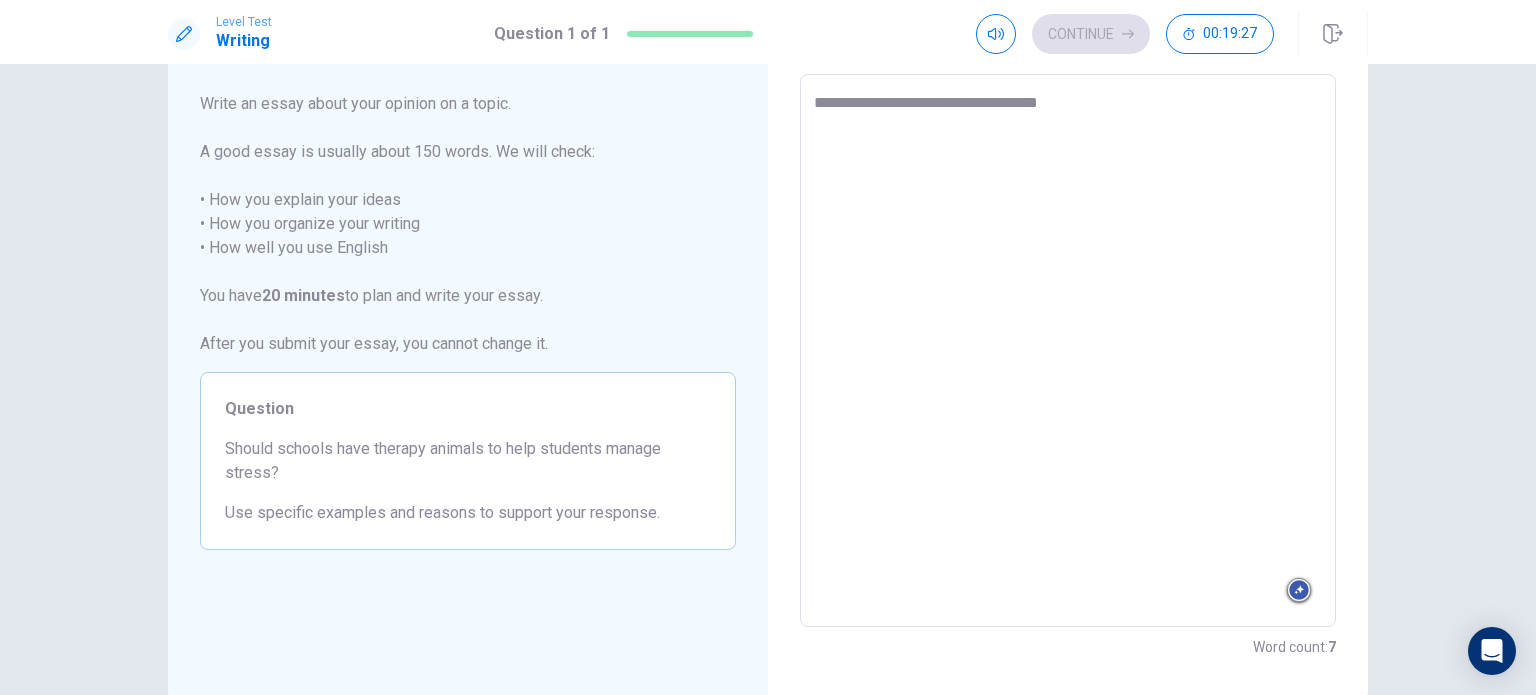 type on "*" 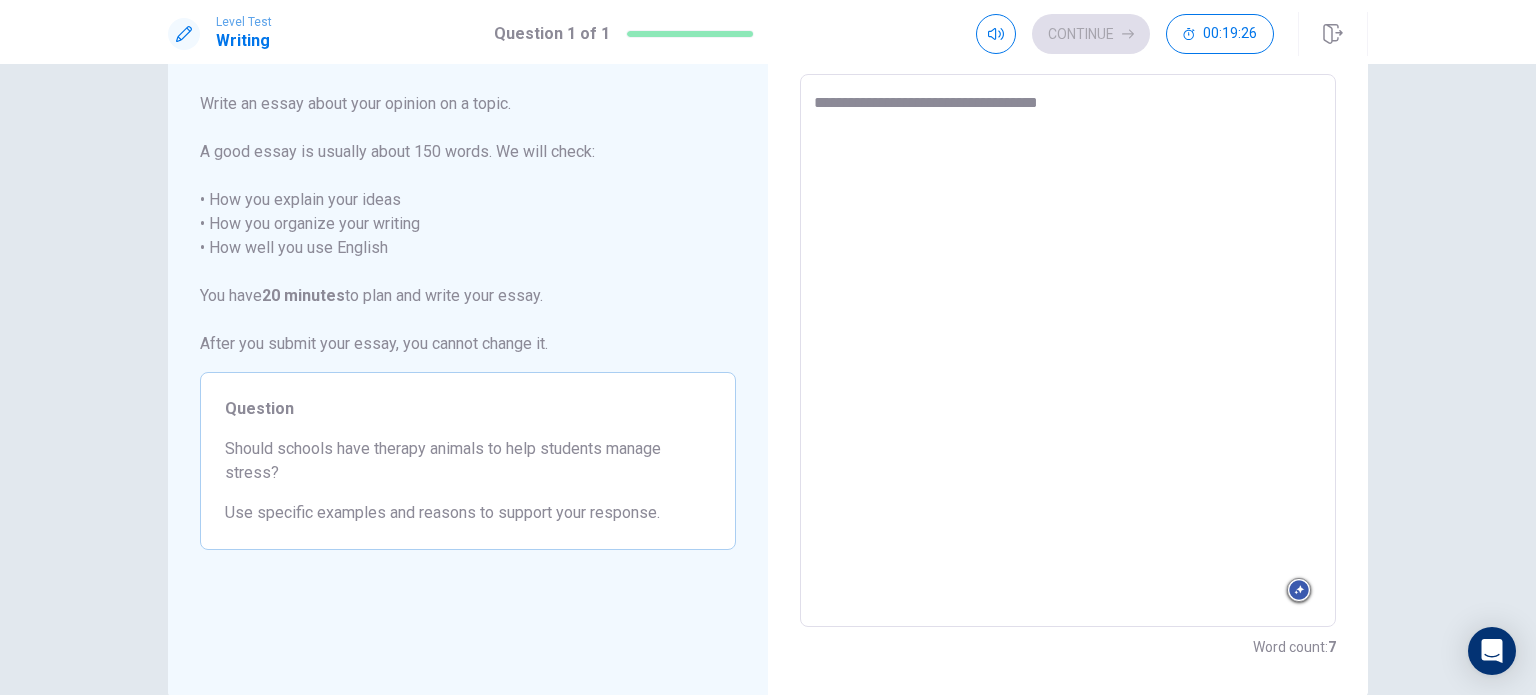 type on "**********" 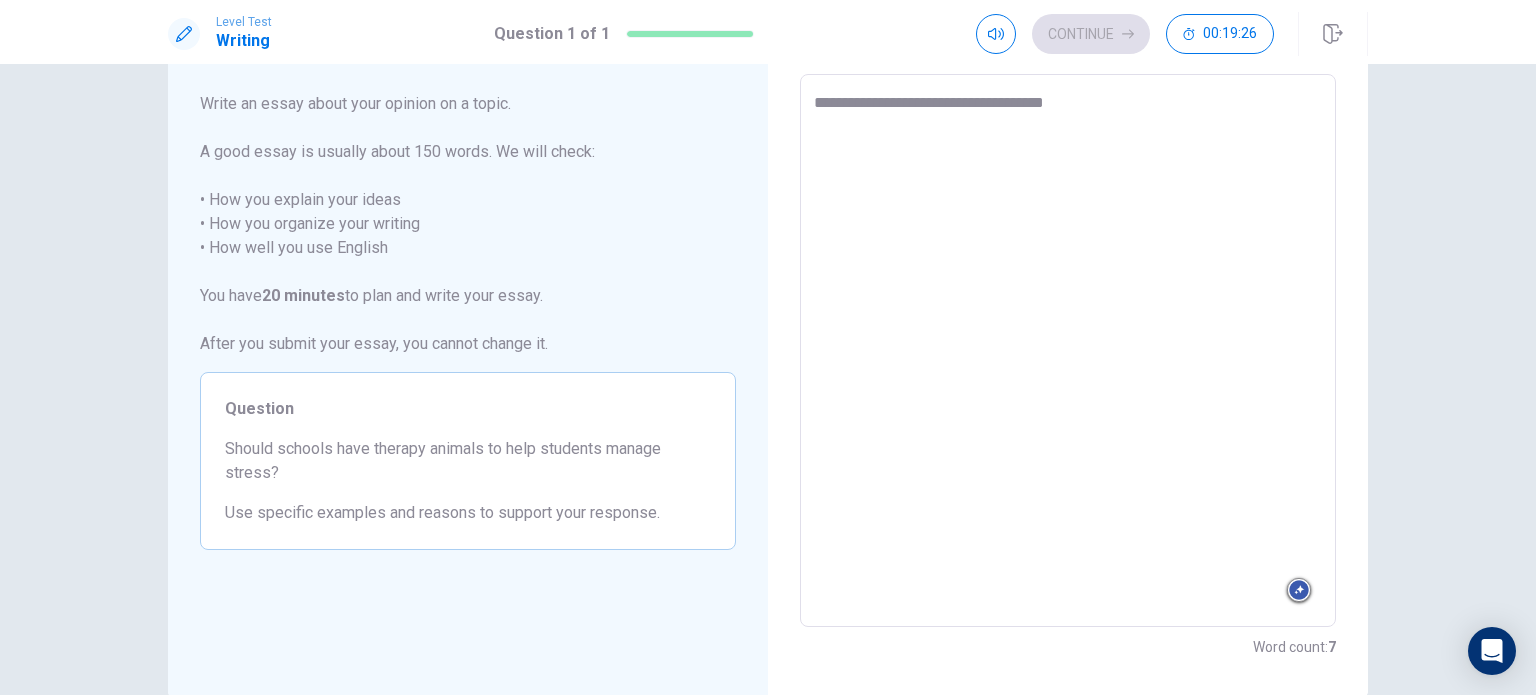 type on "*" 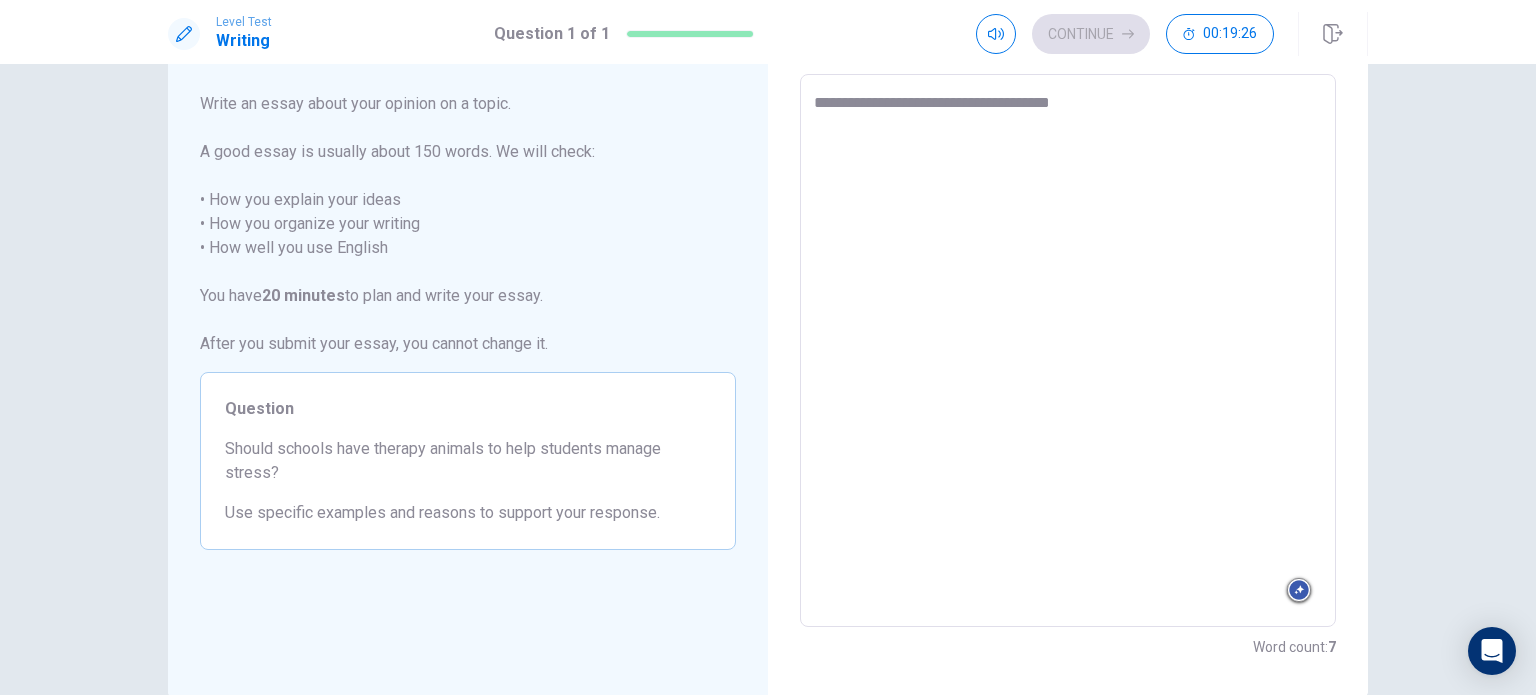 type on "*" 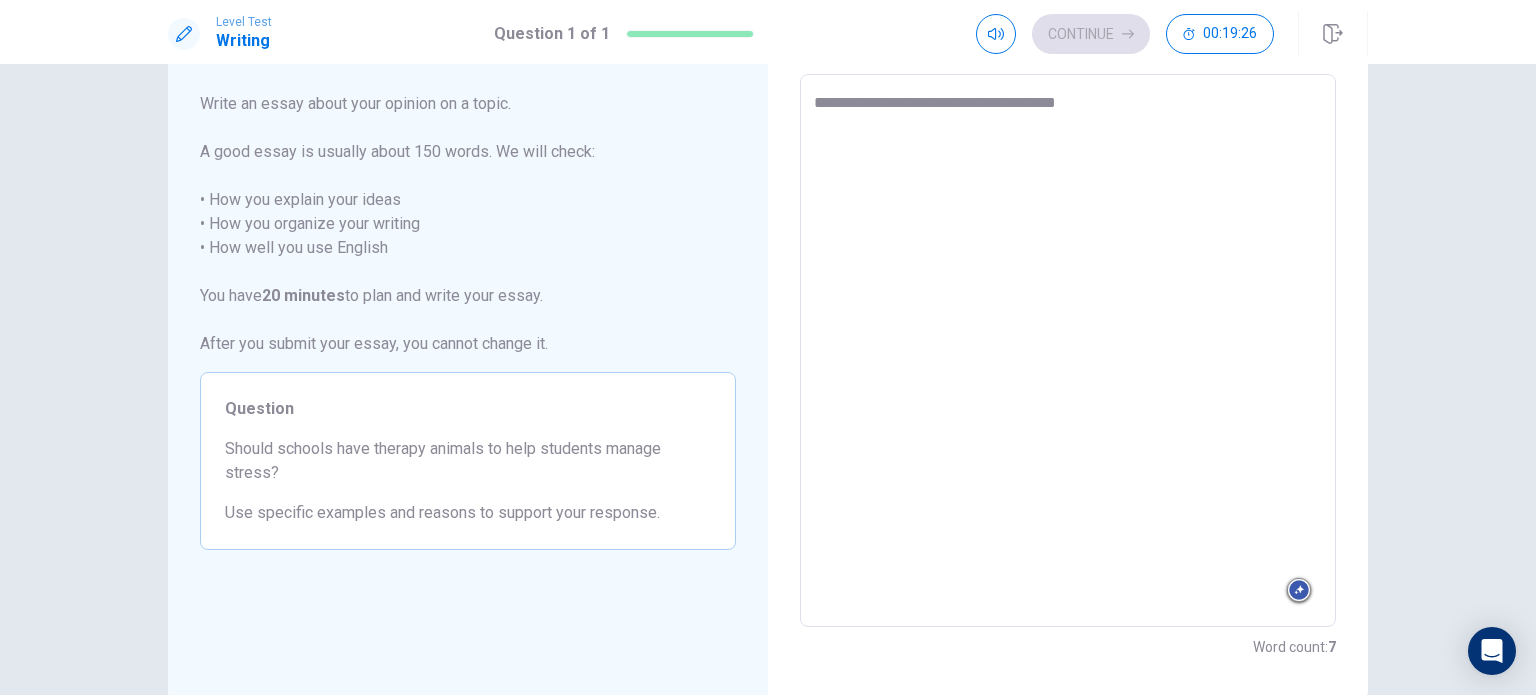type on "*" 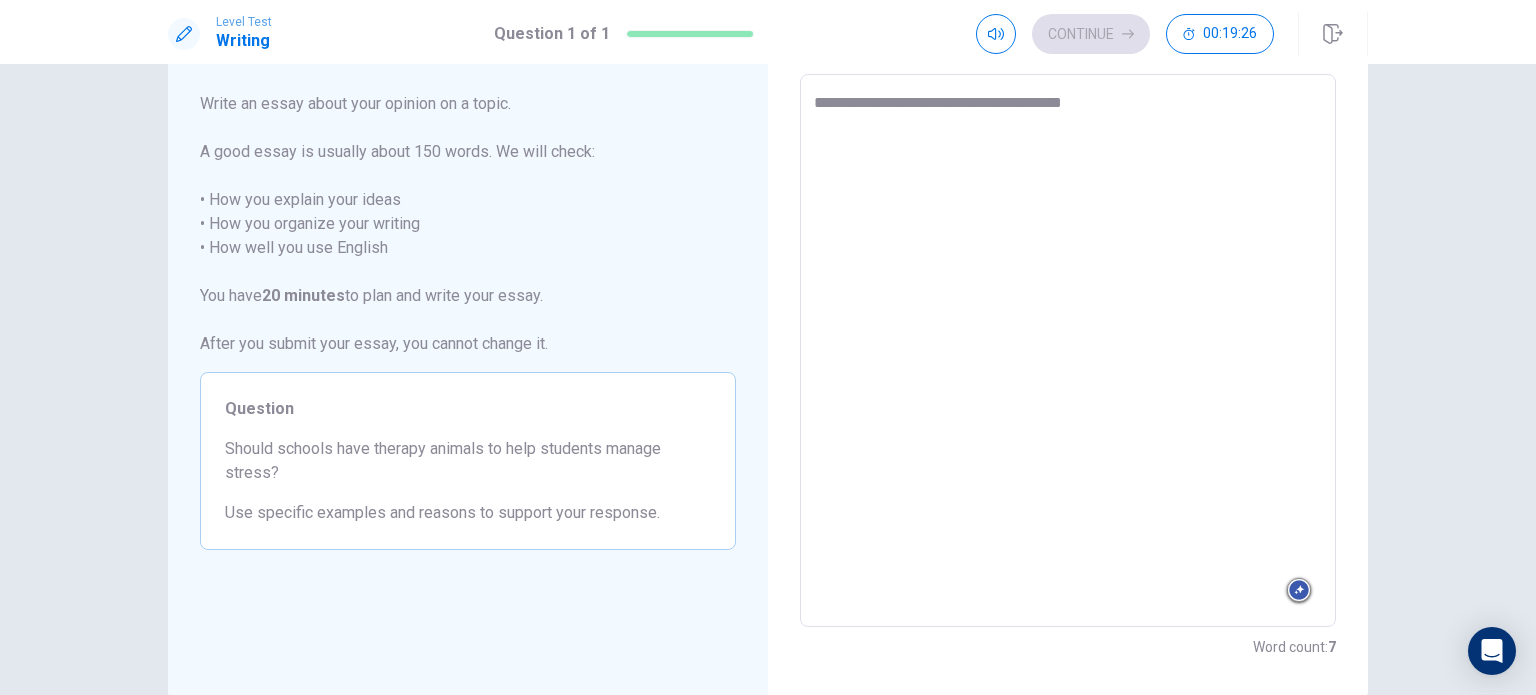 type on "*" 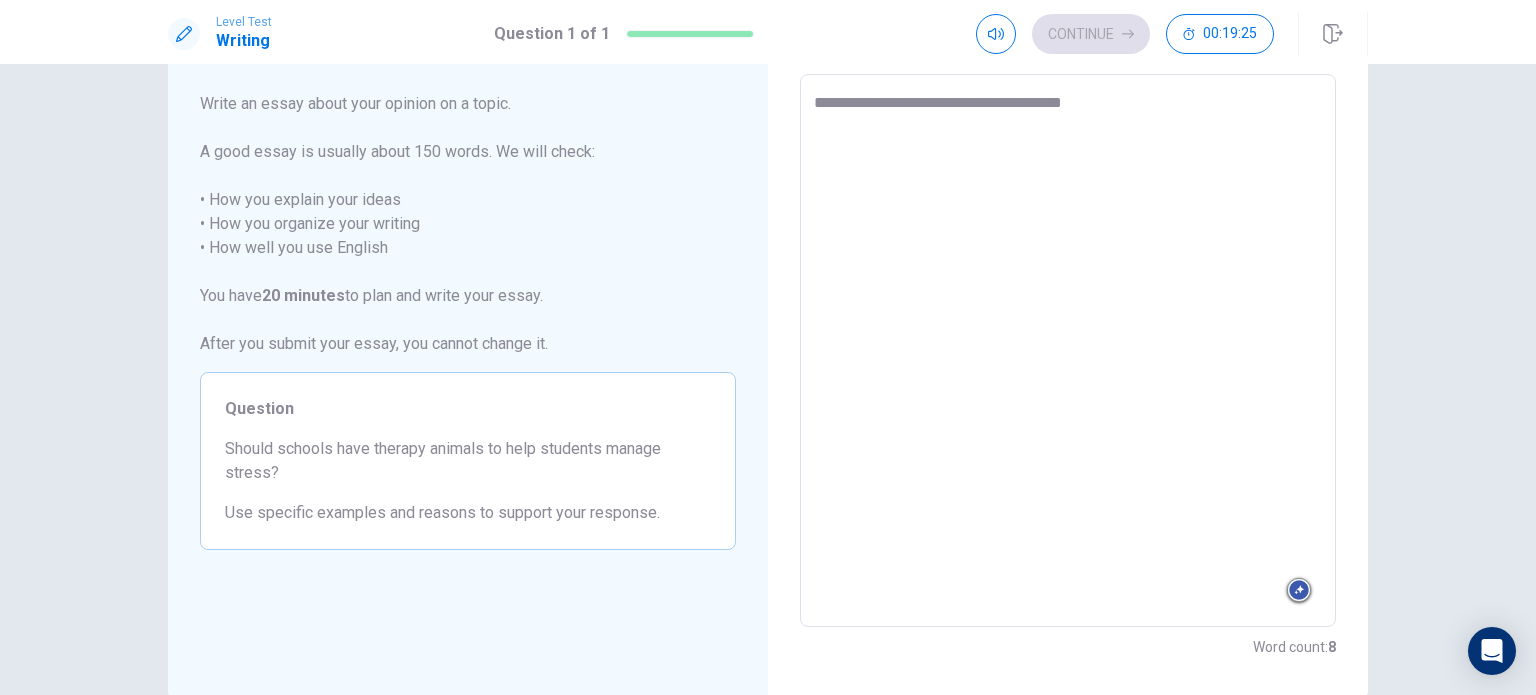 type on "**********" 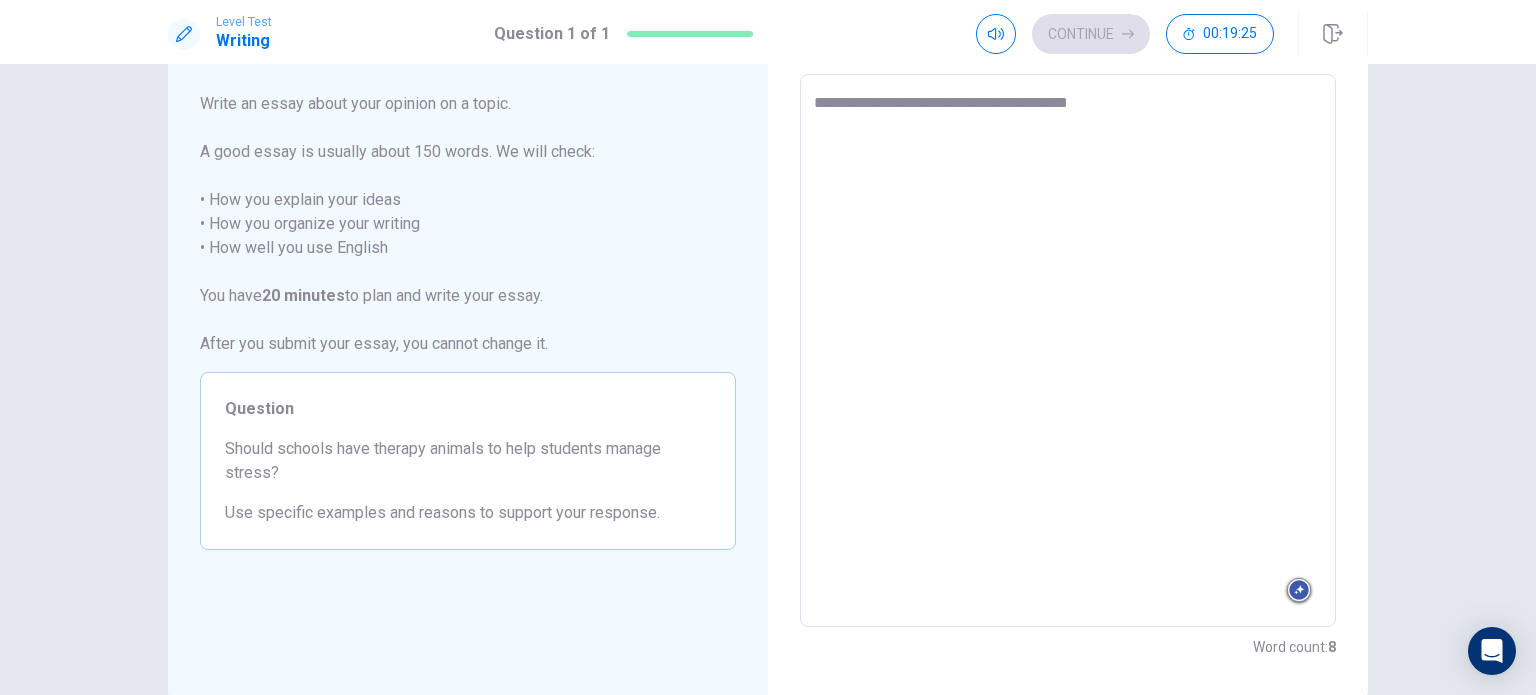 type on "*" 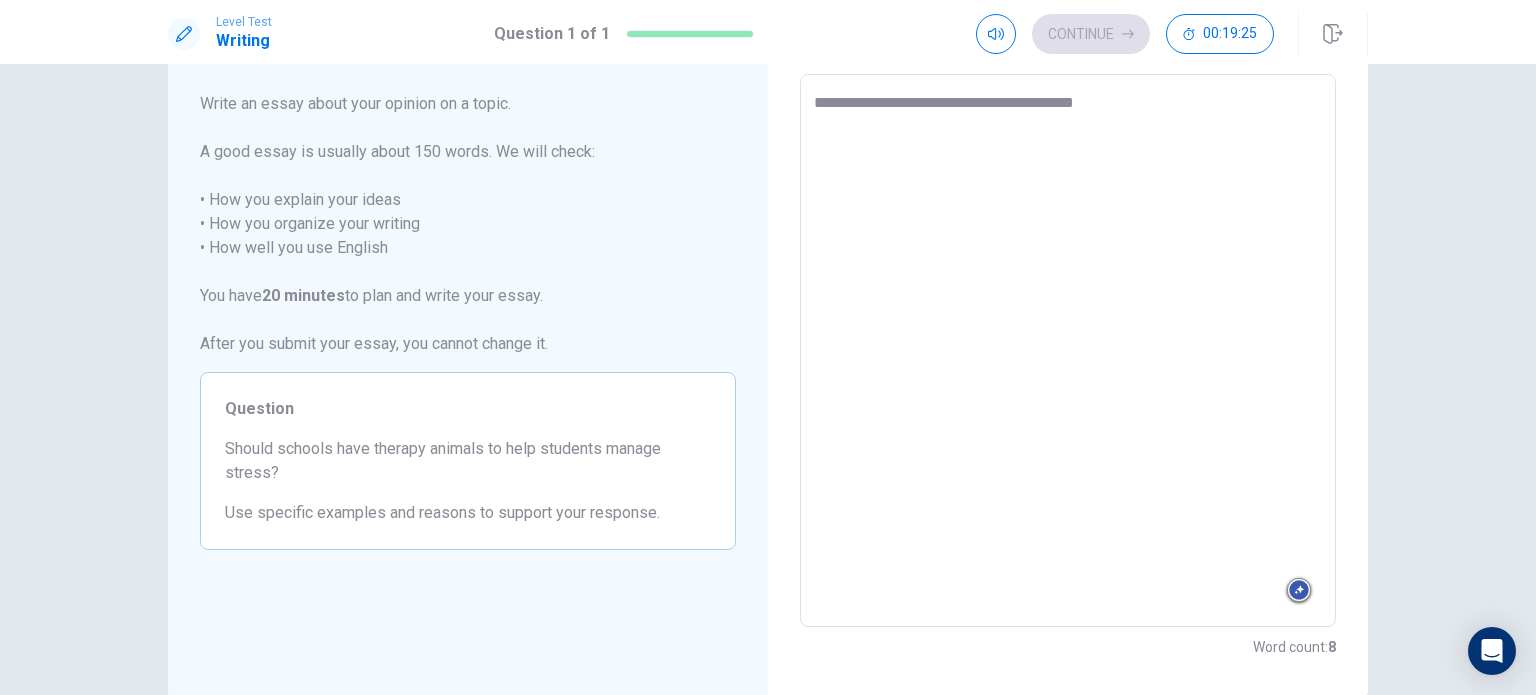 type on "*" 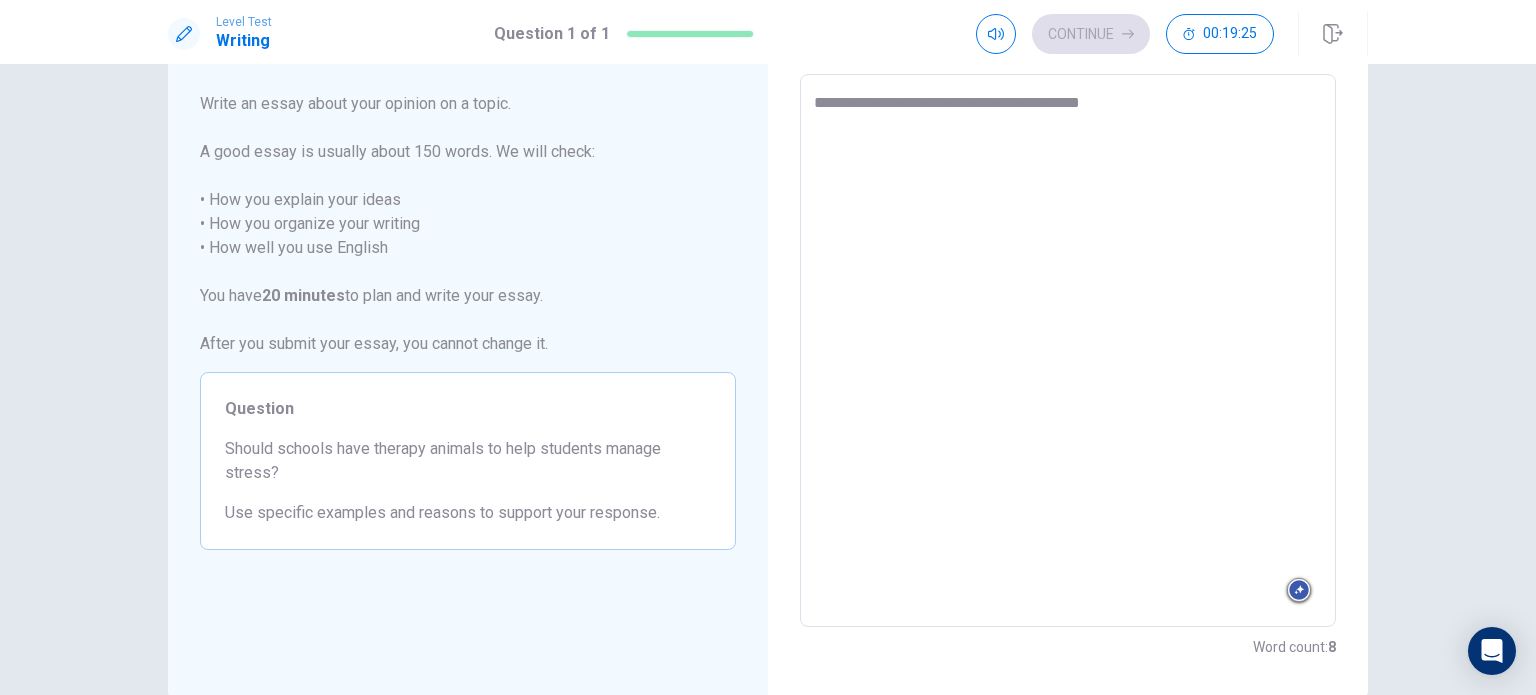 type on "*" 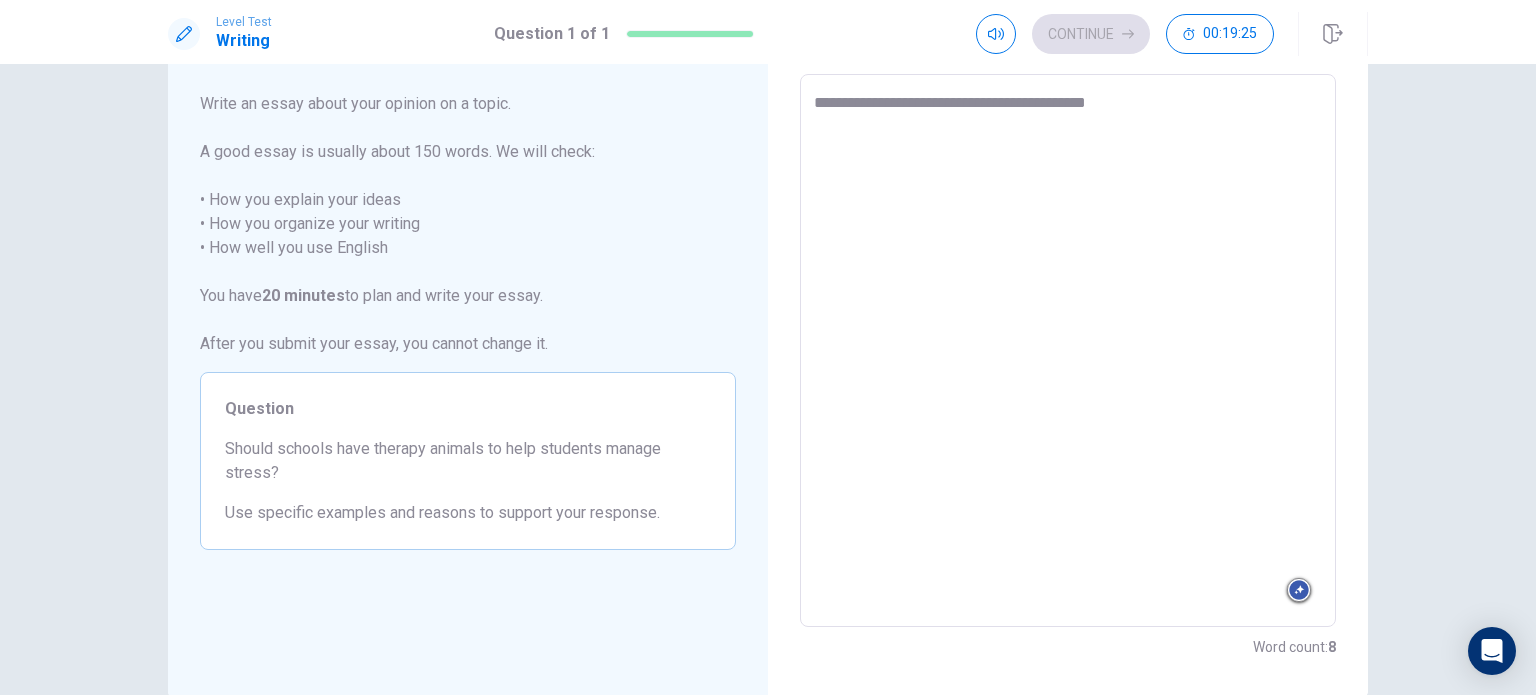 type on "*" 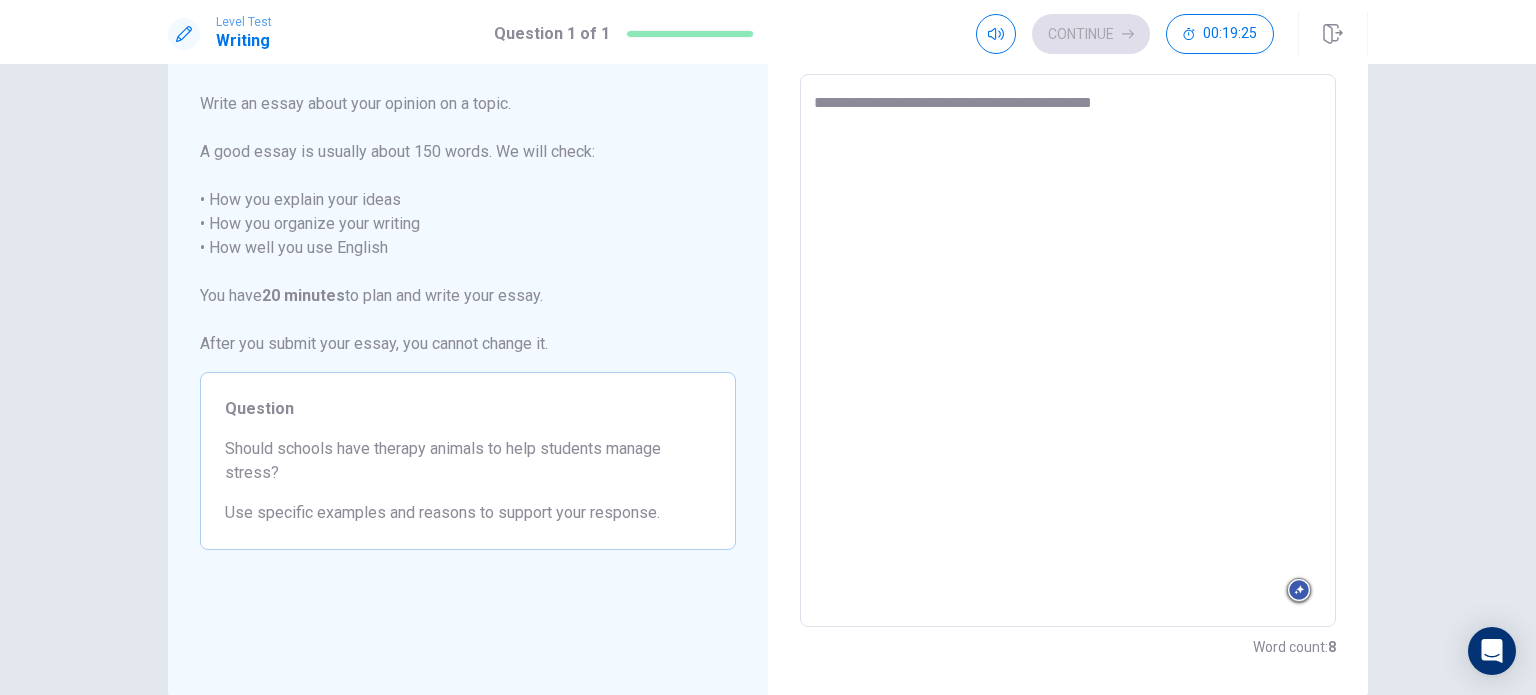 type on "*" 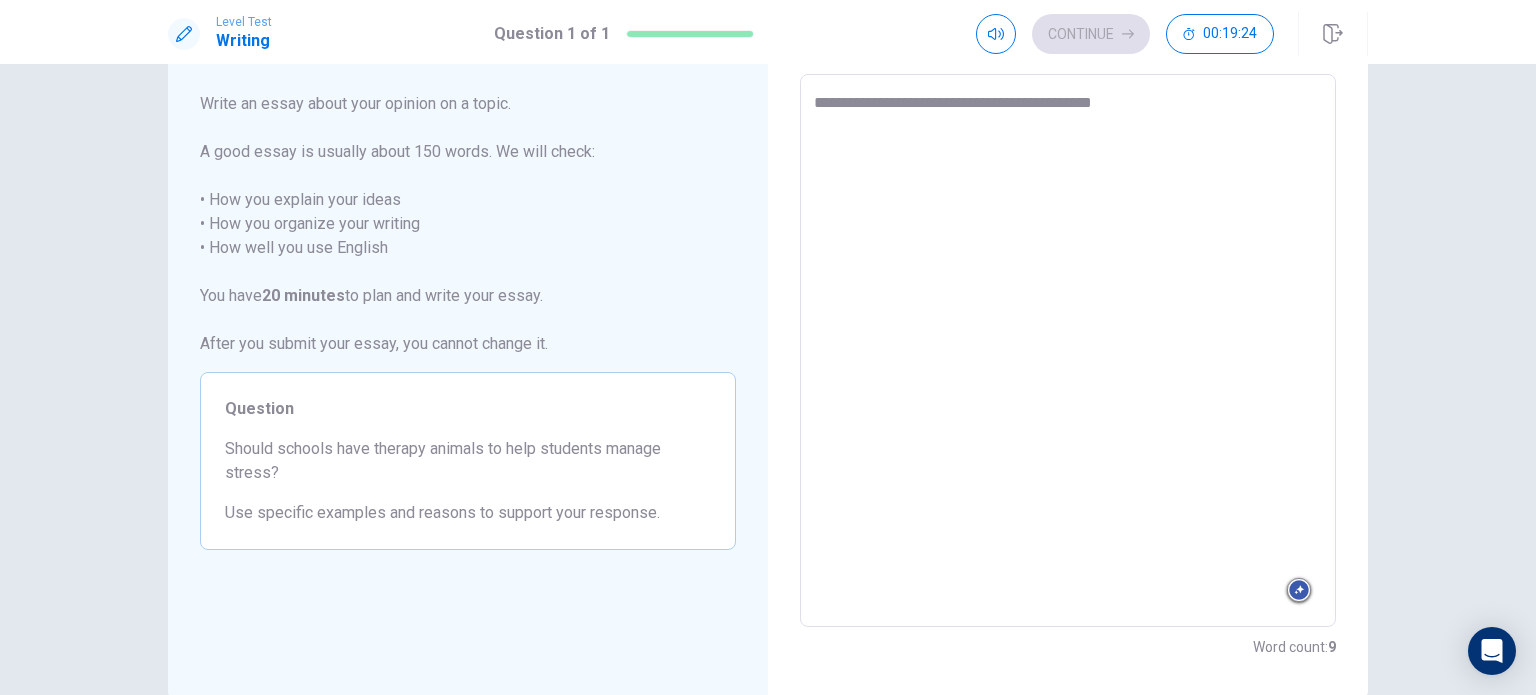 type on "**********" 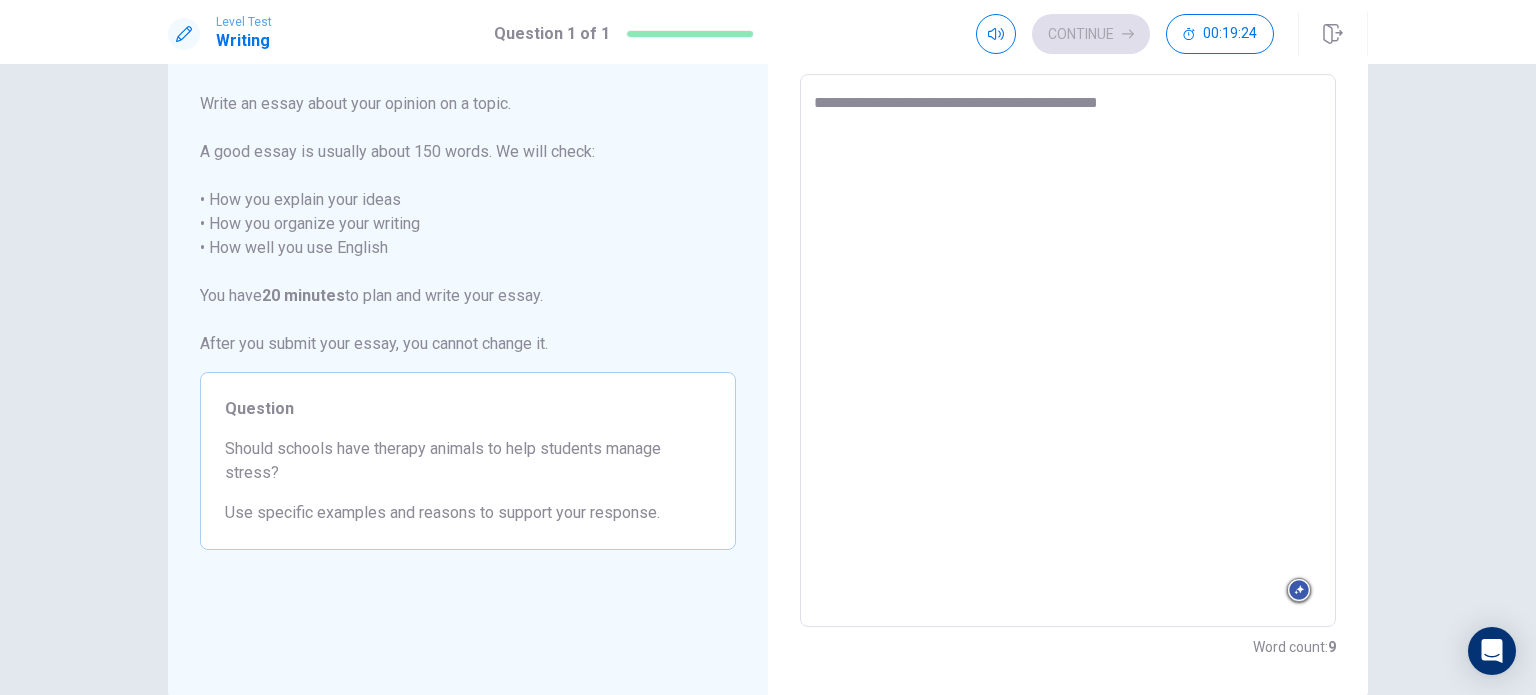 type on "*" 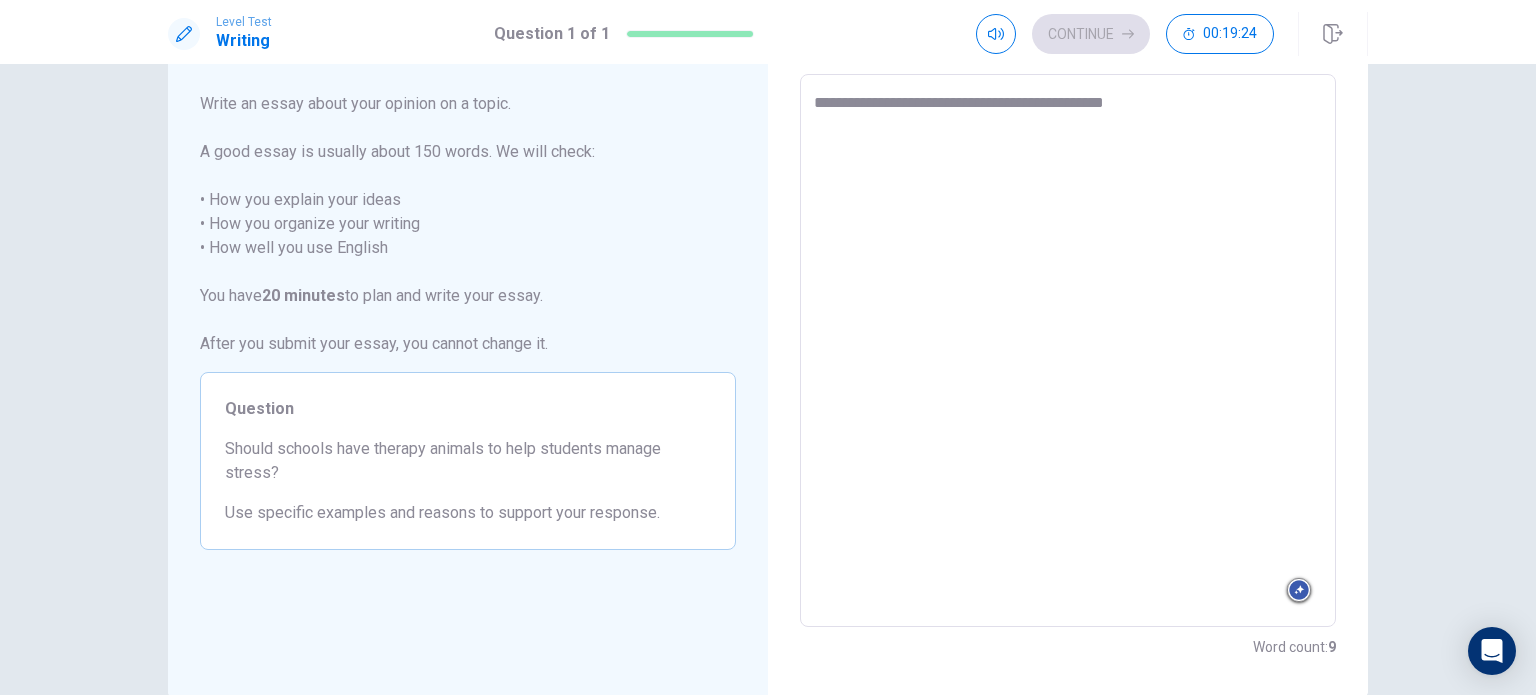 type on "*" 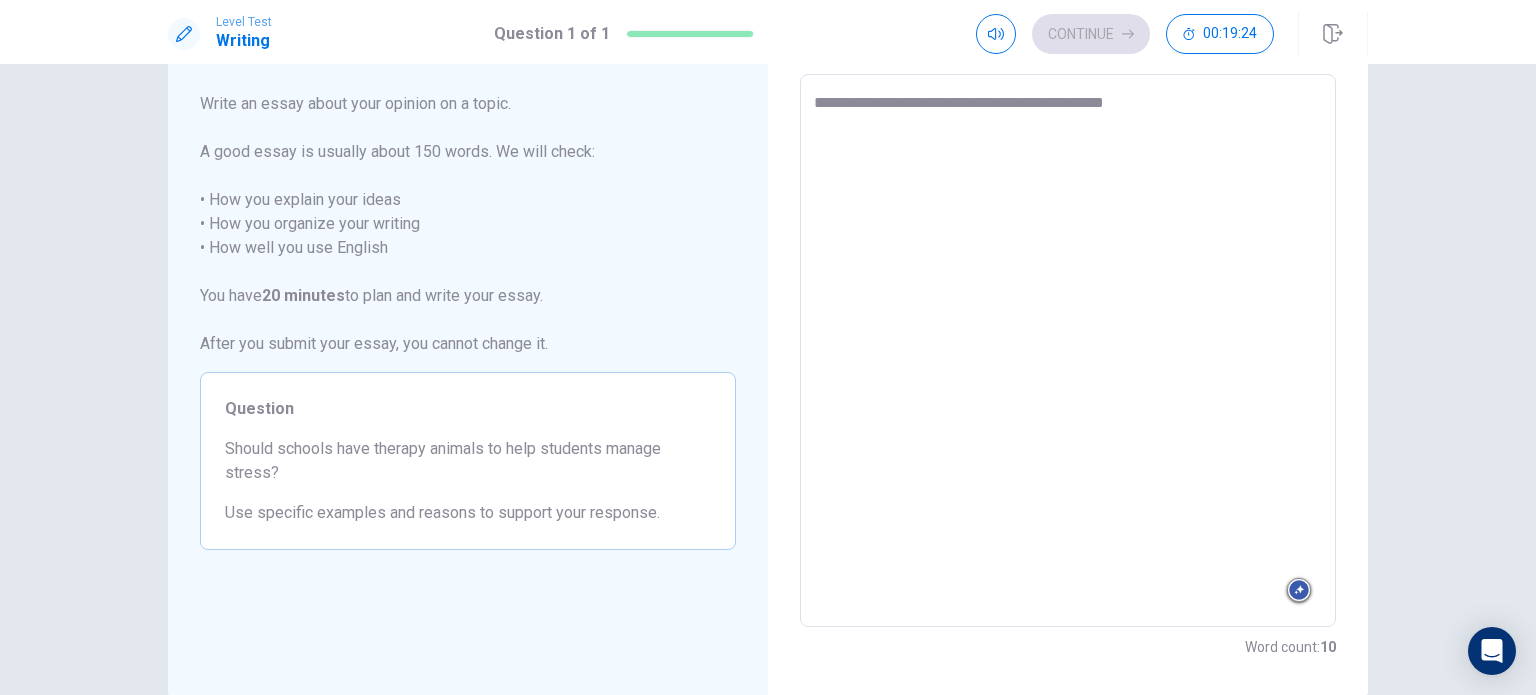 type on "**********" 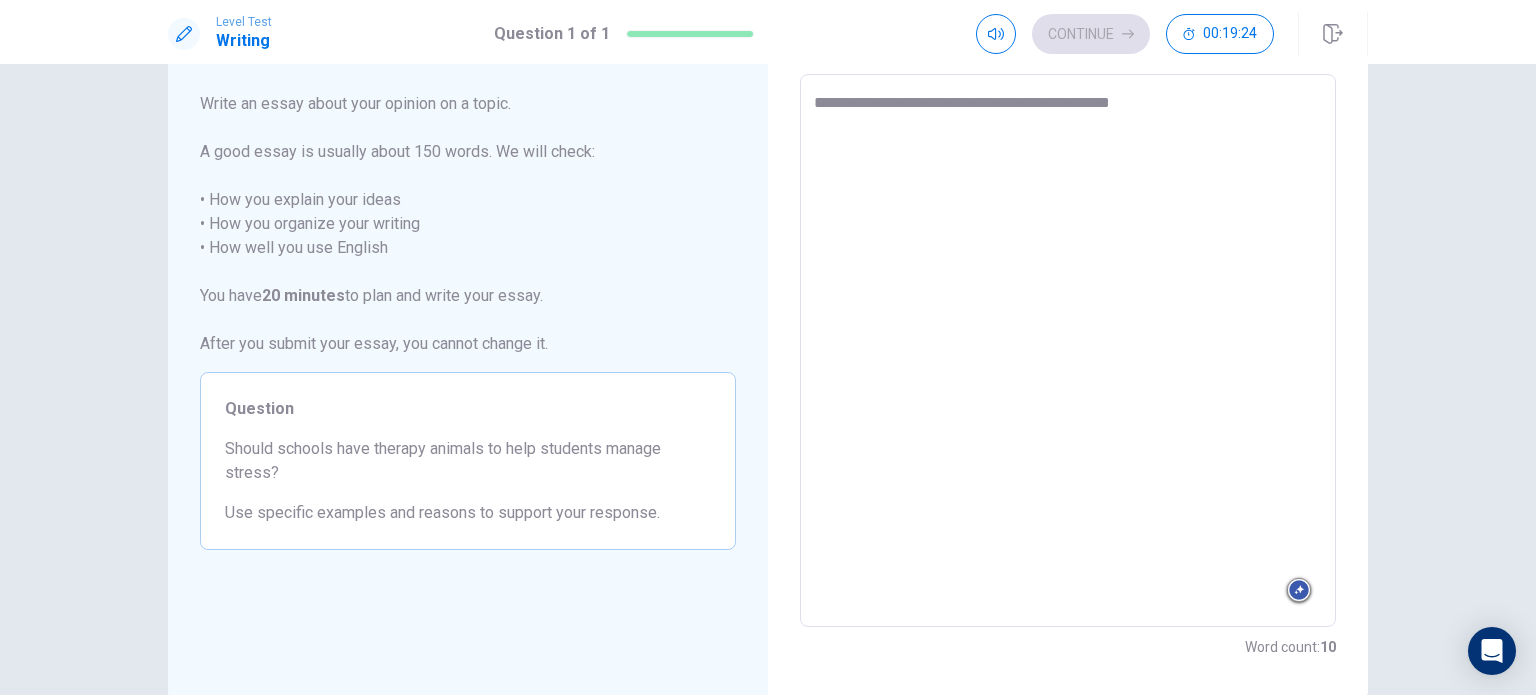 type on "*" 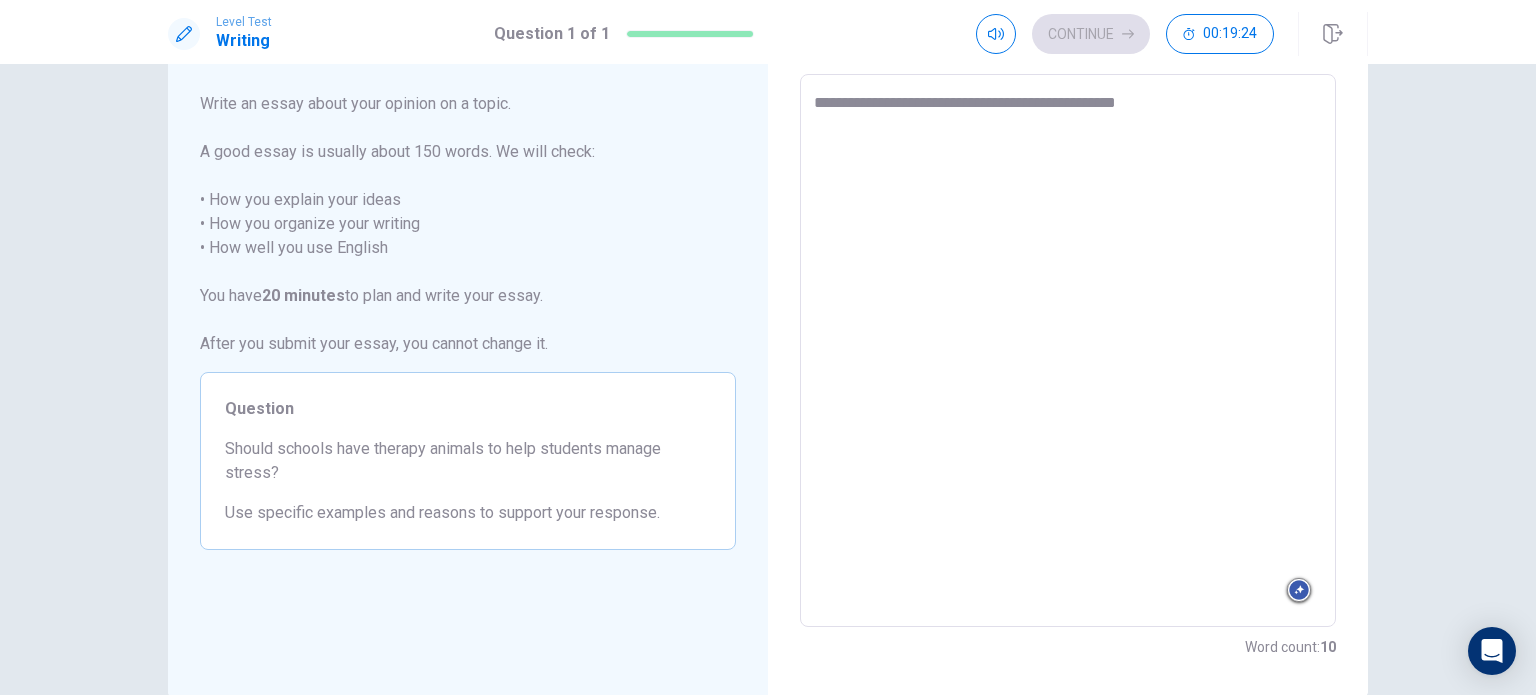 type on "*" 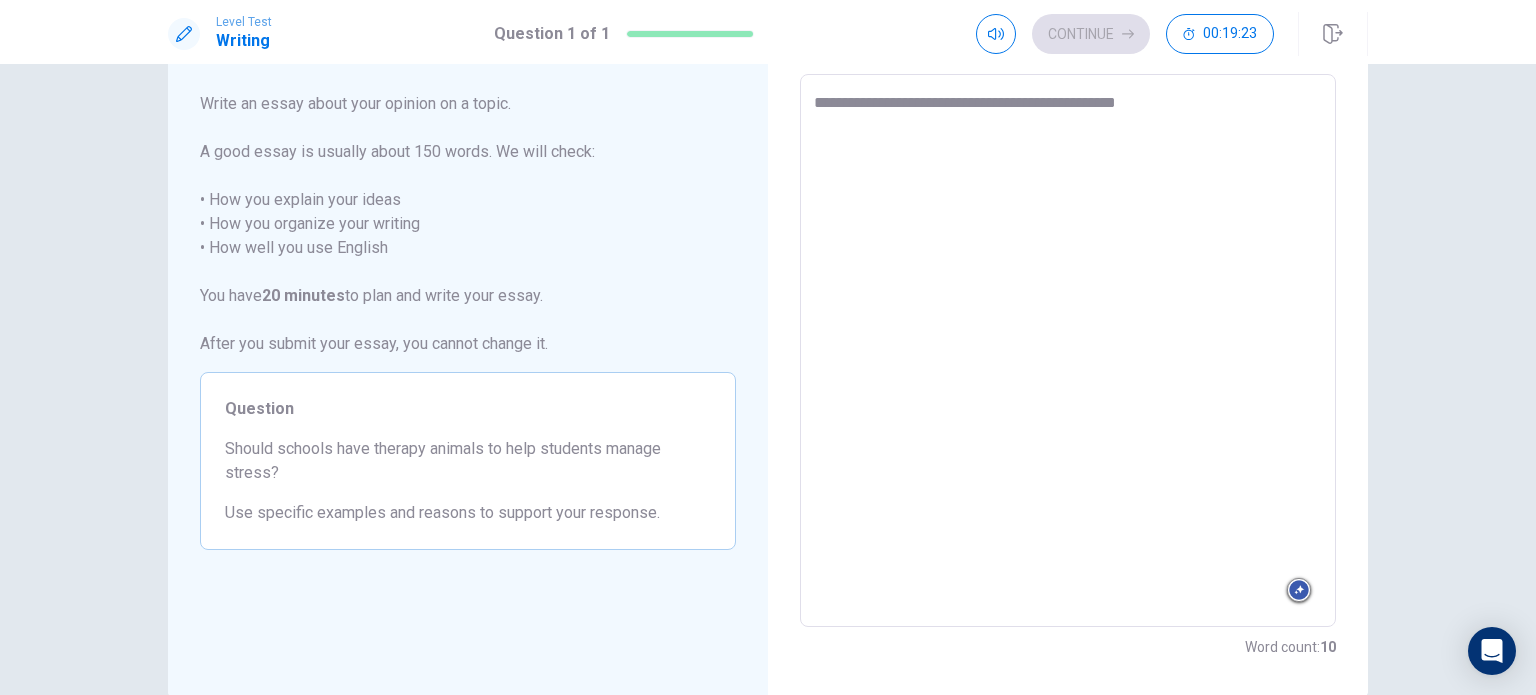 type on "**********" 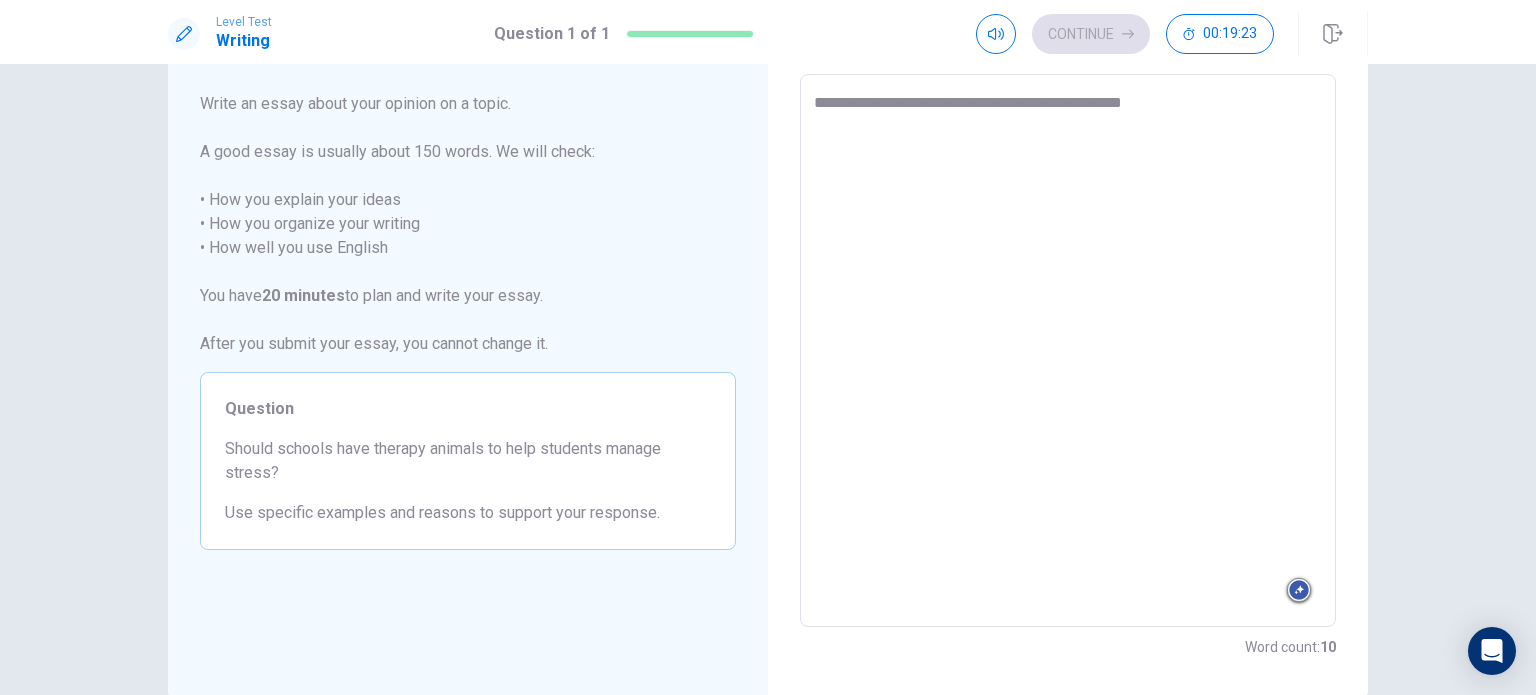 type on "*" 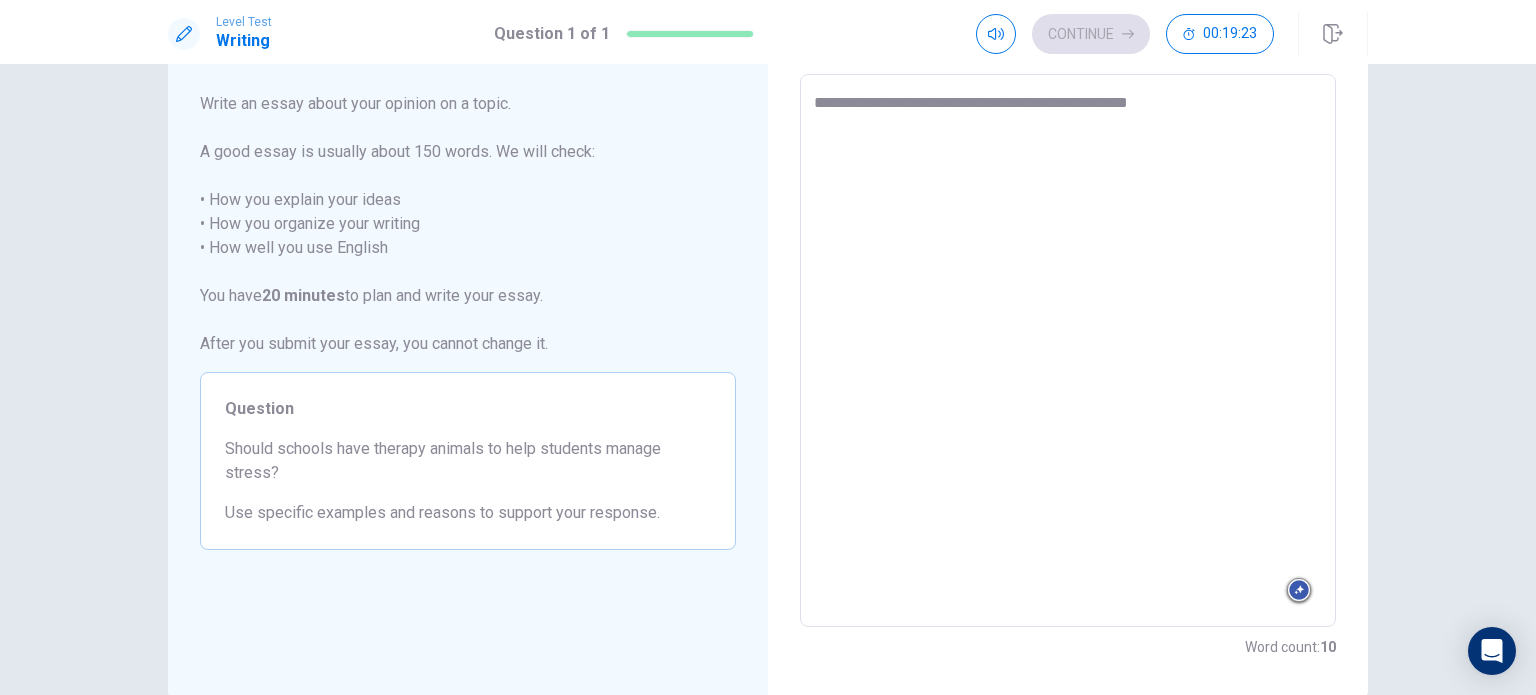 type on "*" 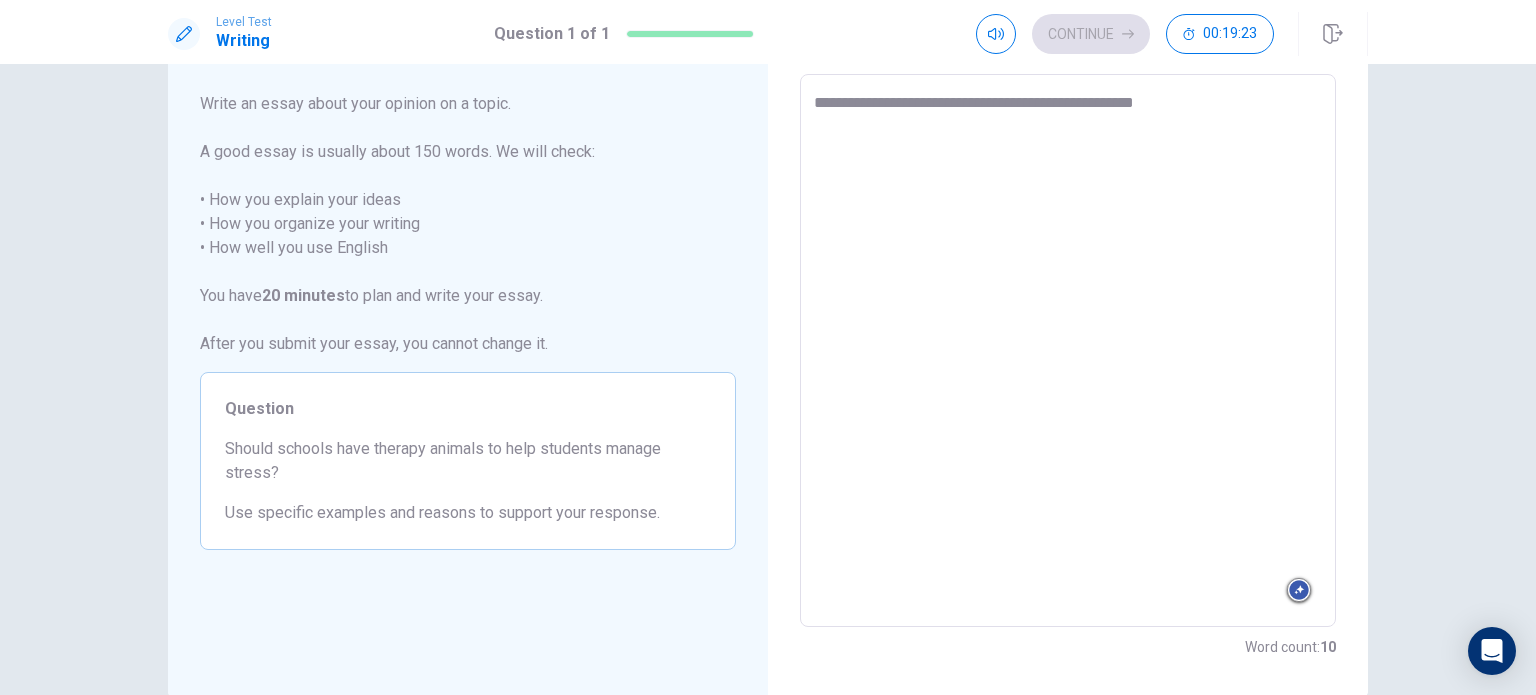 type on "*" 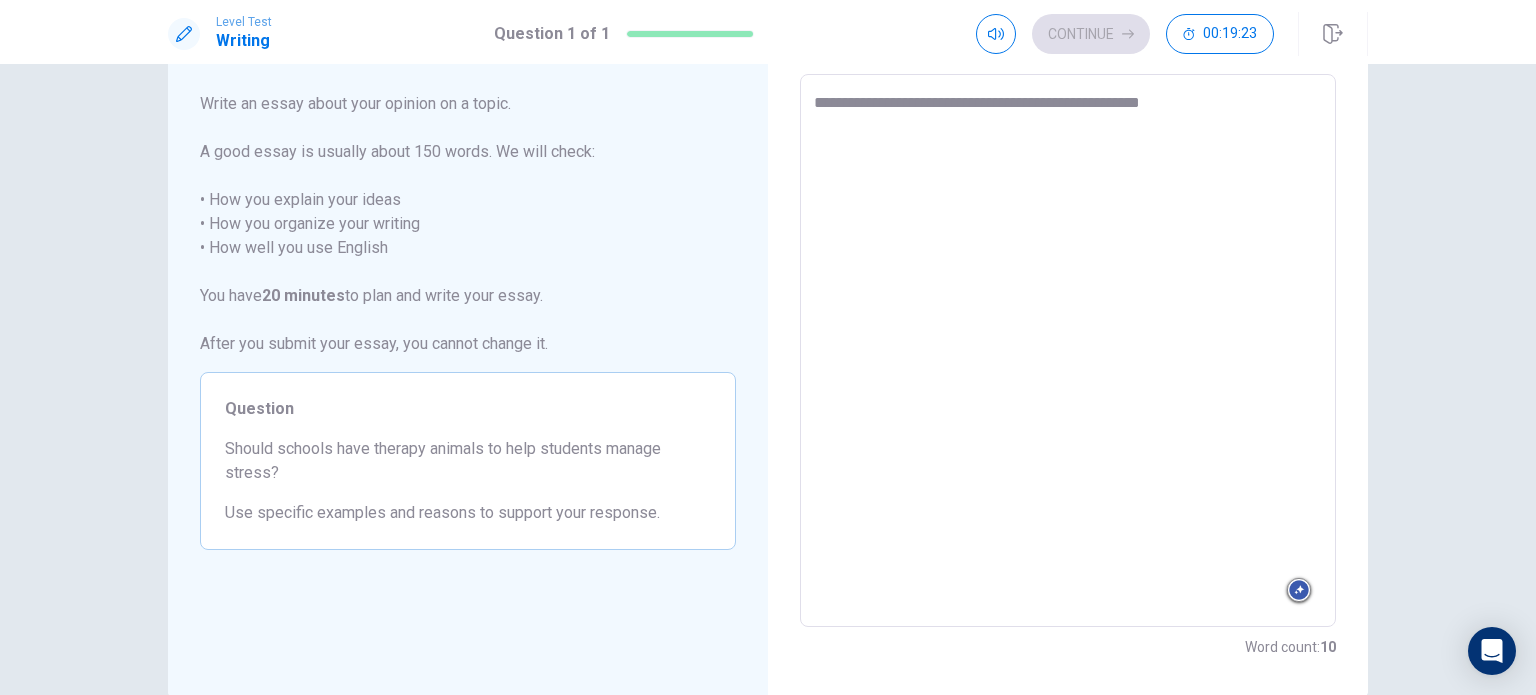 type on "*" 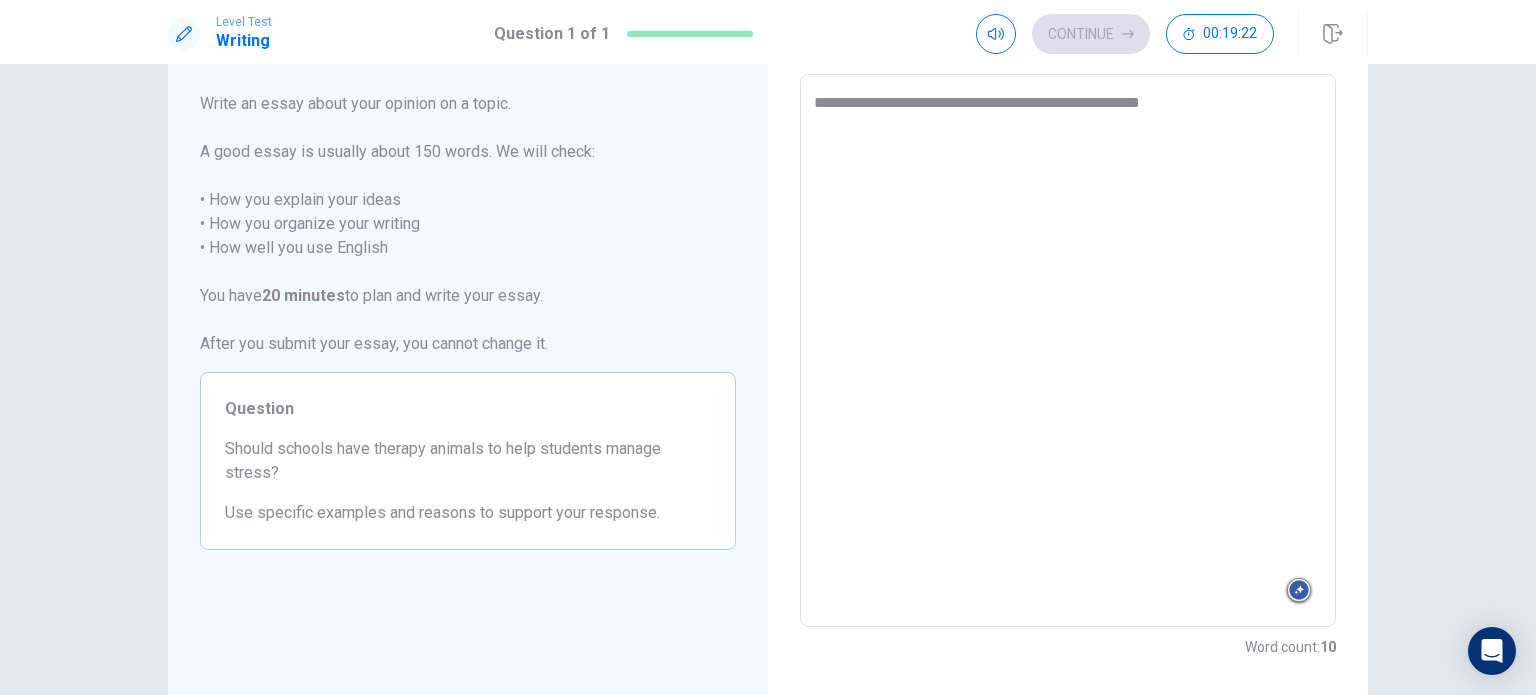 type on "**********" 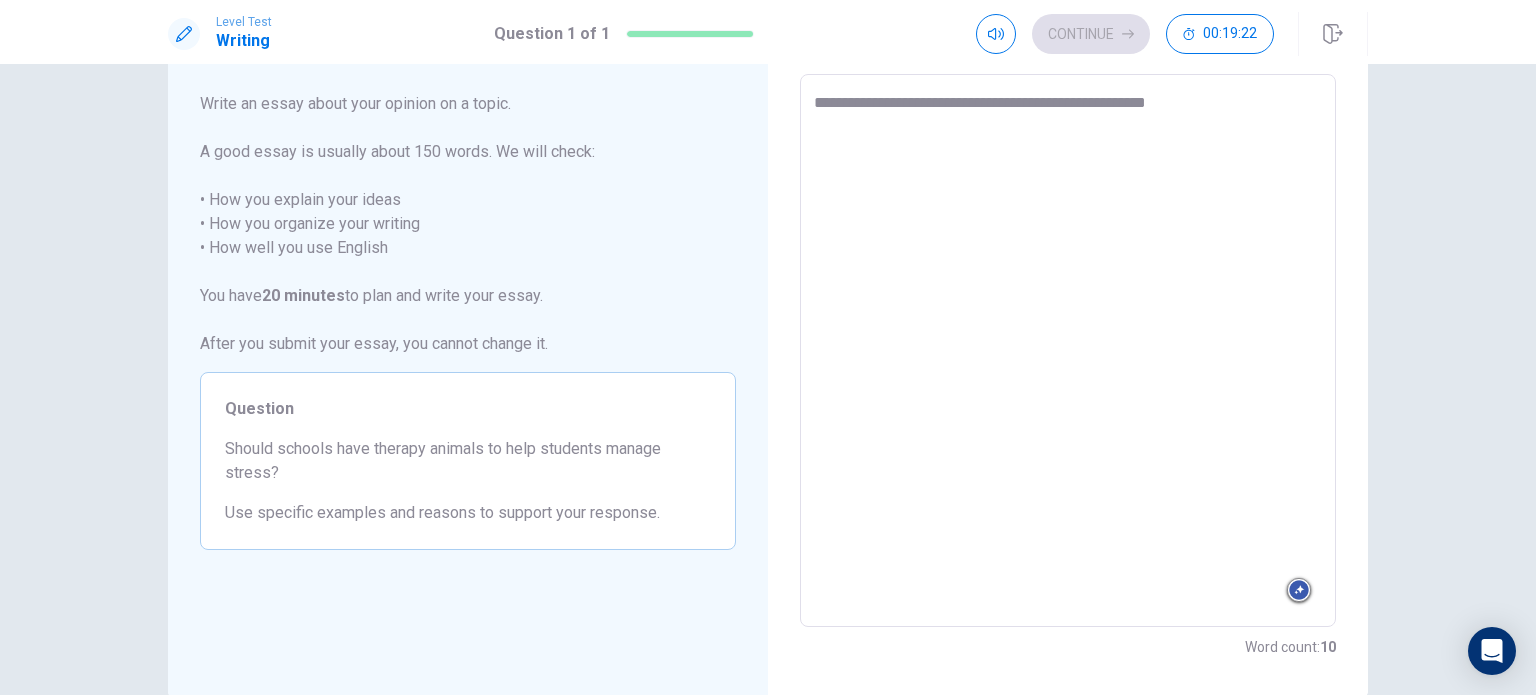 type on "*" 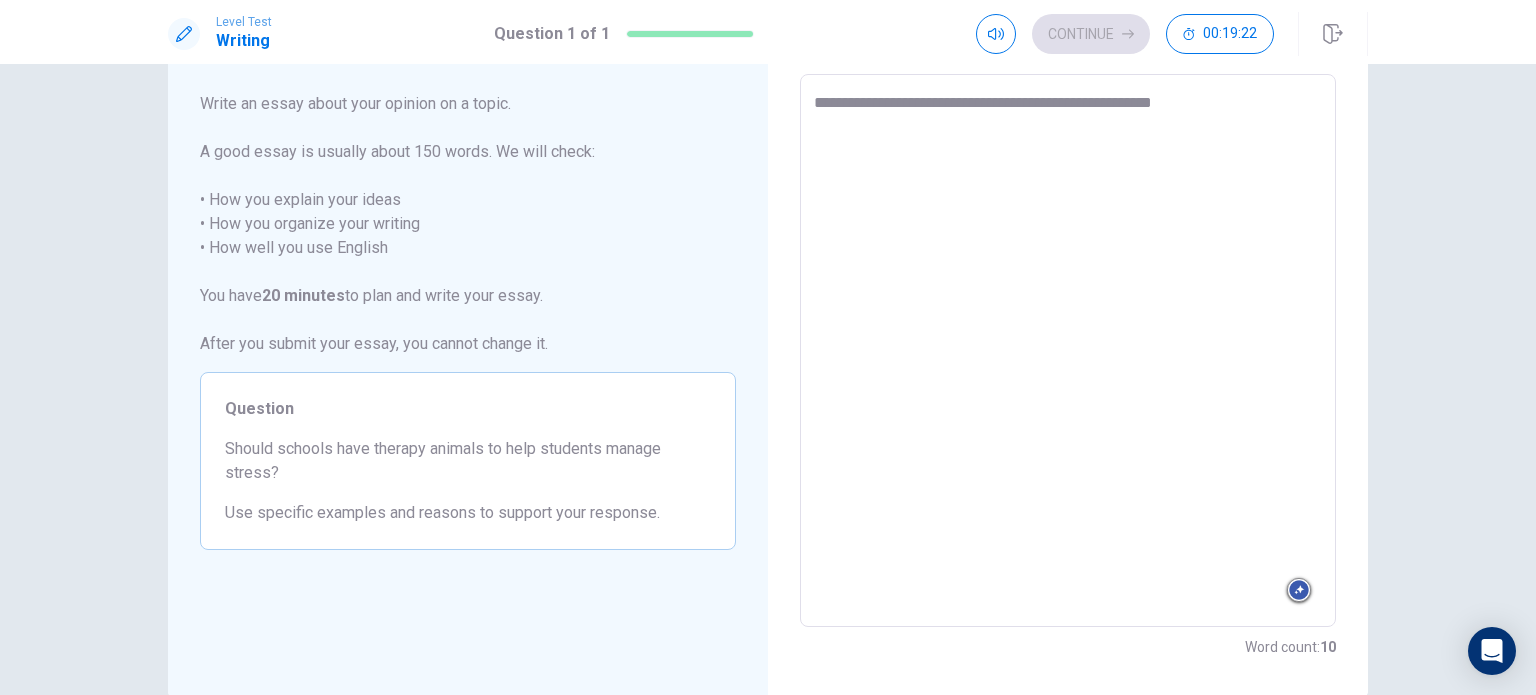 type on "*" 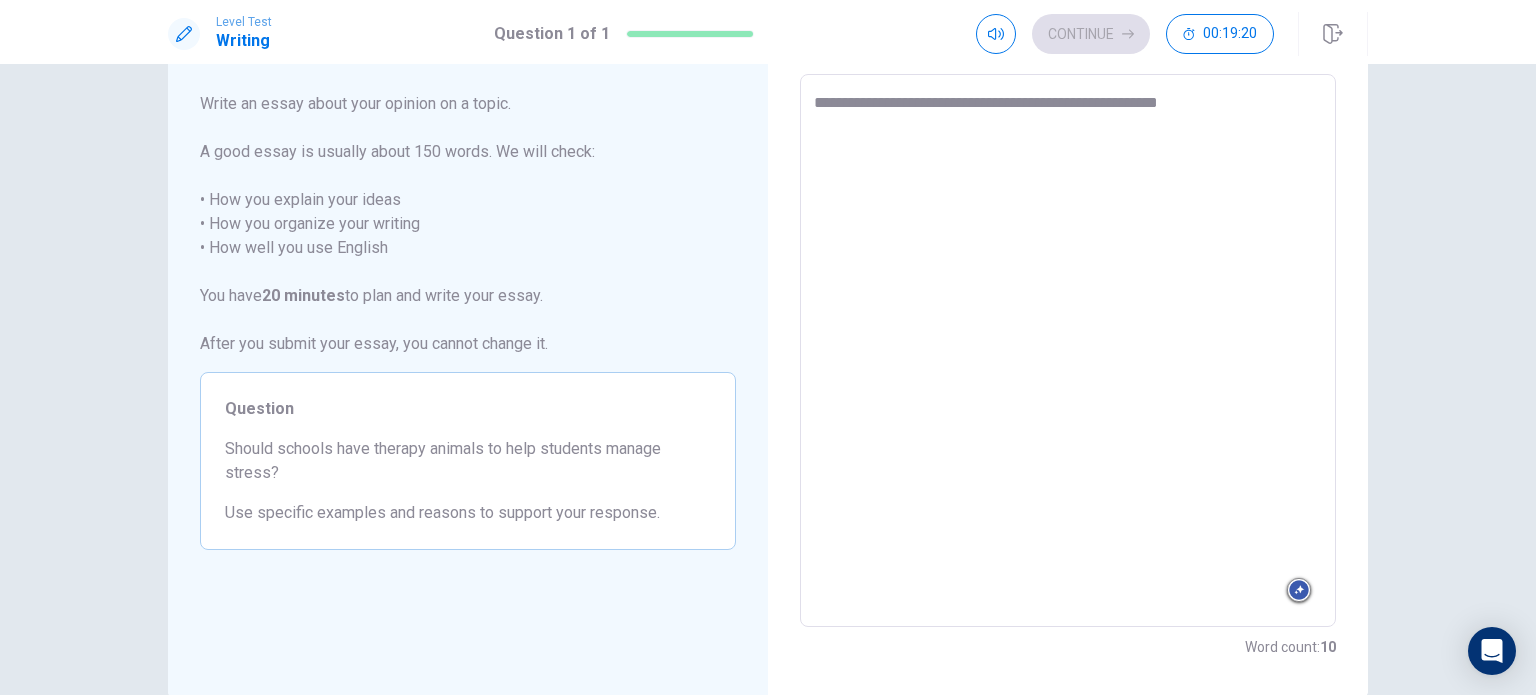 type on "*" 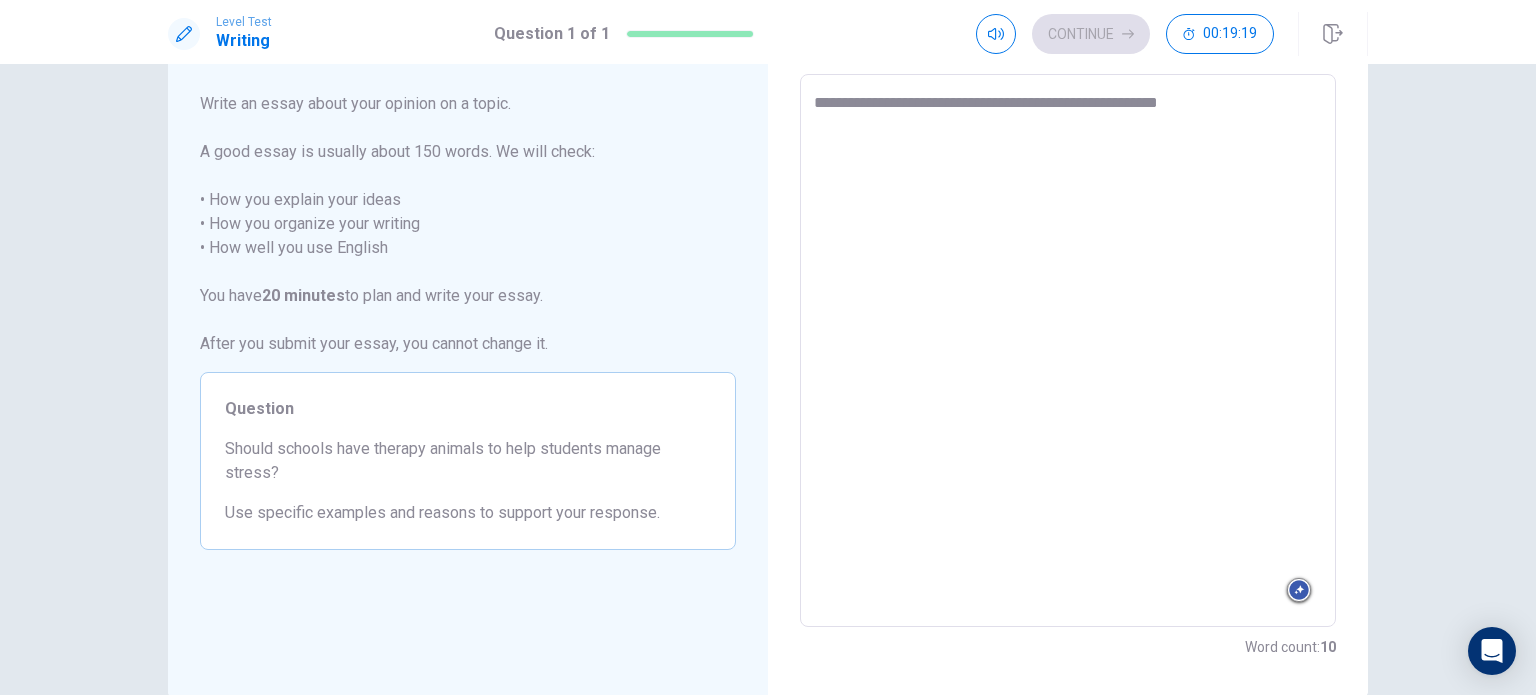 type on "**********" 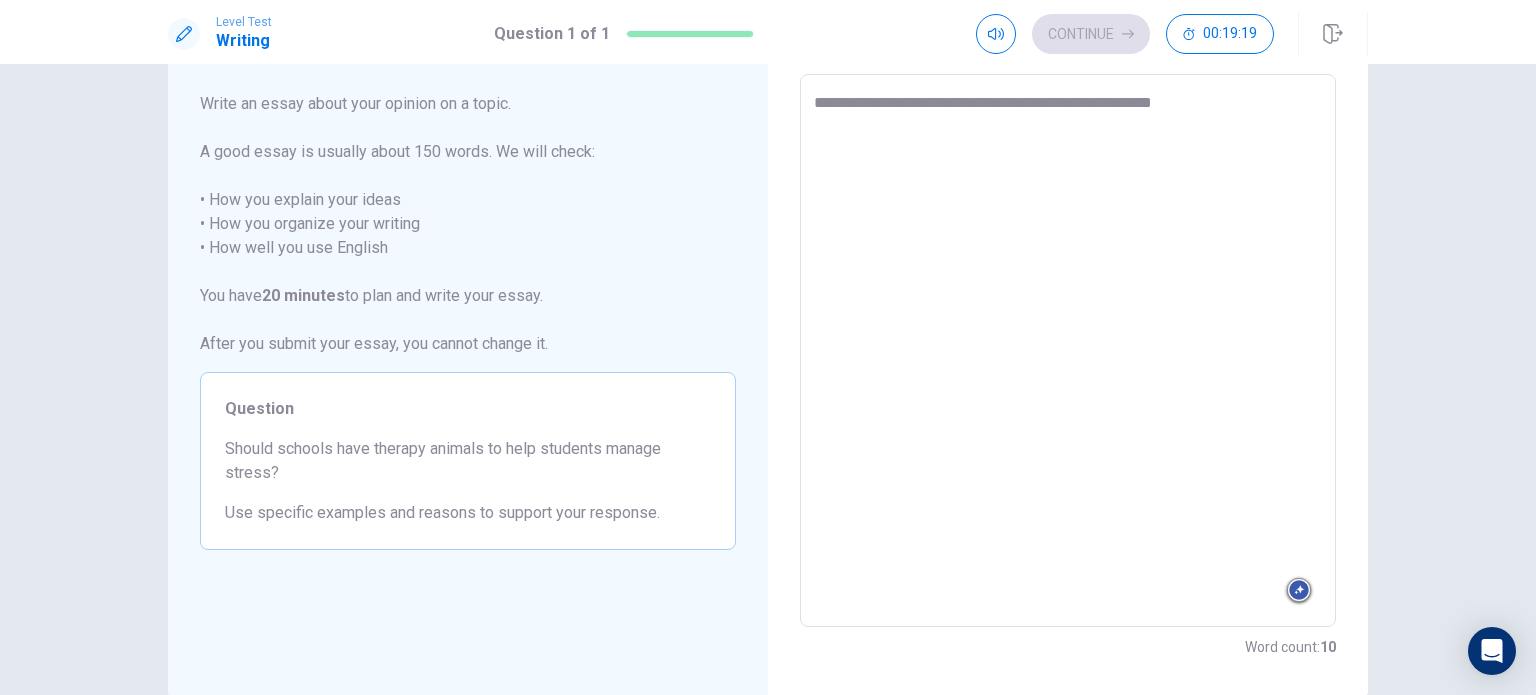 type on "*" 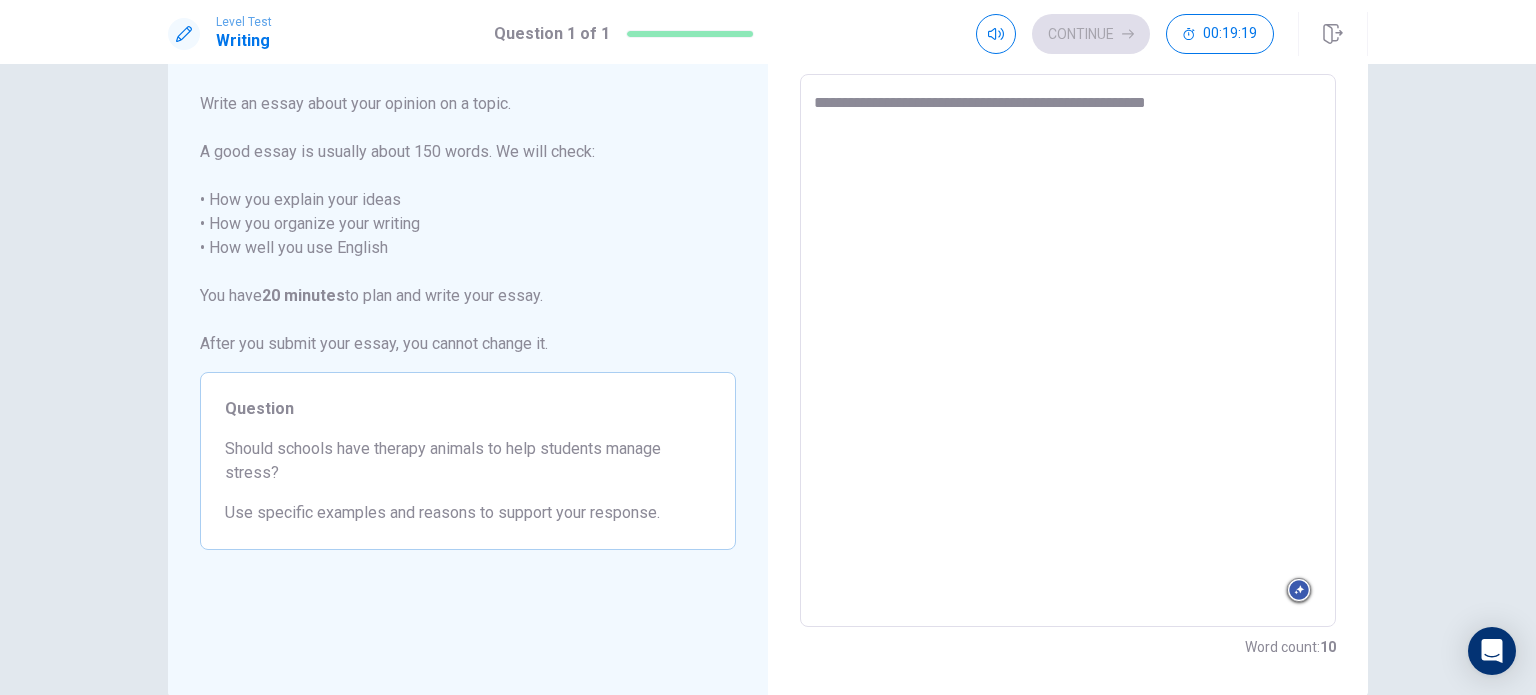 type on "**********" 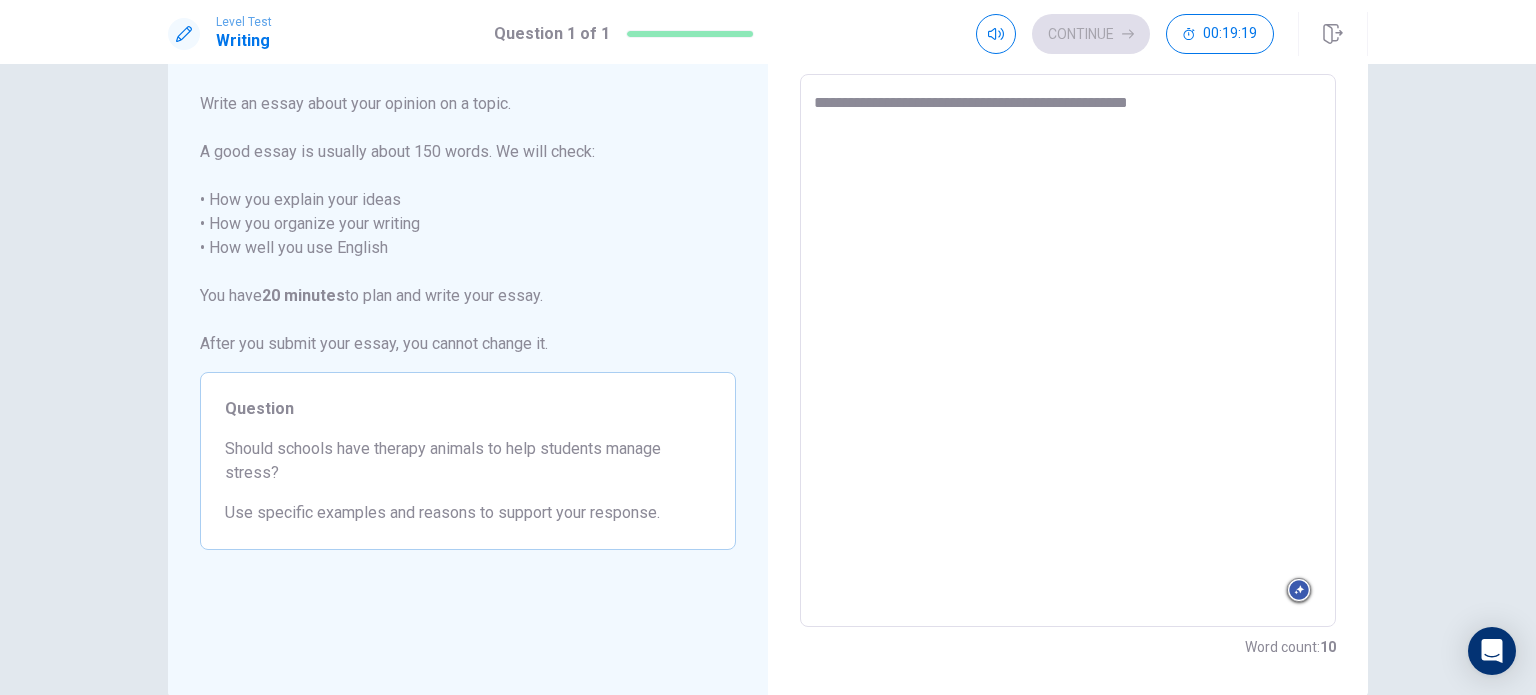 type on "**********" 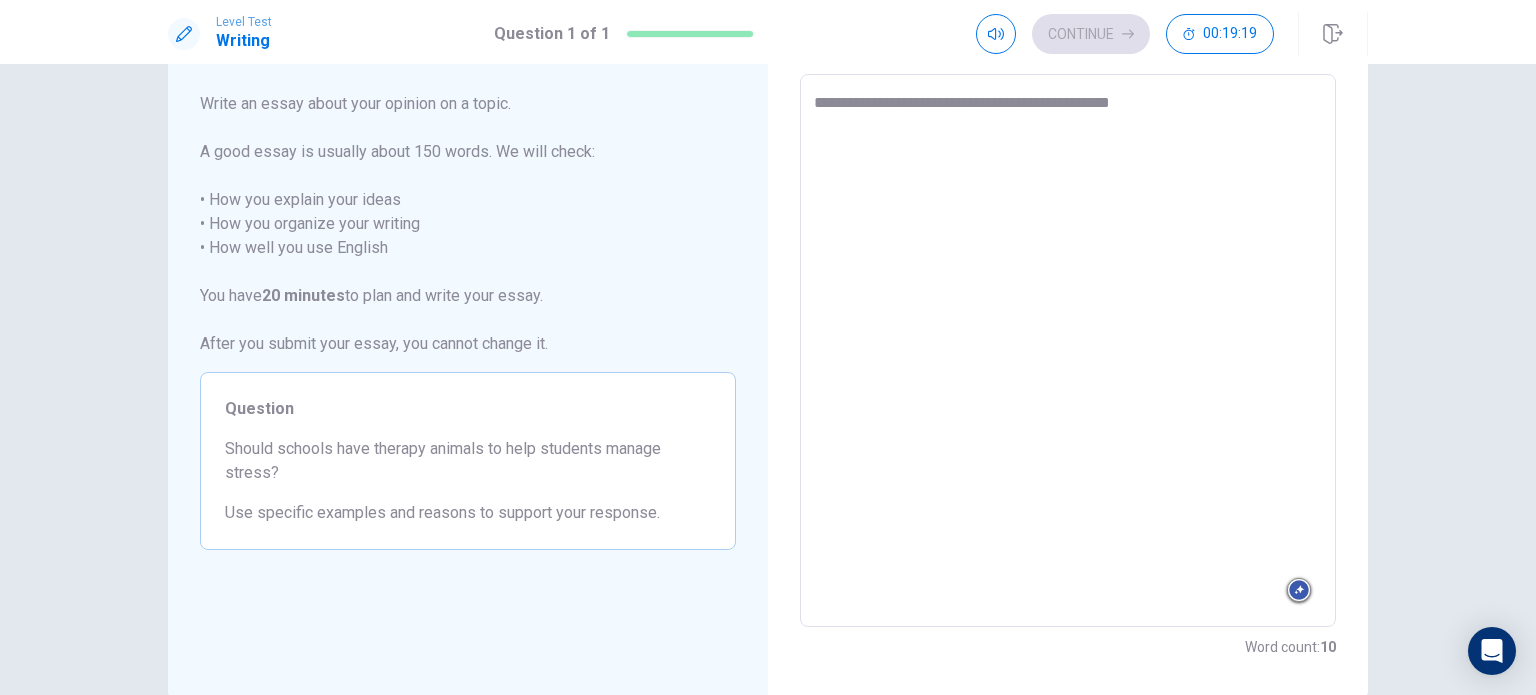 type on "**********" 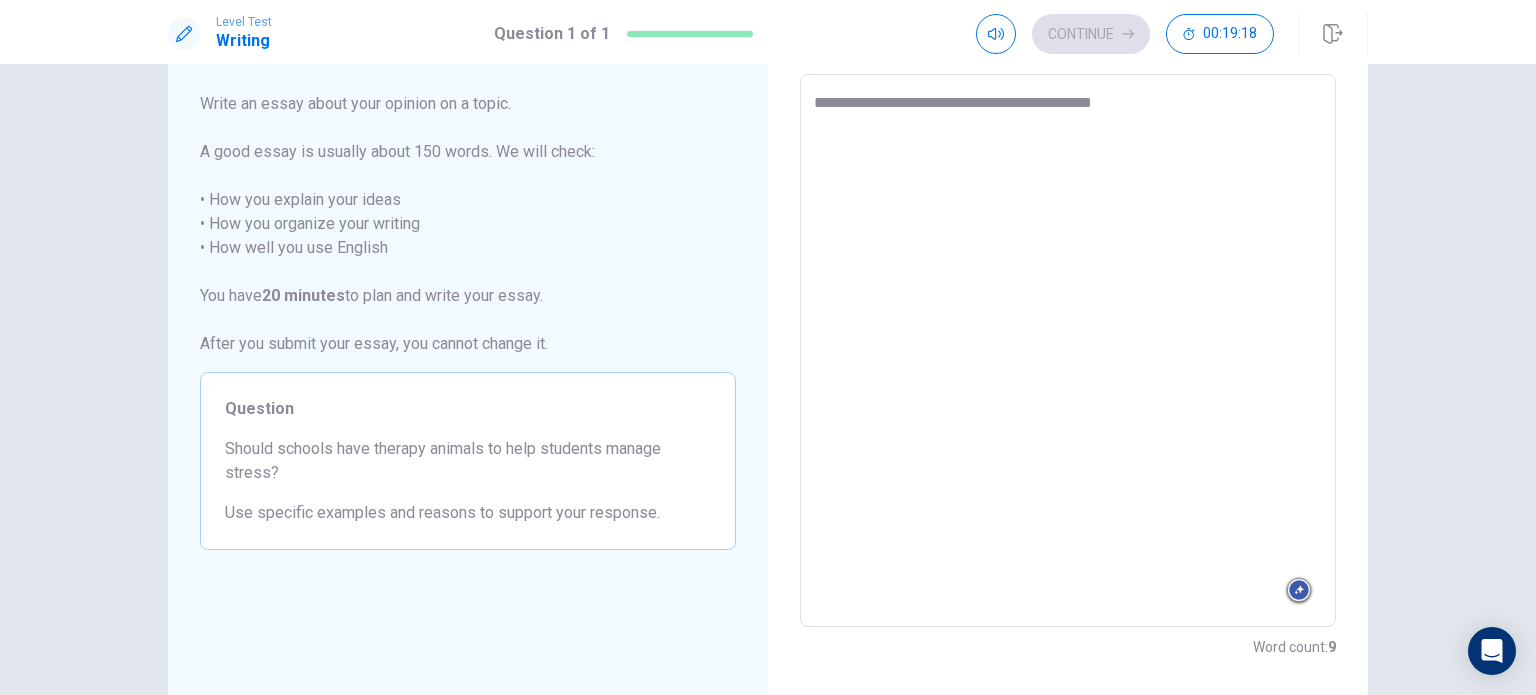type on "**********" 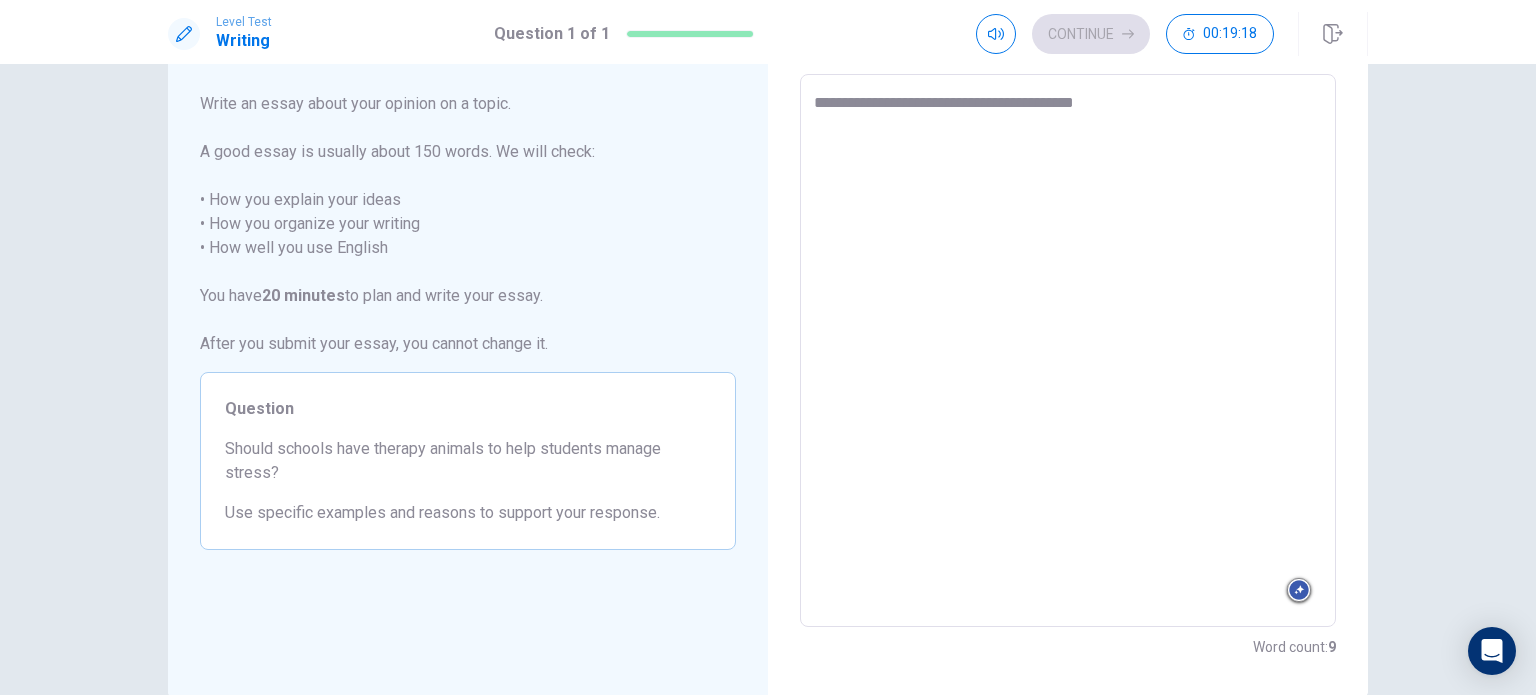 type on "**********" 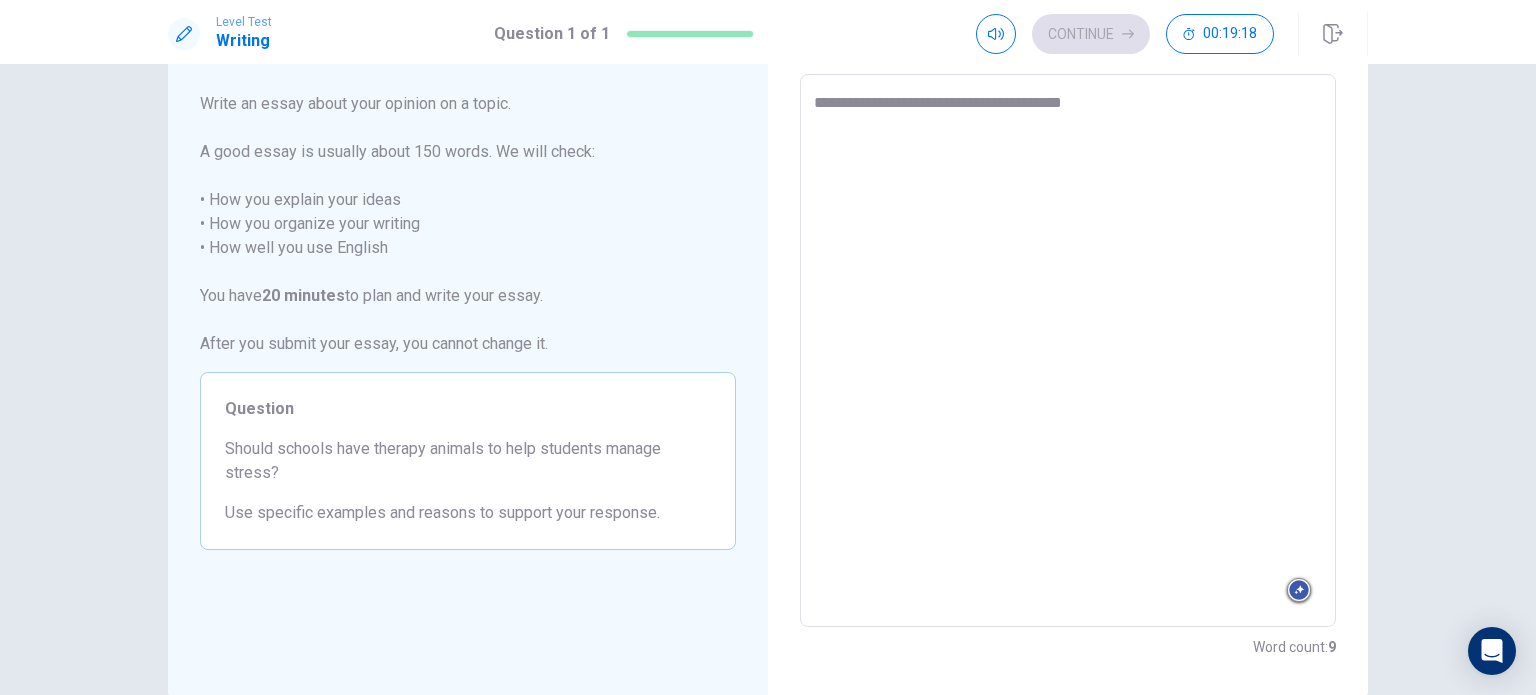 type on "**********" 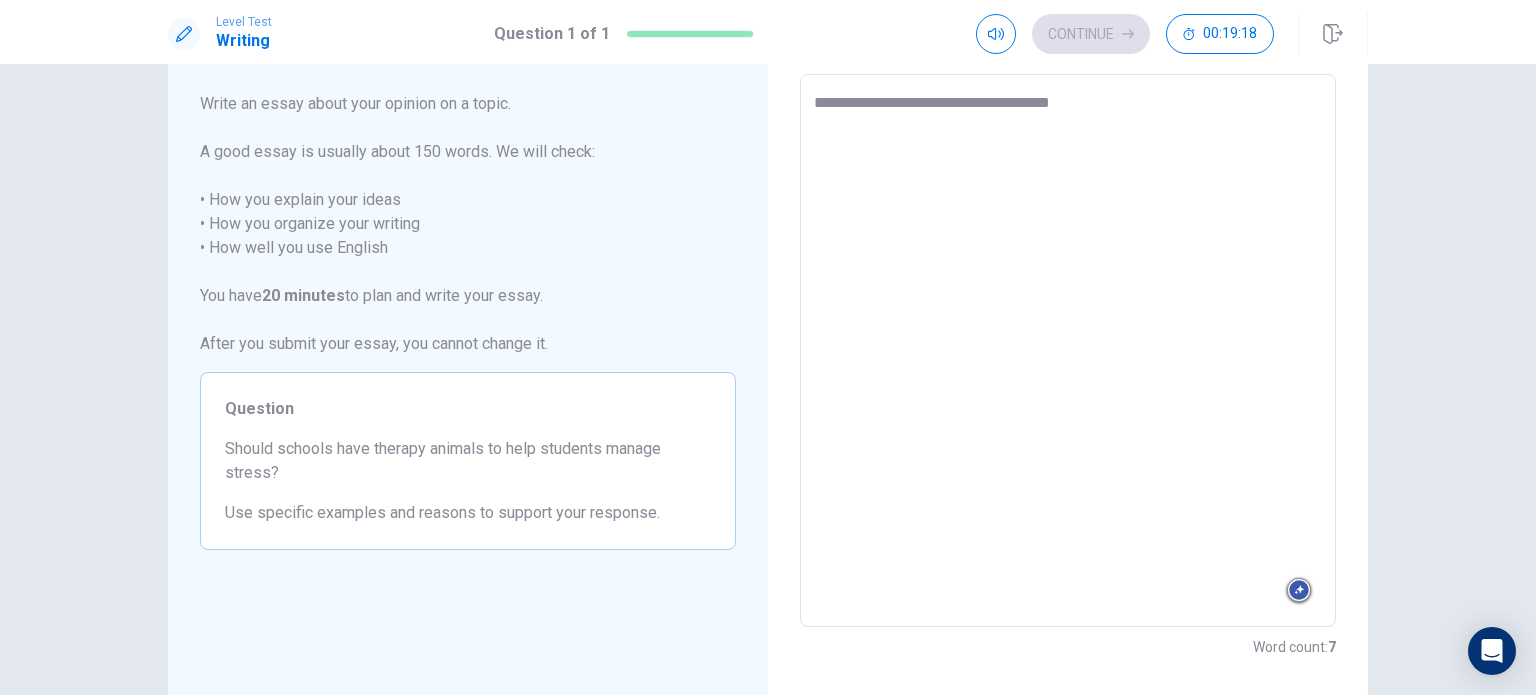type on "**********" 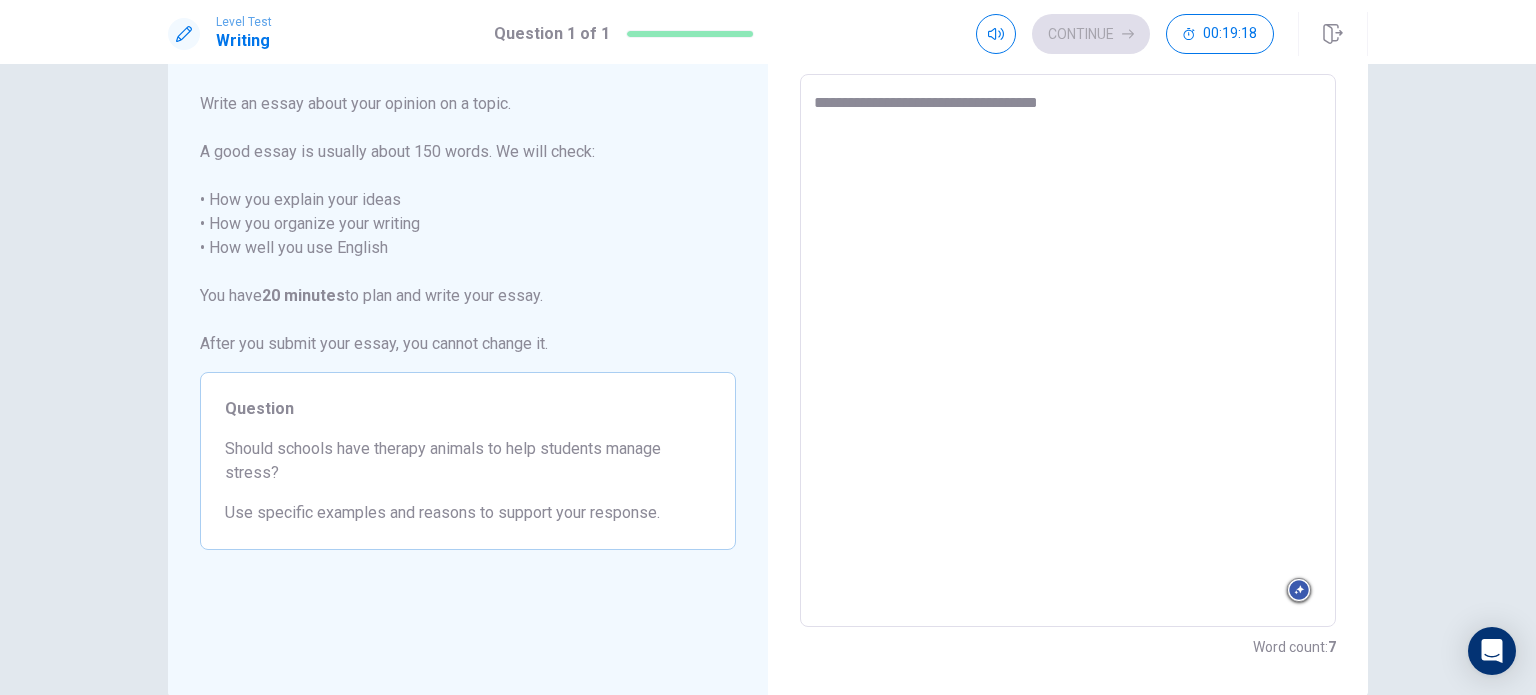 type on "**********" 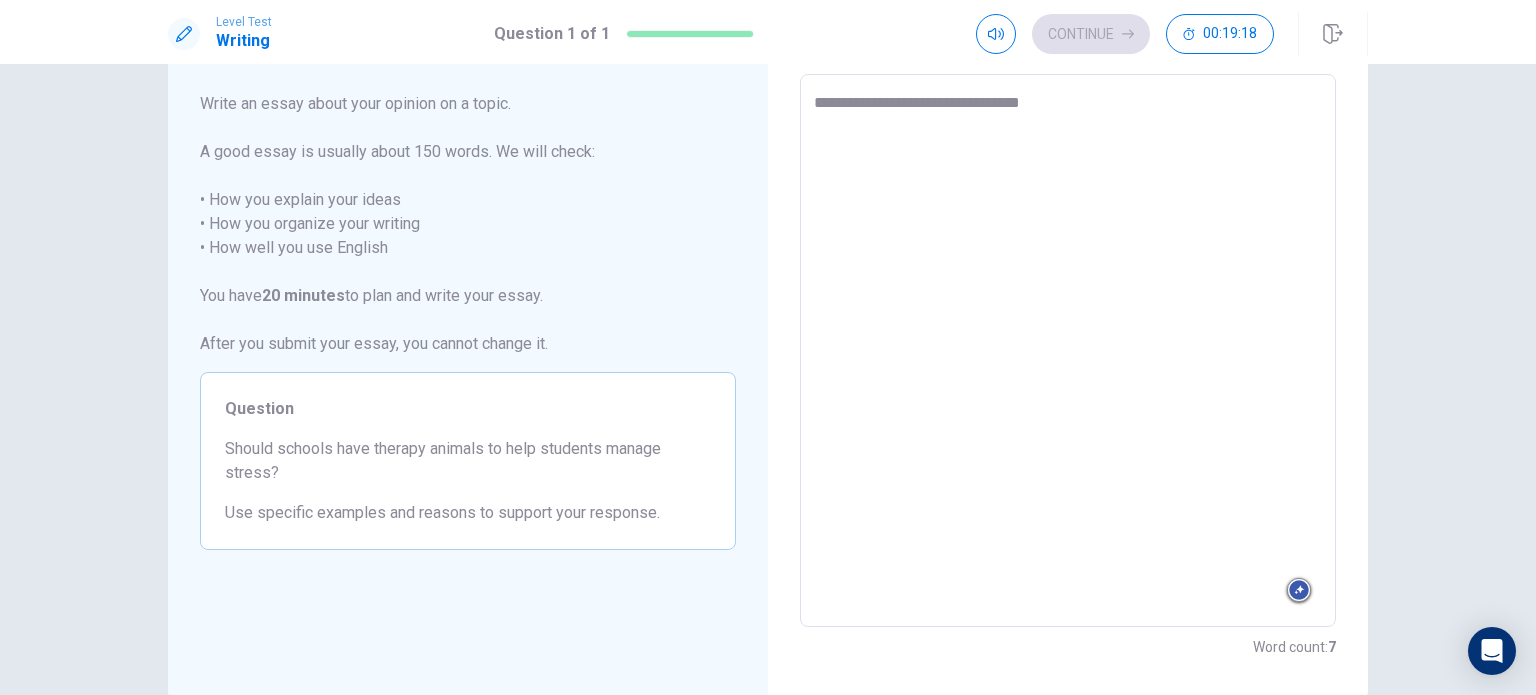 type on "**********" 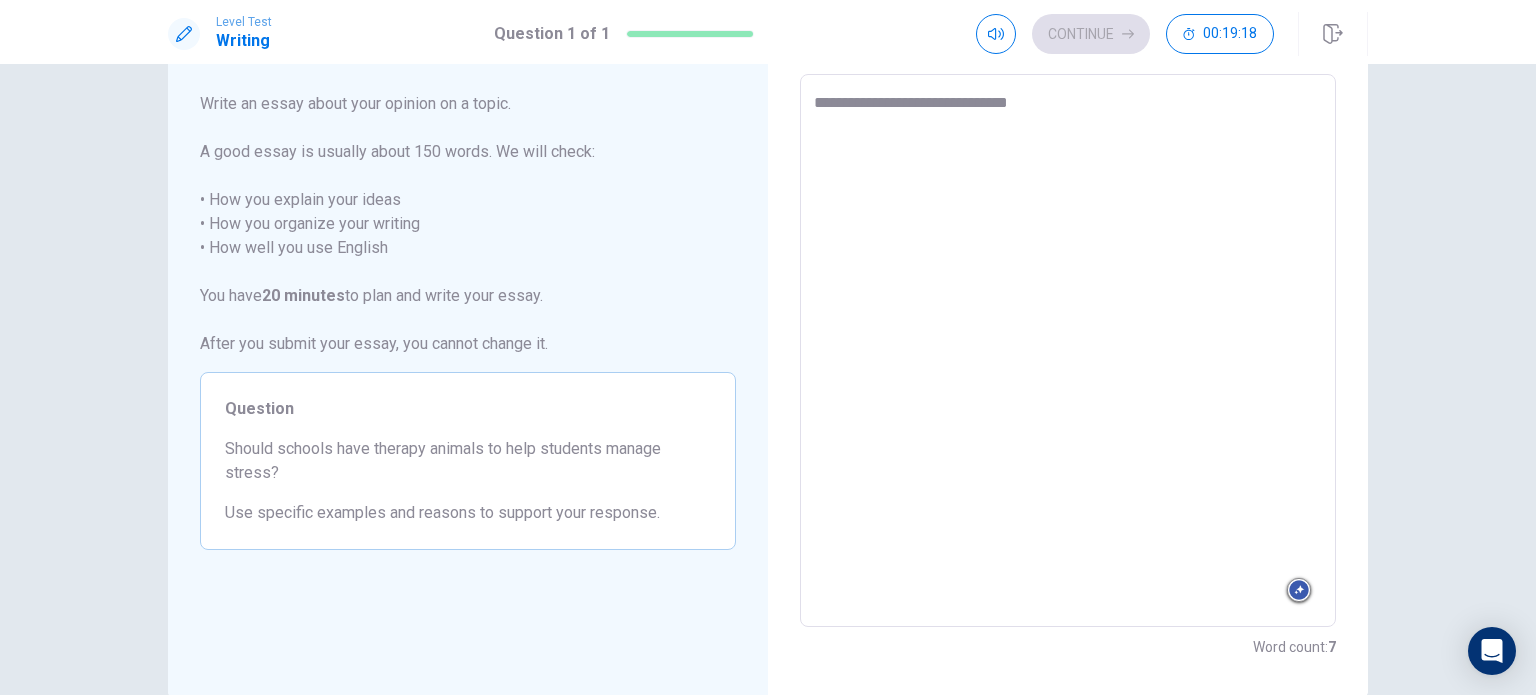type on "**********" 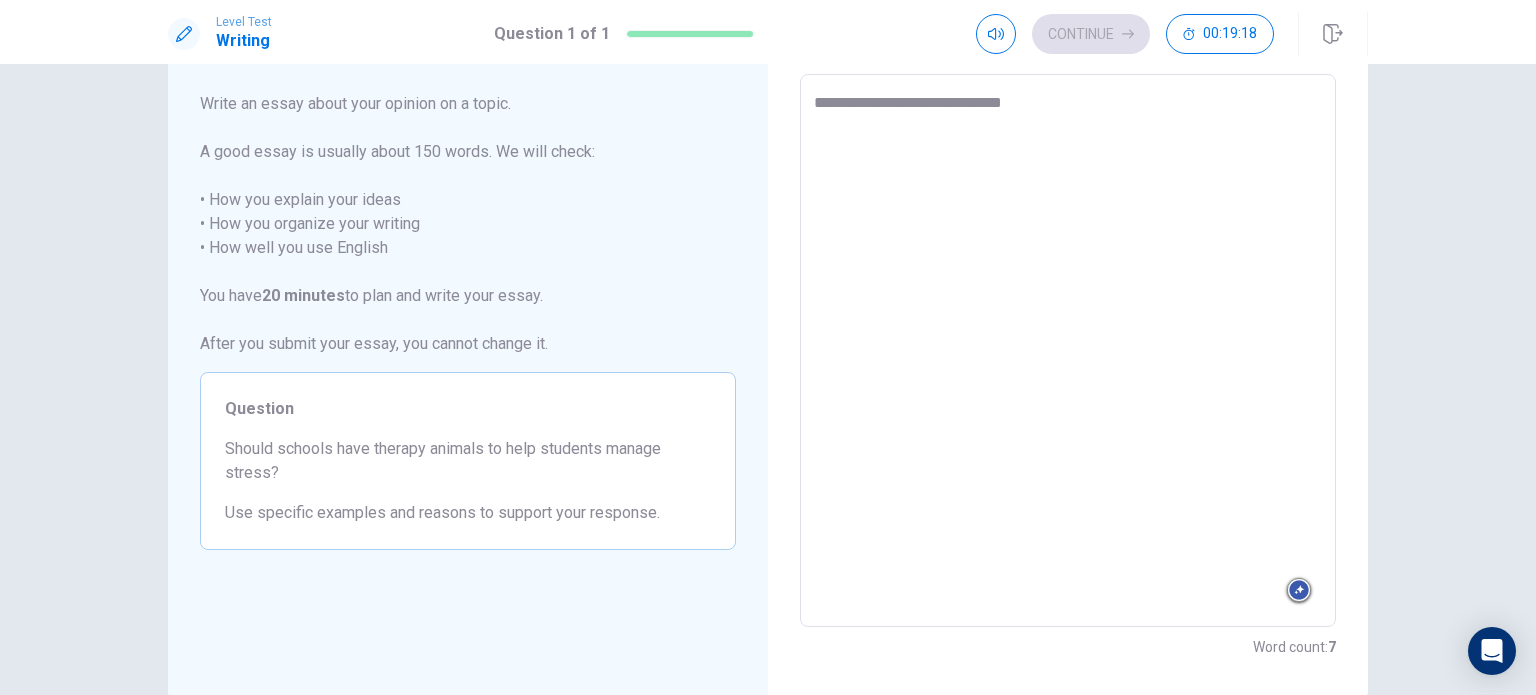 type on "*" 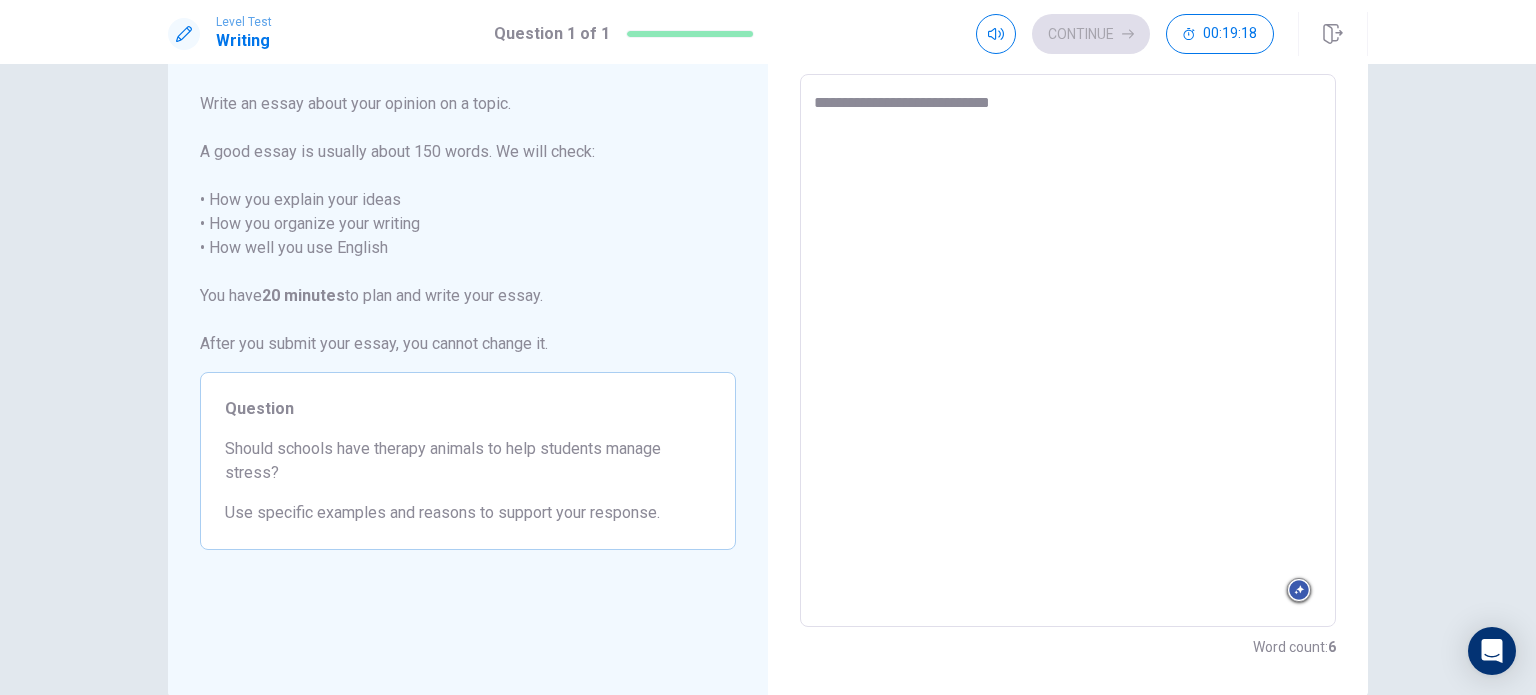 type on "**********" 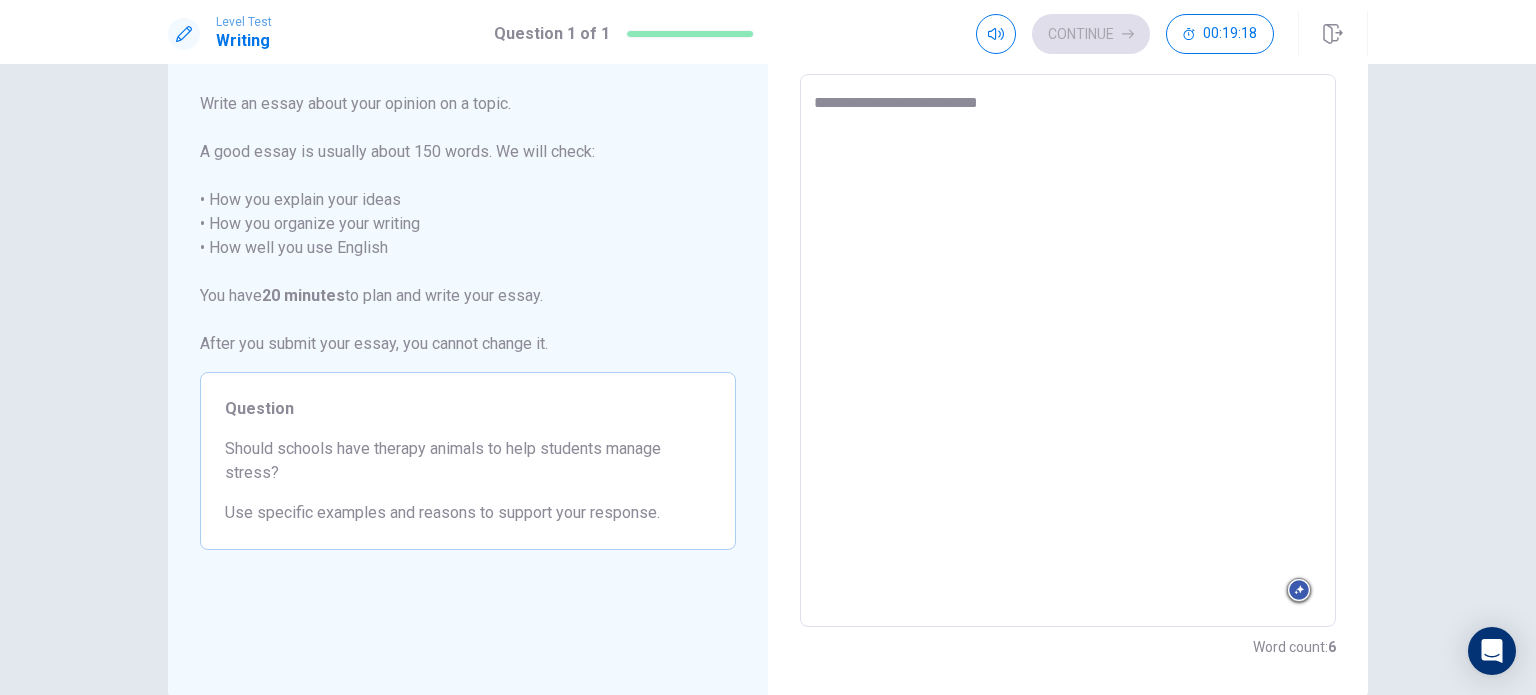 type on "**********" 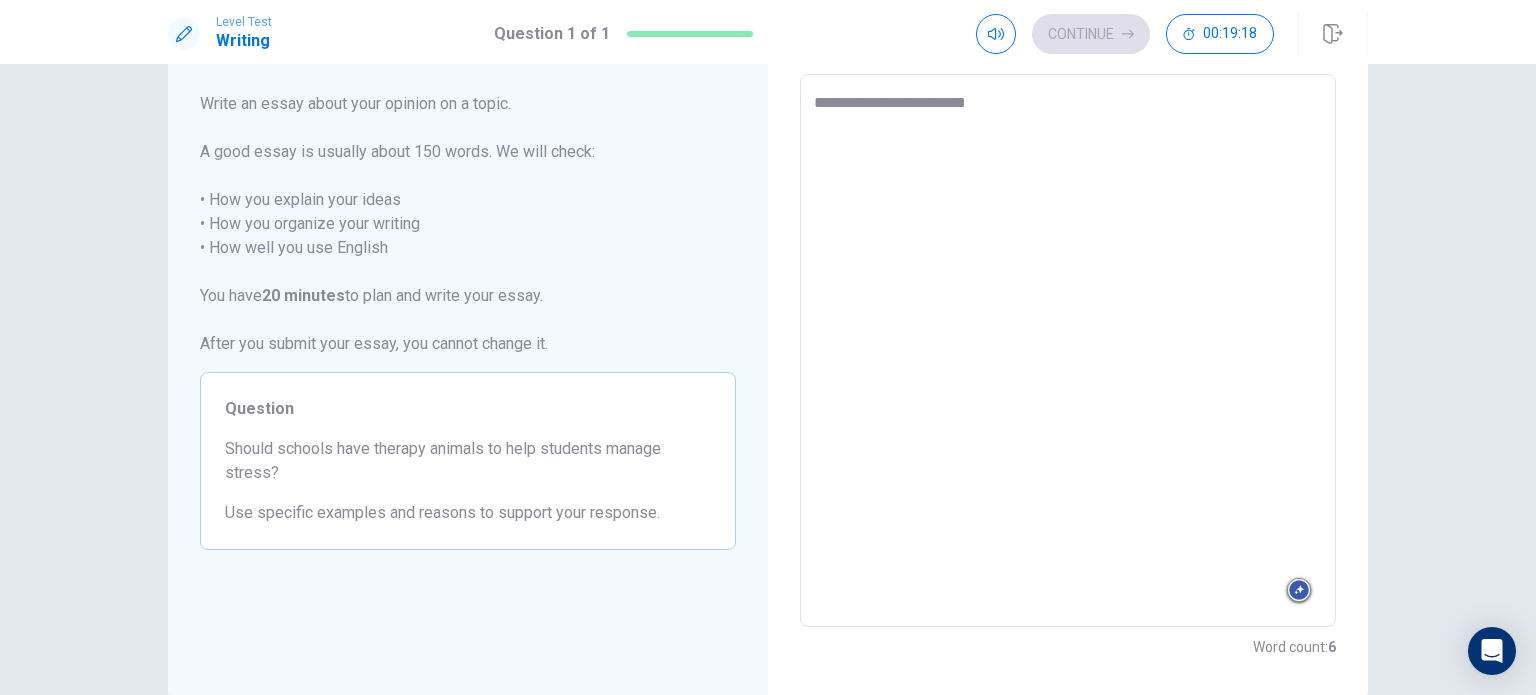 type on "**********" 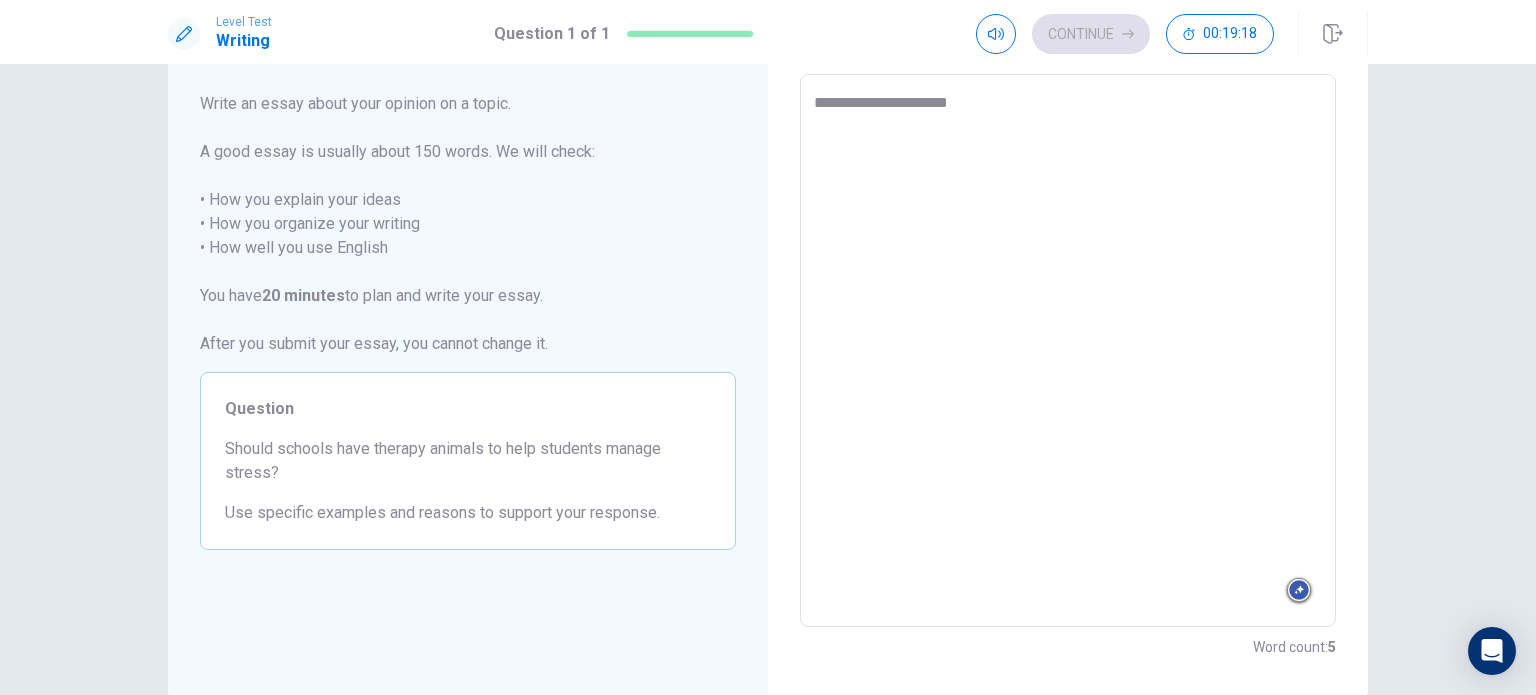 type on "**********" 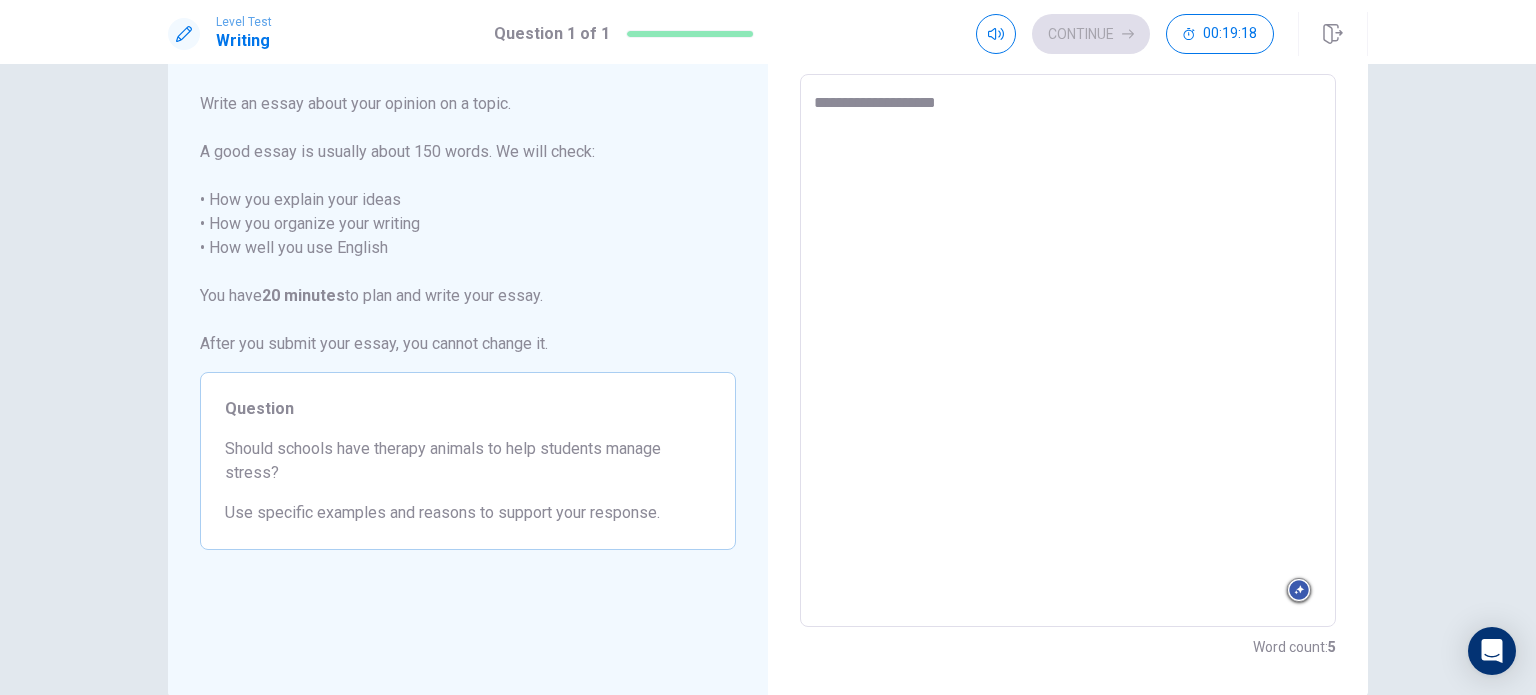 type on "**********" 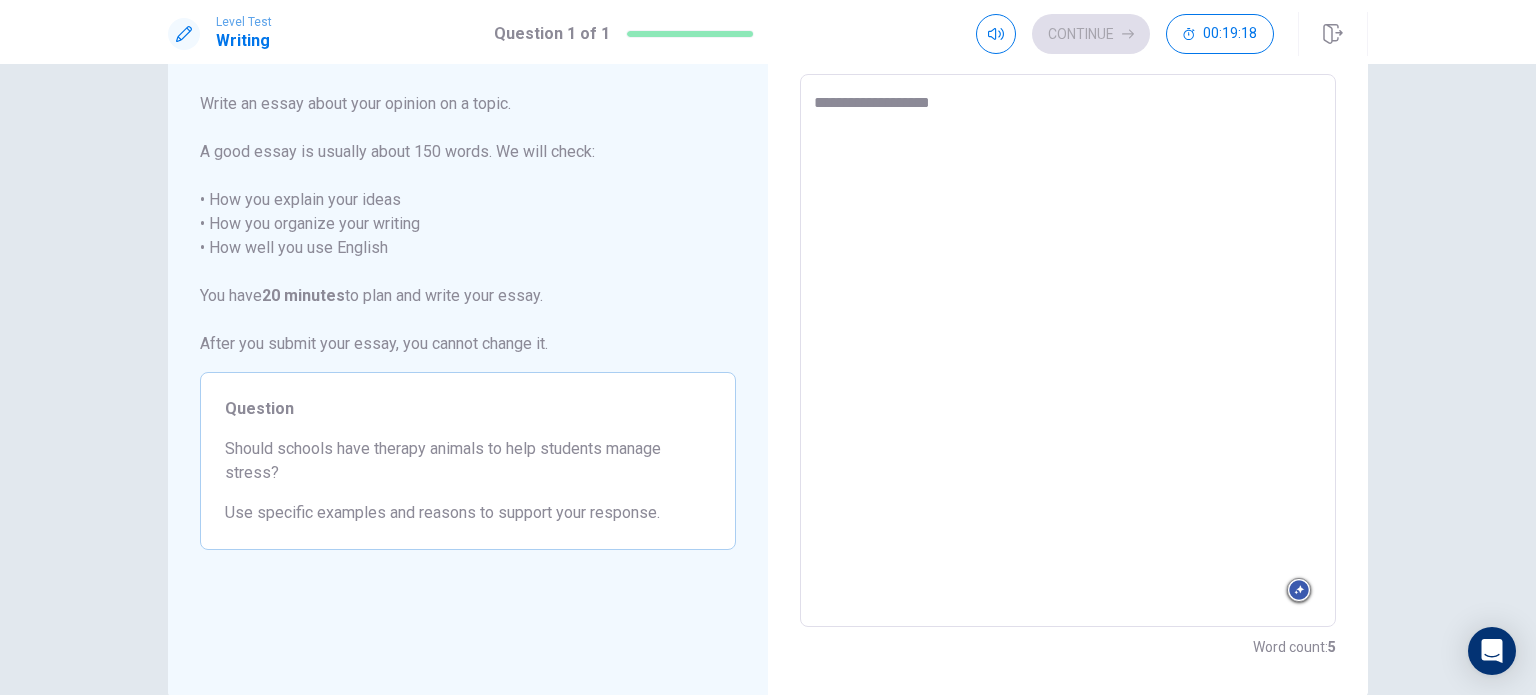 type on "*" 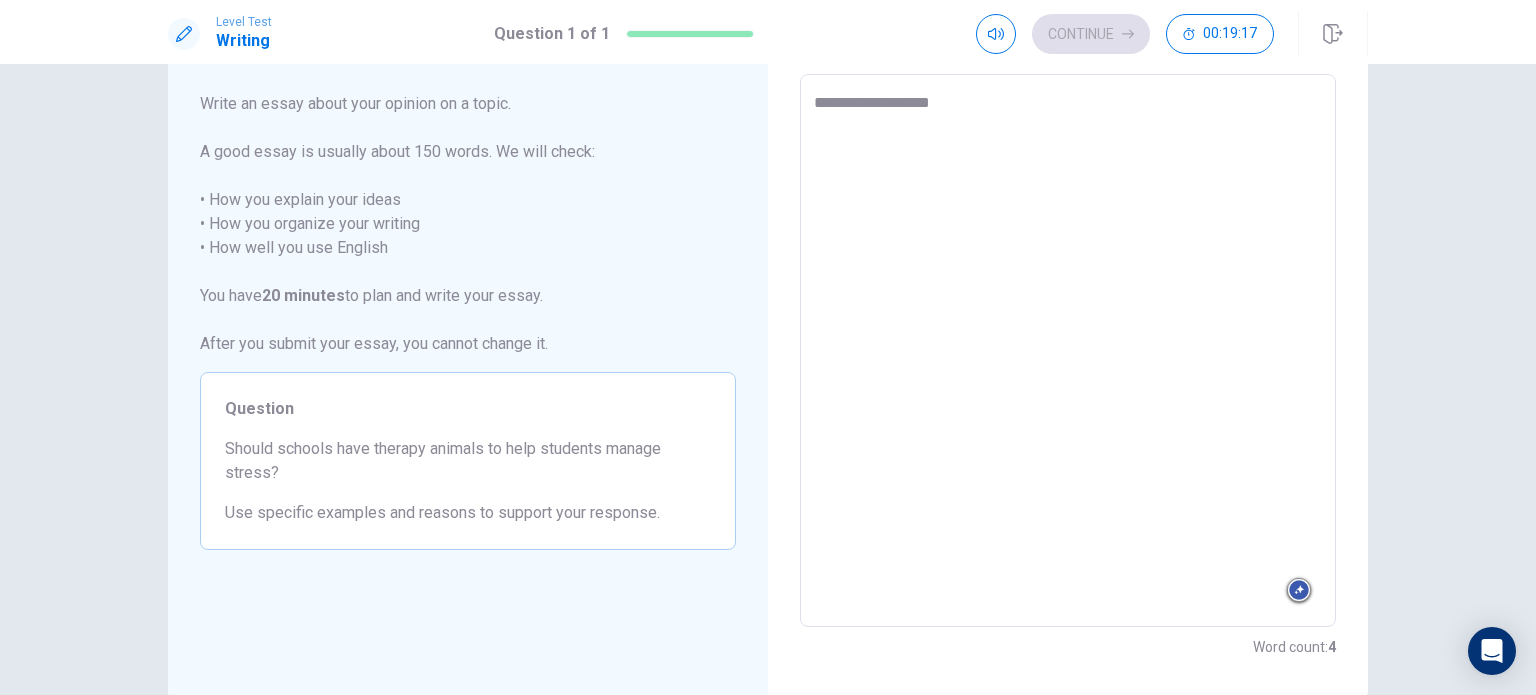 type on "**********" 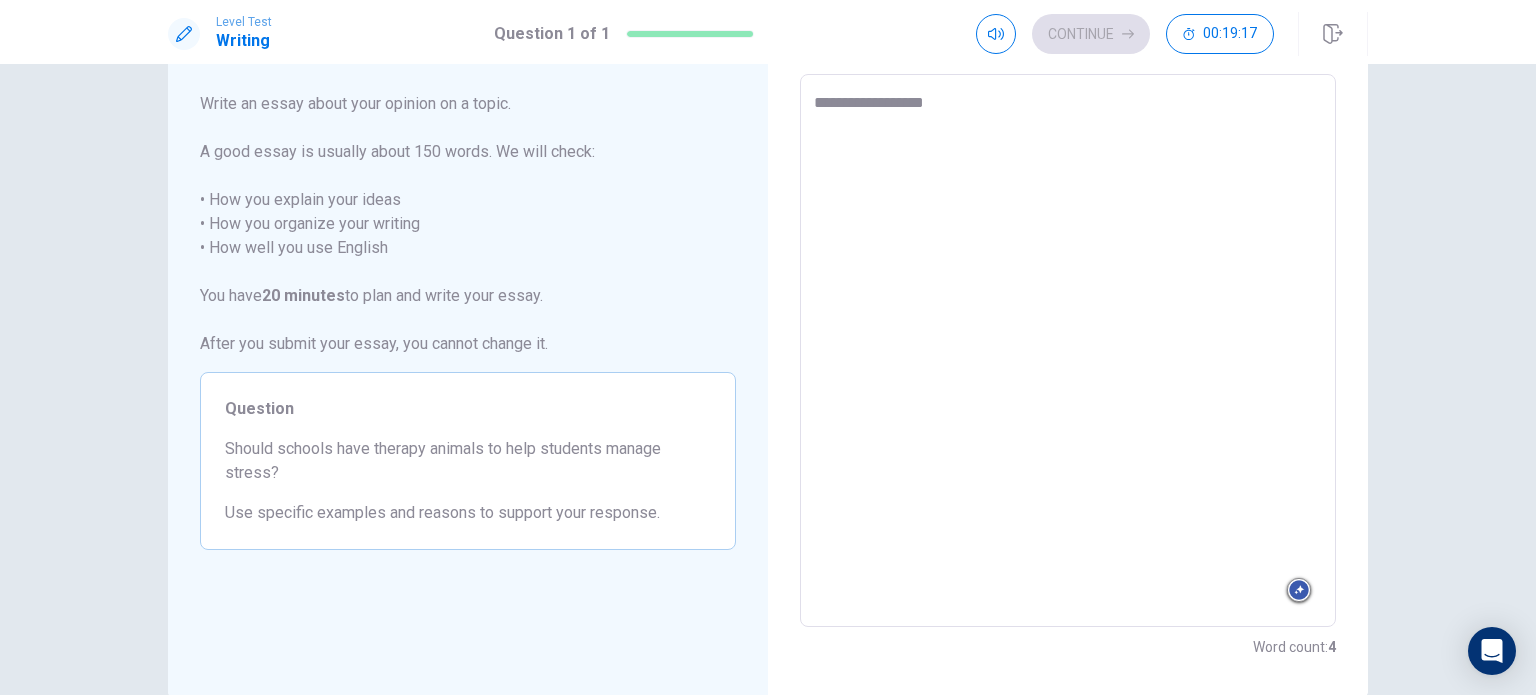 type on "*" 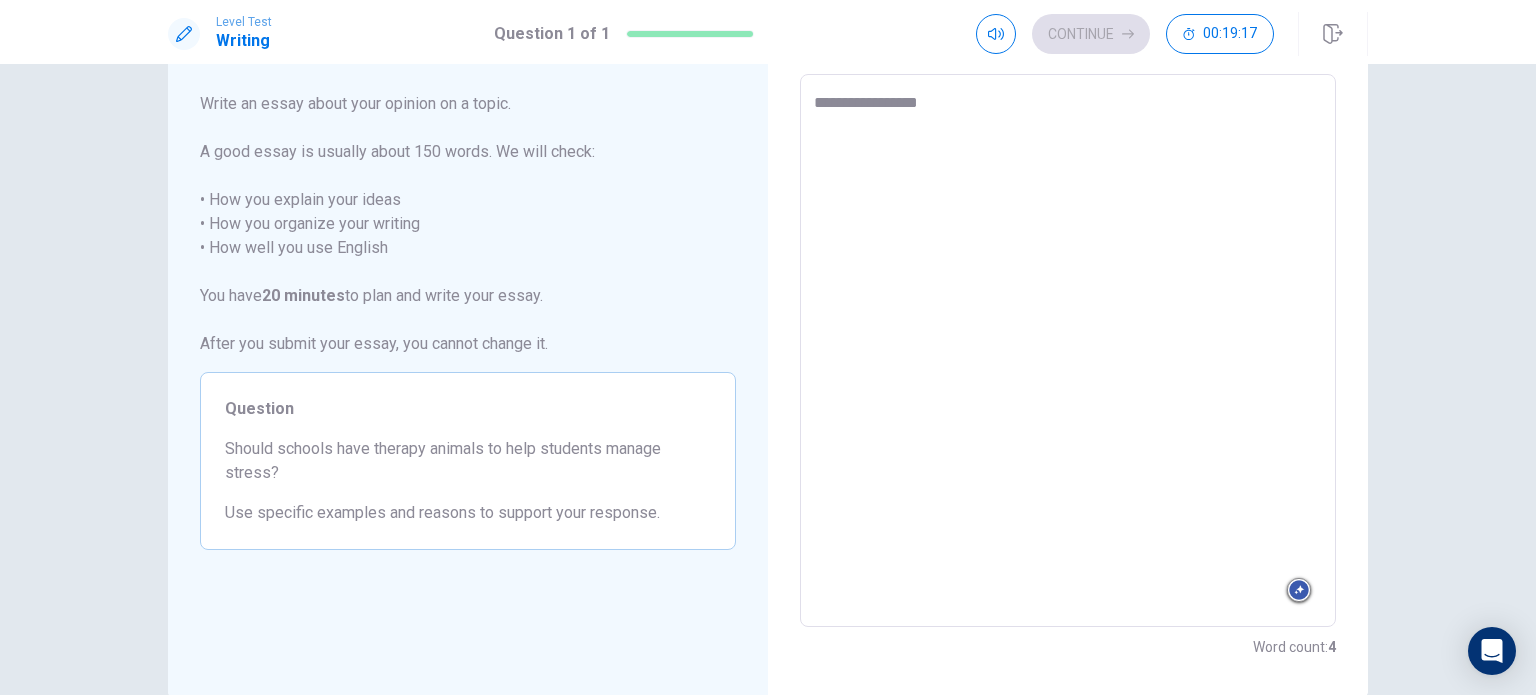 type on "*" 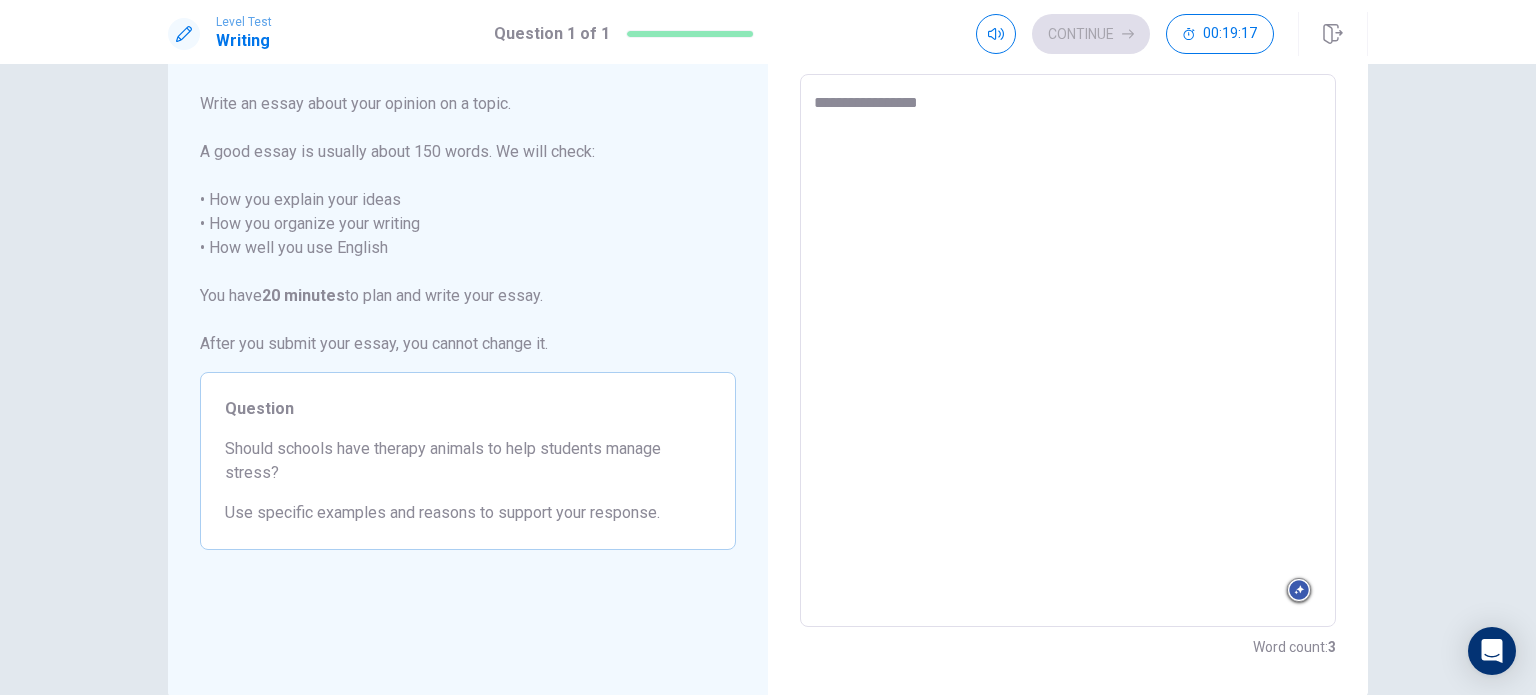 type on "**********" 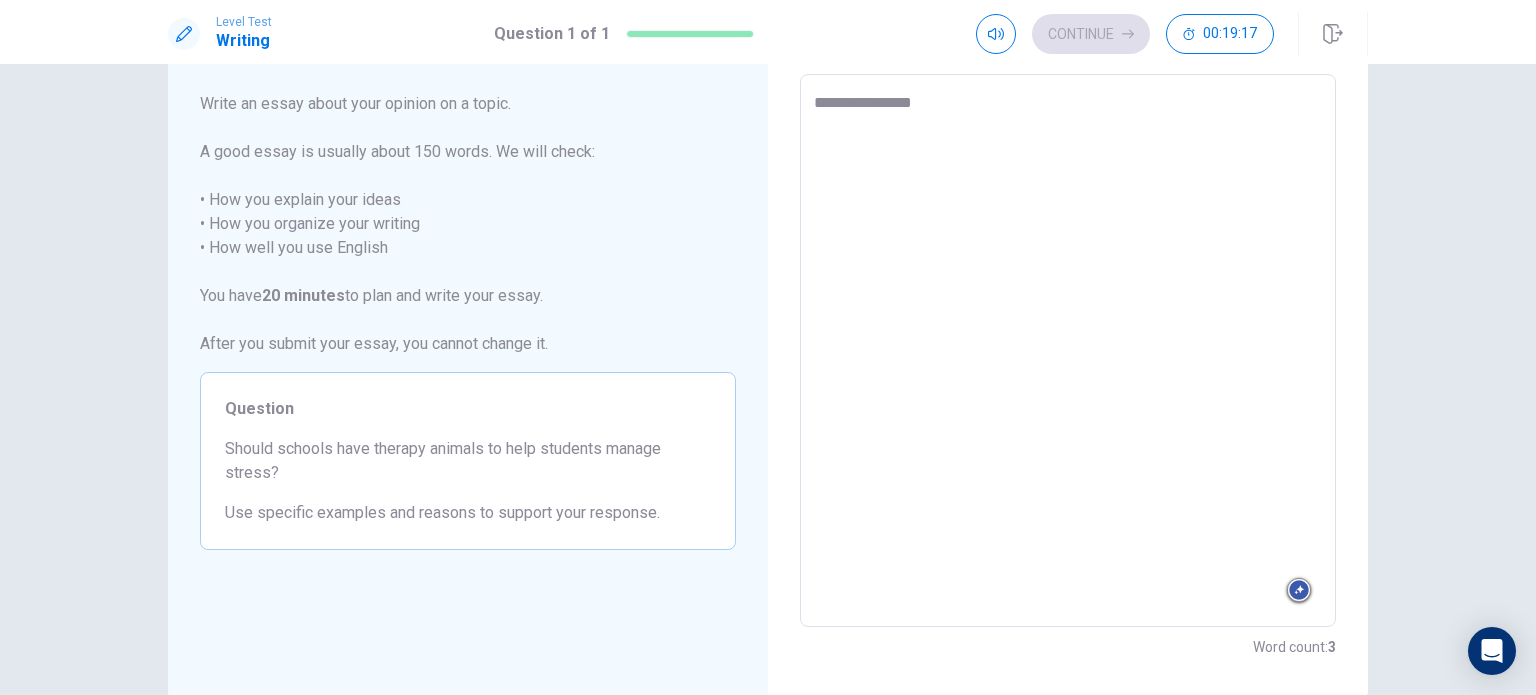 type on "*" 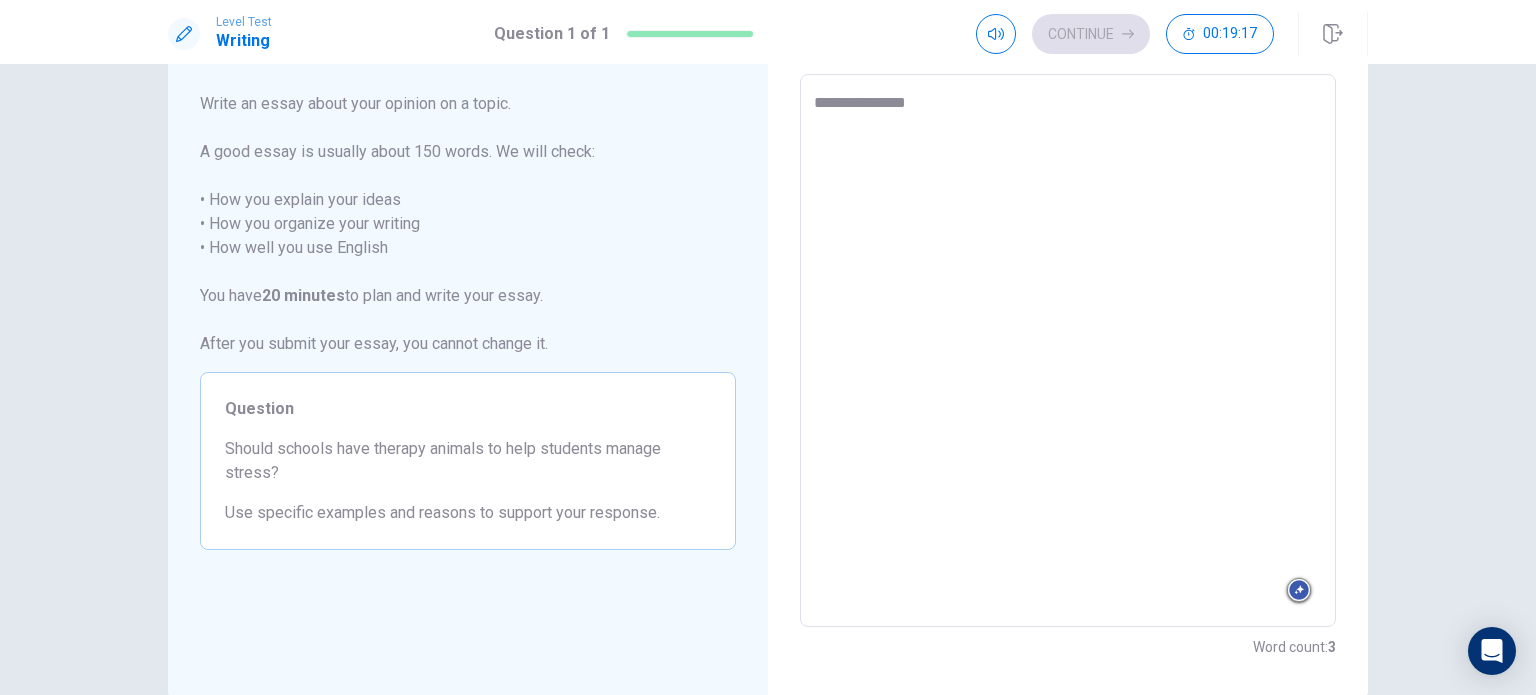 type on "*" 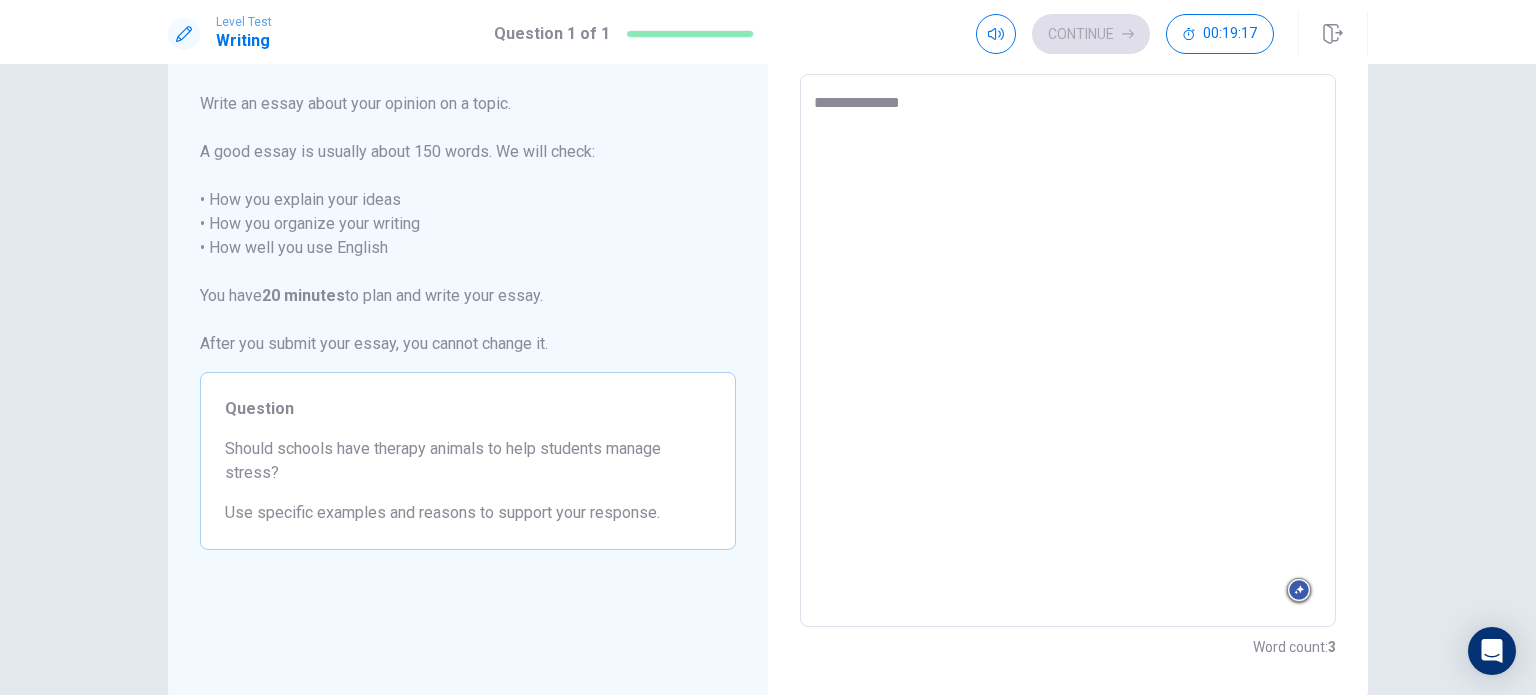 type on "*" 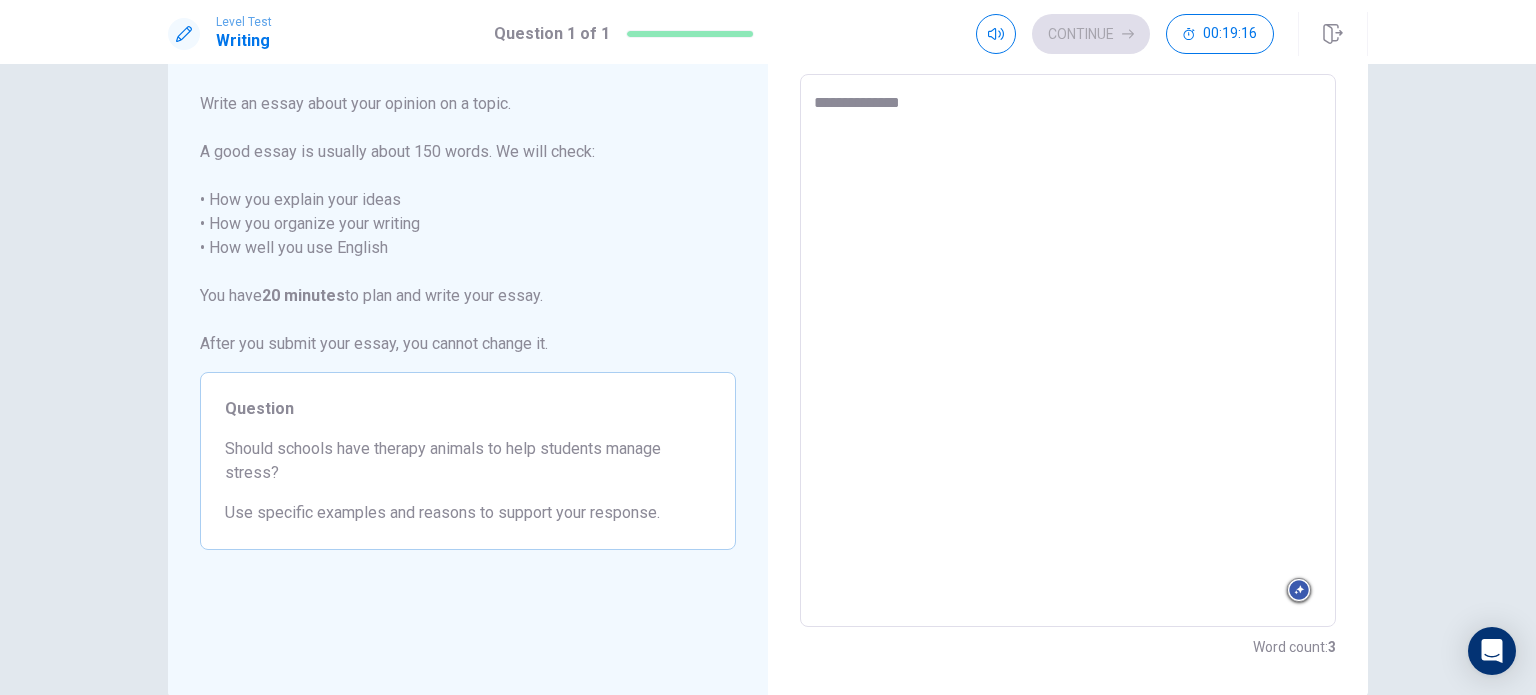type on "**********" 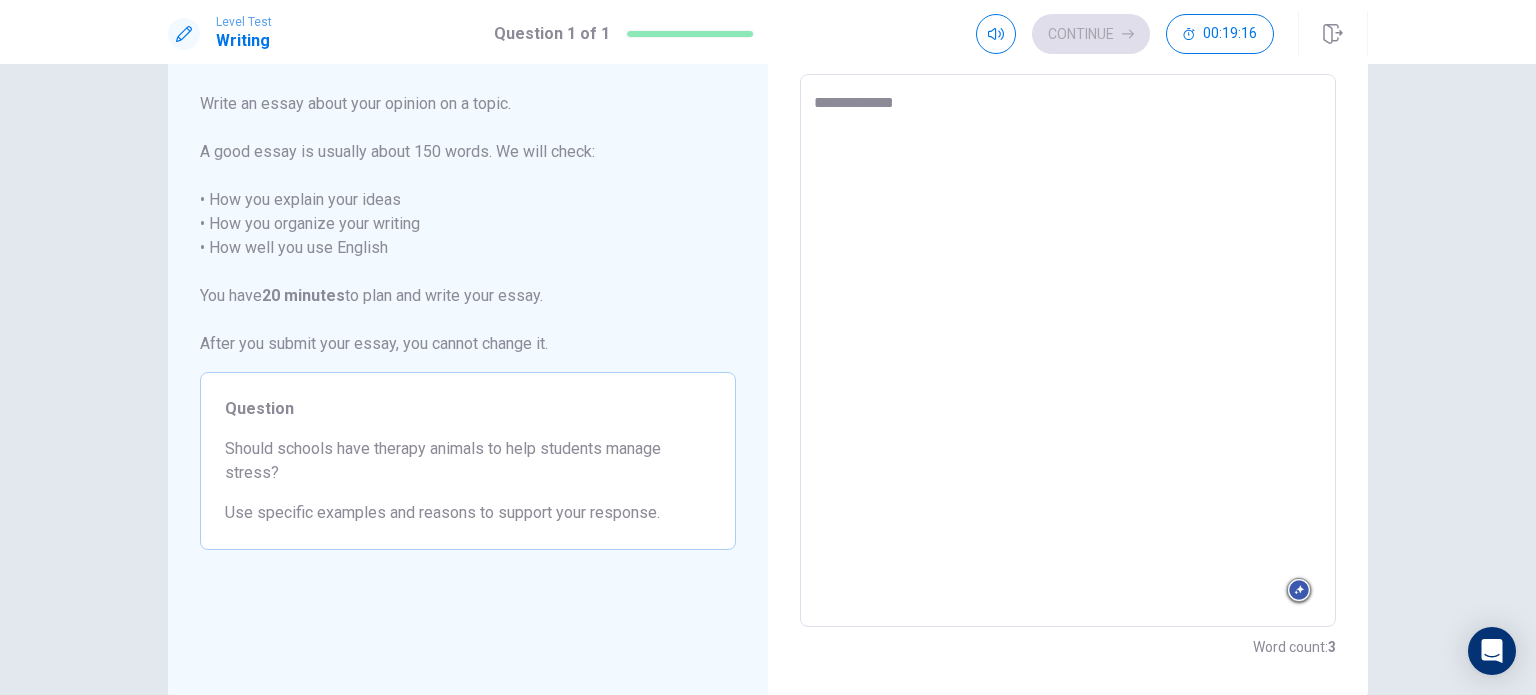 type on "*" 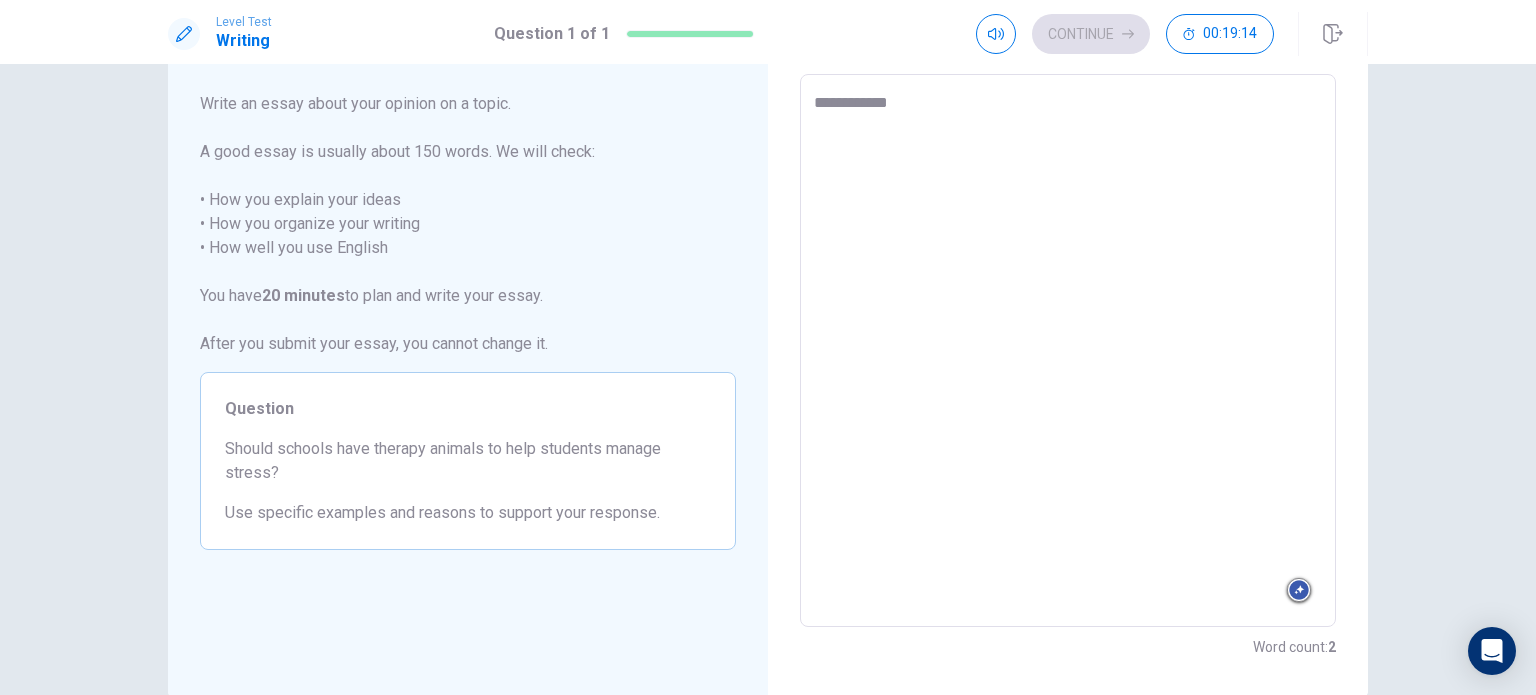 type on "*" 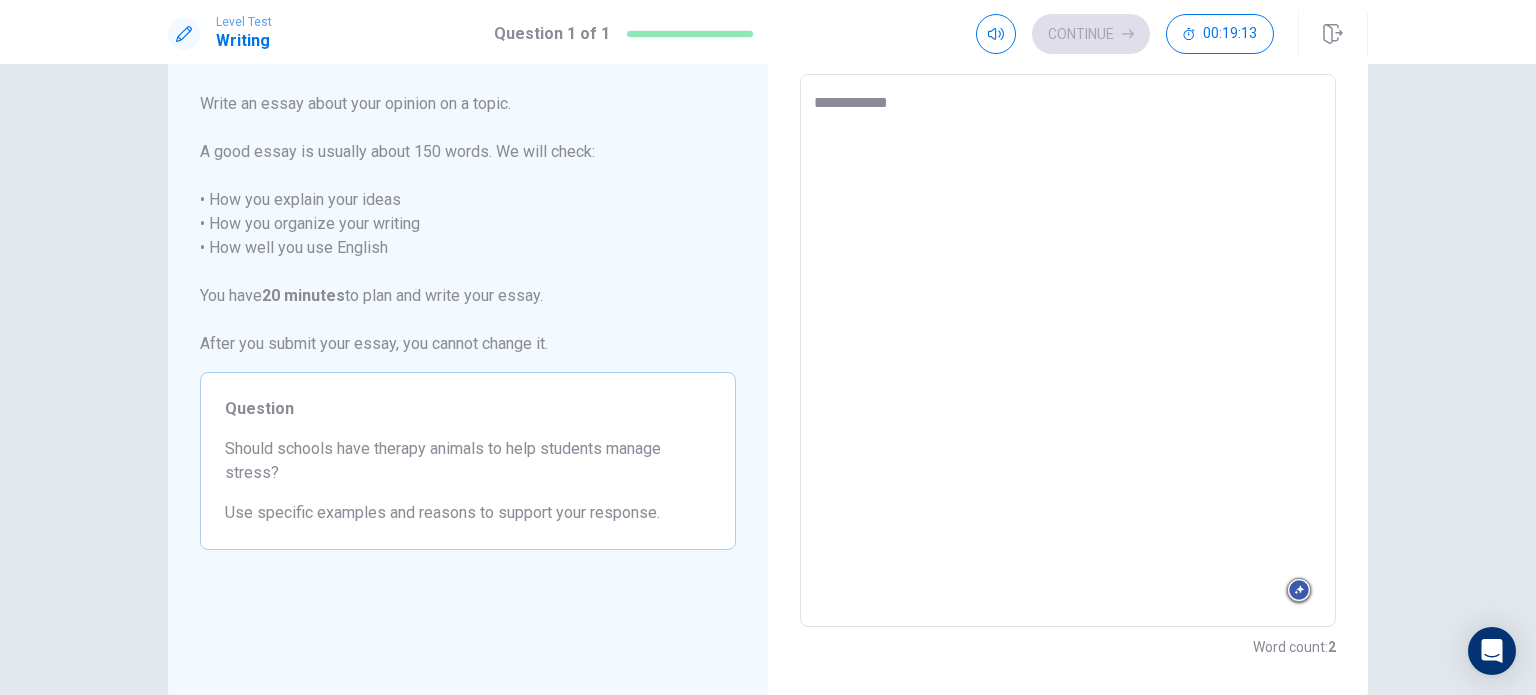 type on "**********" 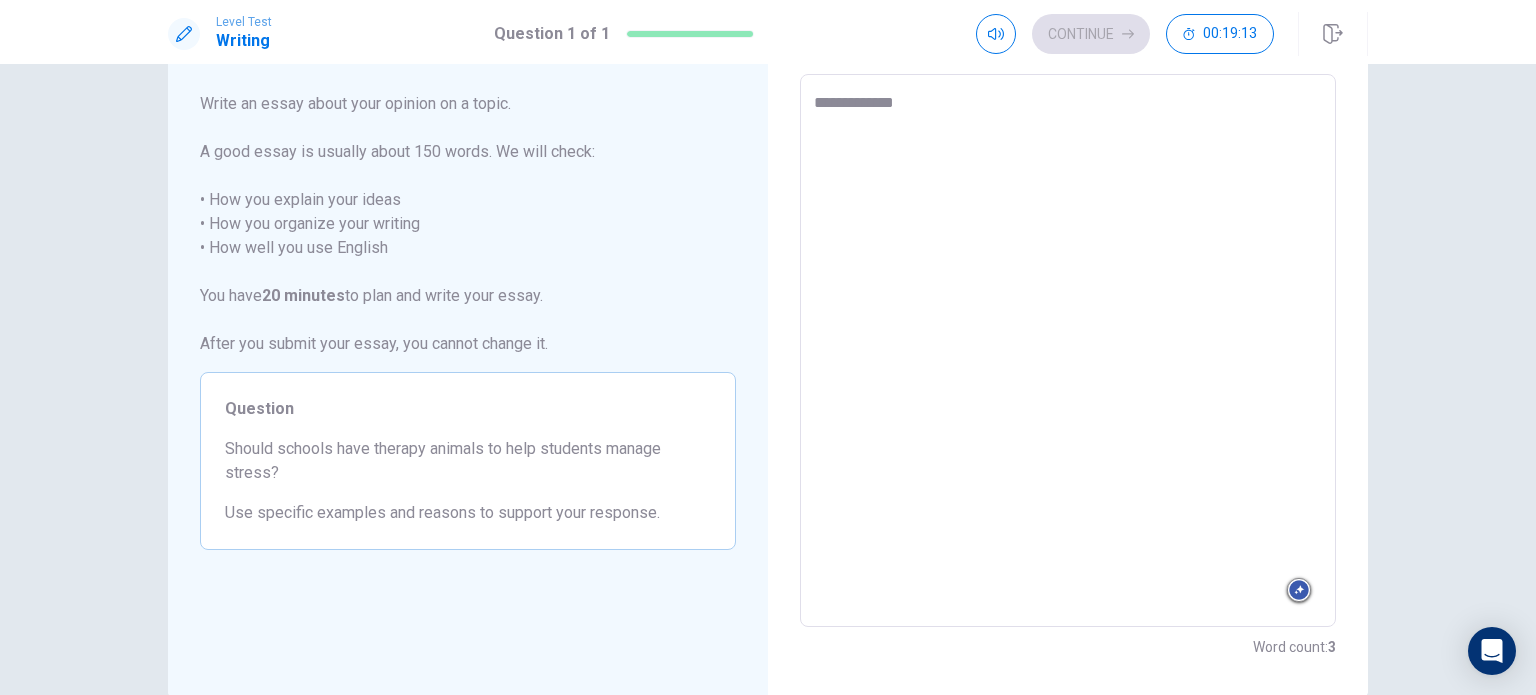 type on "*" 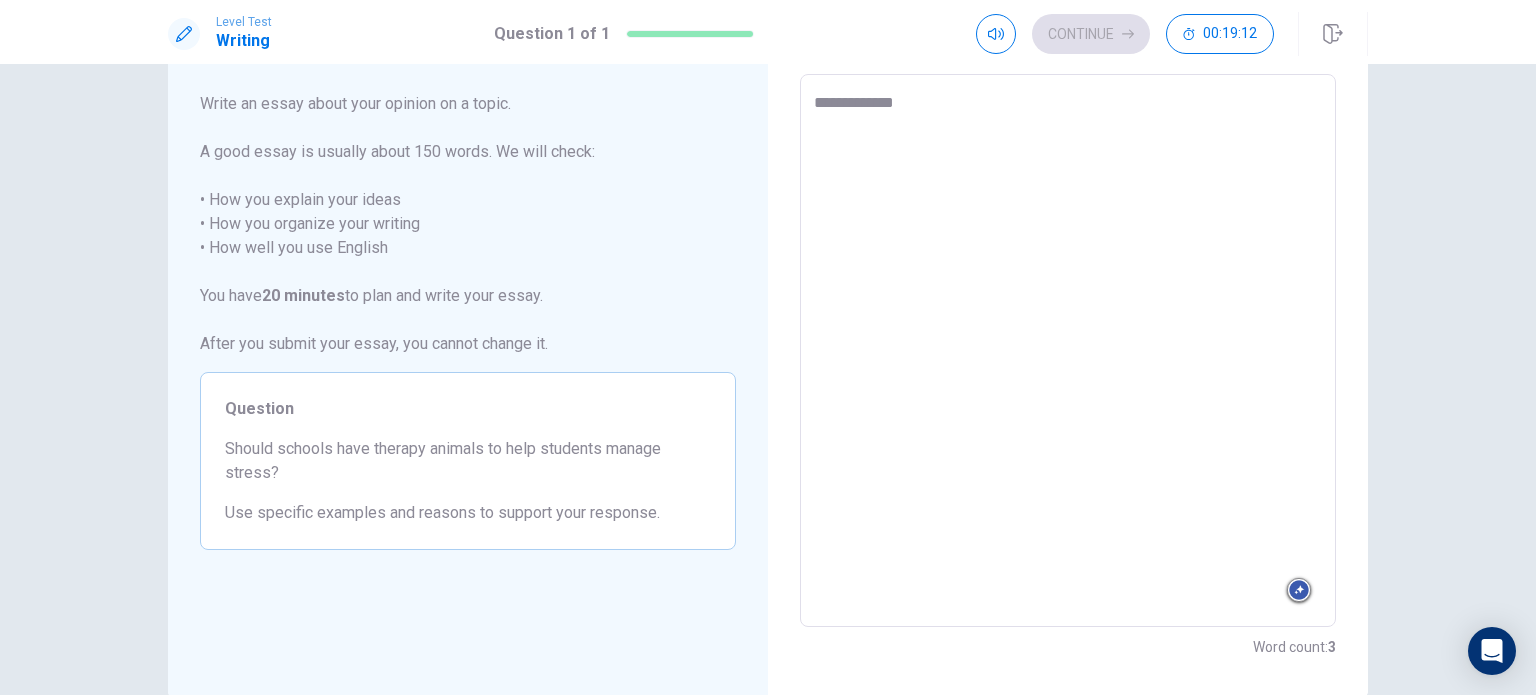 type on "**********" 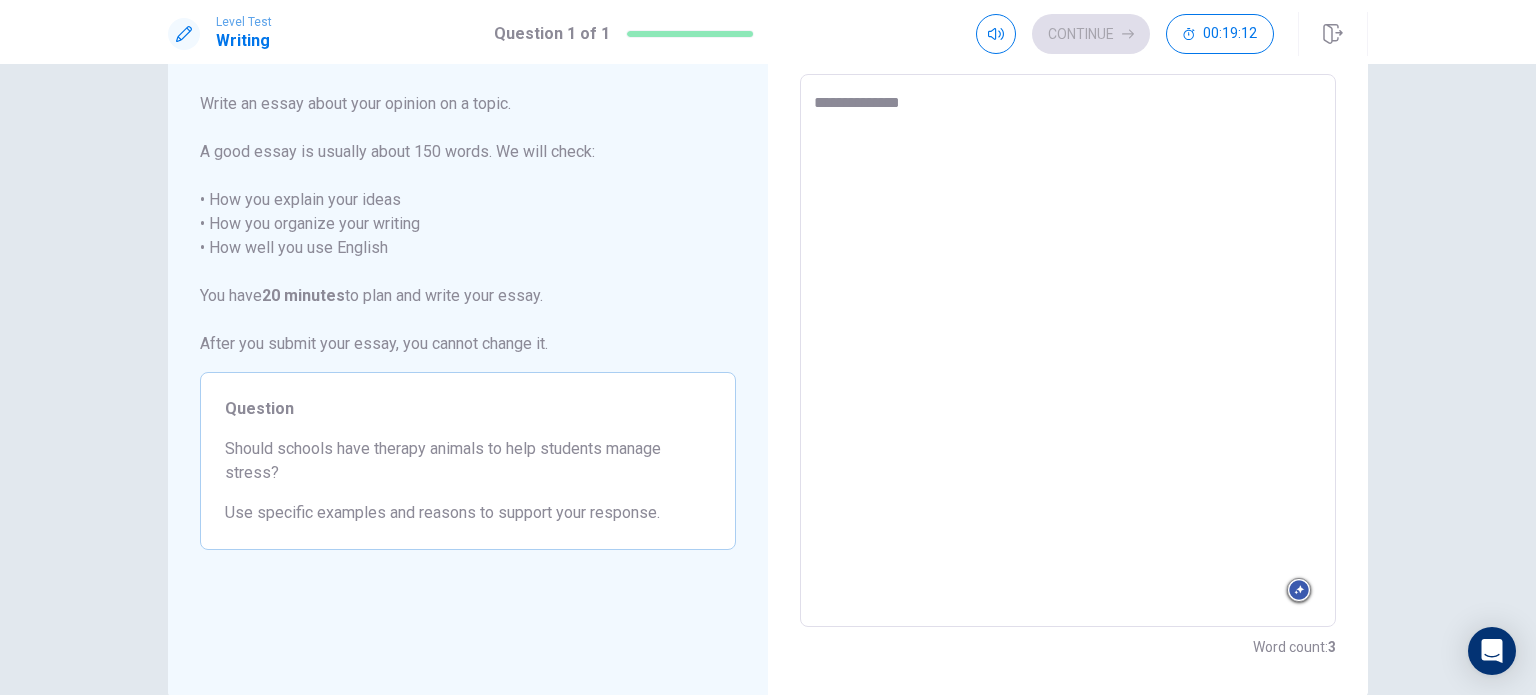 type on "*" 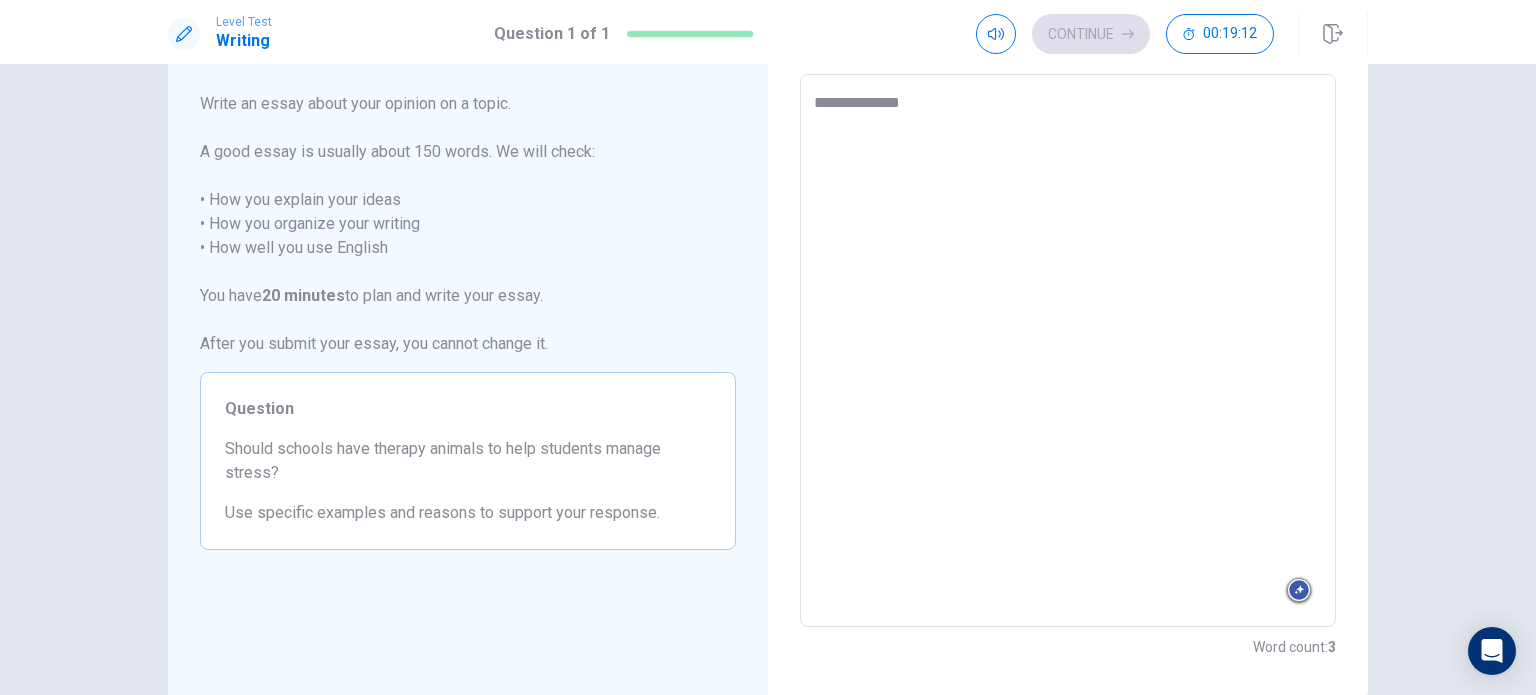 type on "**********" 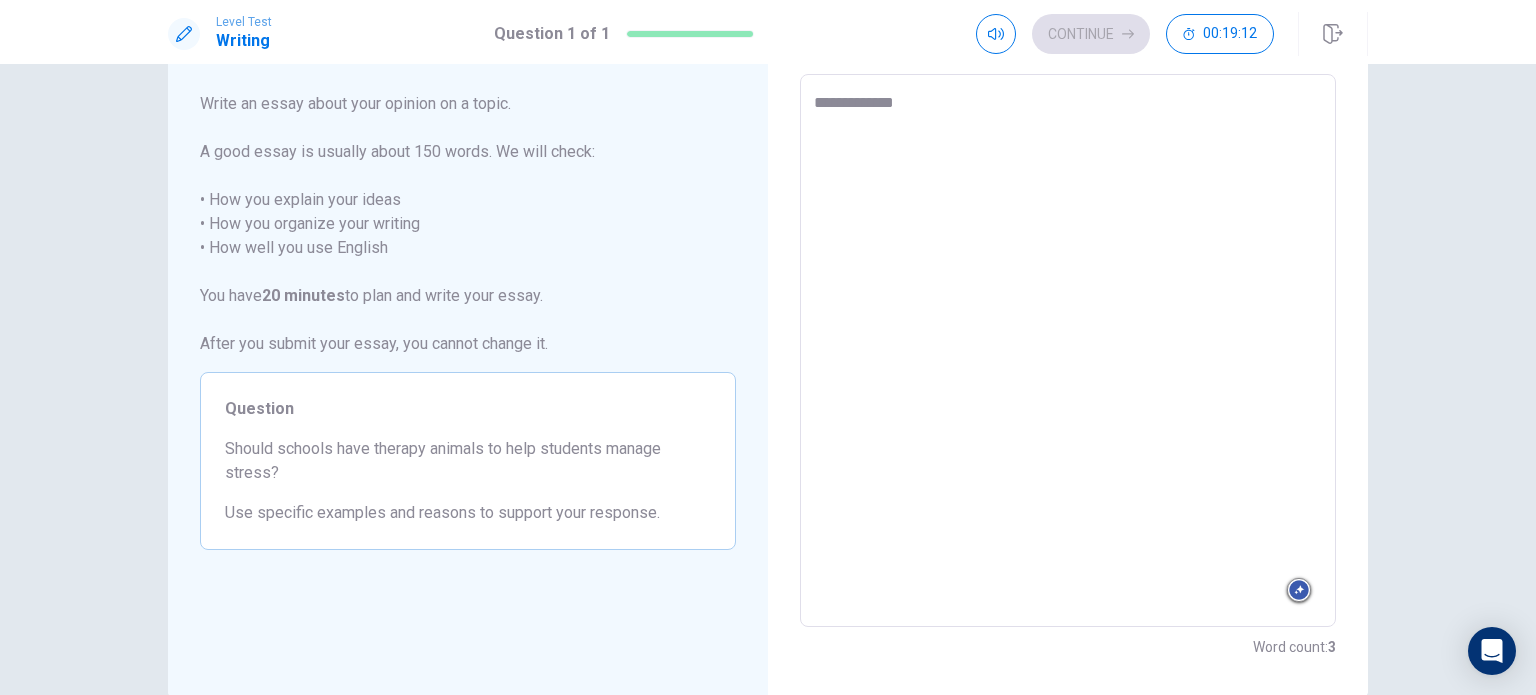 type on "*" 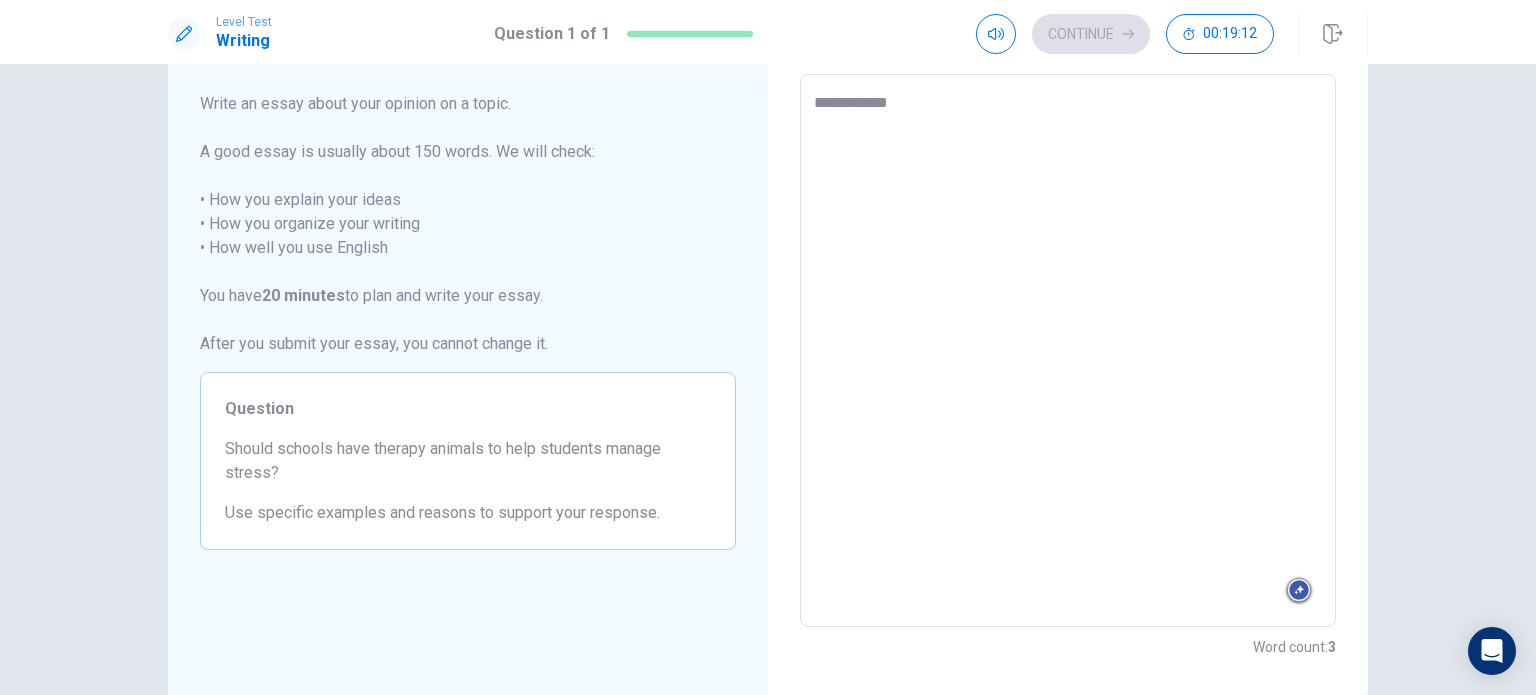type on "*" 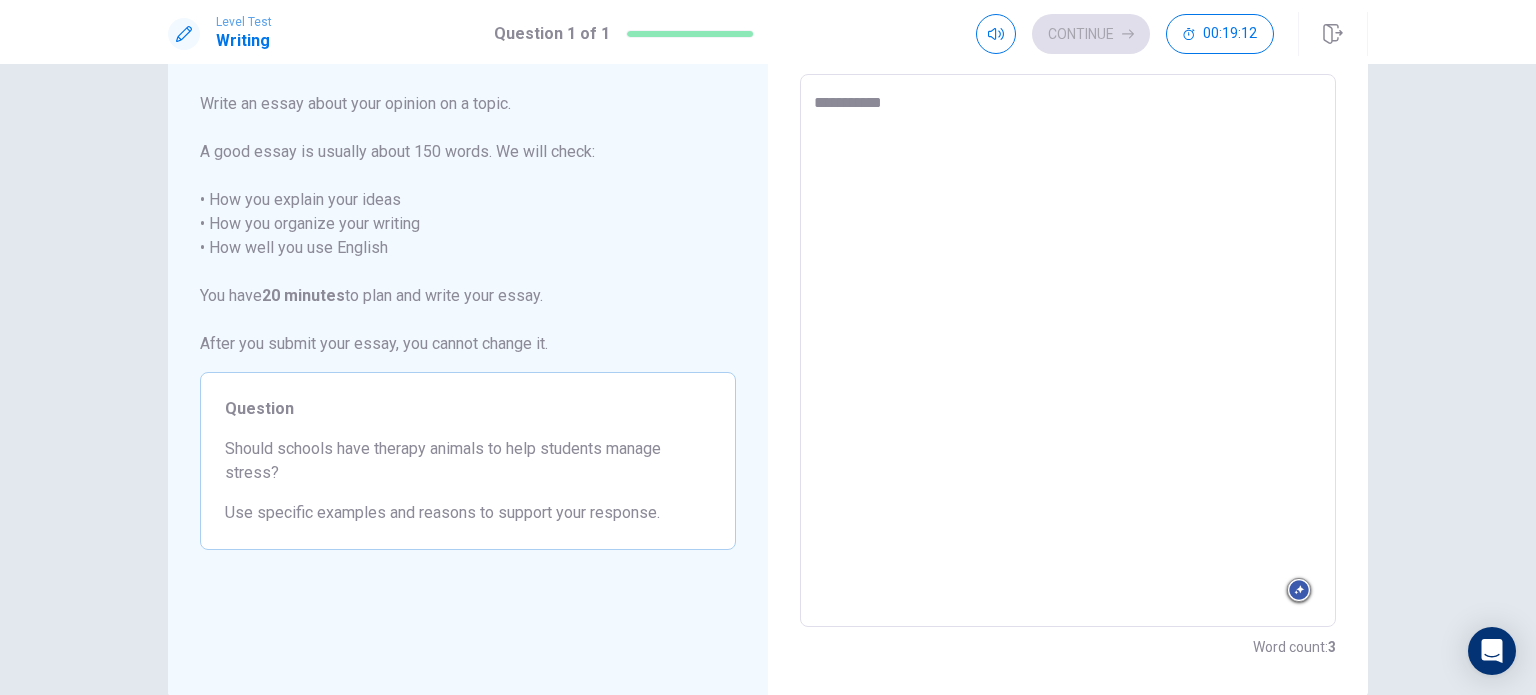 type on "*" 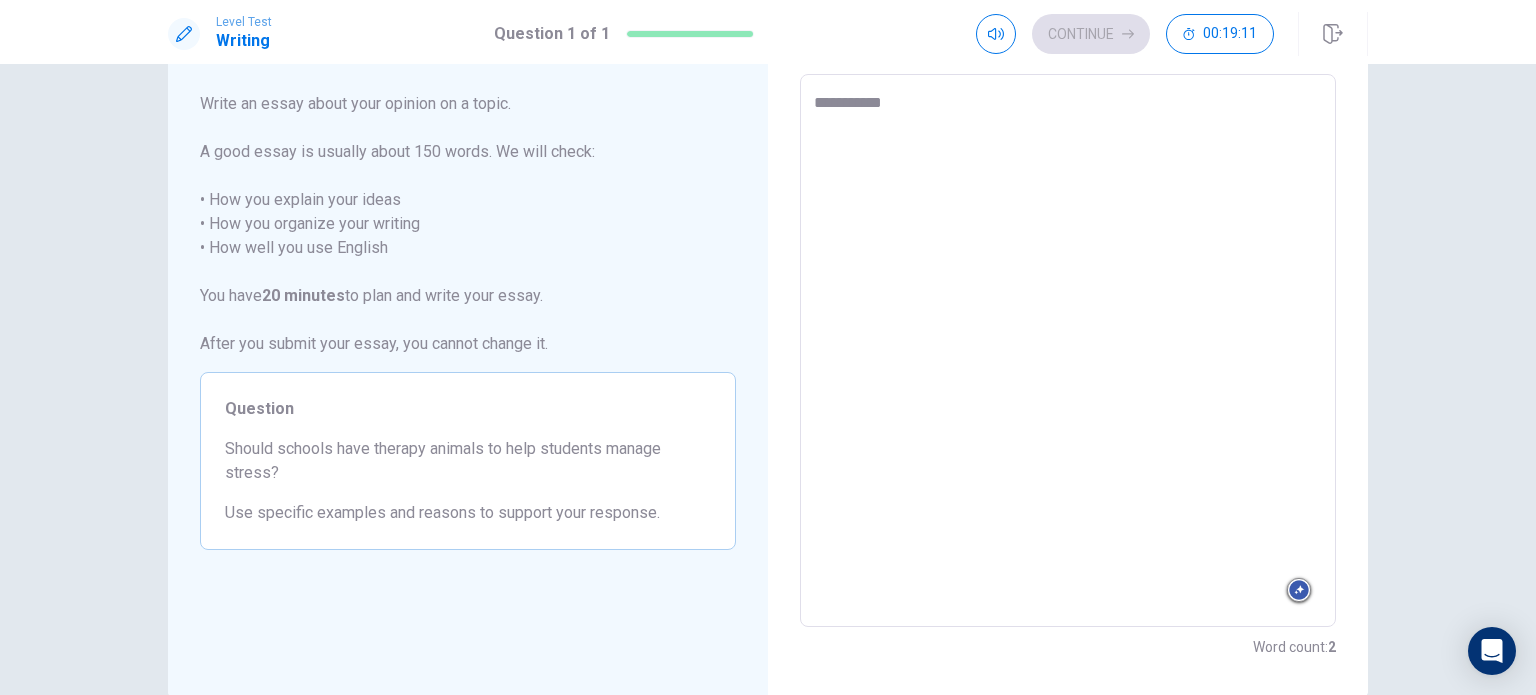 type on "**********" 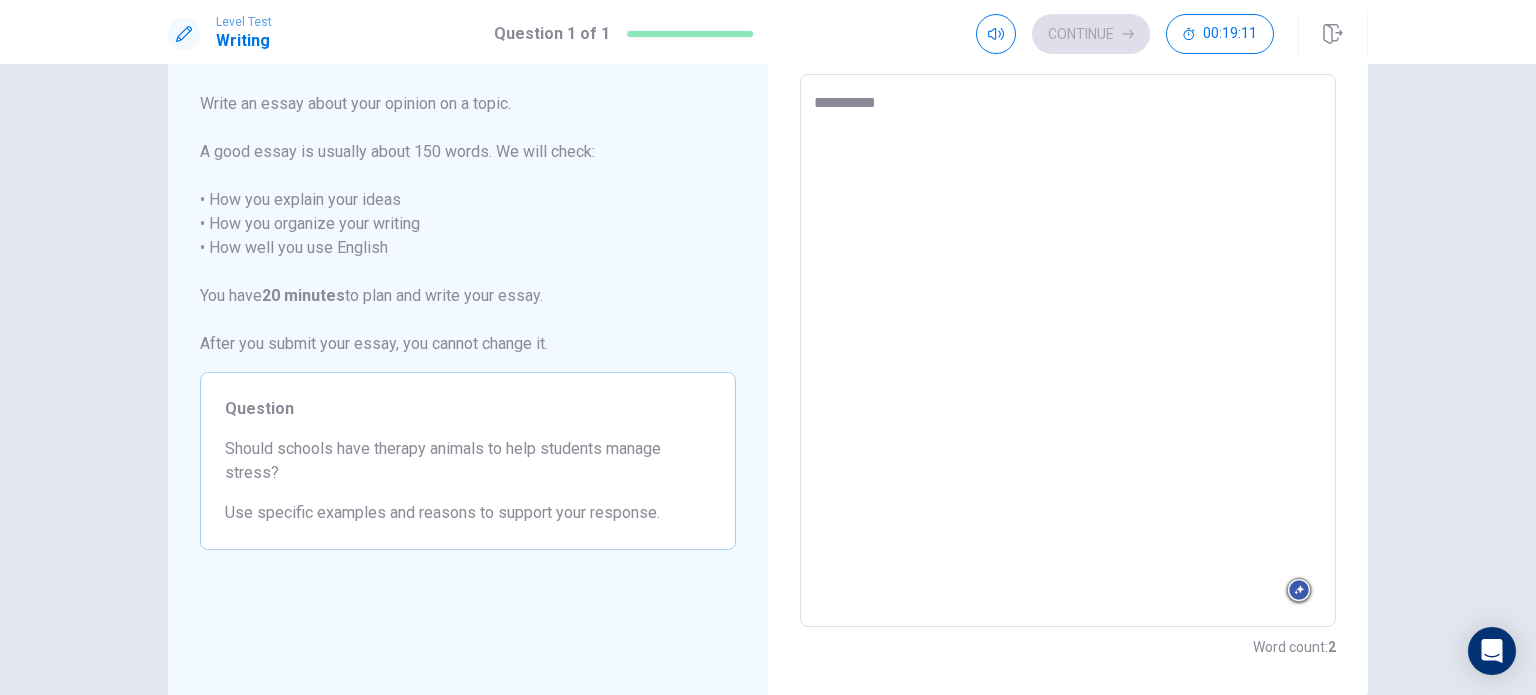type on "*" 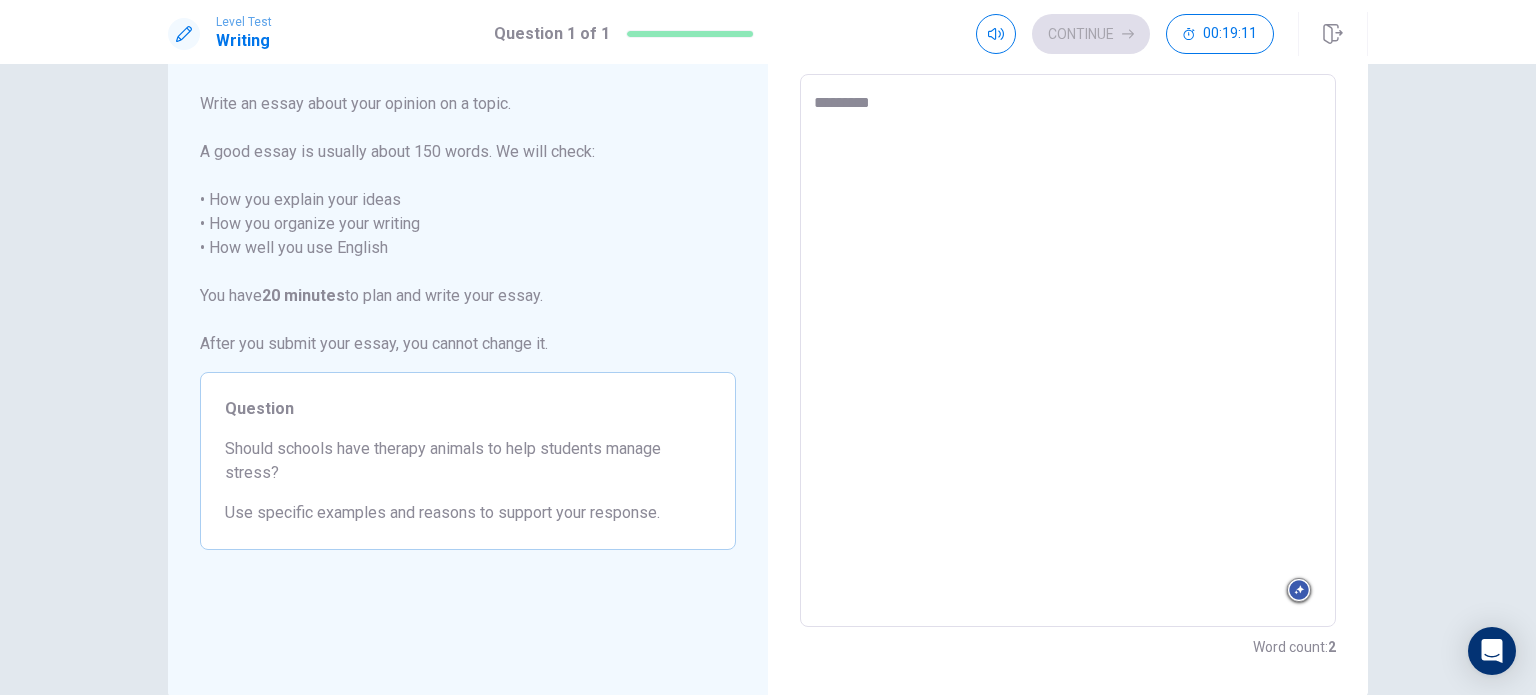 type on "*" 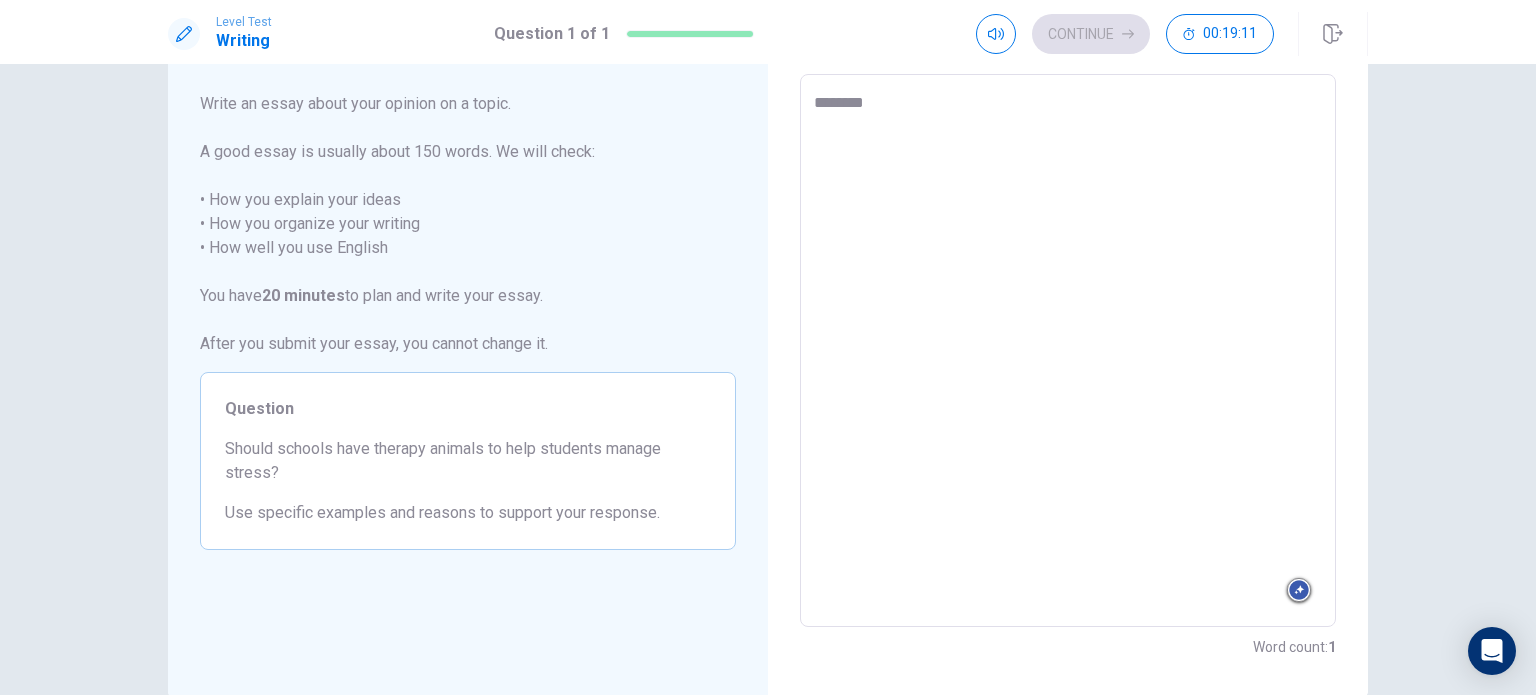 type on "*" 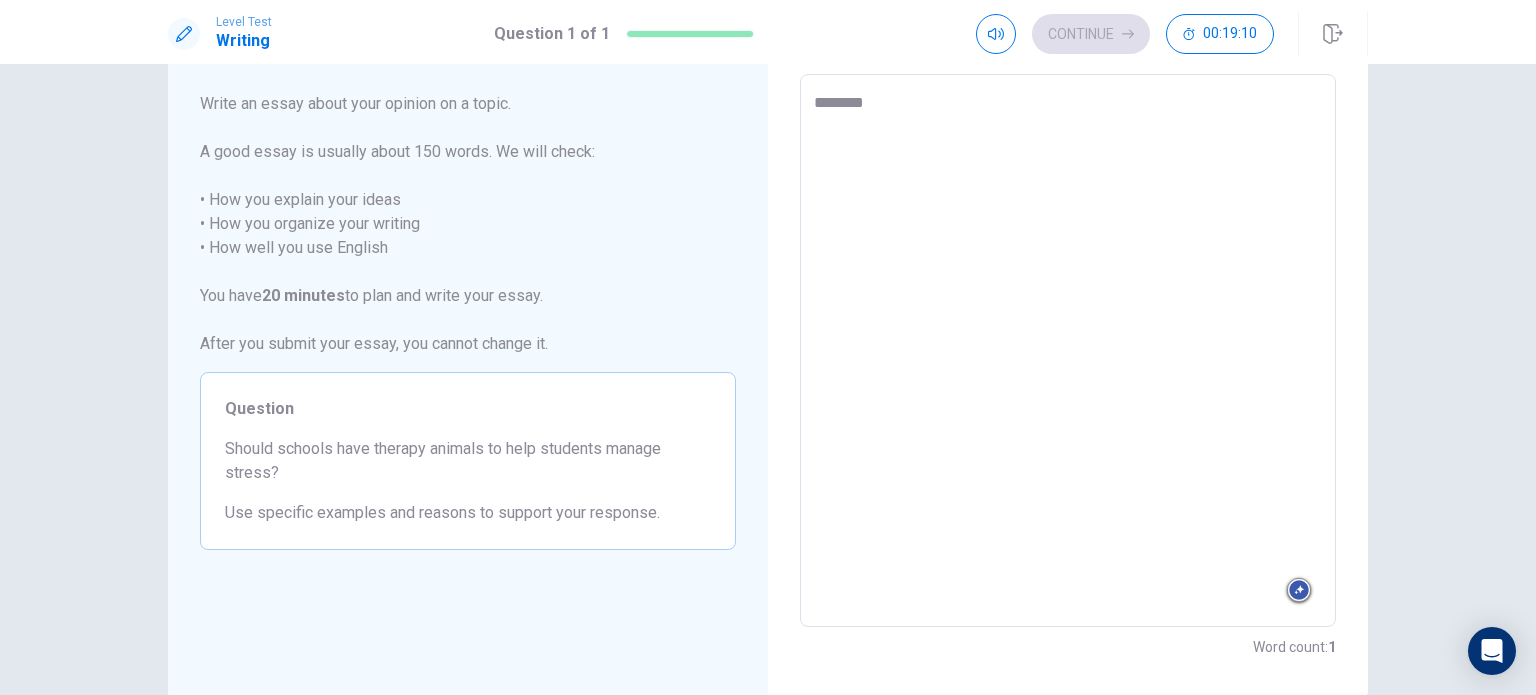 type on "*********" 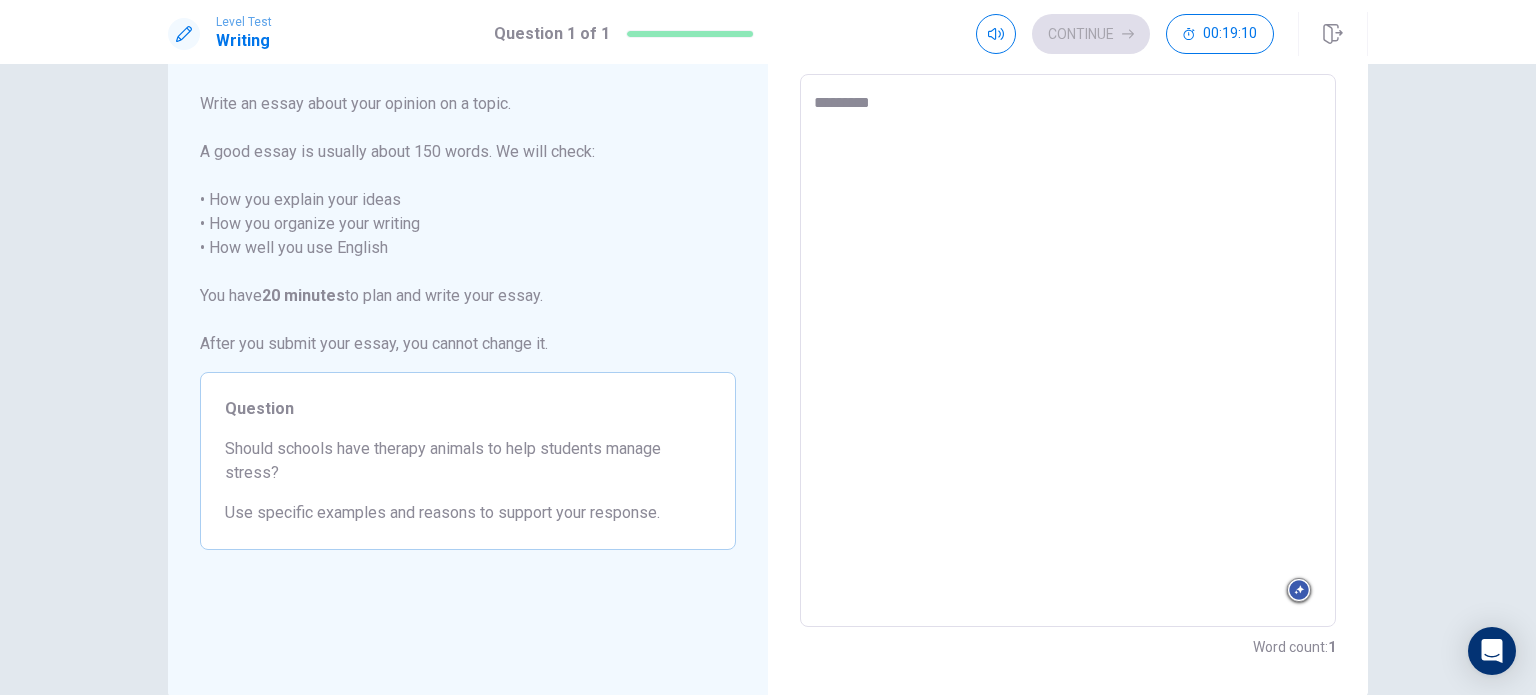 type on "*" 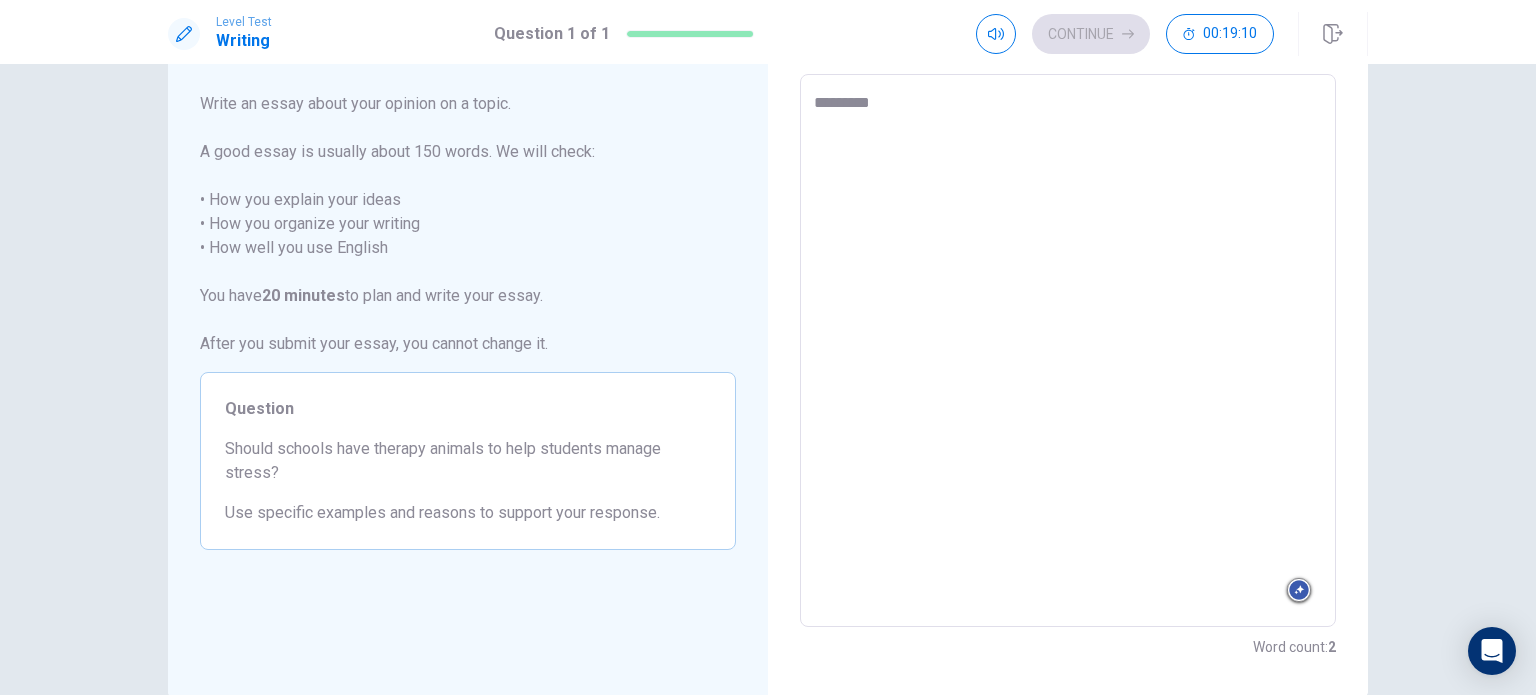 type on "**********" 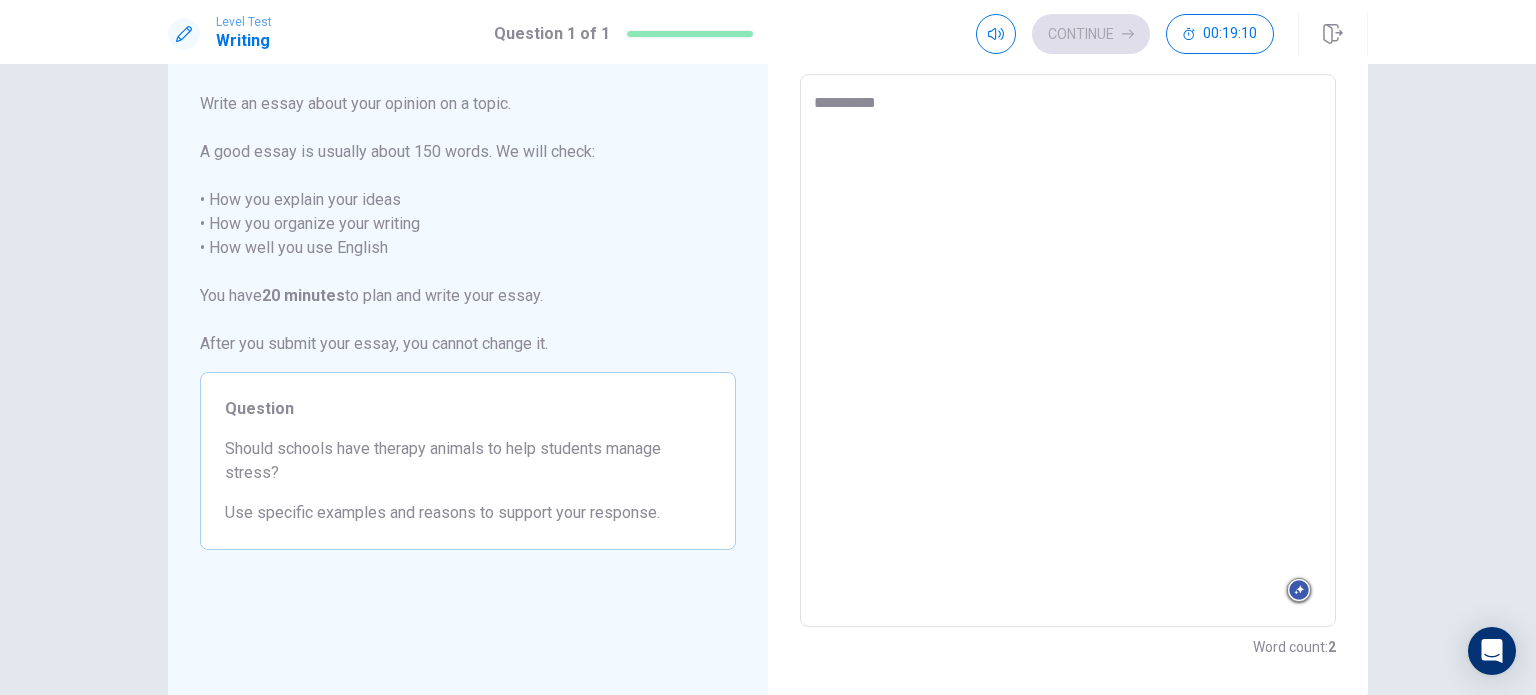 type on "*" 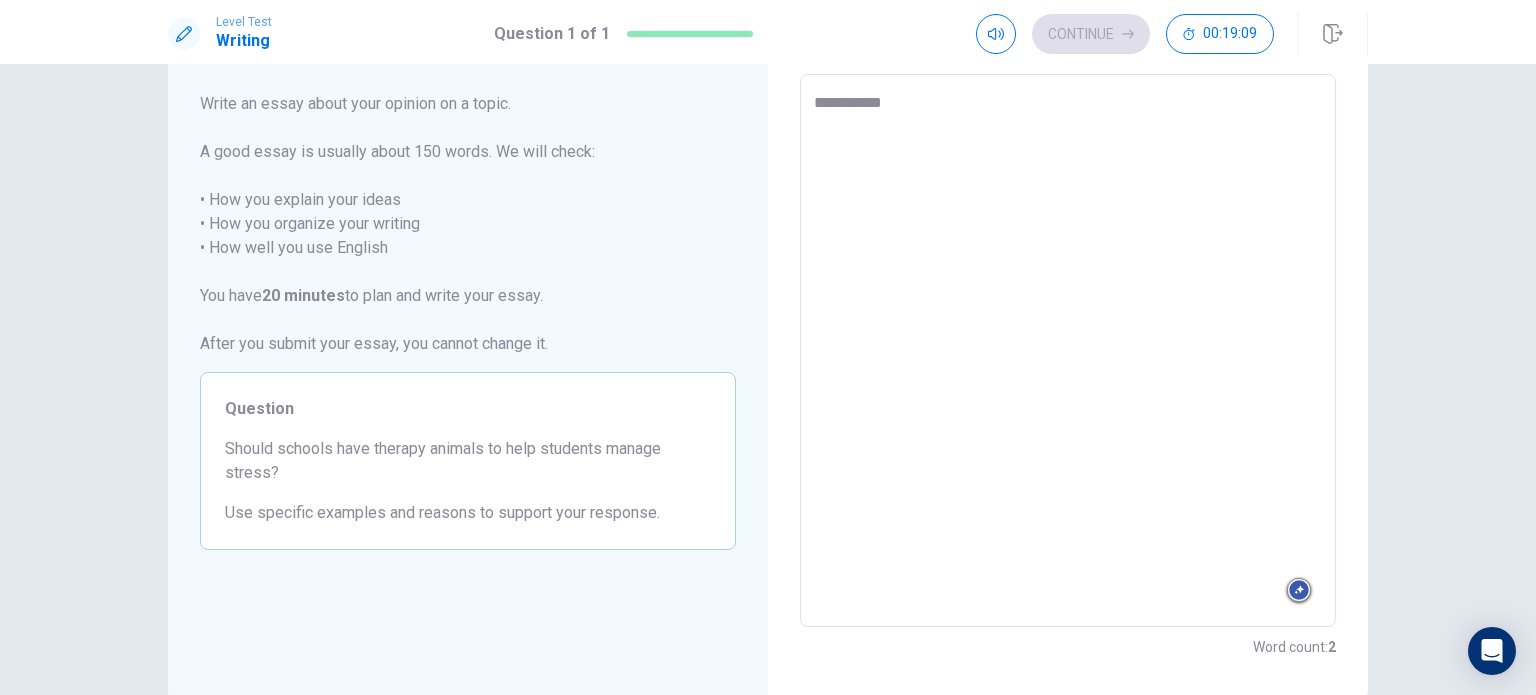 type on "*" 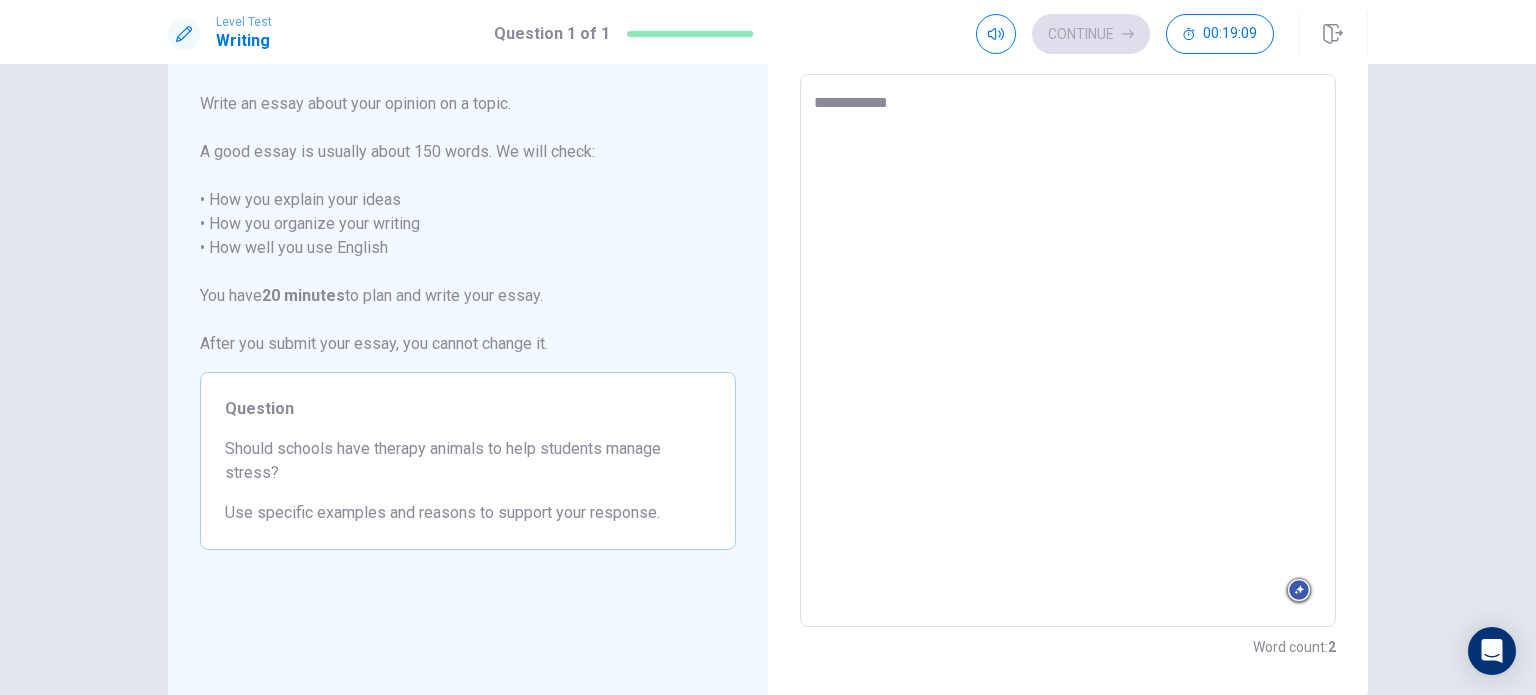 type on "*" 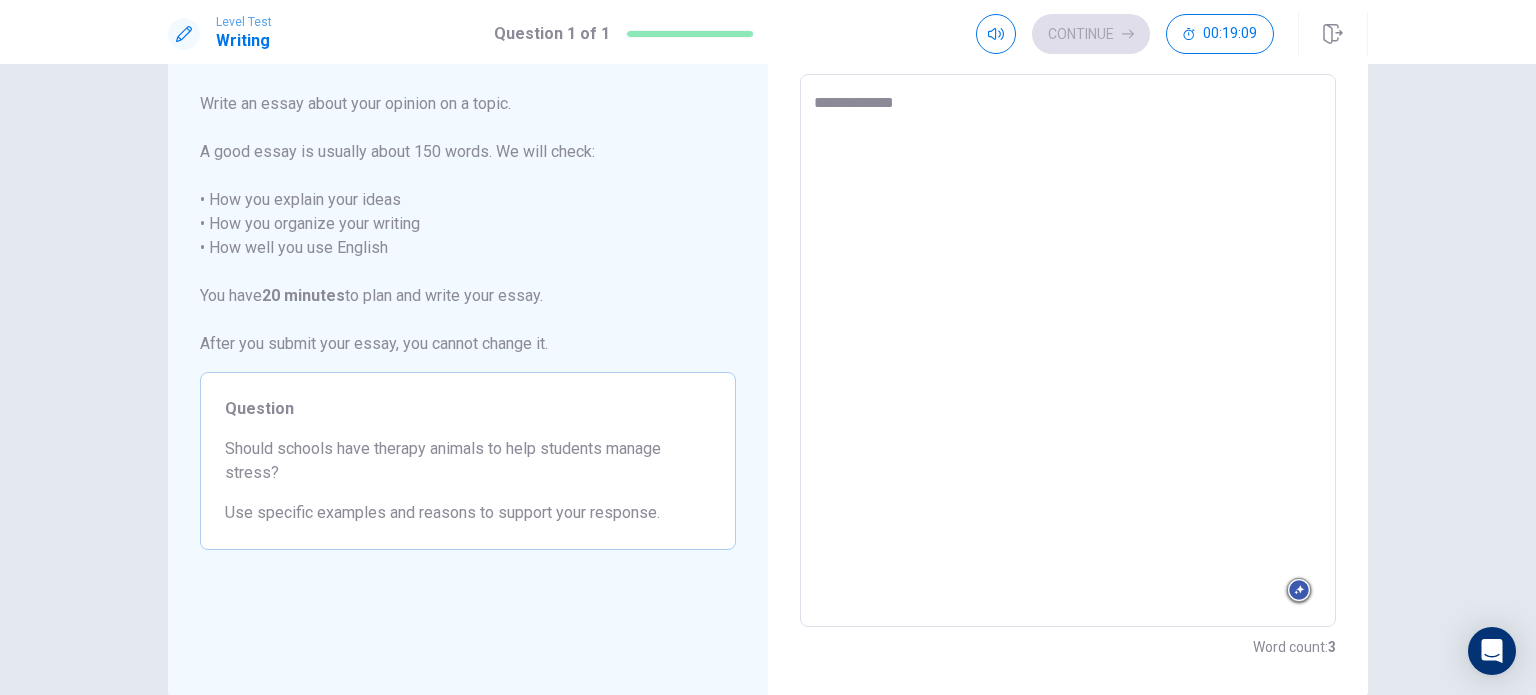 type on "*" 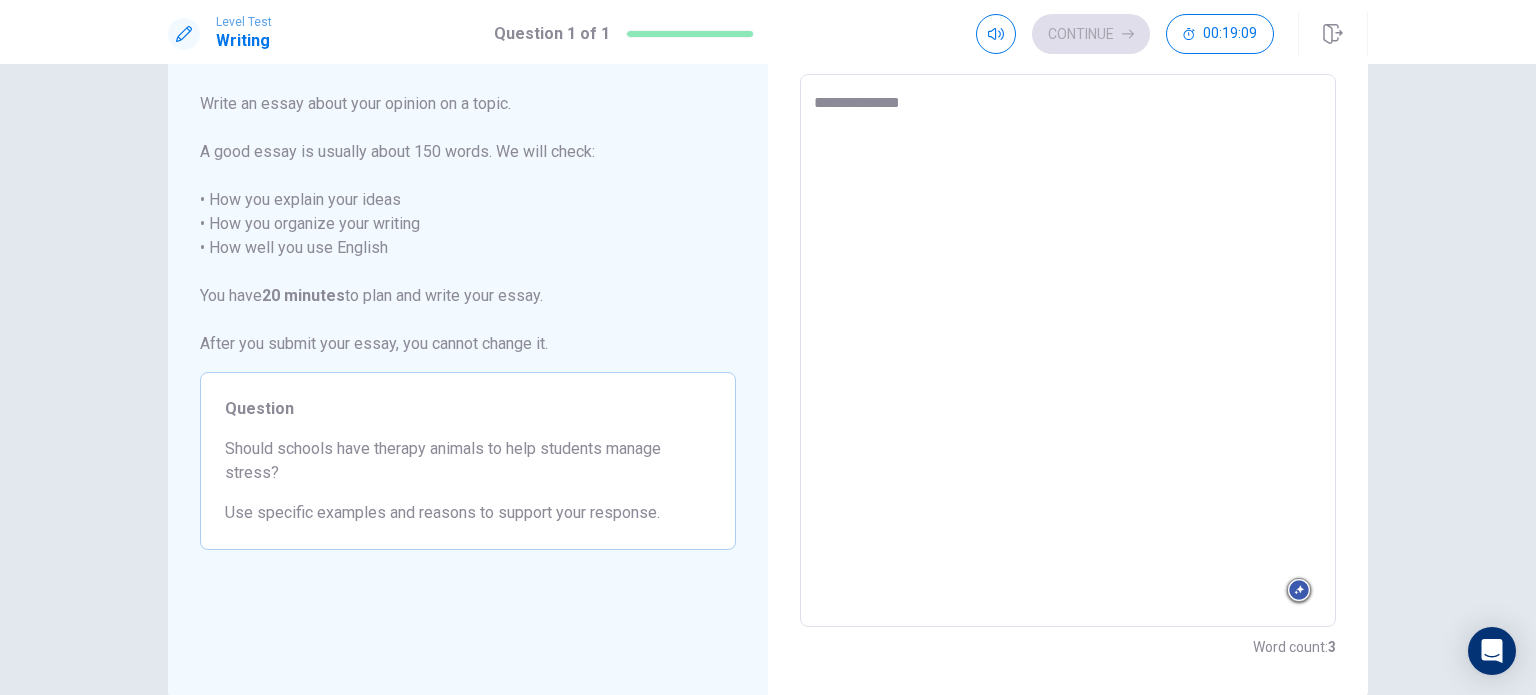 type on "*" 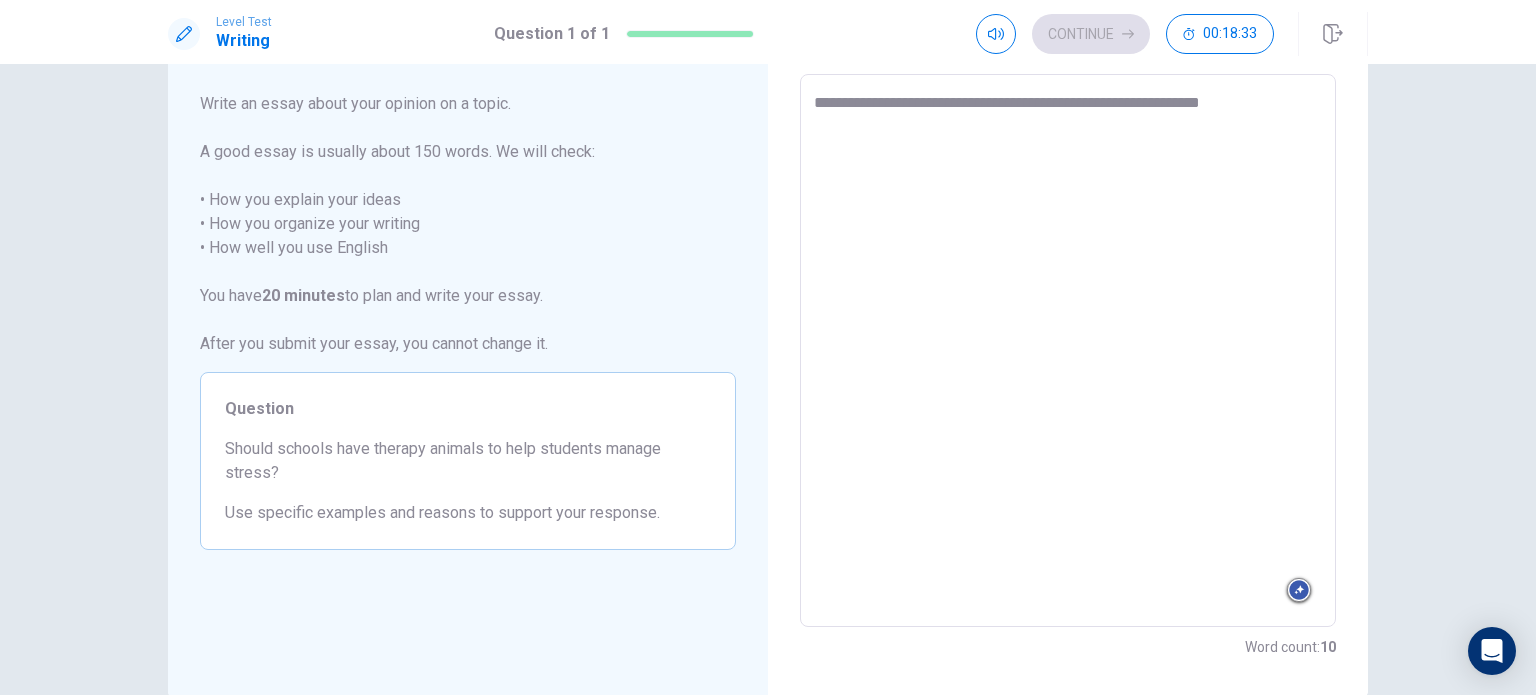 click on "**********" at bounding box center (1068, 350) 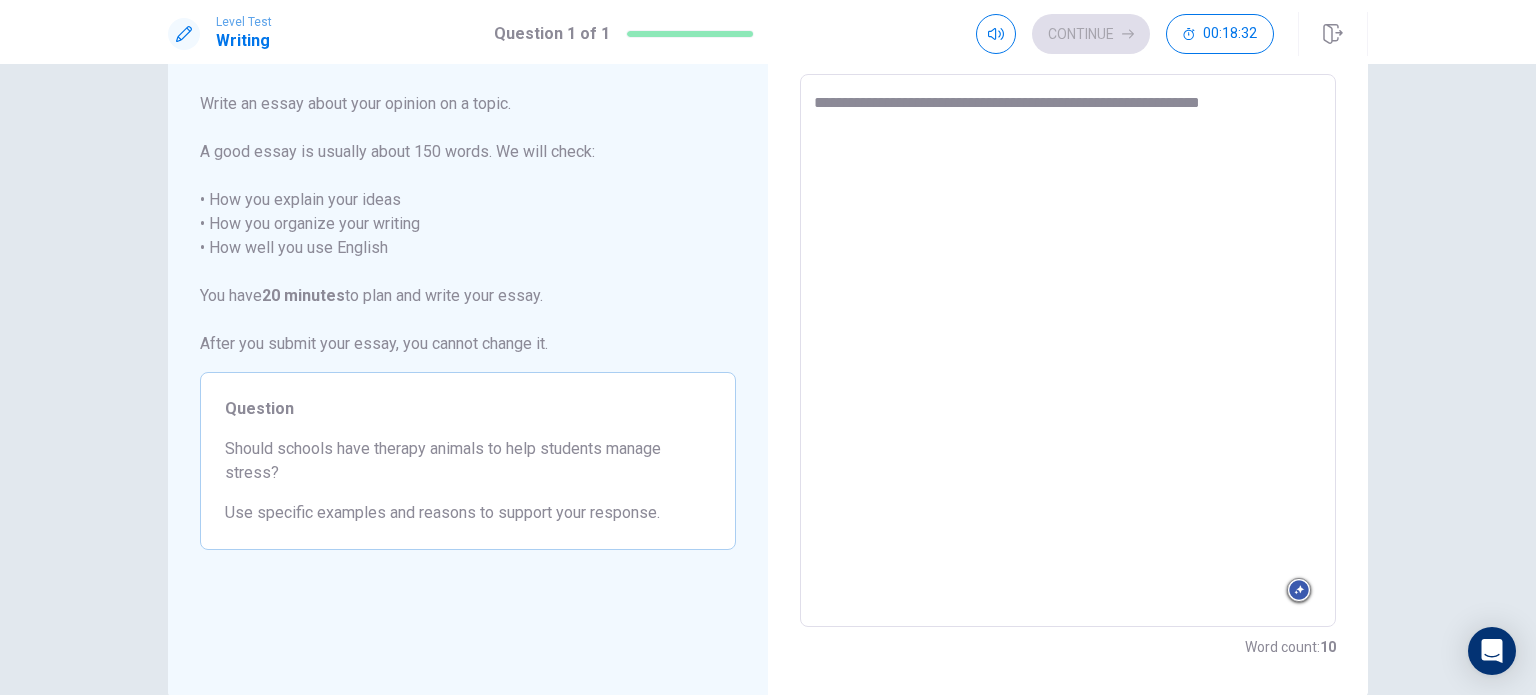 click on "**********" at bounding box center [1068, 351] 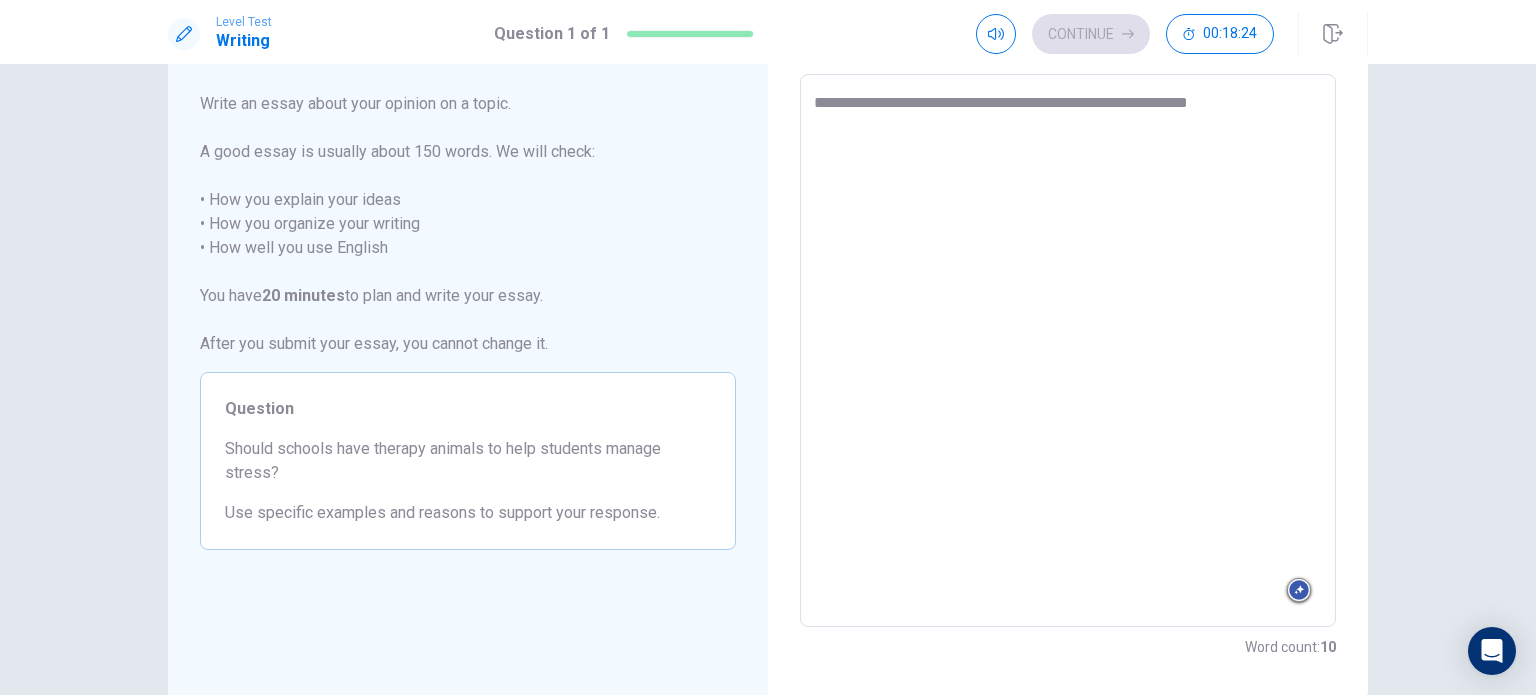click on "**********" at bounding box center [1068, 351] 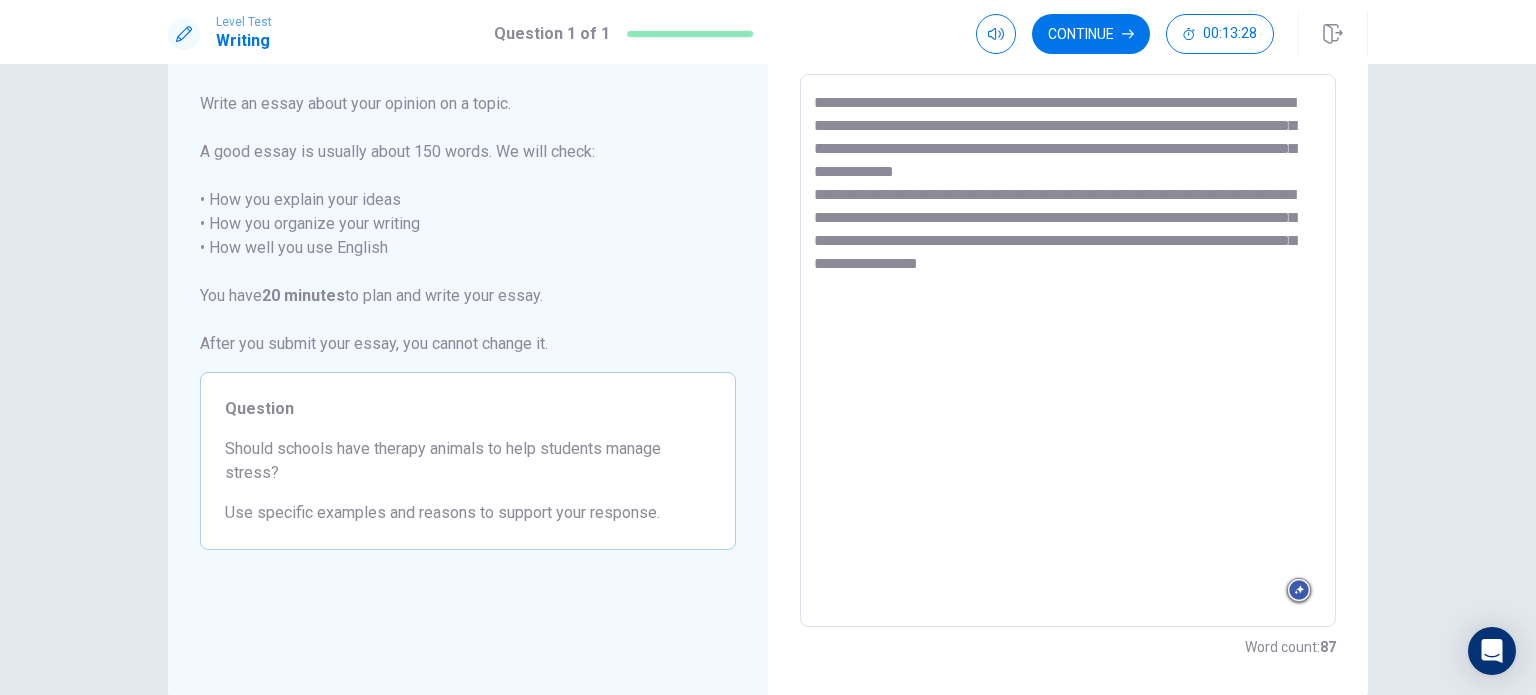 click on "**********" at bounding box center [1068, 351] 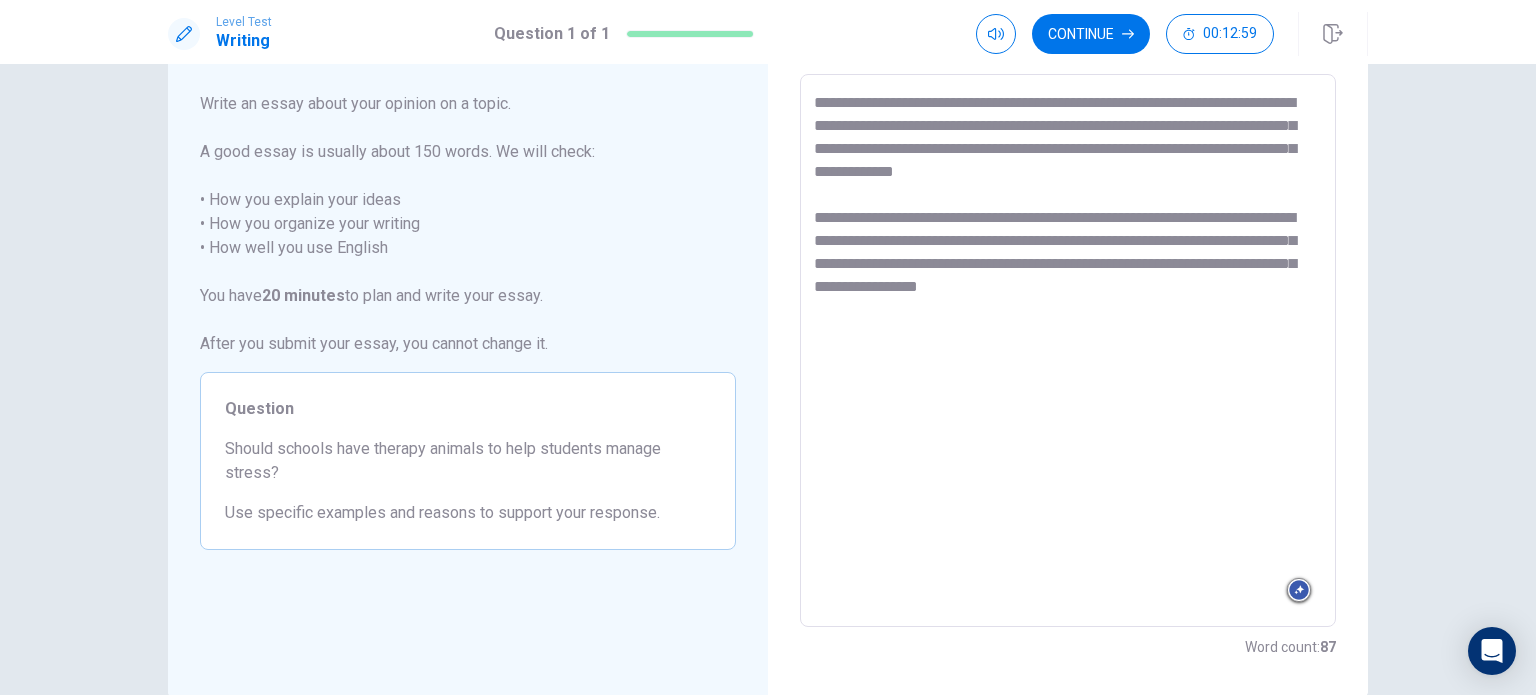 click on "**********" at bounding box center (1068, 351) 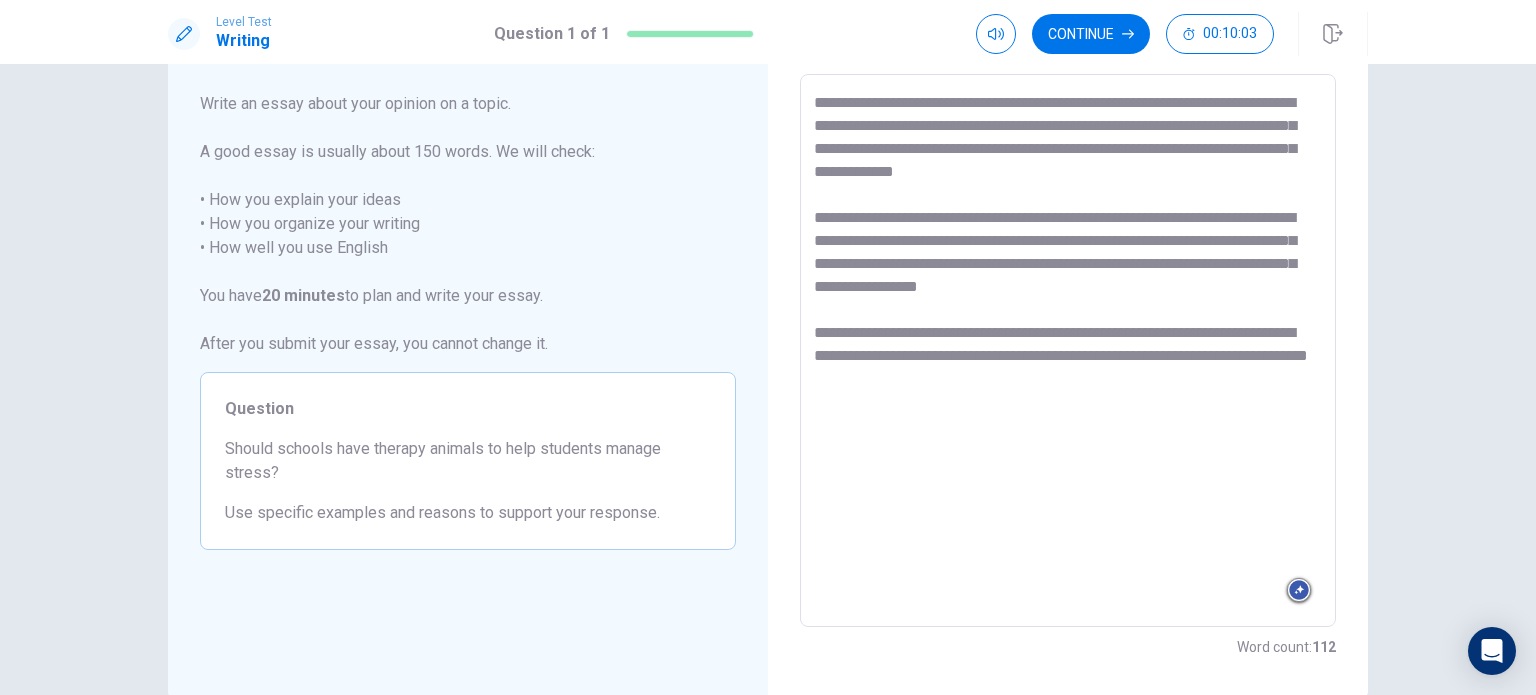 click on "**********" at bounding box center [1068, 351] 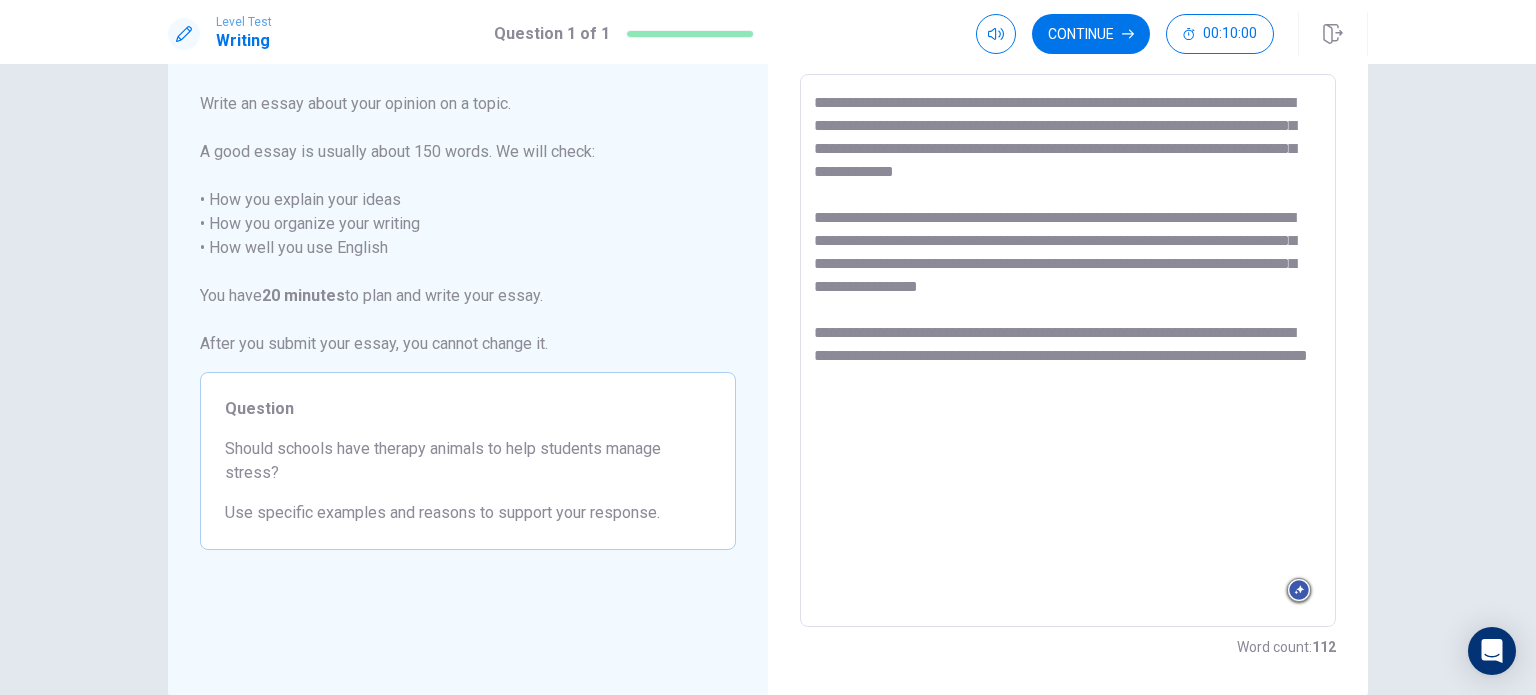 click on "**********" at bounding box center [1068, 351] 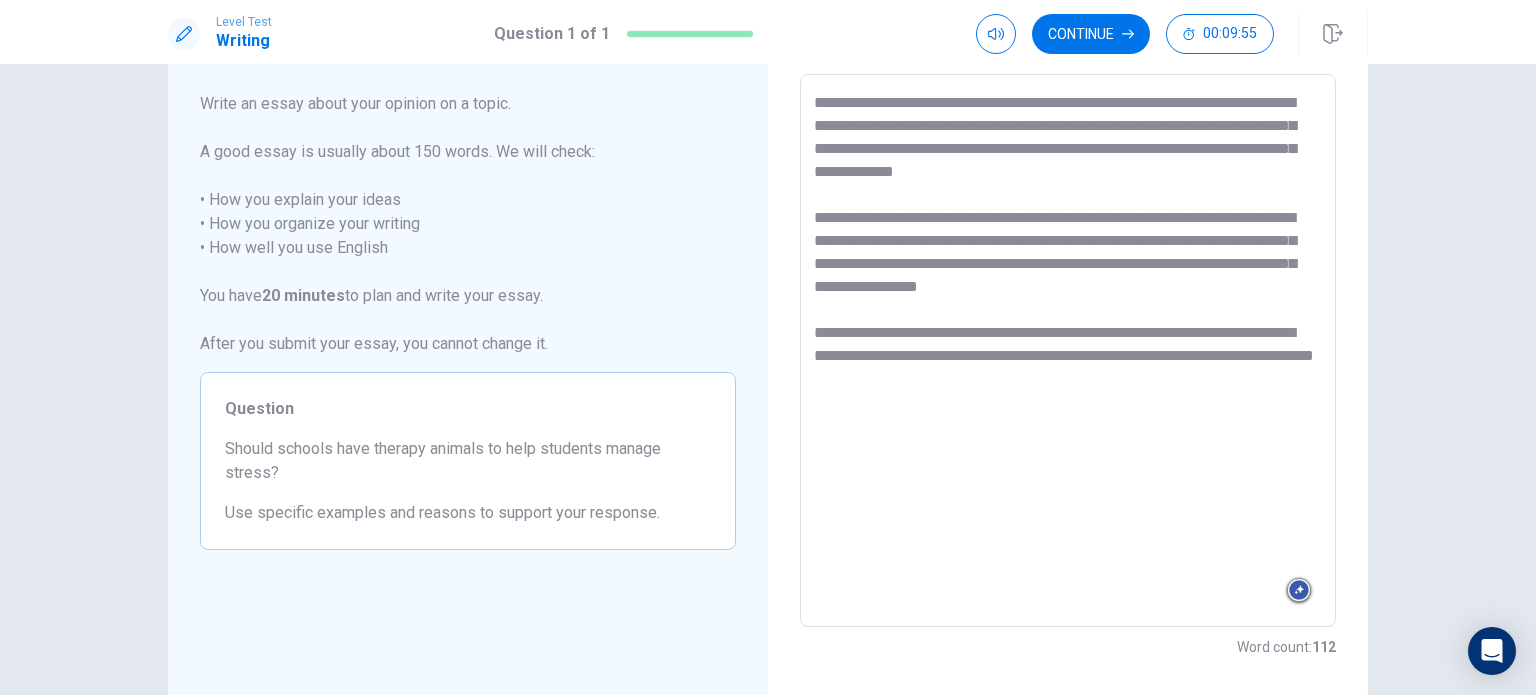 click on "**********" at bounding box center (1068, 351) 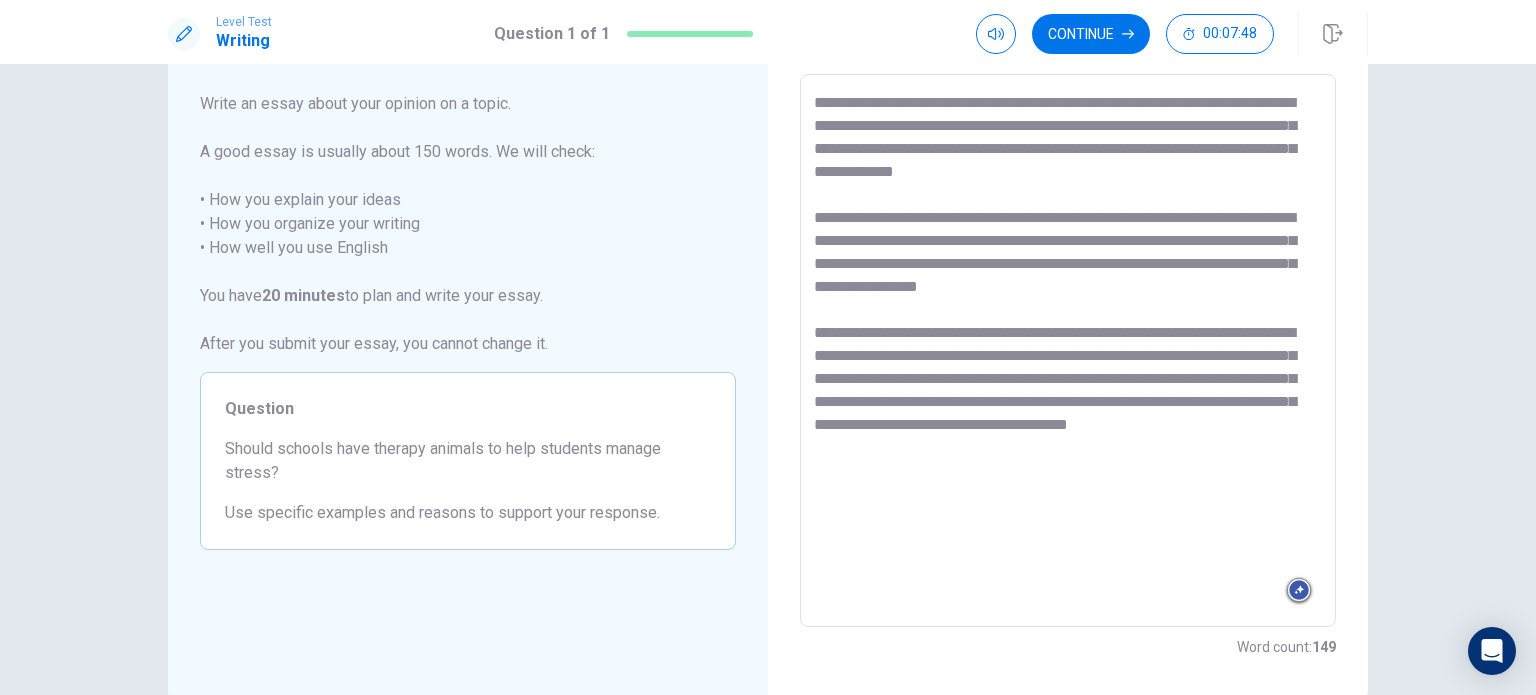 drag, startPoint x: 1066, startPoint y: 454, endPoint x: 808, endPoint y: 467, distance: 258.3273 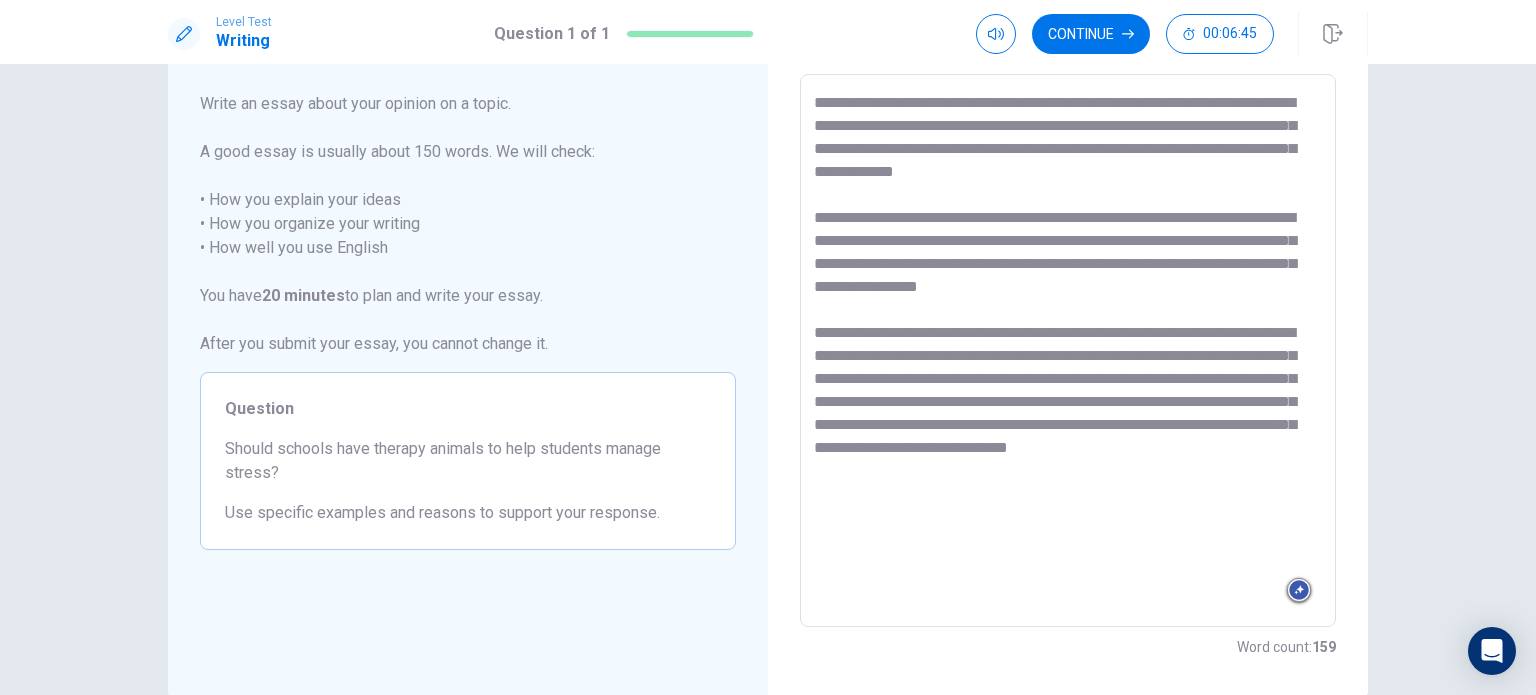 click on "**********" at bounding box center (1068, 351) 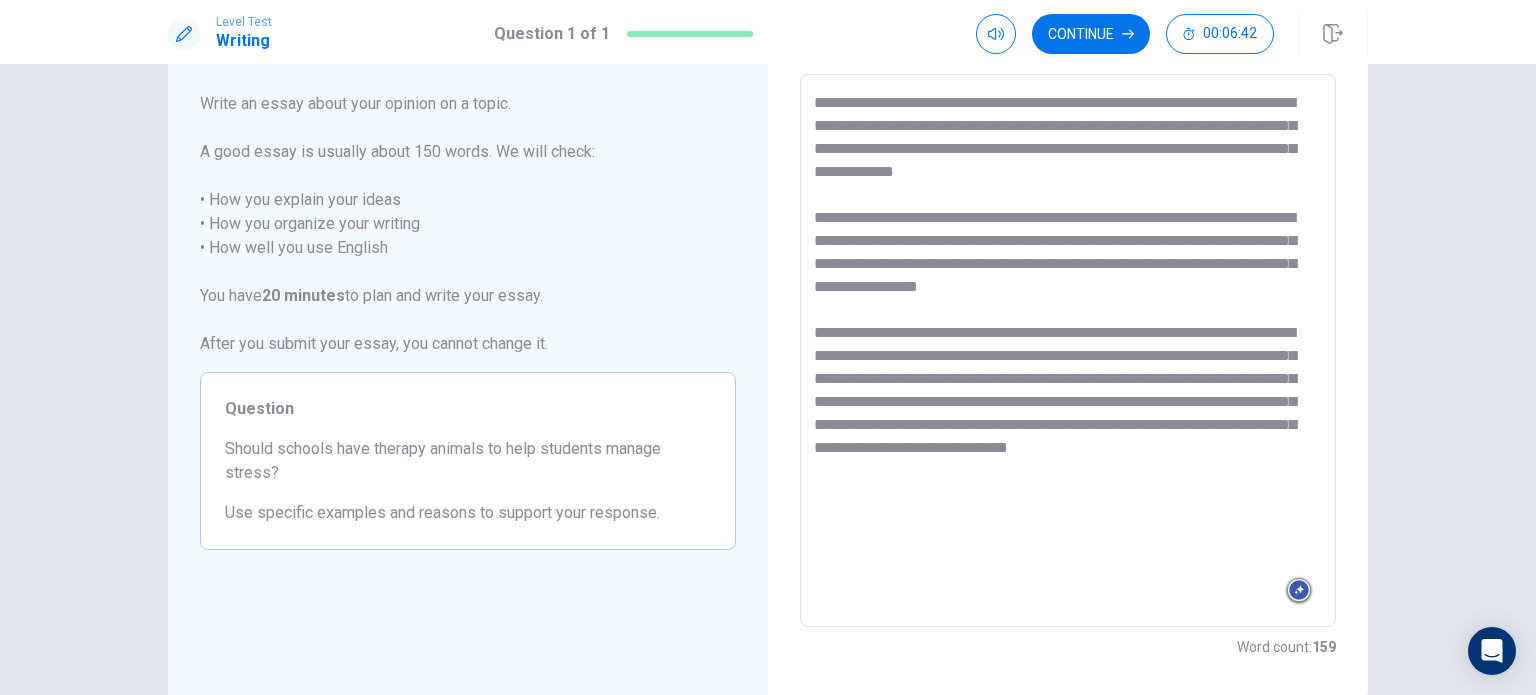 click on "**********" at bounding box center (1068, 351) 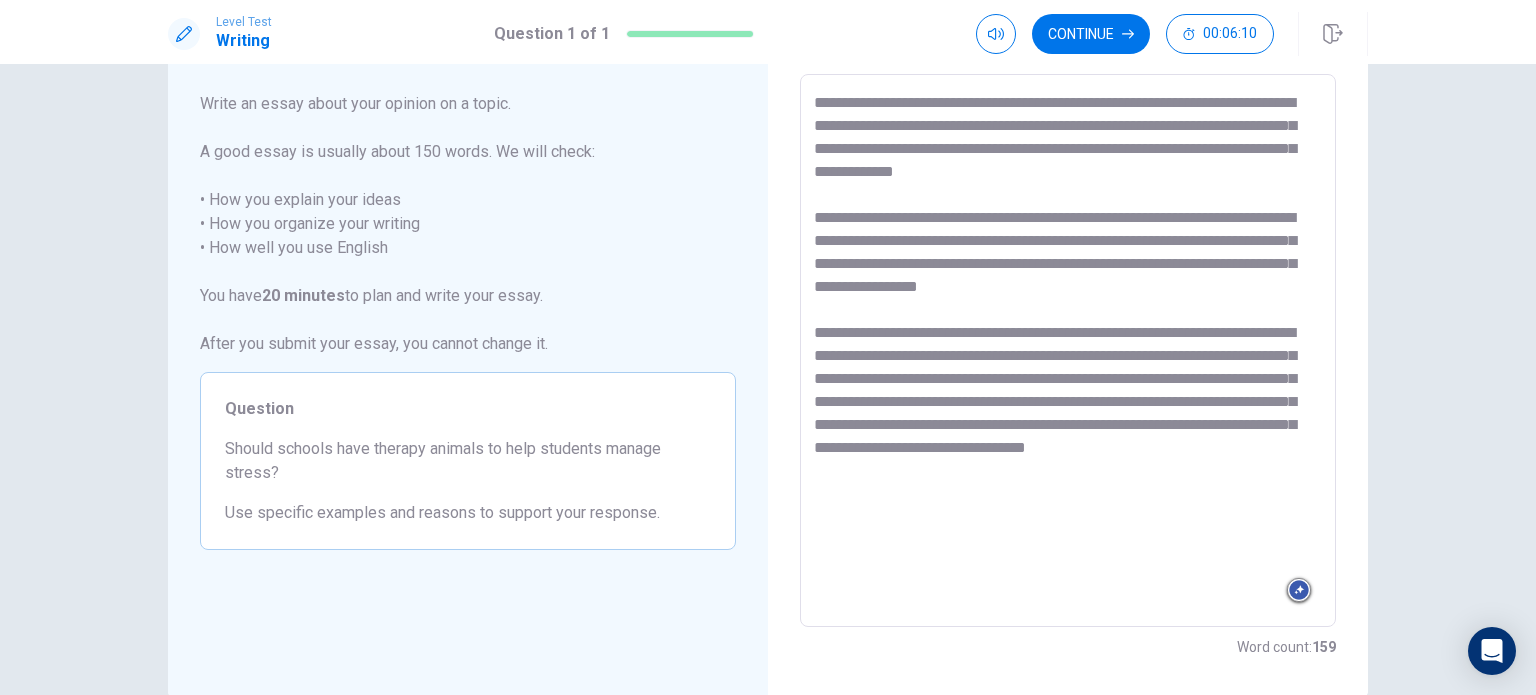 click on "**********" at bounding box center [1068, 351] 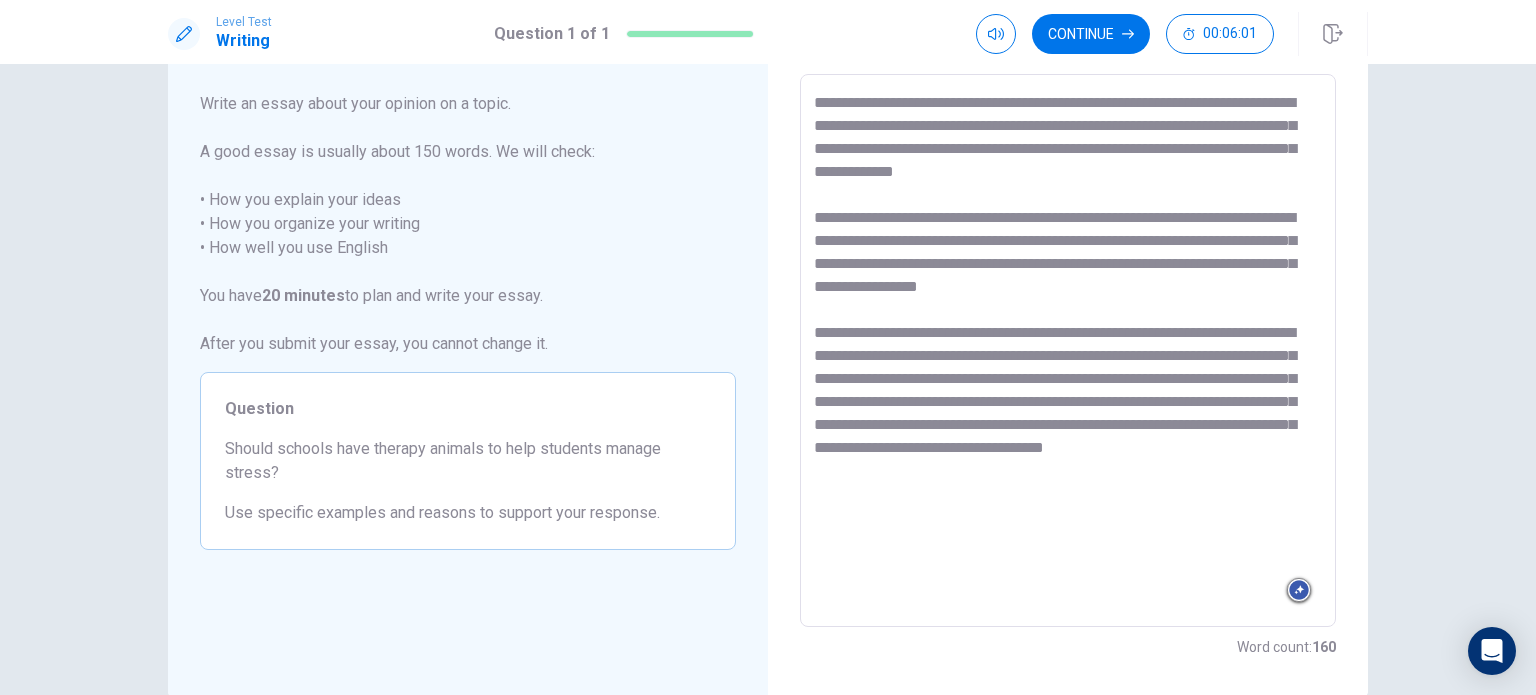click on "**********" at bounding box center [1068, 351] 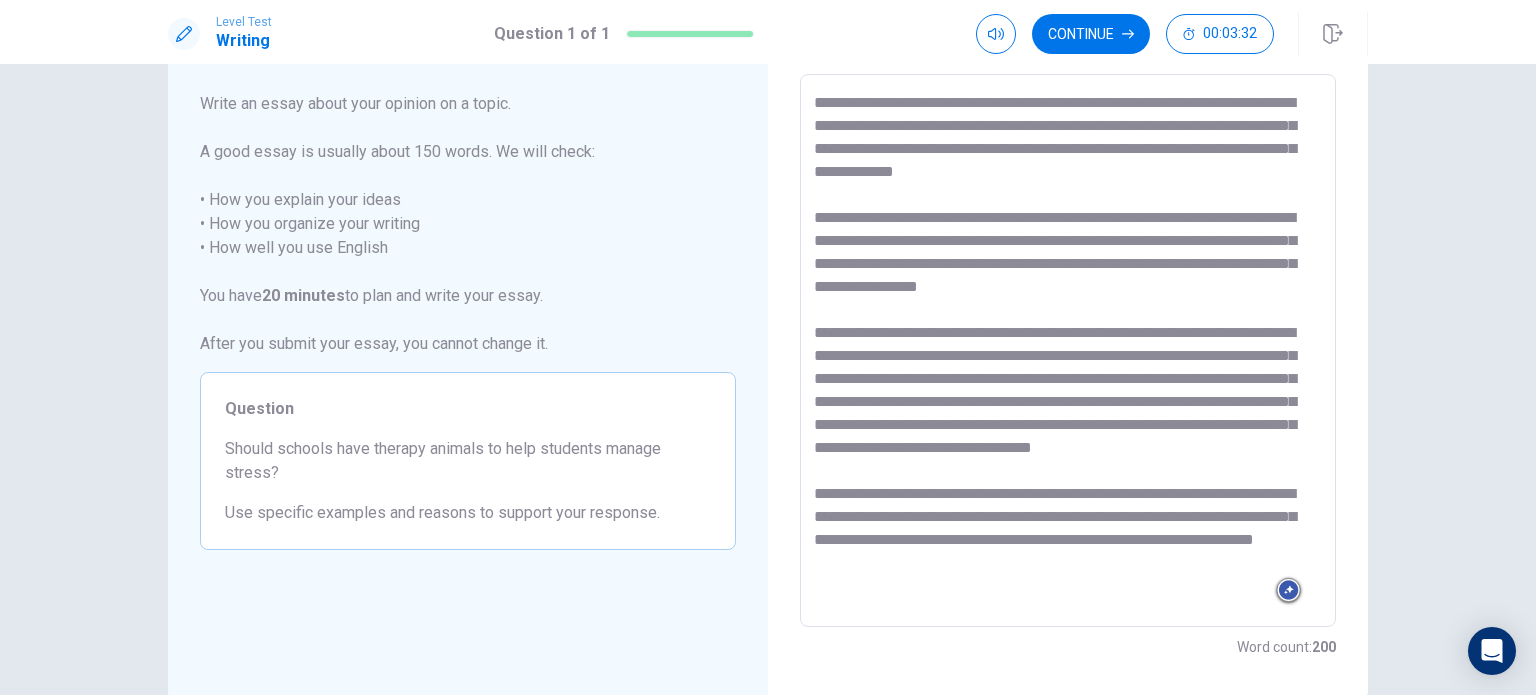 scroll, scrollTop: 0, scrollLeft: 0, axis: both 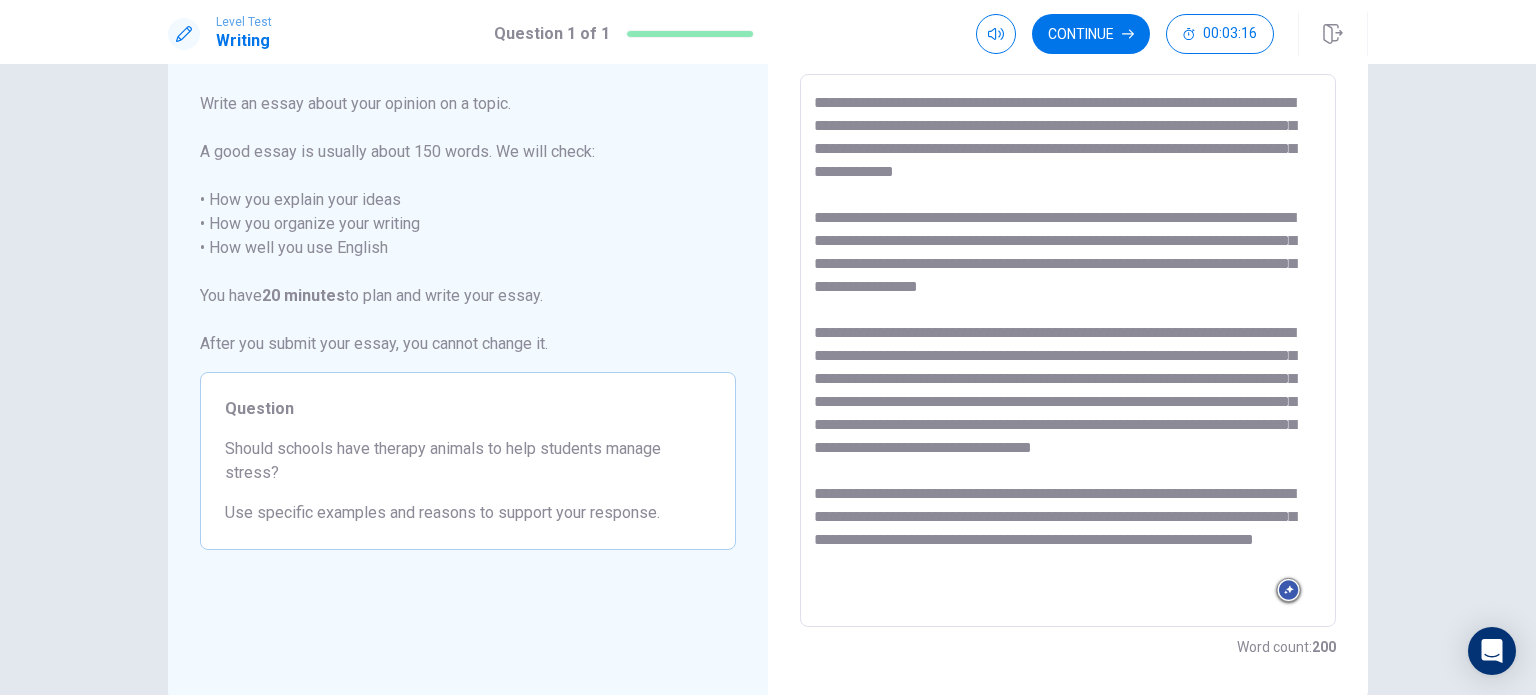 click at bounding box center (1068, 351) 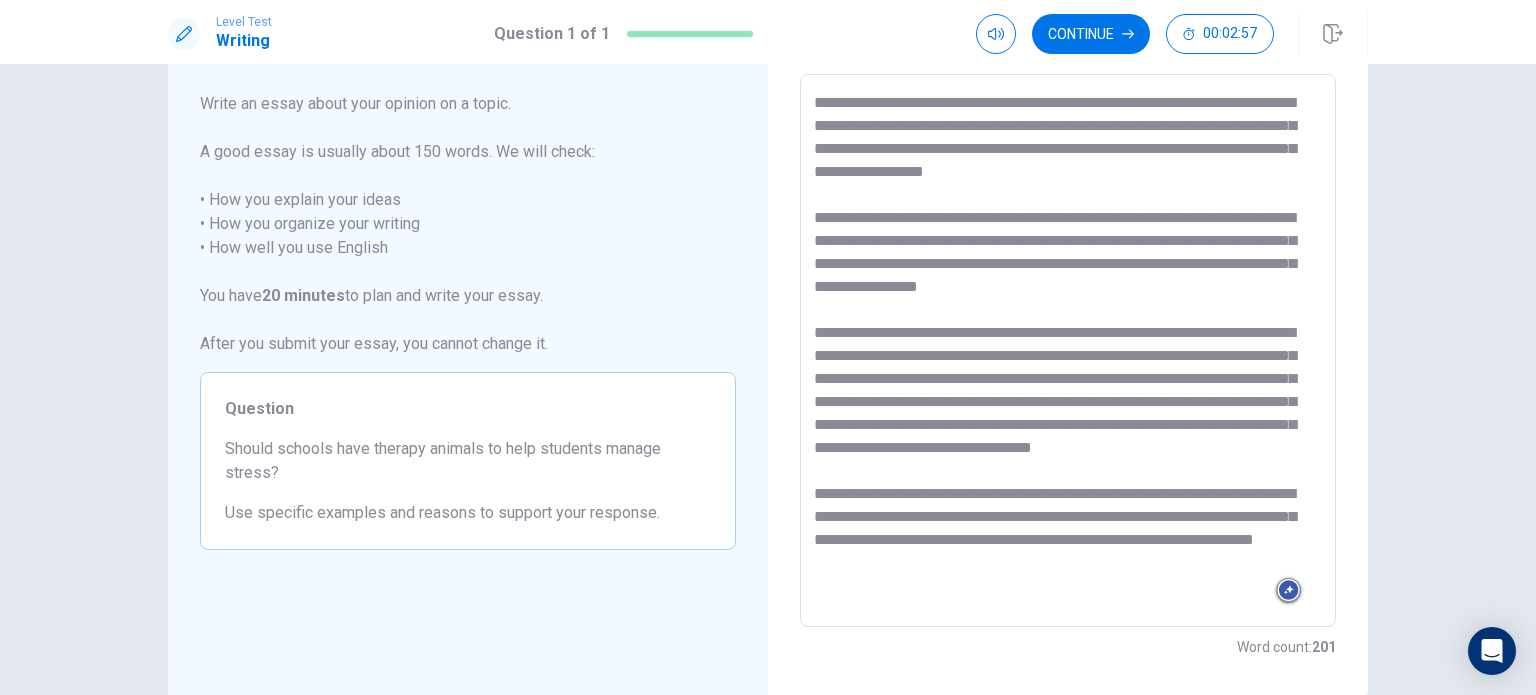 scroll, scrollTop: 55, scrollLeft: 0, axis: vertical 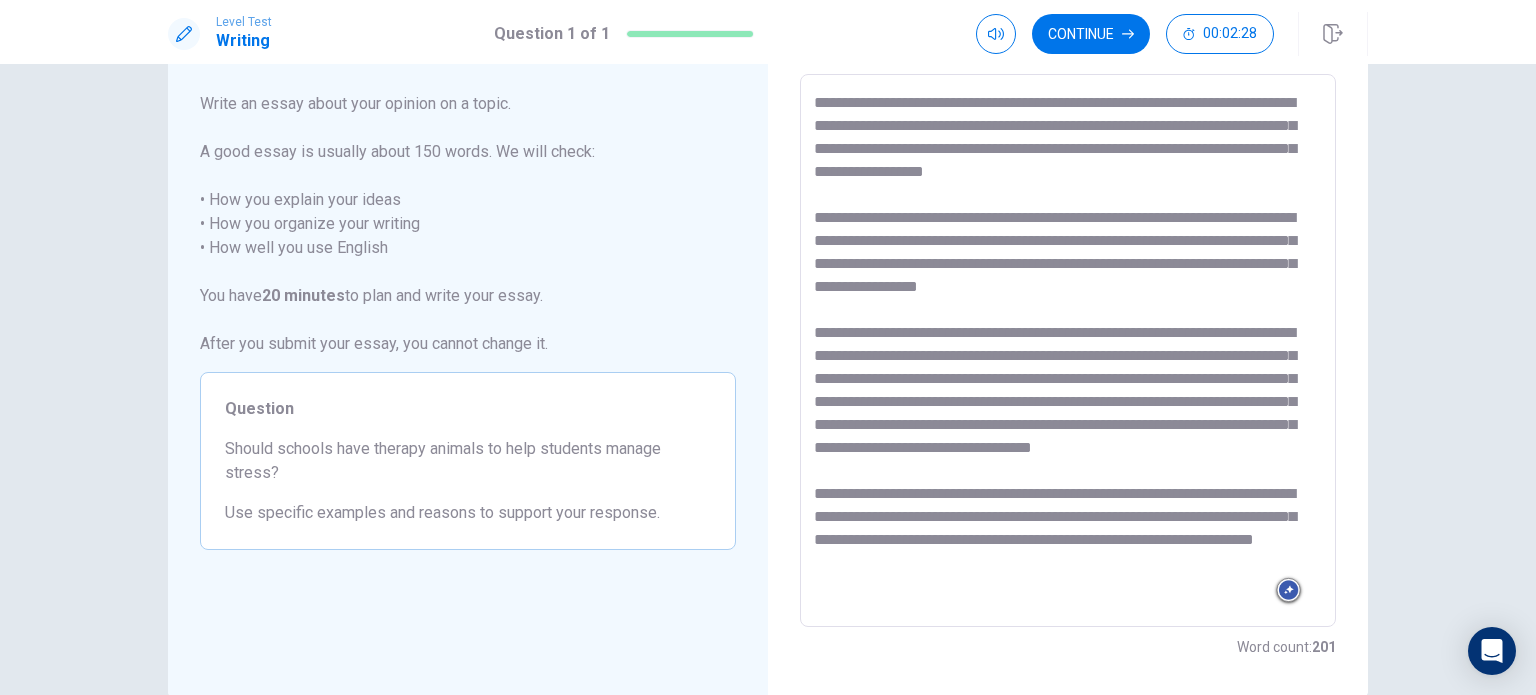 click at bounding box center (1068, 351) 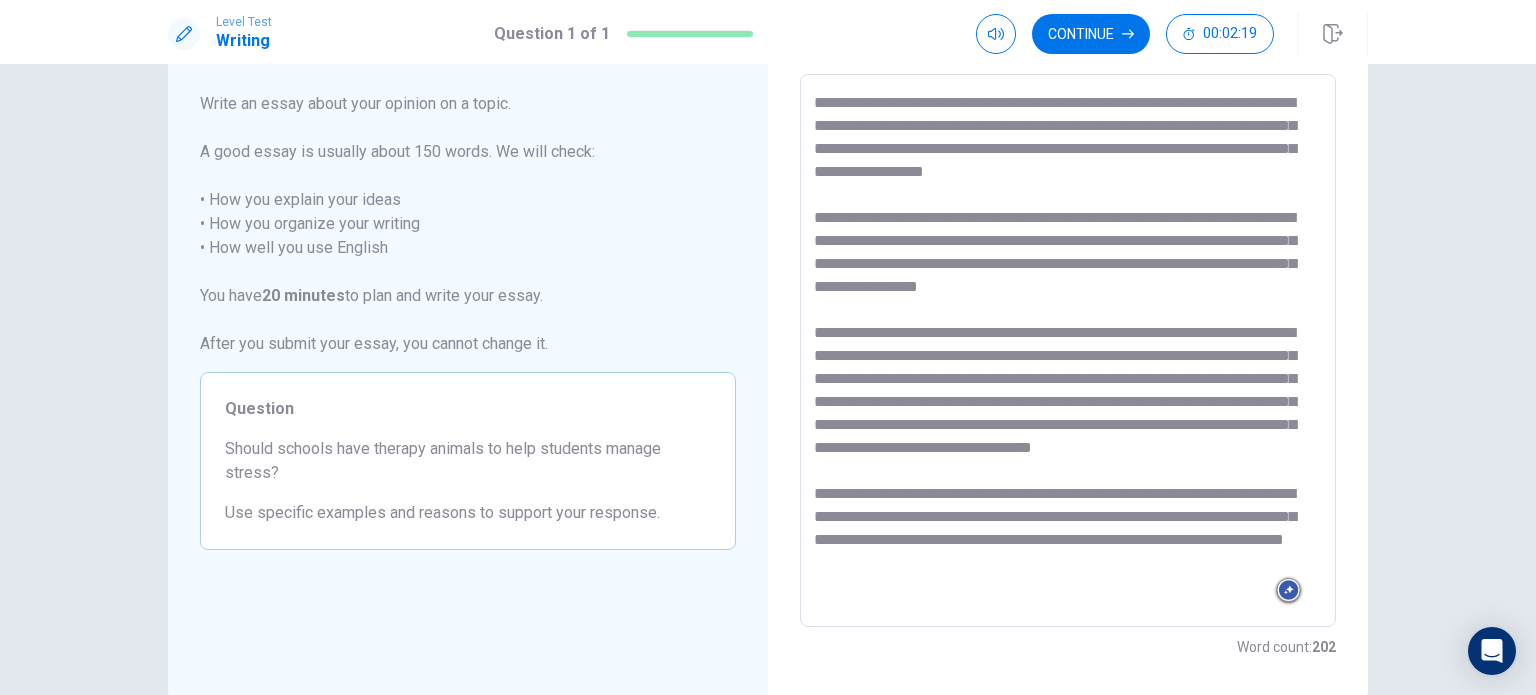 click at bounding box center [1068, 351] 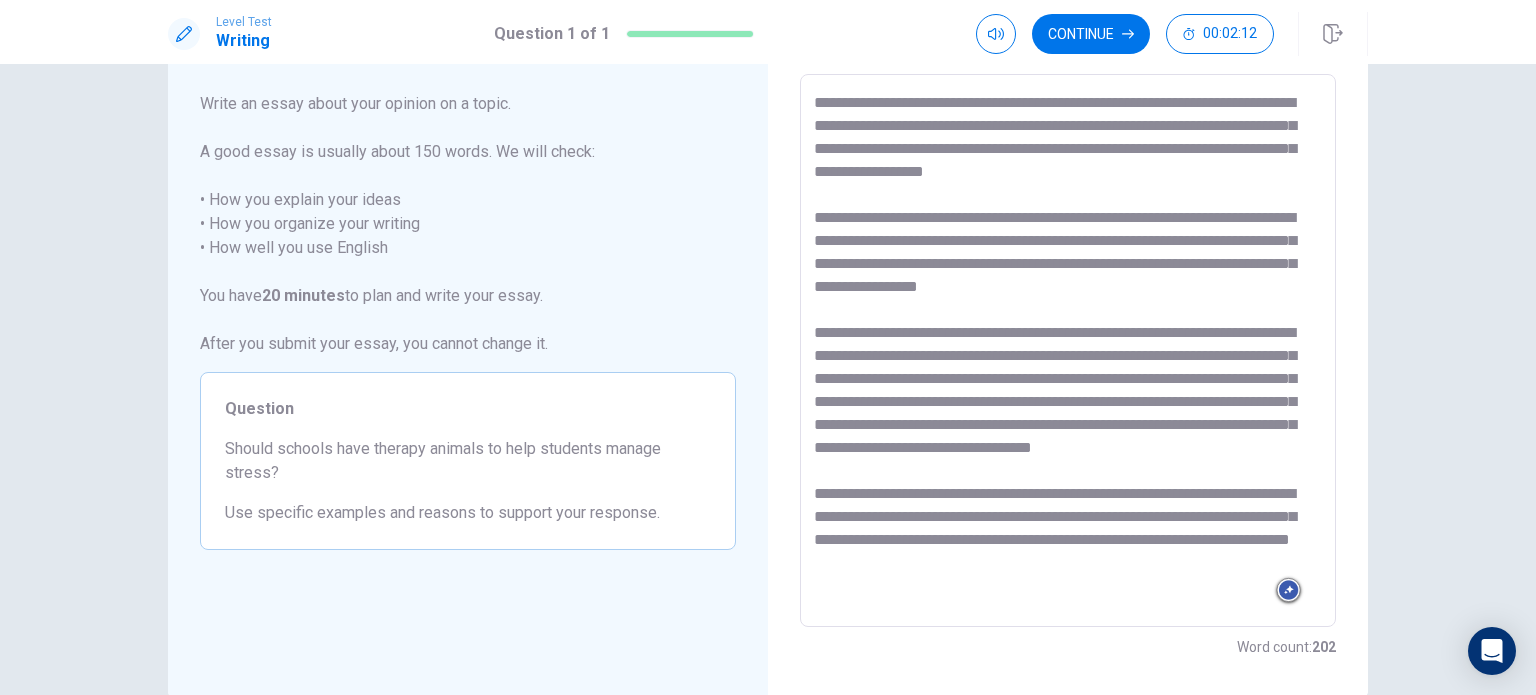 click at bounding box center [1068, 351] 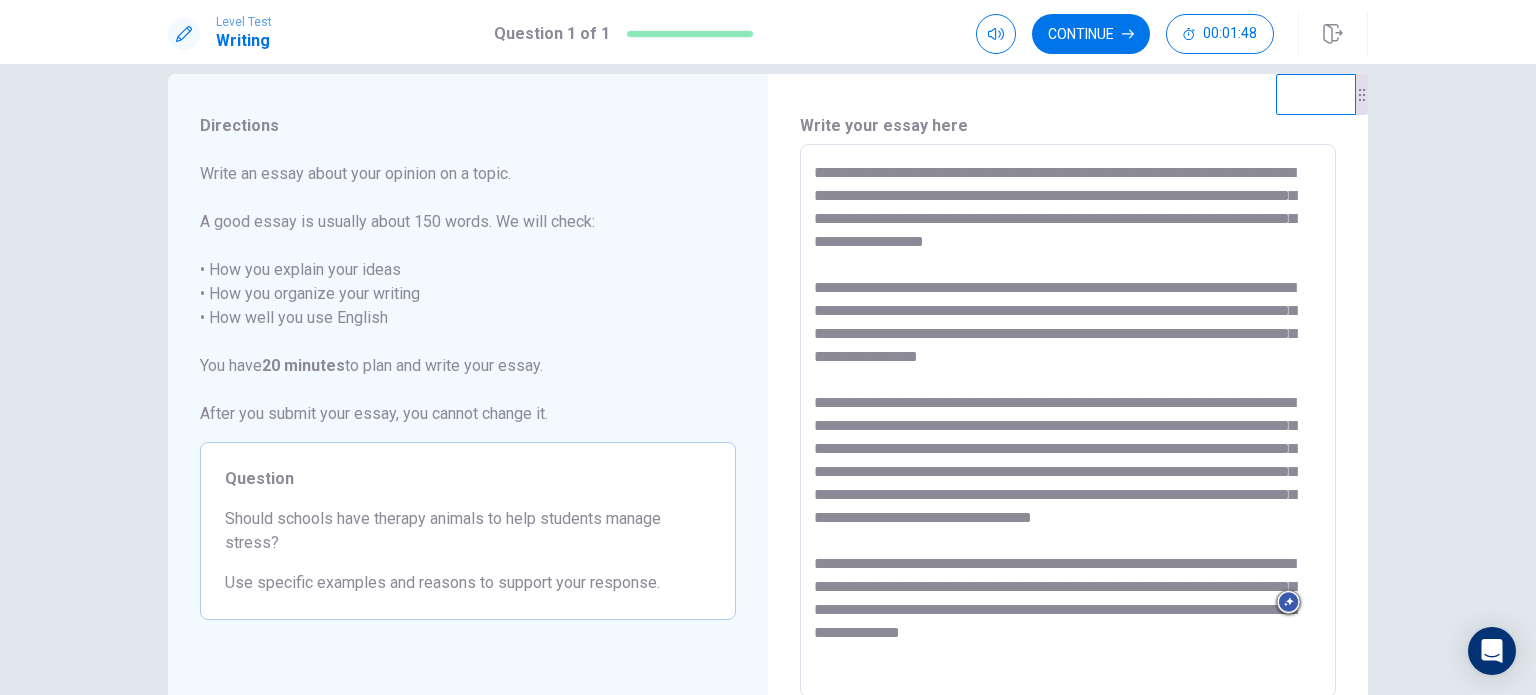 scroll, scrollTop: 0, scrollLeft: 0, axis: both 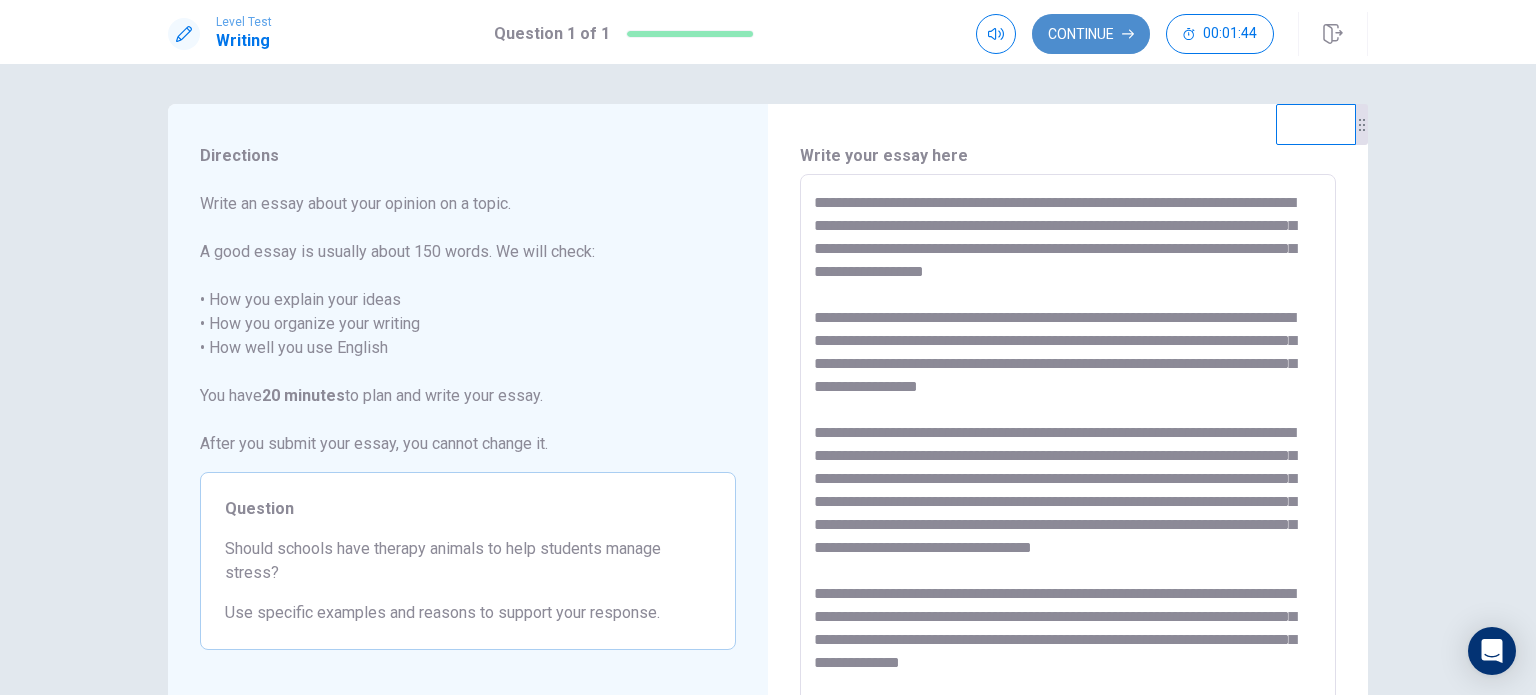 click on "Continue" at bounding box center (1091, 34) 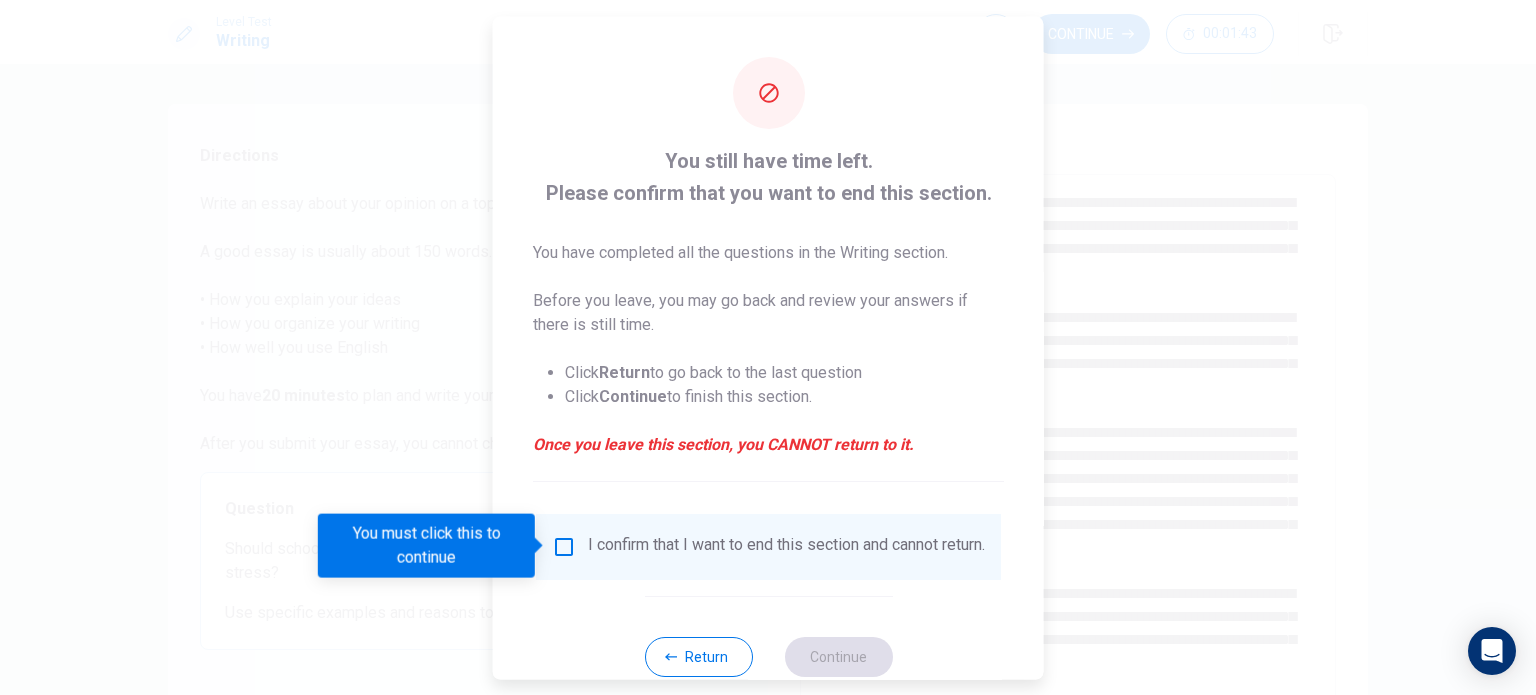 scroll, scrollTop: 50, scrollLeft: 0, axis: vertical 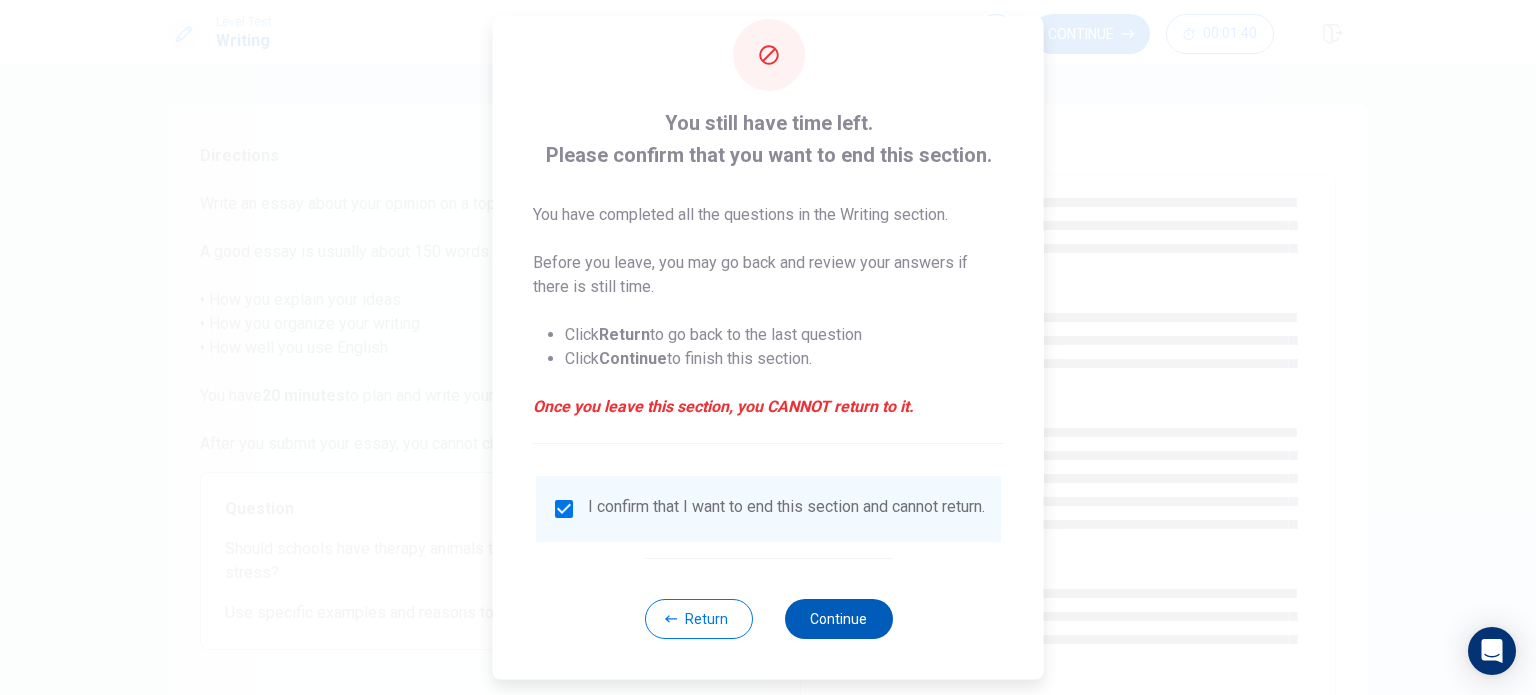 click on "Continue" at bounding box center [838, 619] 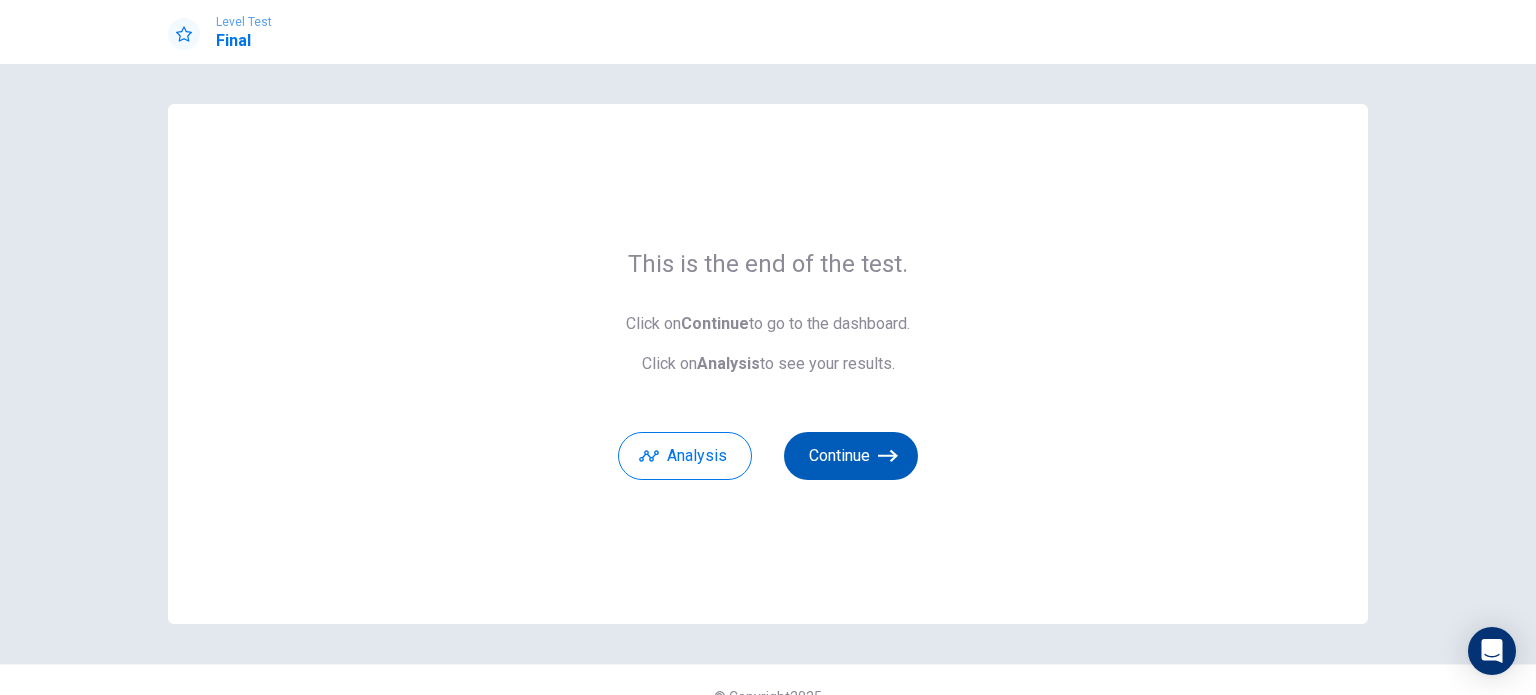 click on "Continue" at bounding box center [851, 456] 